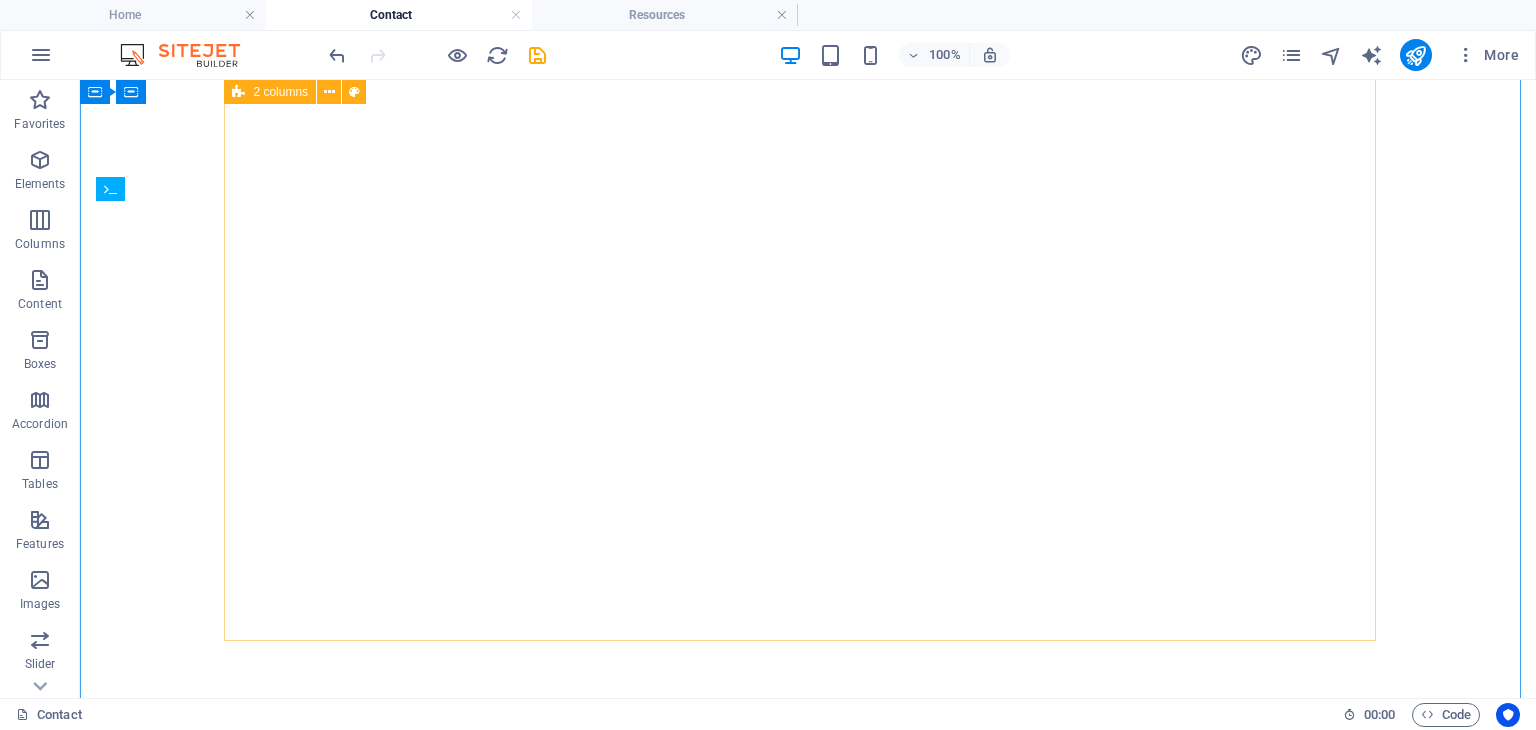 scroll, scrollTop: 0, scrollLeft: 0, axis: both 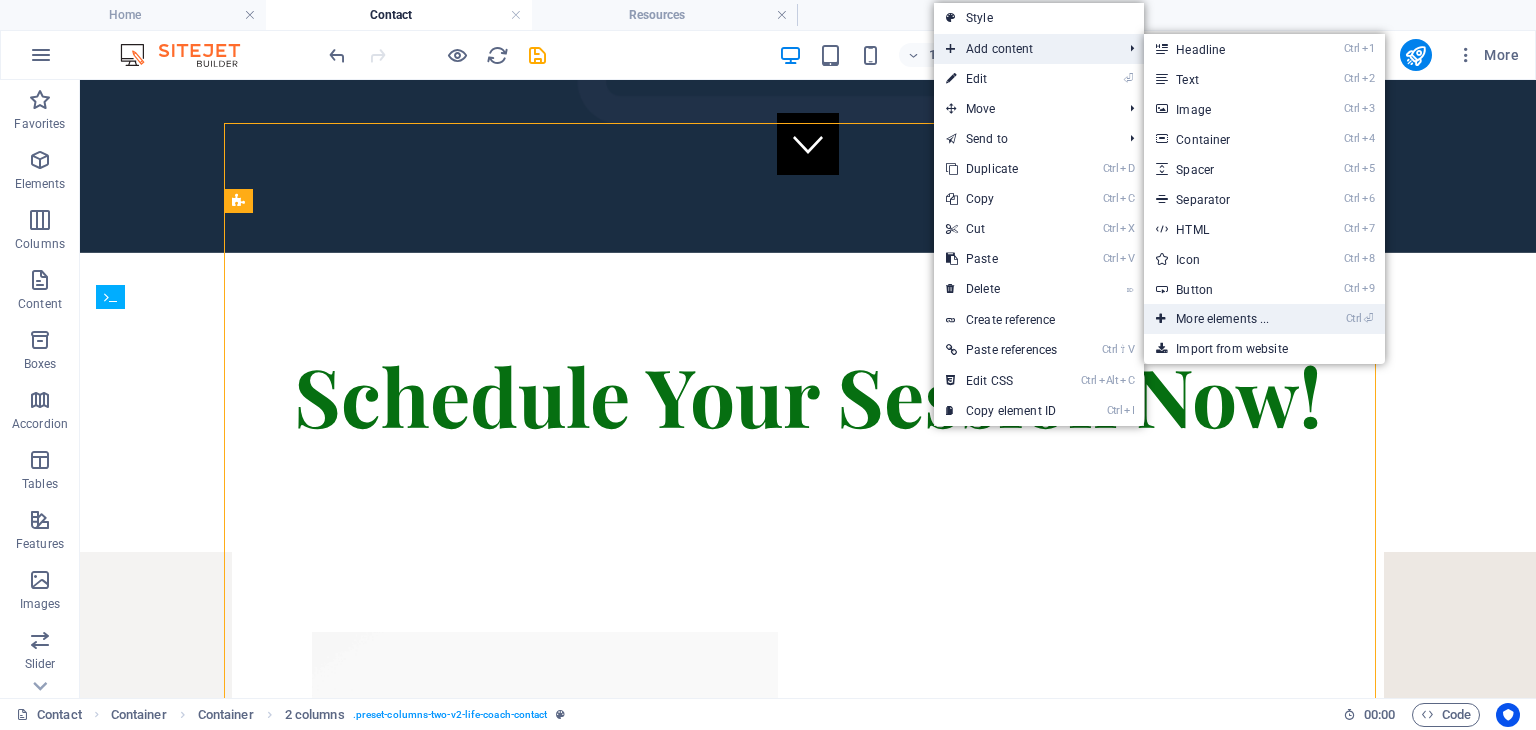 click on "Ctrl ⏎  More elements ..." at bounding box center [1226, 319] 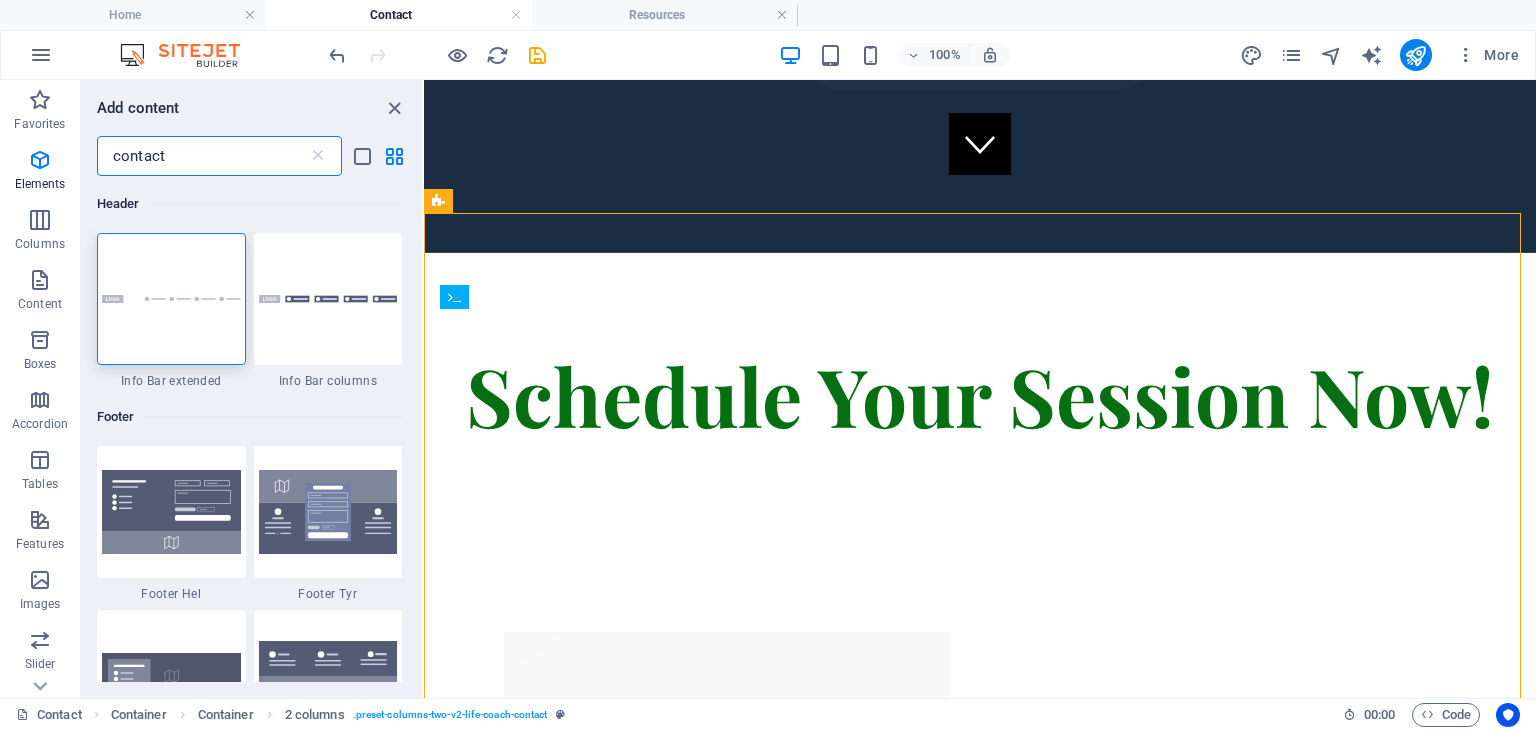 click on "contact" at bounding box center [202, 156] 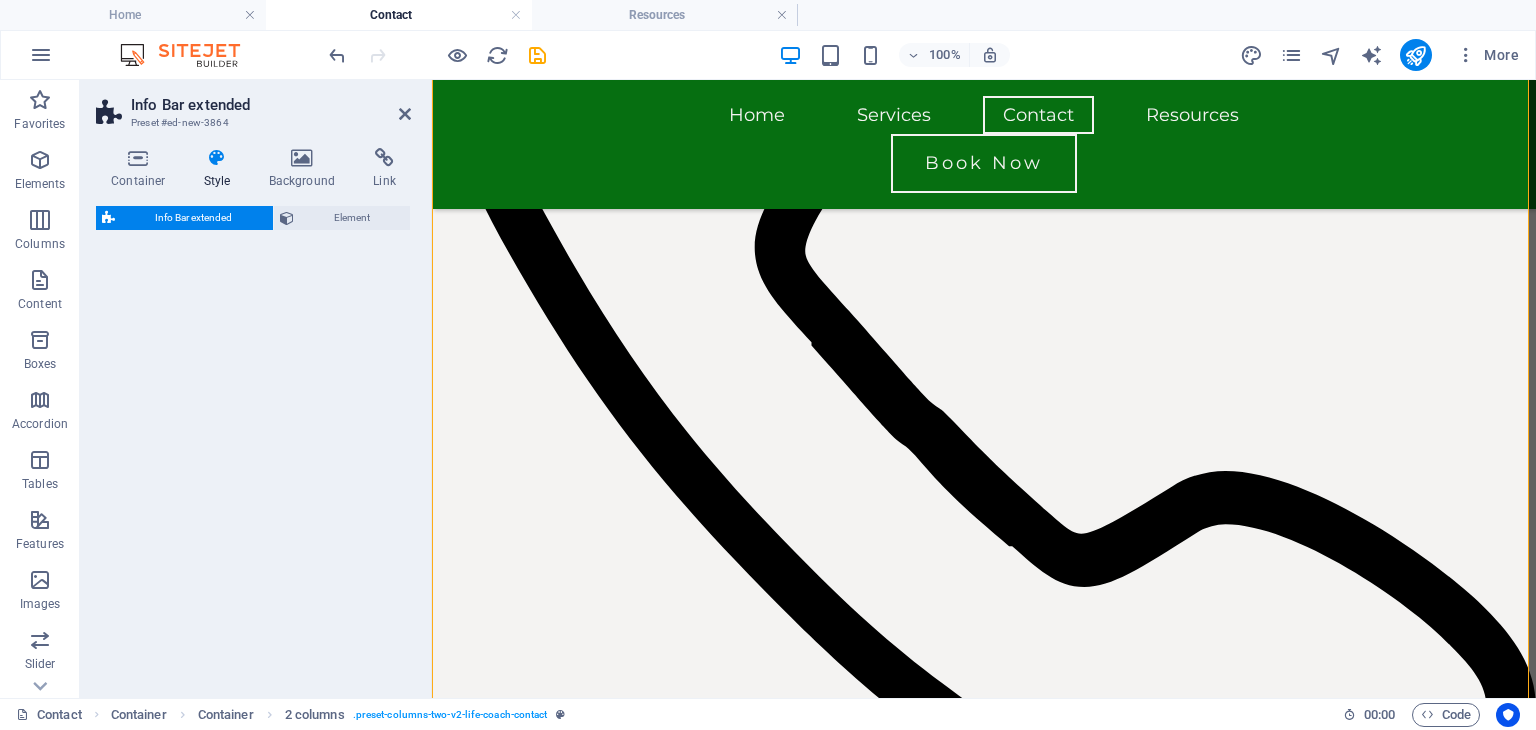 select on "rem" 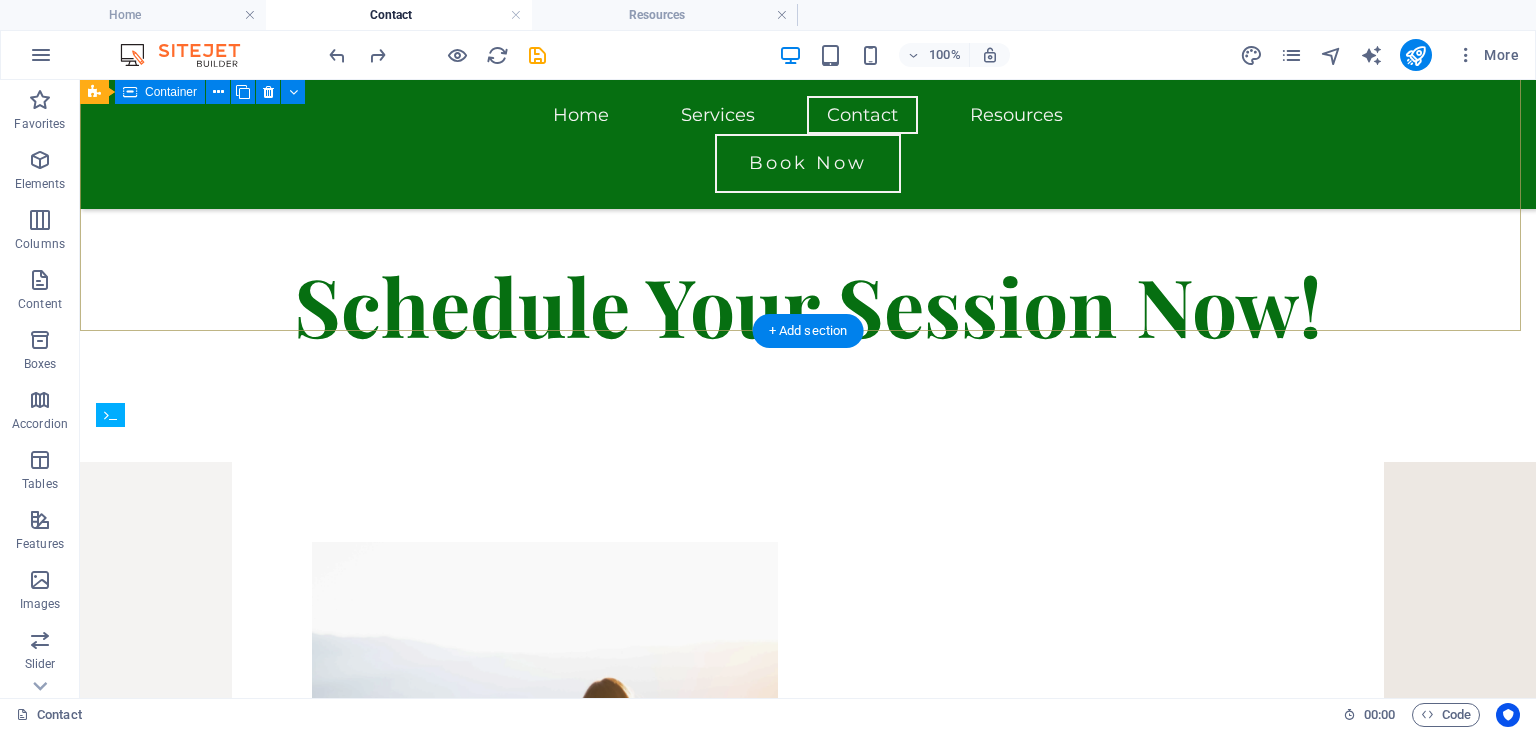 scroll, scrollTop: 577, scrollLeft: 0, axis: vertical 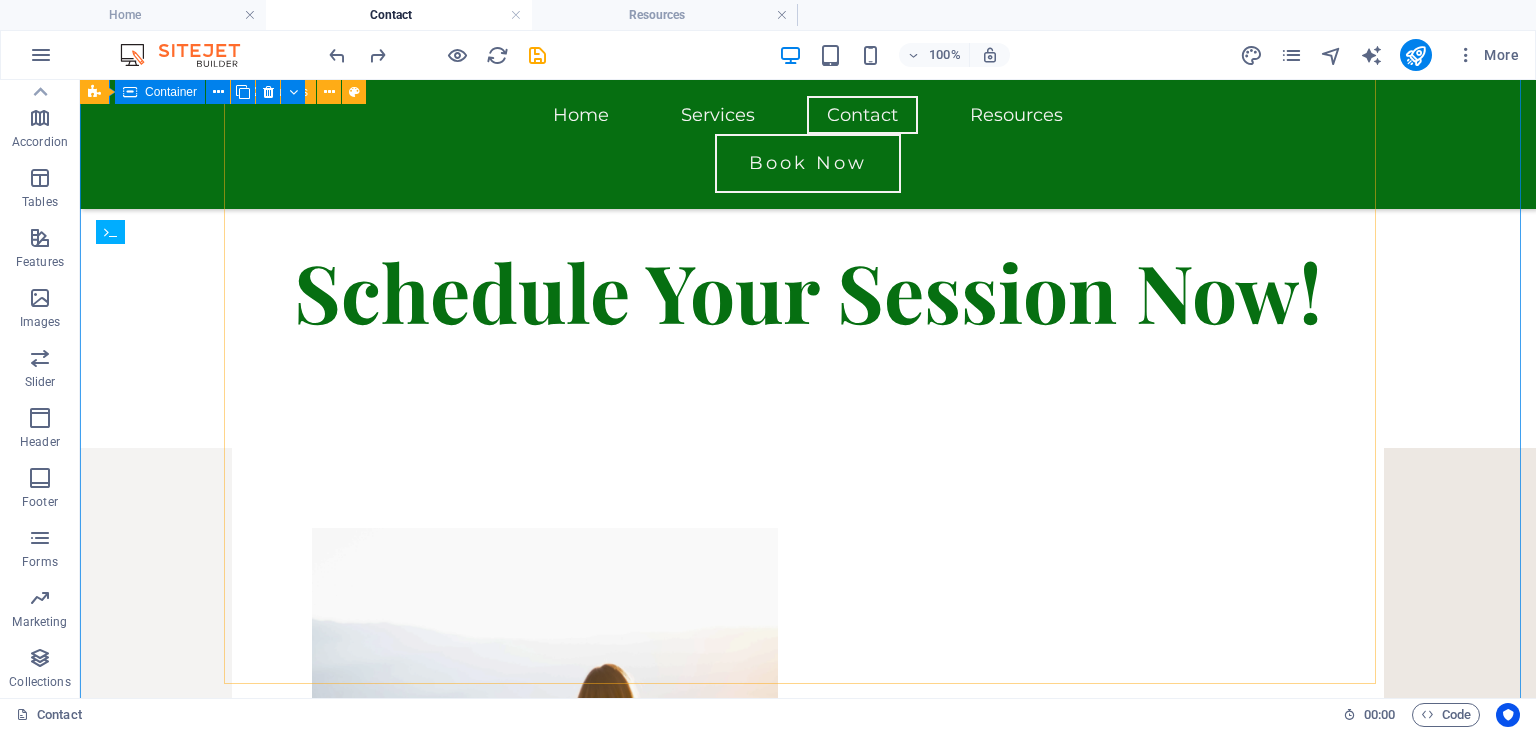 click at bounding box center (808, 761) 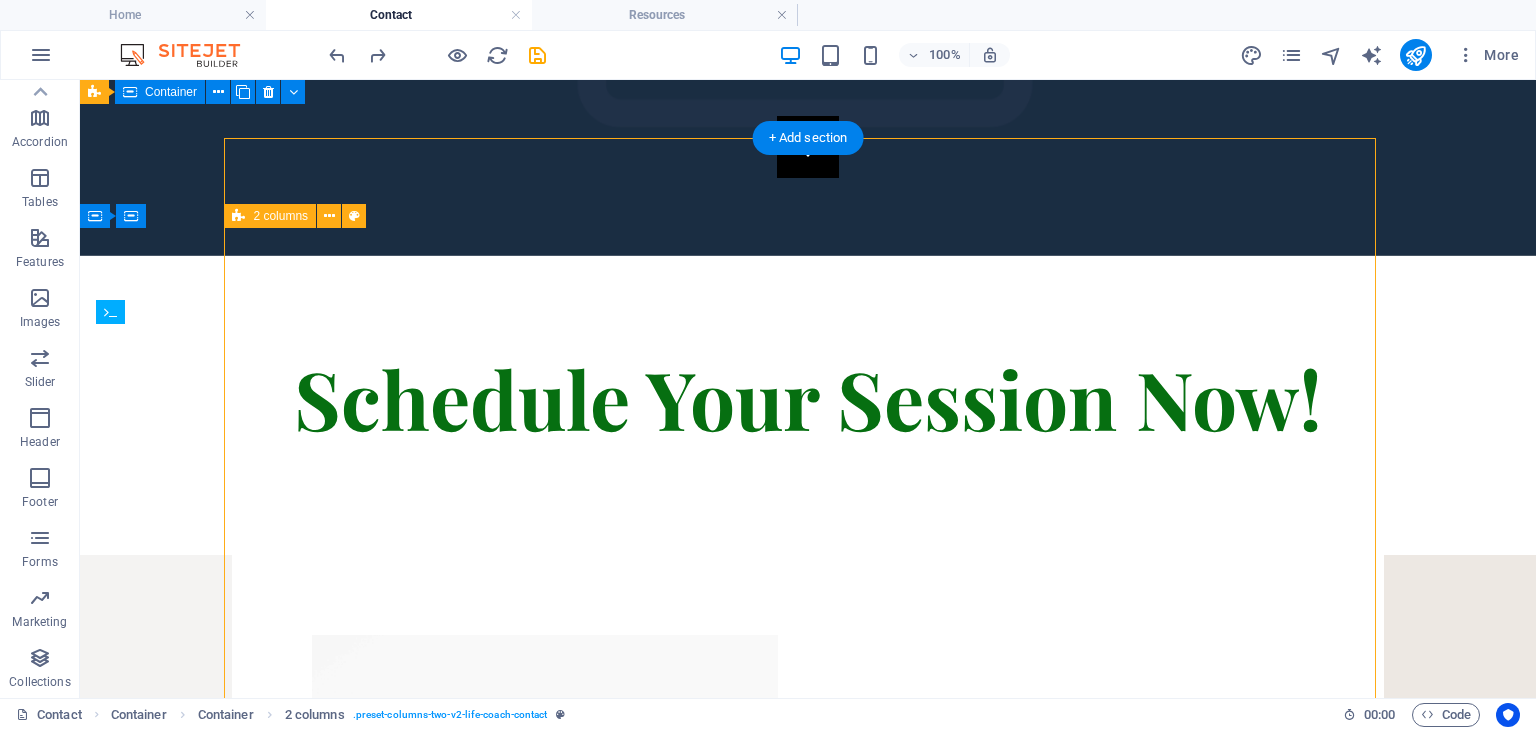 scroll, scrollTop: 555, scrollLeft: 0, axis: vertical 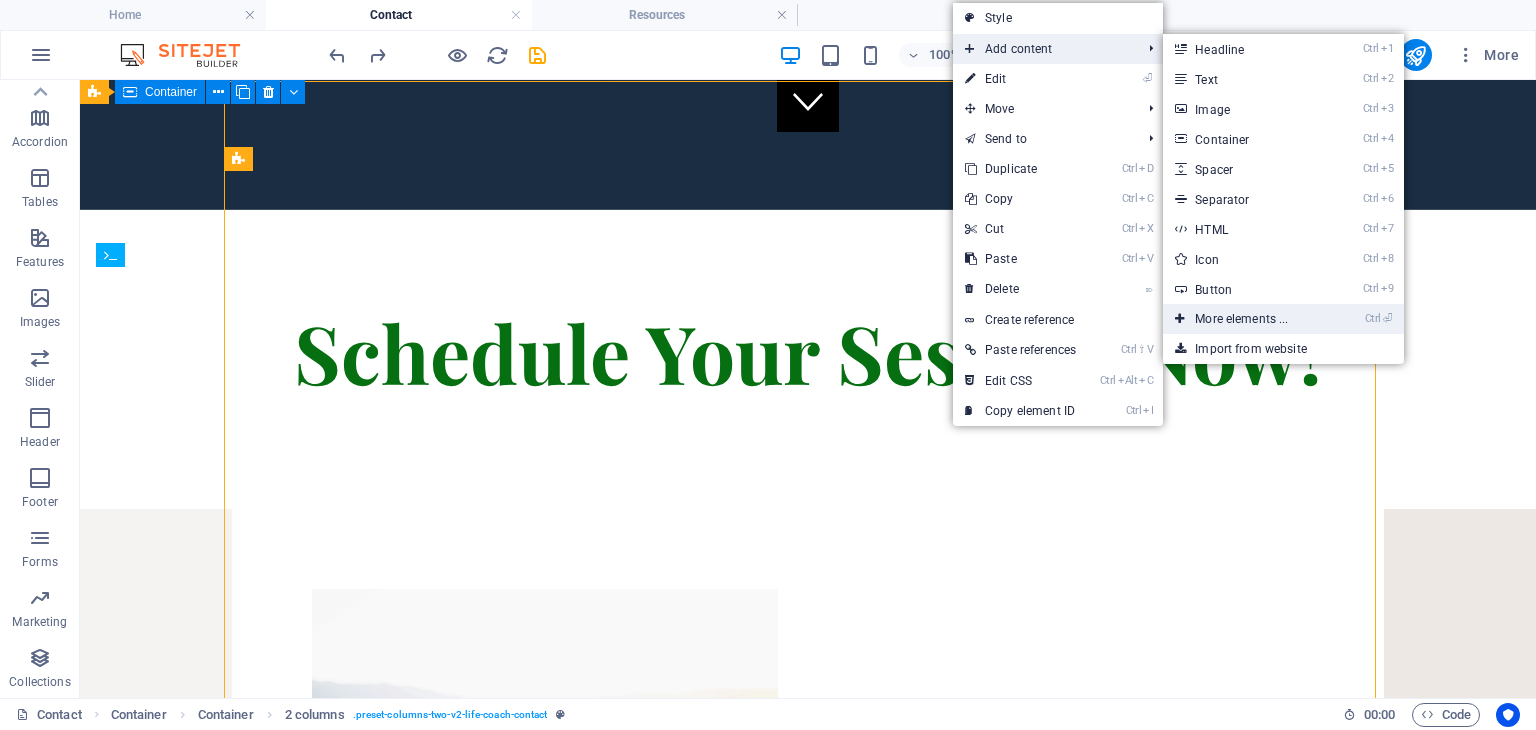 click on "Ctrl ⏎  More elements ..." at bounding box center (1245, 319) 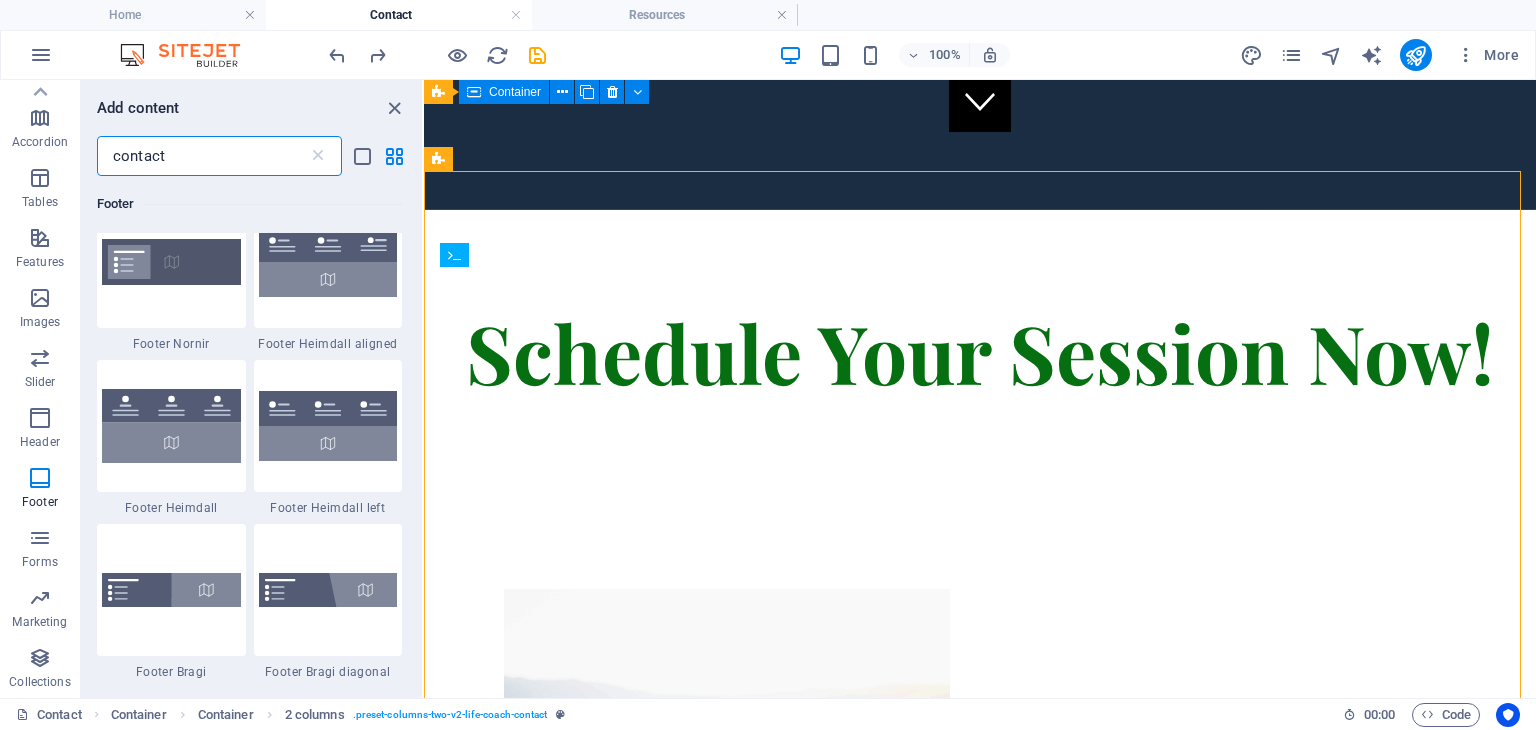 scroll, scrollTop: 416, scrollLeft: 0, axis: vertical 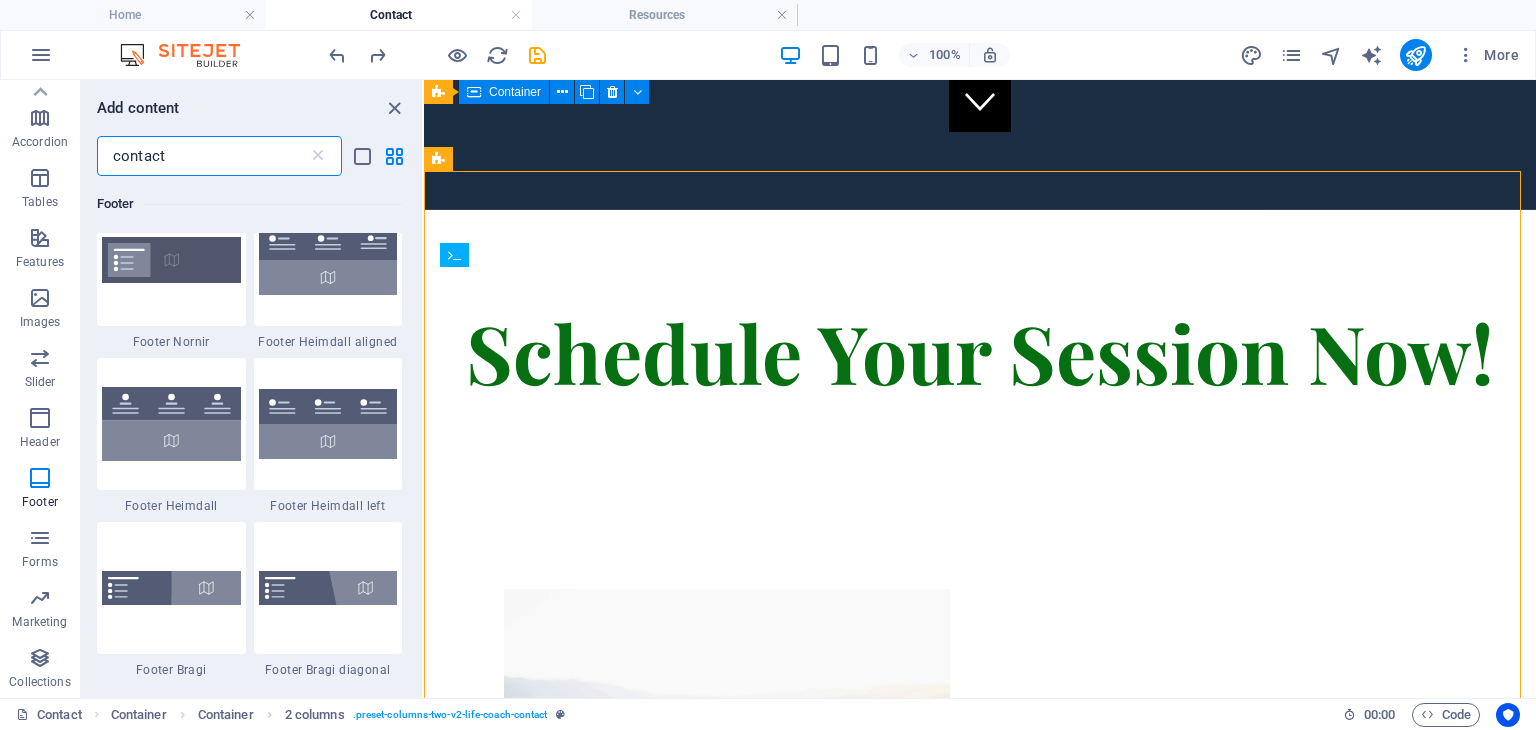 click on "contact" at bounding box center [202, 156] 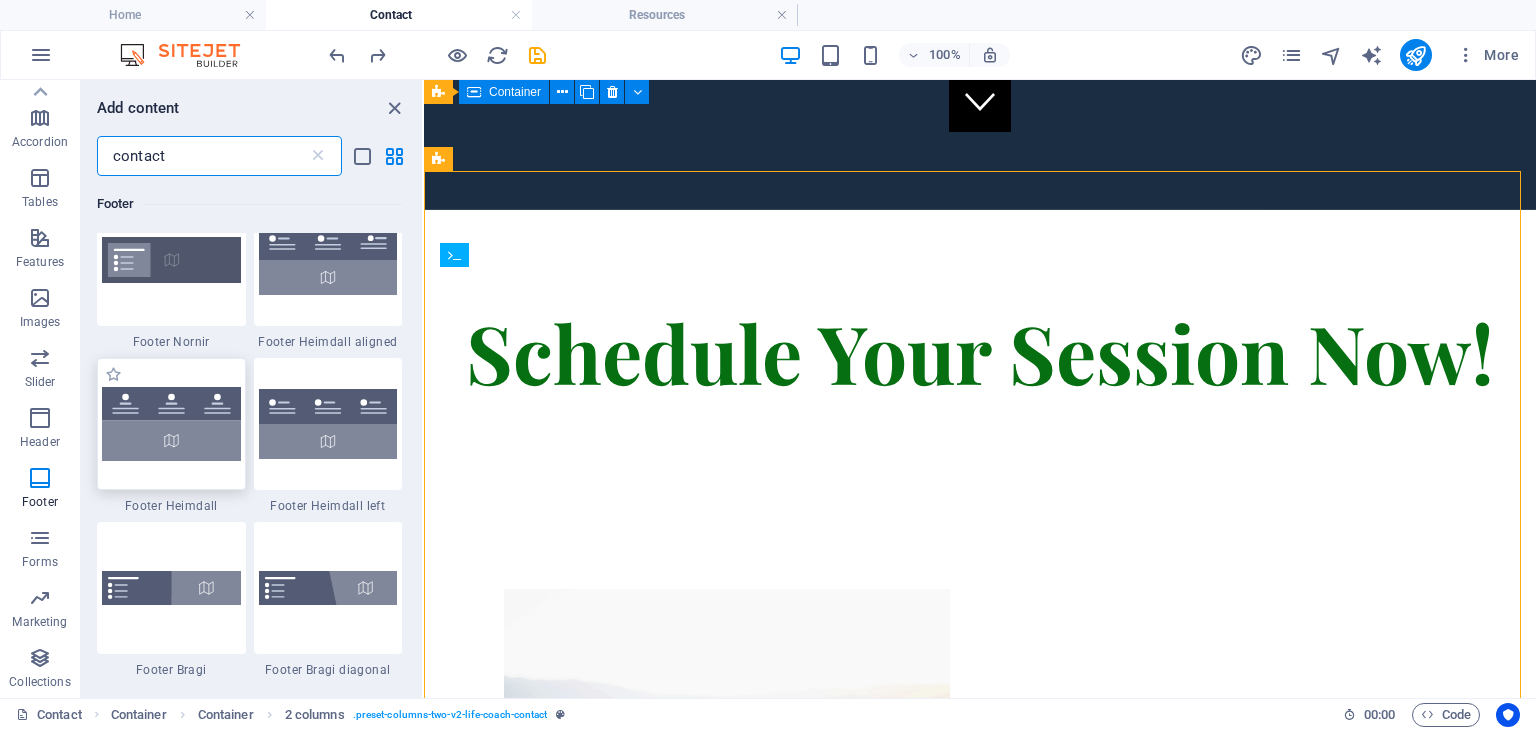 scroll, scrollTop: 0, scrollLeft: 0, axis: both 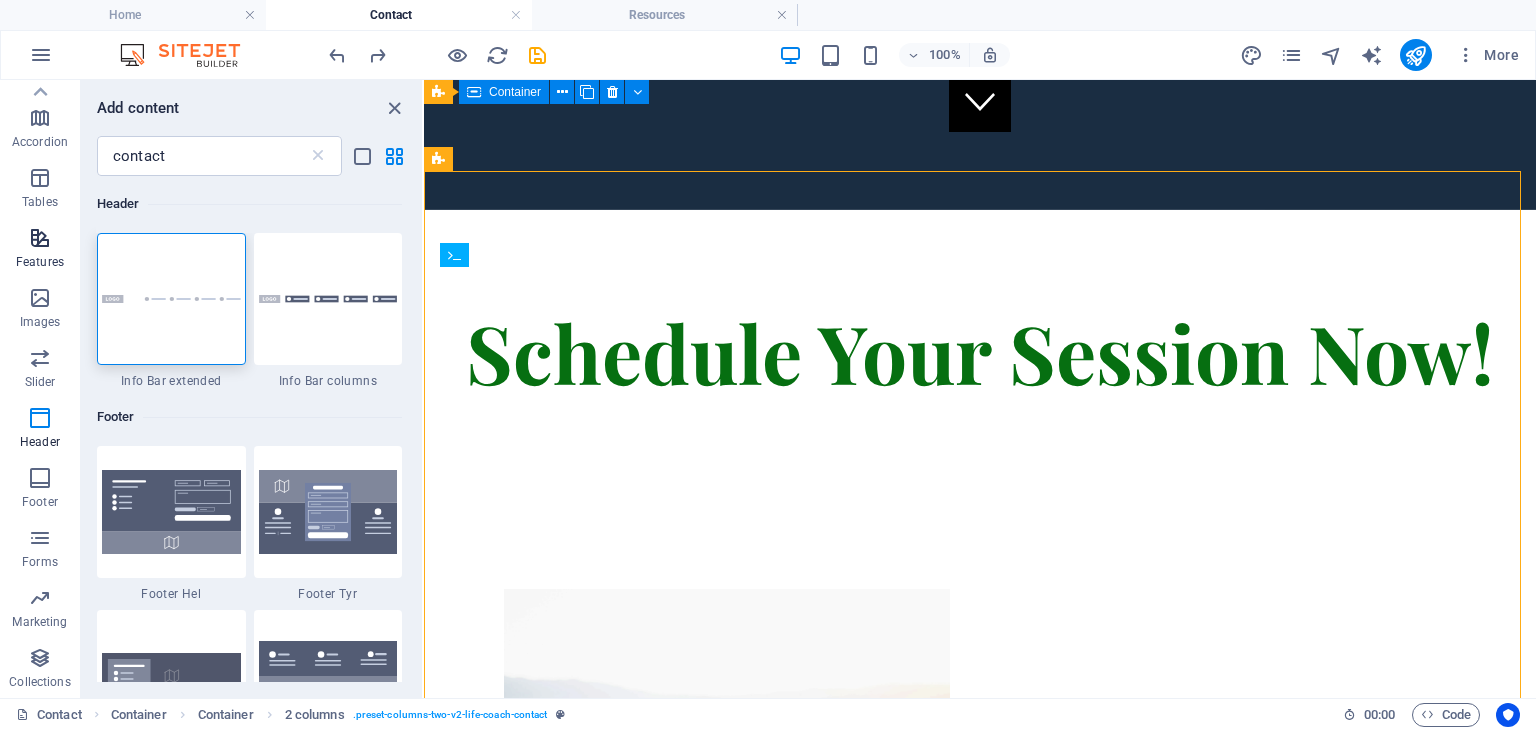 click at bounding box center [40, 238] 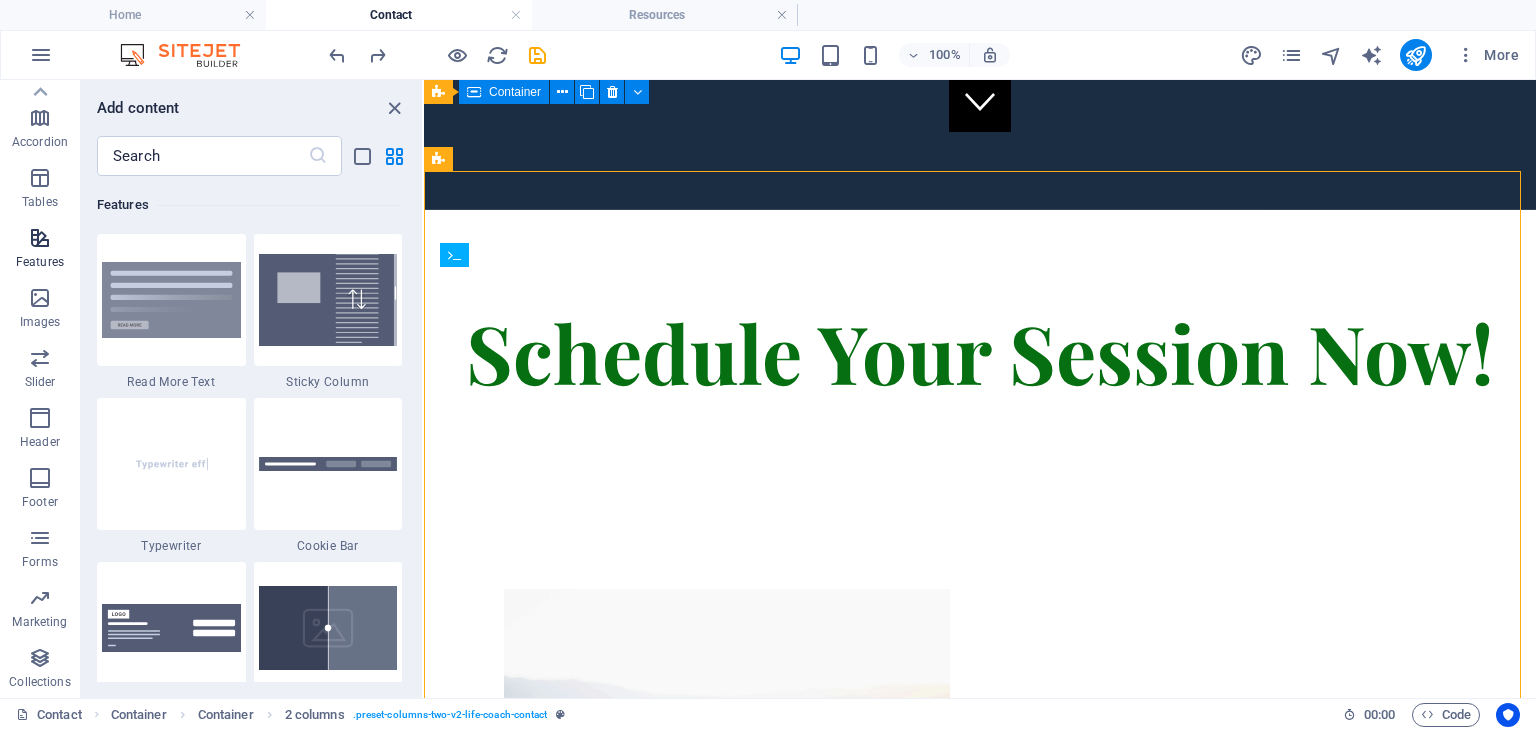 scroll, scrollTop: 7795, scrollLeft: 0, axis: vertical 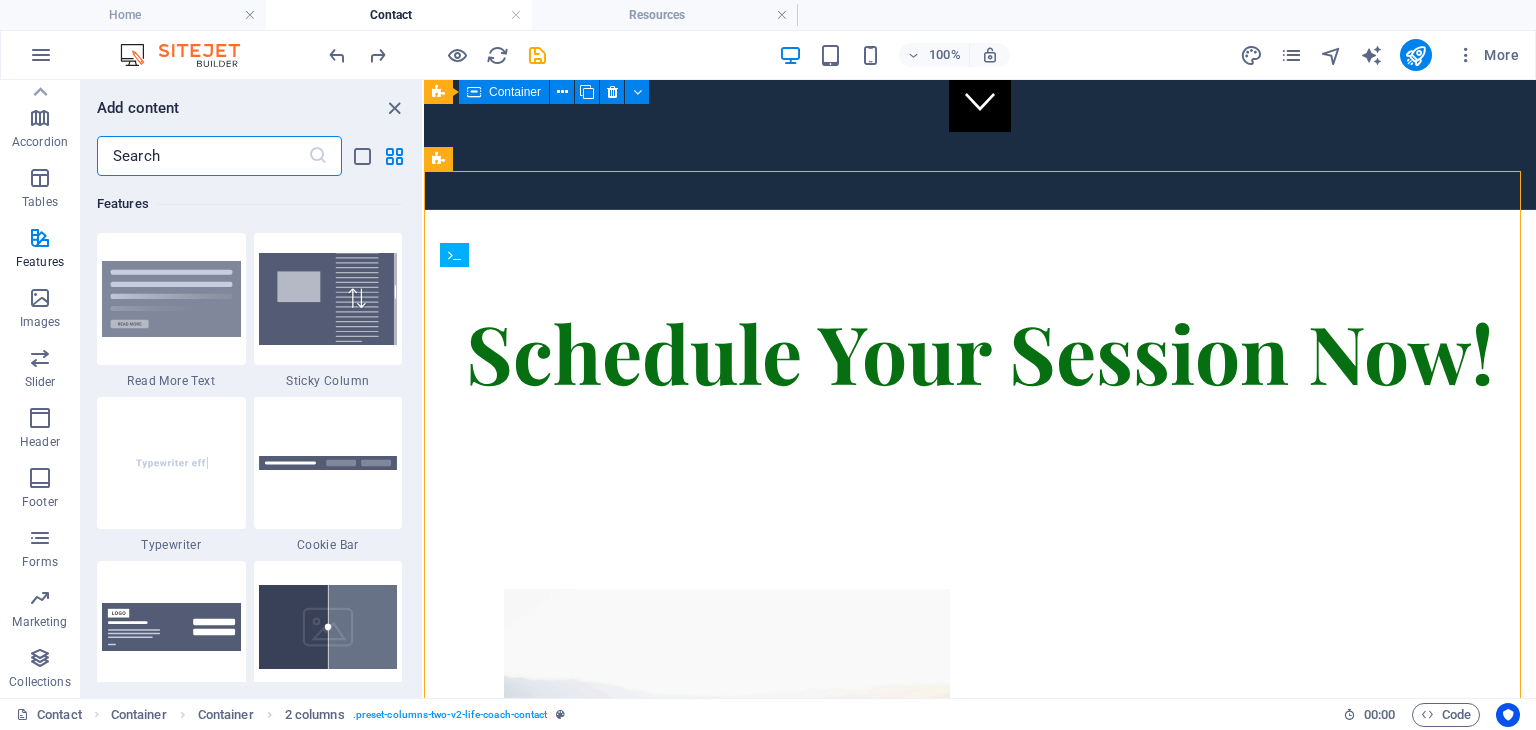 click at bounding box center (202, 156) 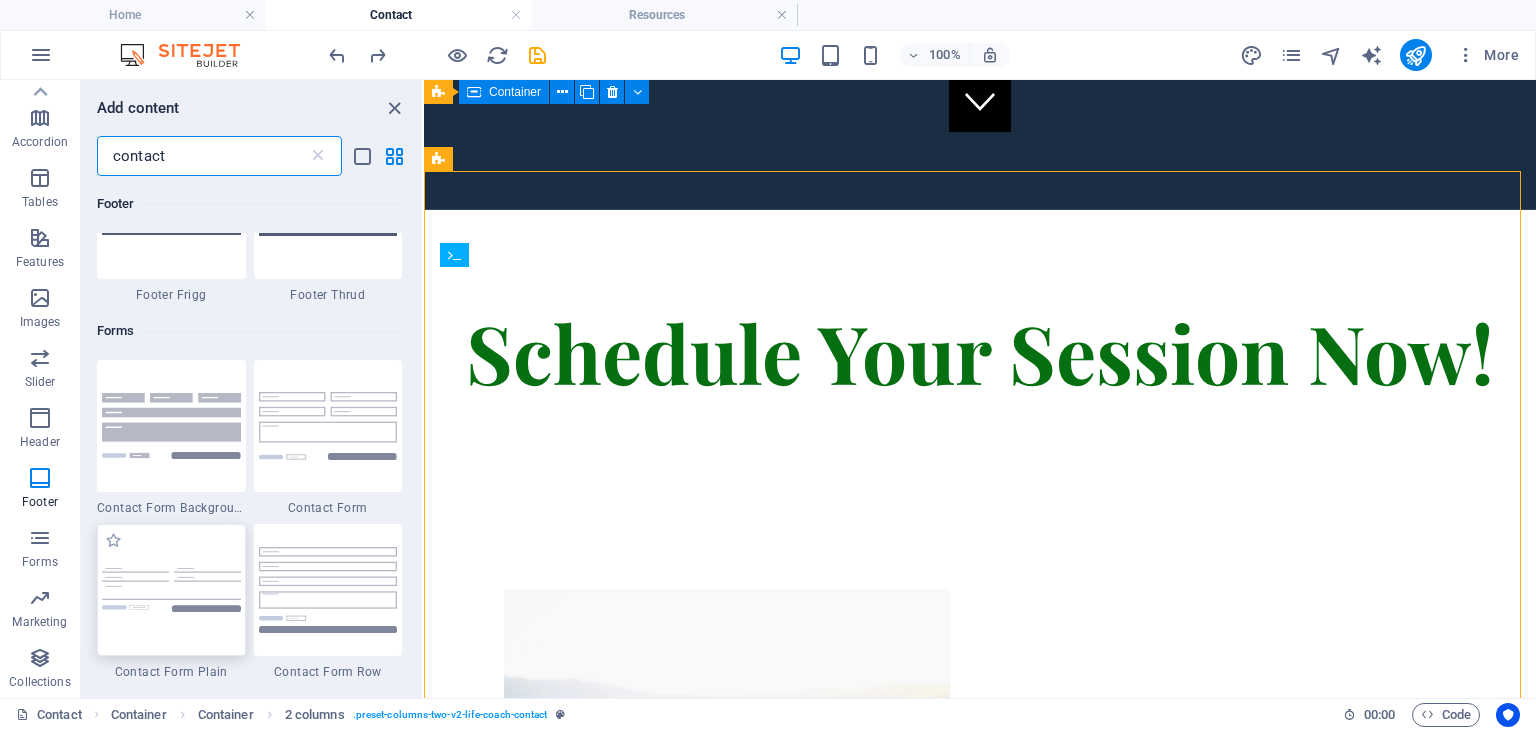 scroll, scrollTop: 1323, scrollLeft: 0, axis: vertical 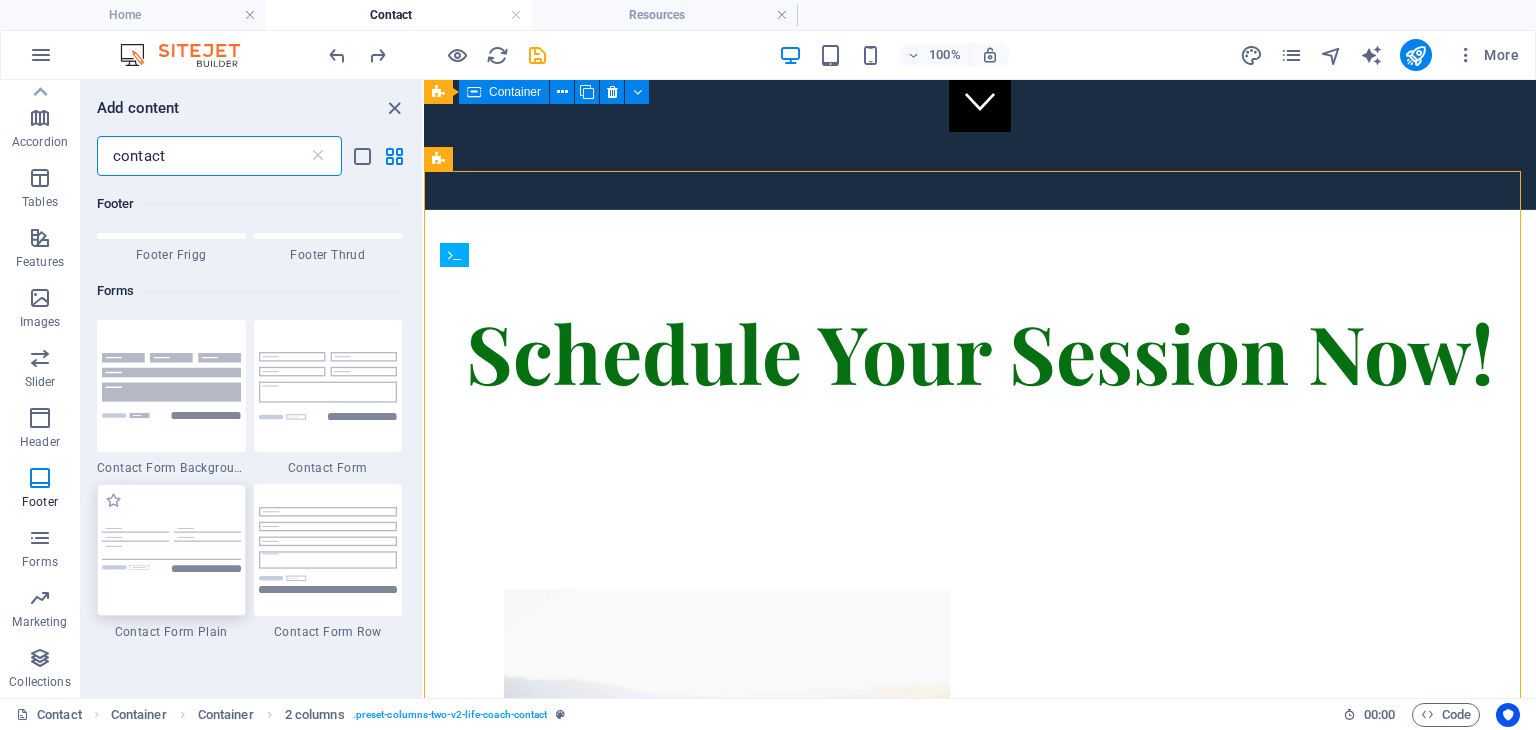 type on "contact" 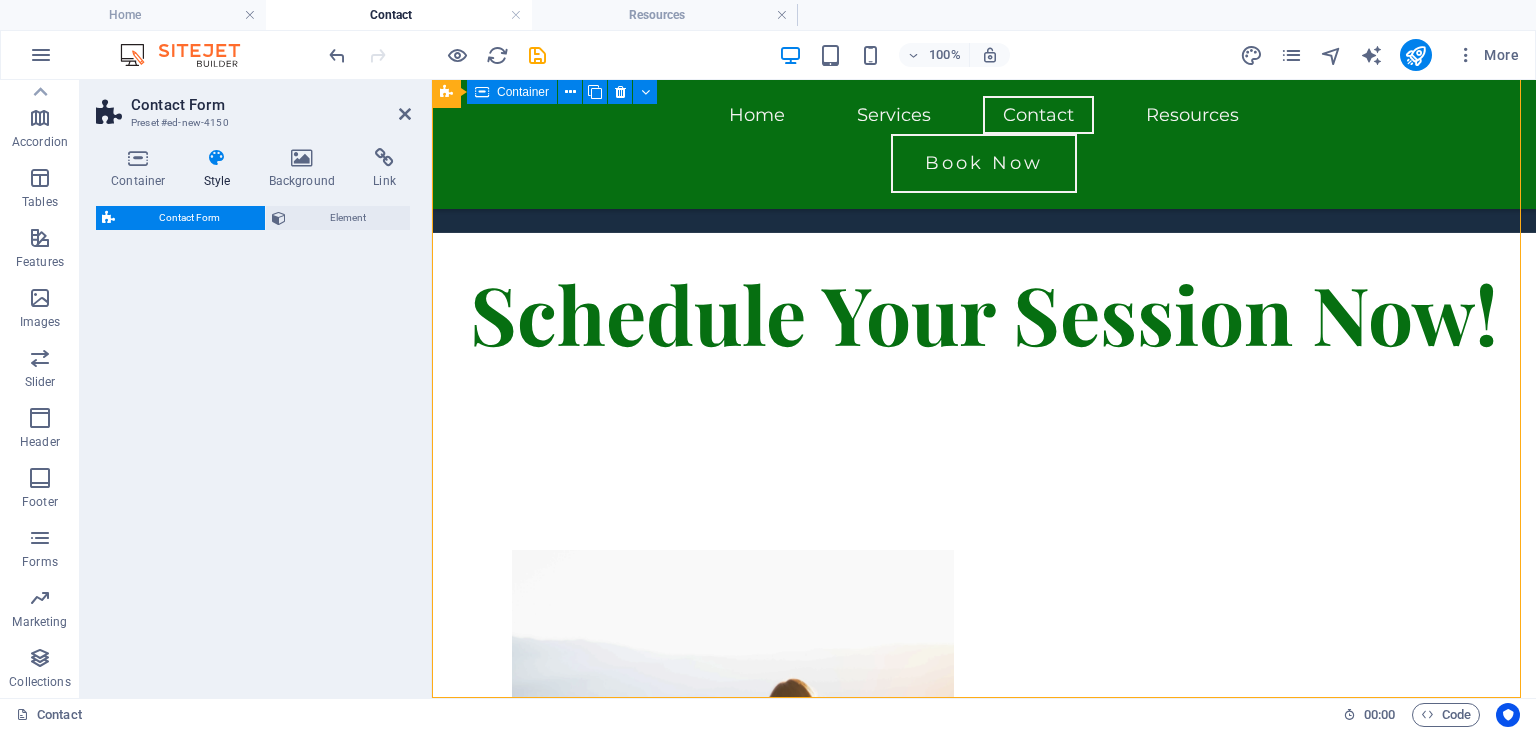select on "rem" 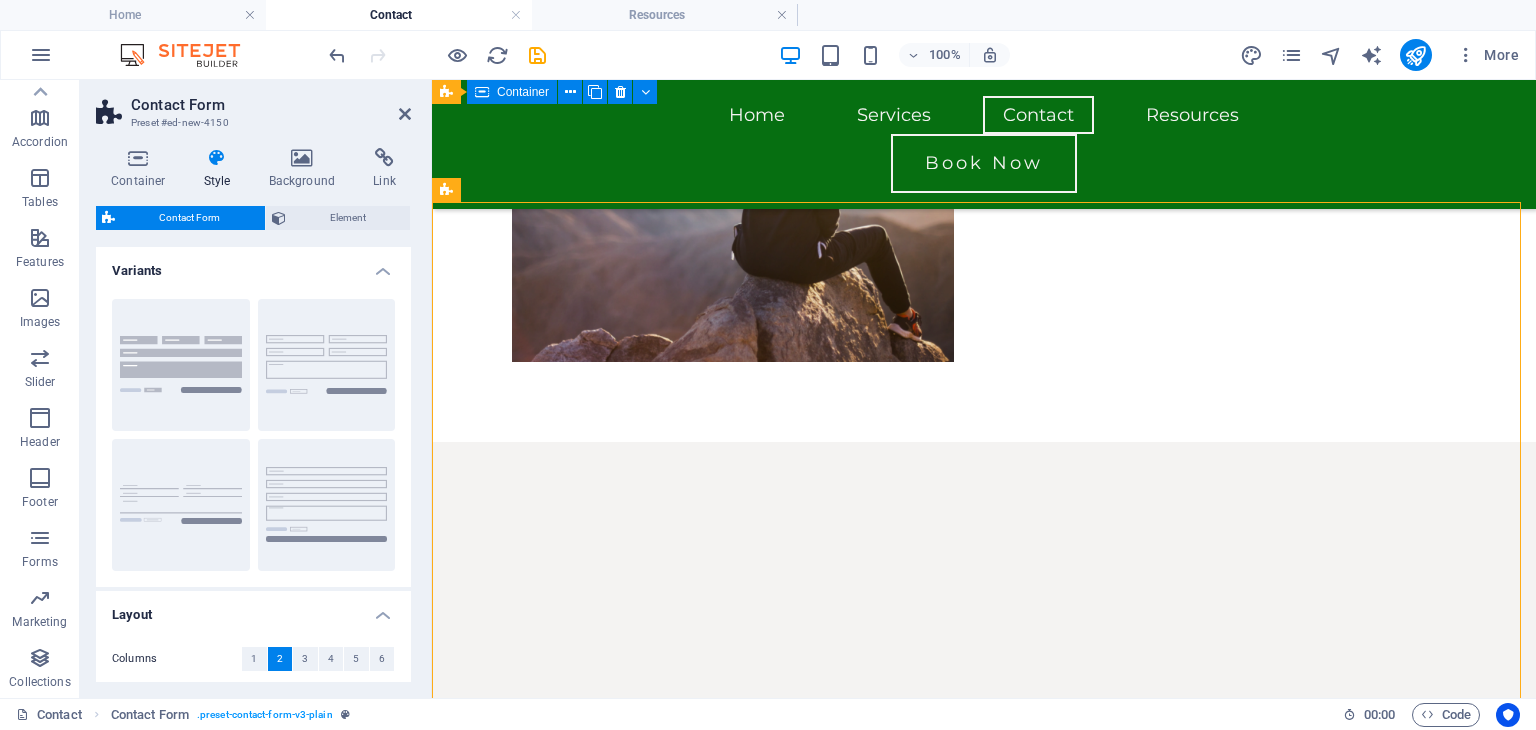 scroll, scrollTop: 1187, scrollLeft: 0, axis: vertical 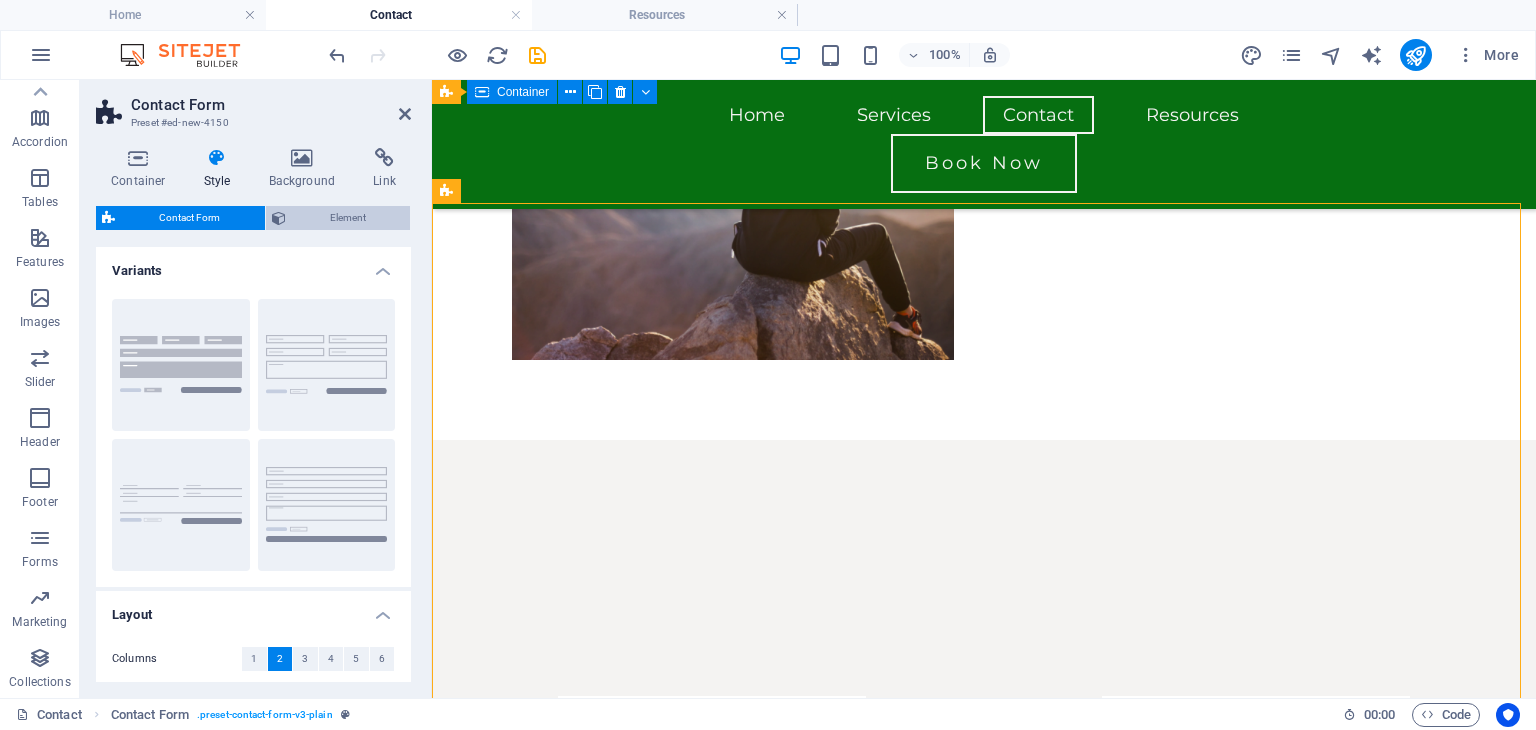click on "Element" at bounding box center [348, 218] 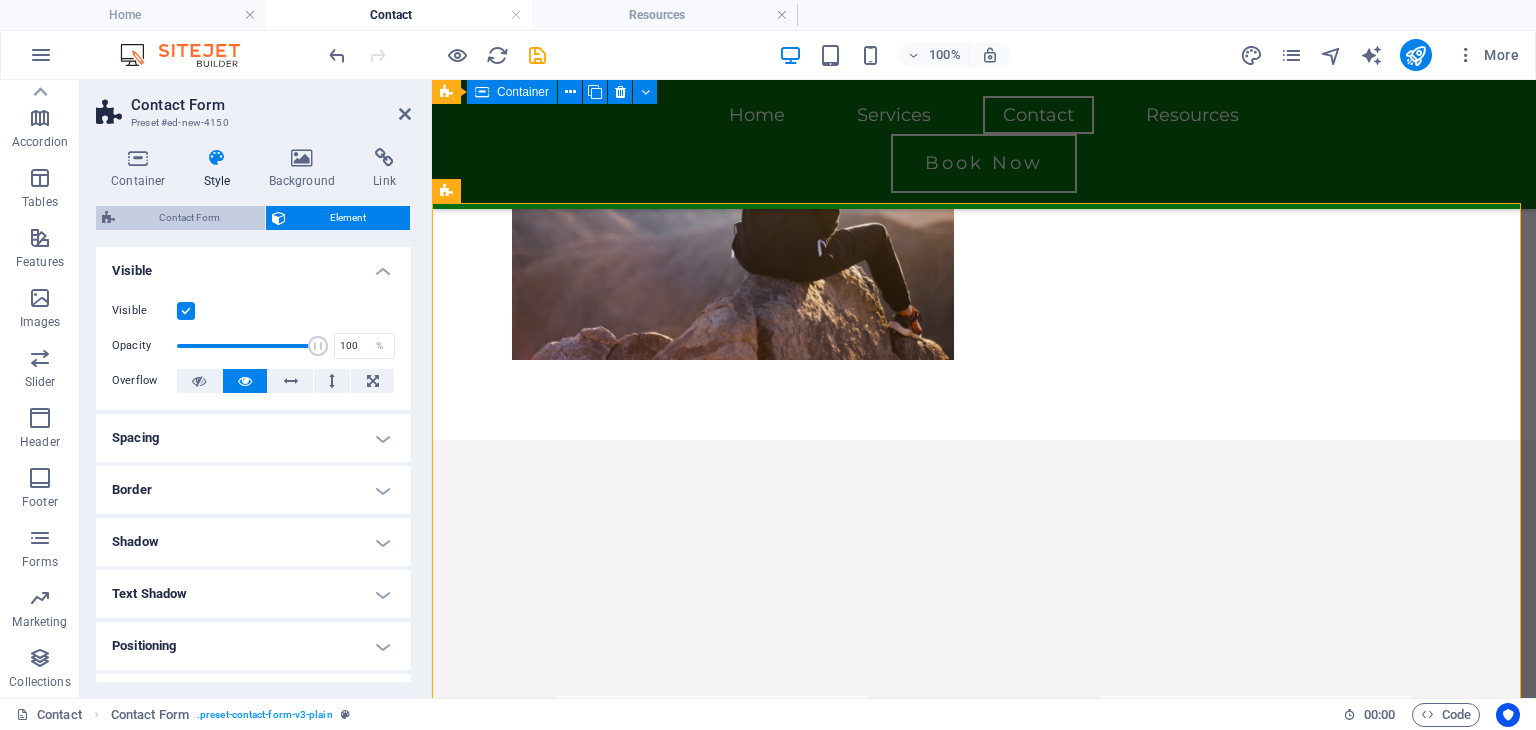 click on "Contact Form" at bounding box center [190, 218] 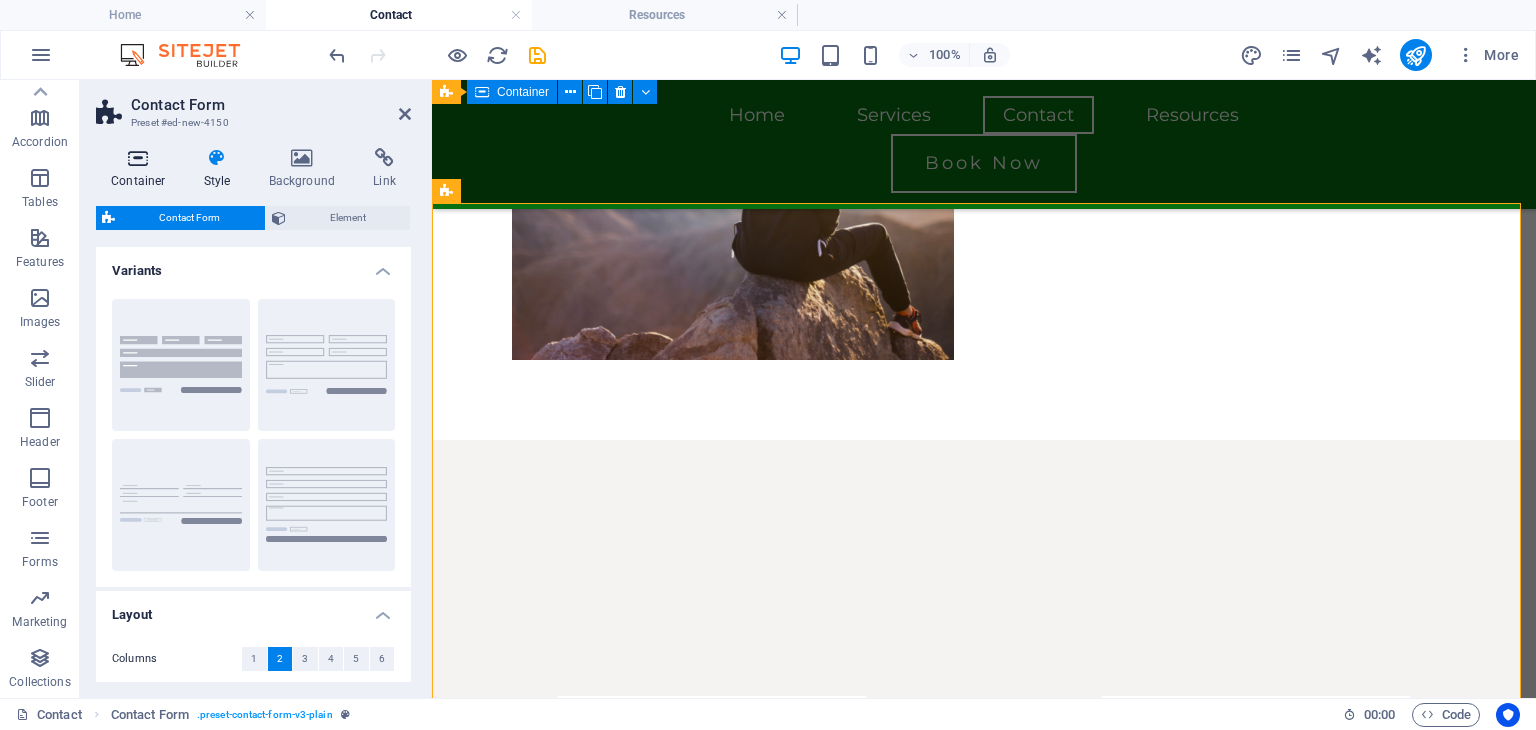 click on "Container" at bounding box center [142, 169] 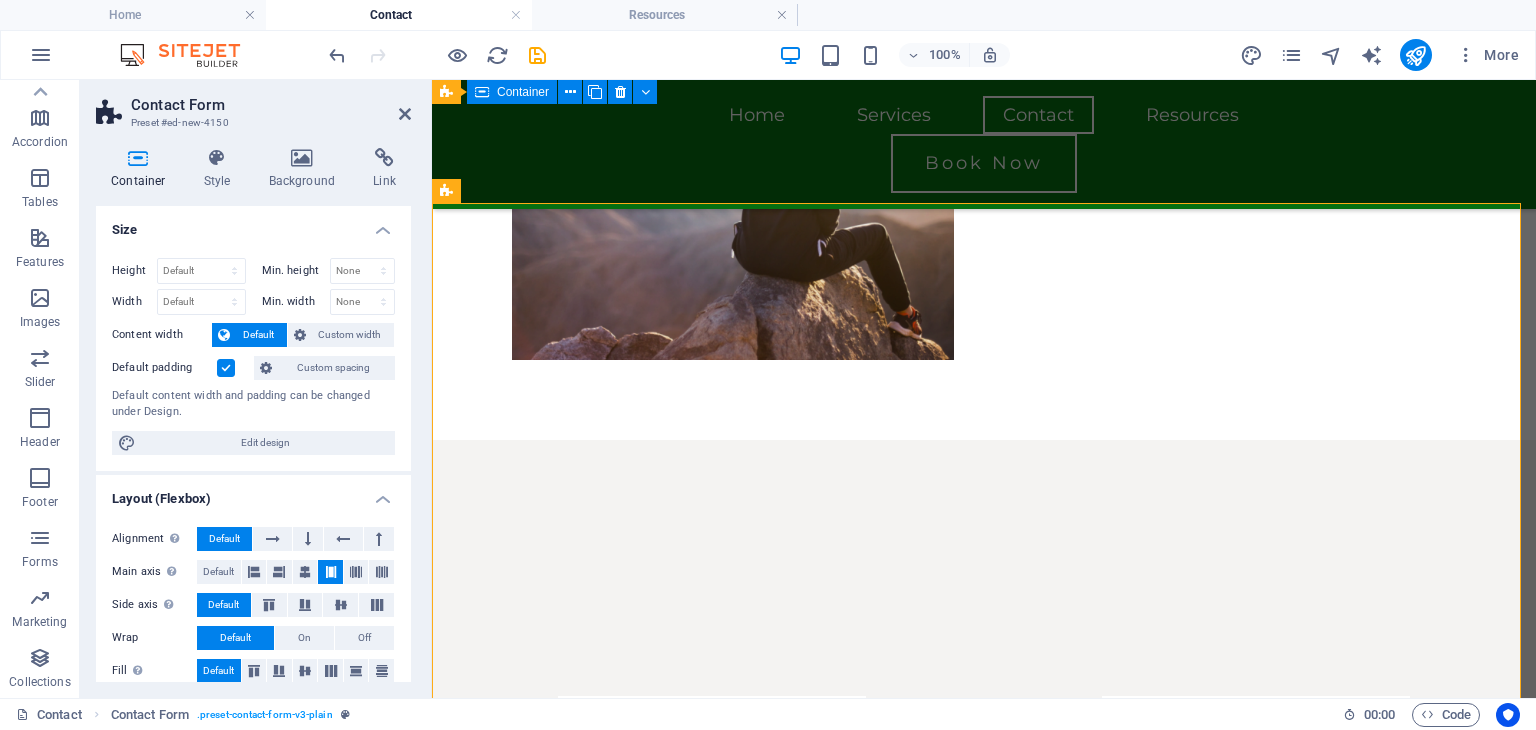 scroll, scrollTop: 298, scrollLeft: 0, axis: vertical 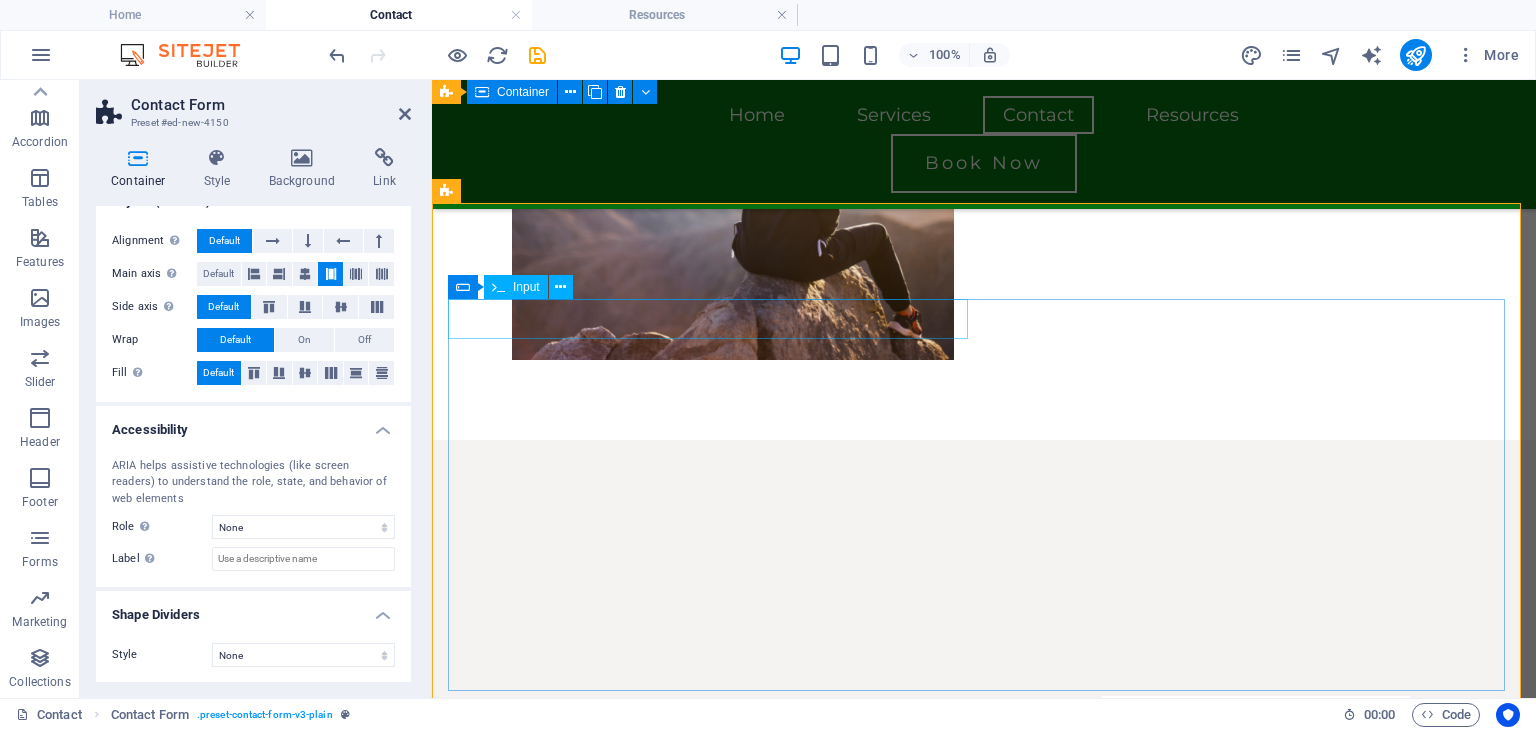 click at bounding box center [712, 722] 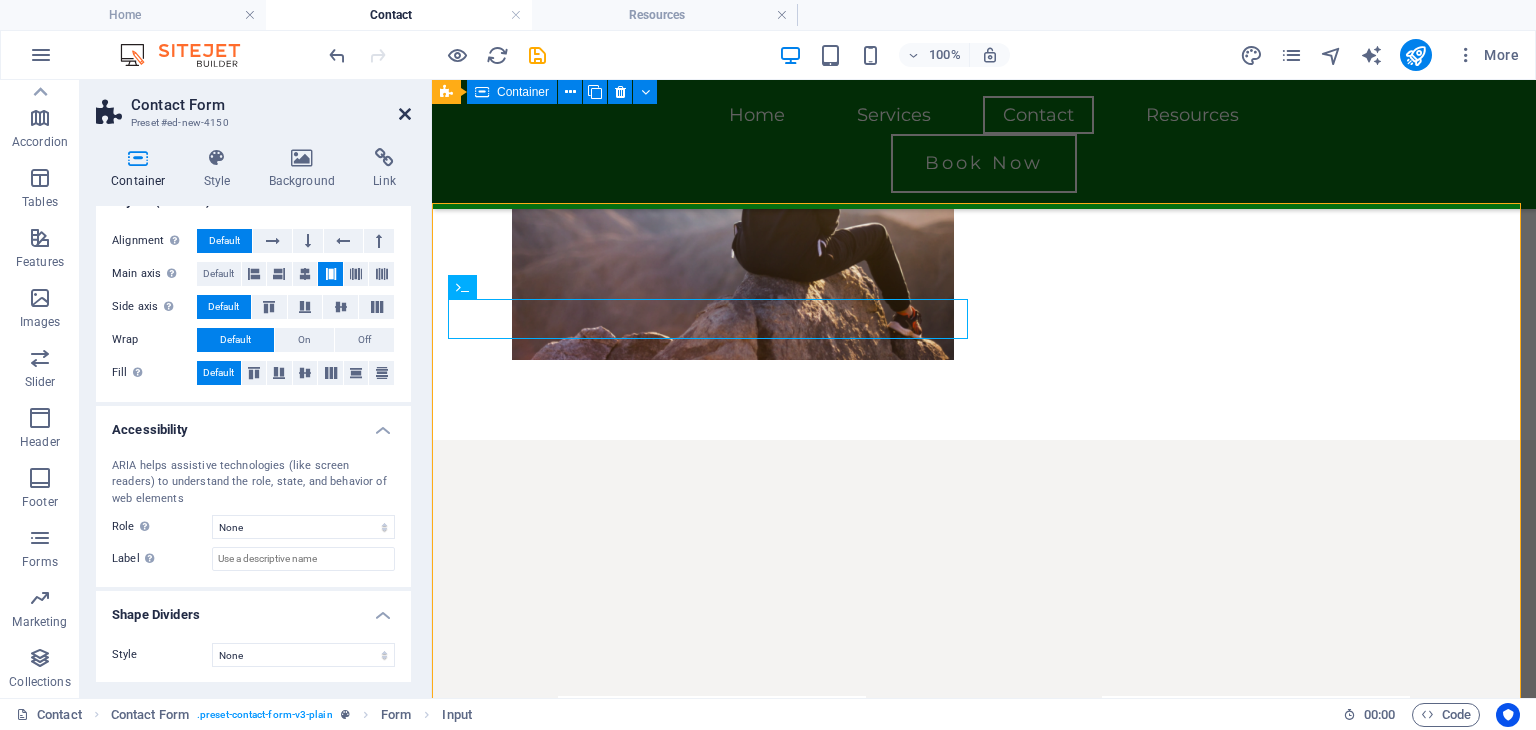click at bounding box center (405, 114) 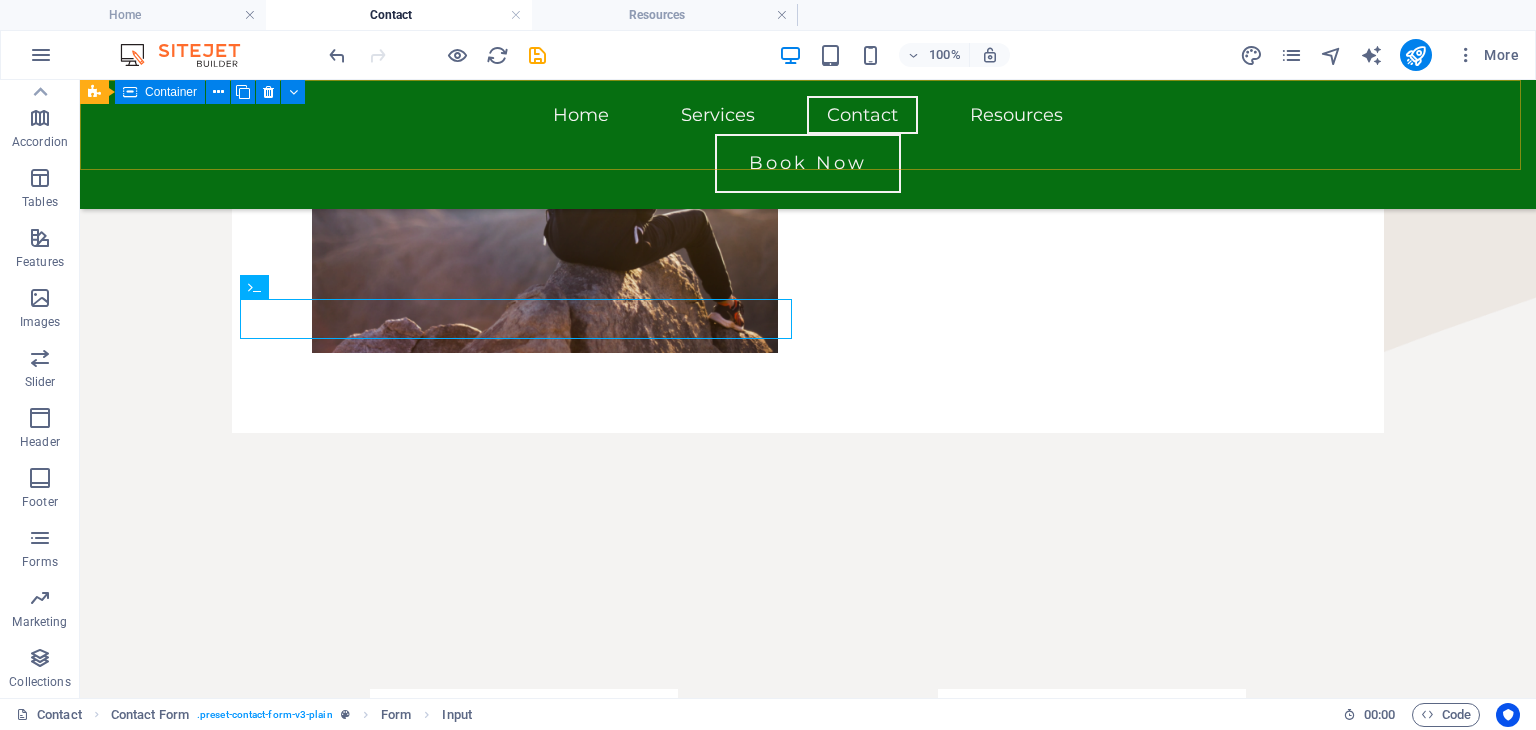 click on "Home Services Contact Resources" at bounding box center (808, 115) 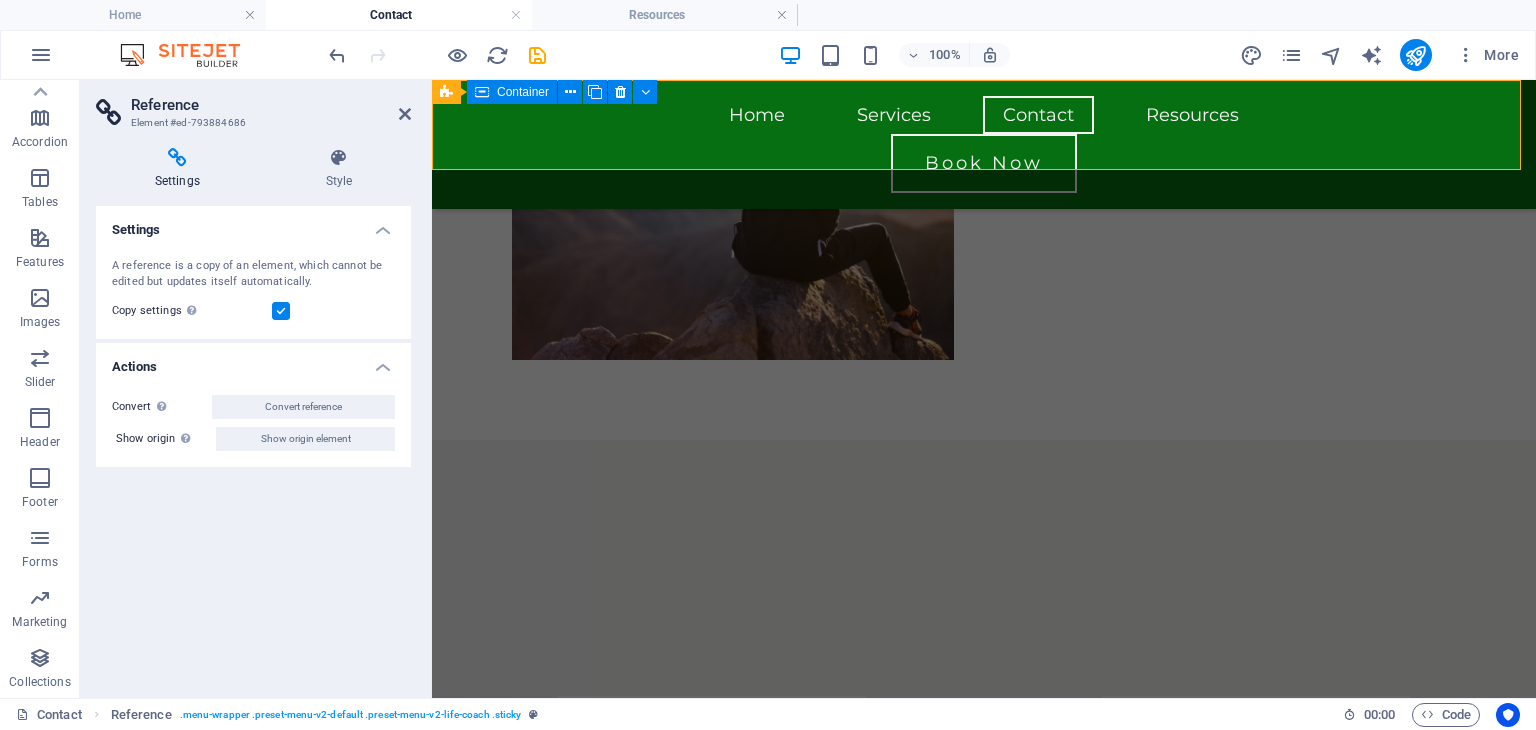 click on "100% More" at bounding box center (768, 55) 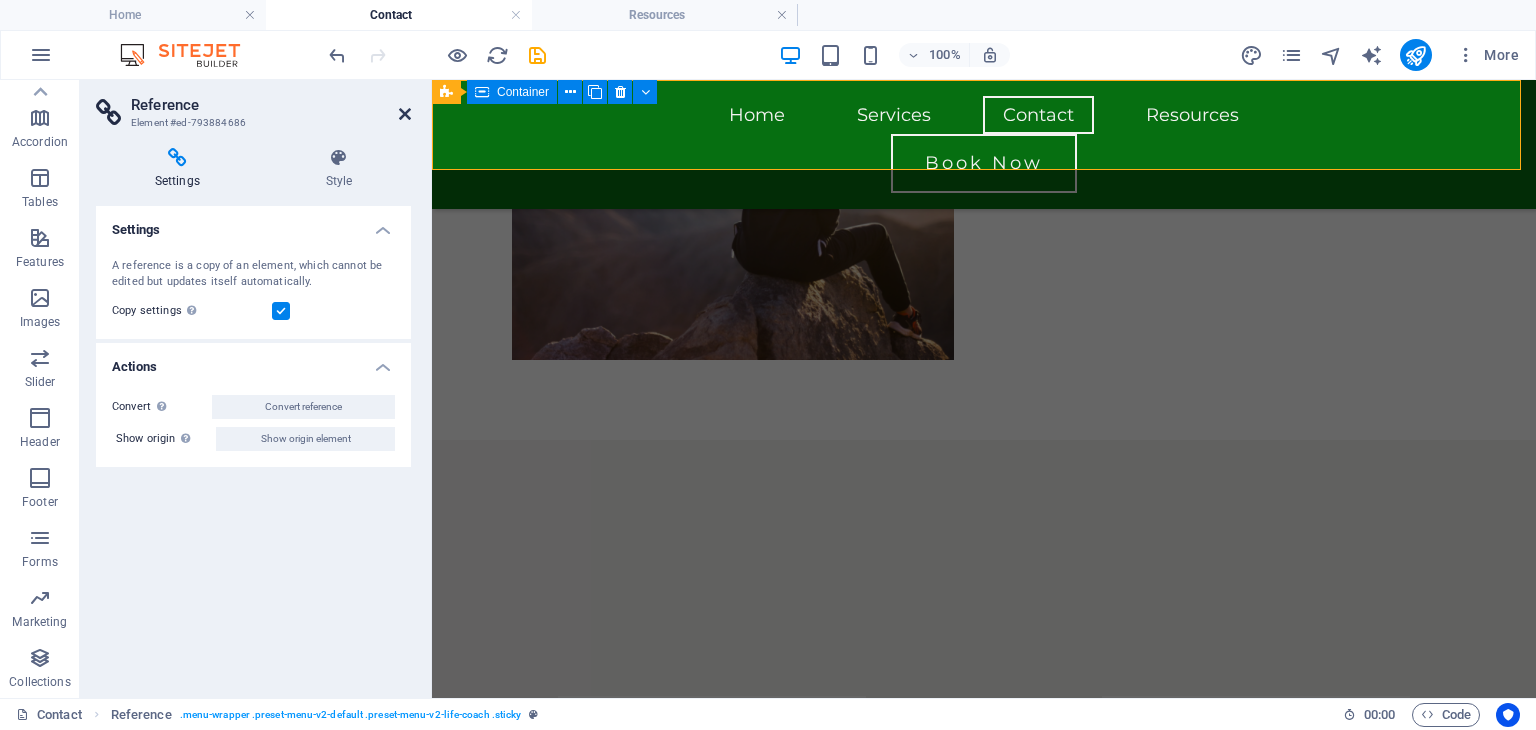 click at bounding box center (405, 114) 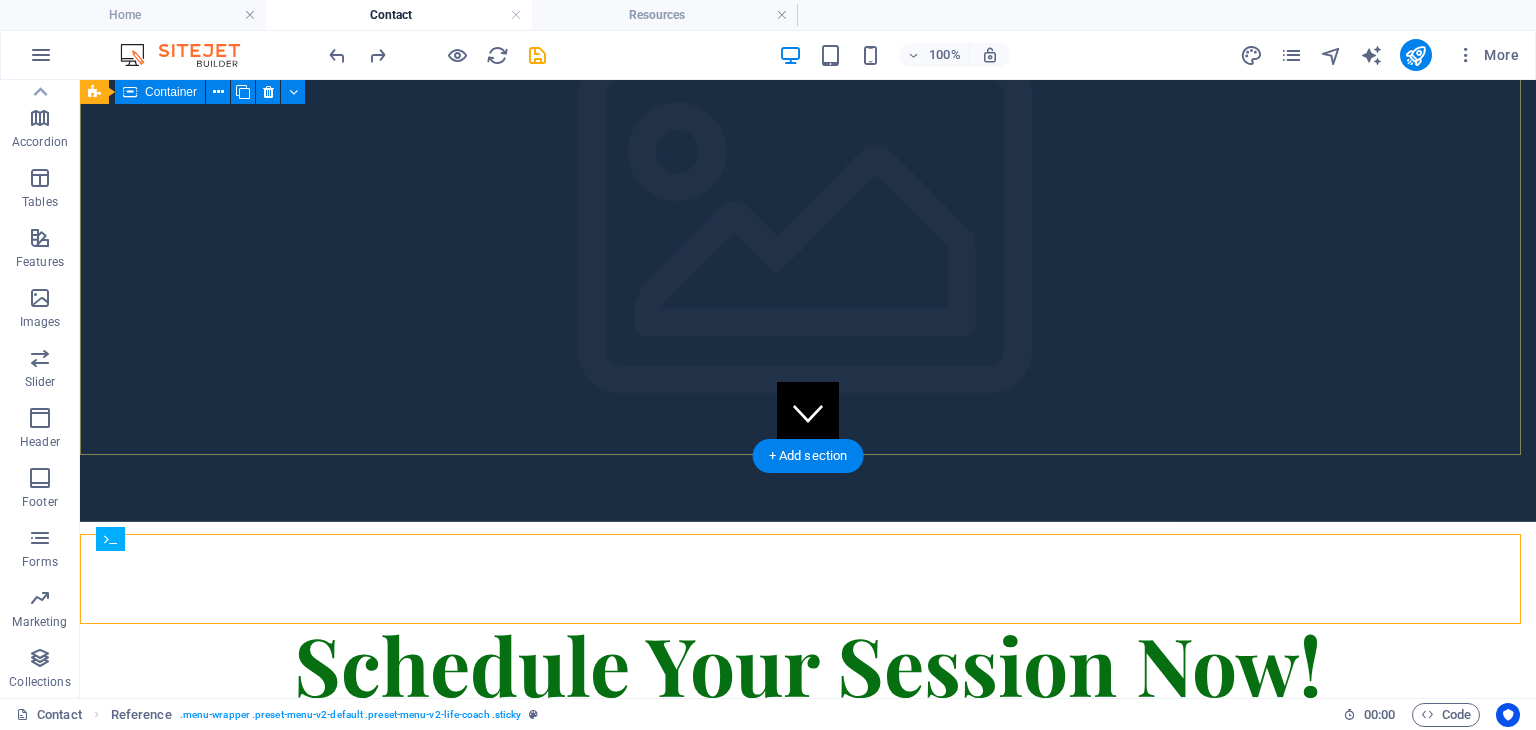 scroll, scrollTop: 0, scrollLeft: 0, axis: both 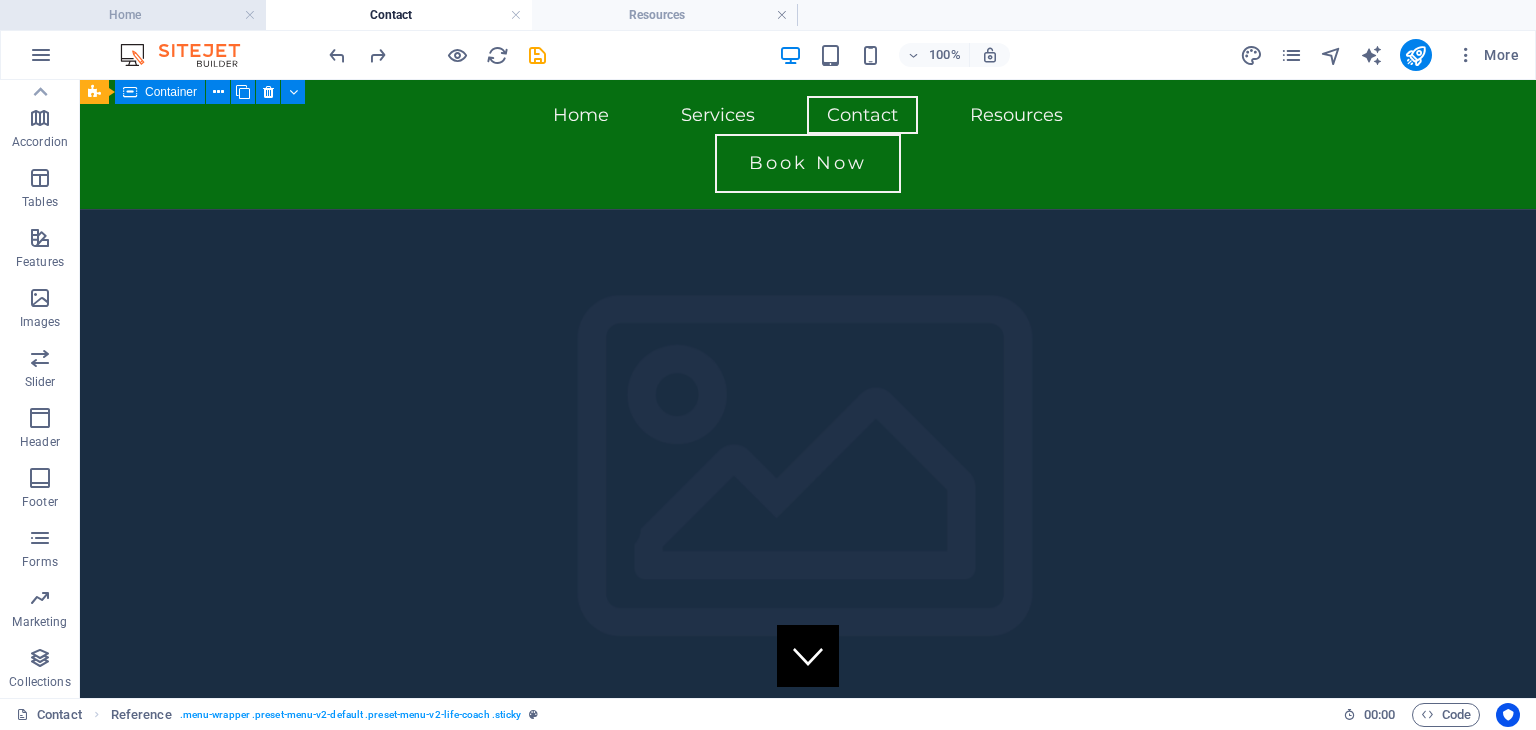 click on "Home" at bounding box center [133, 15] 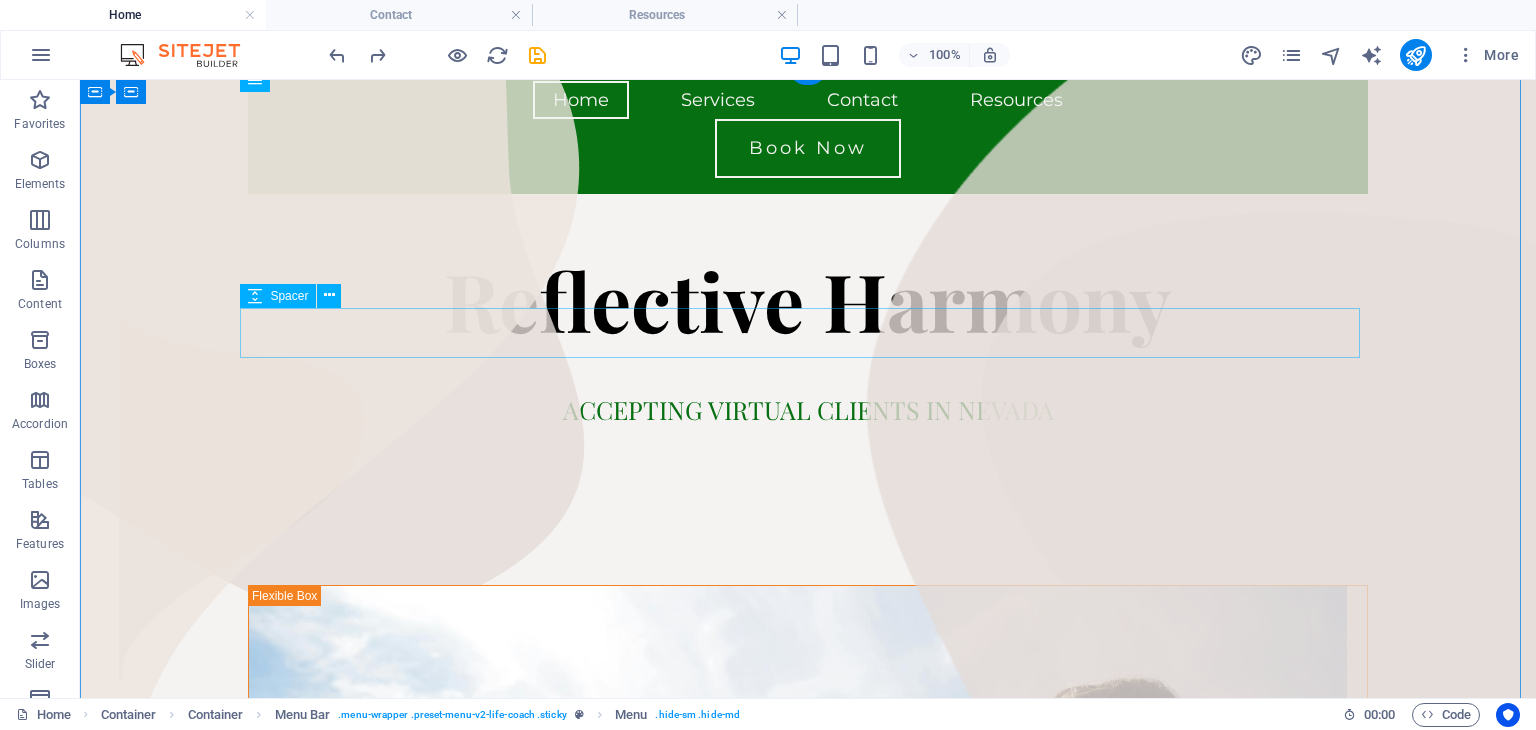 scroll, scrollTop: 22, scrollLeft: 0, axis: vertical 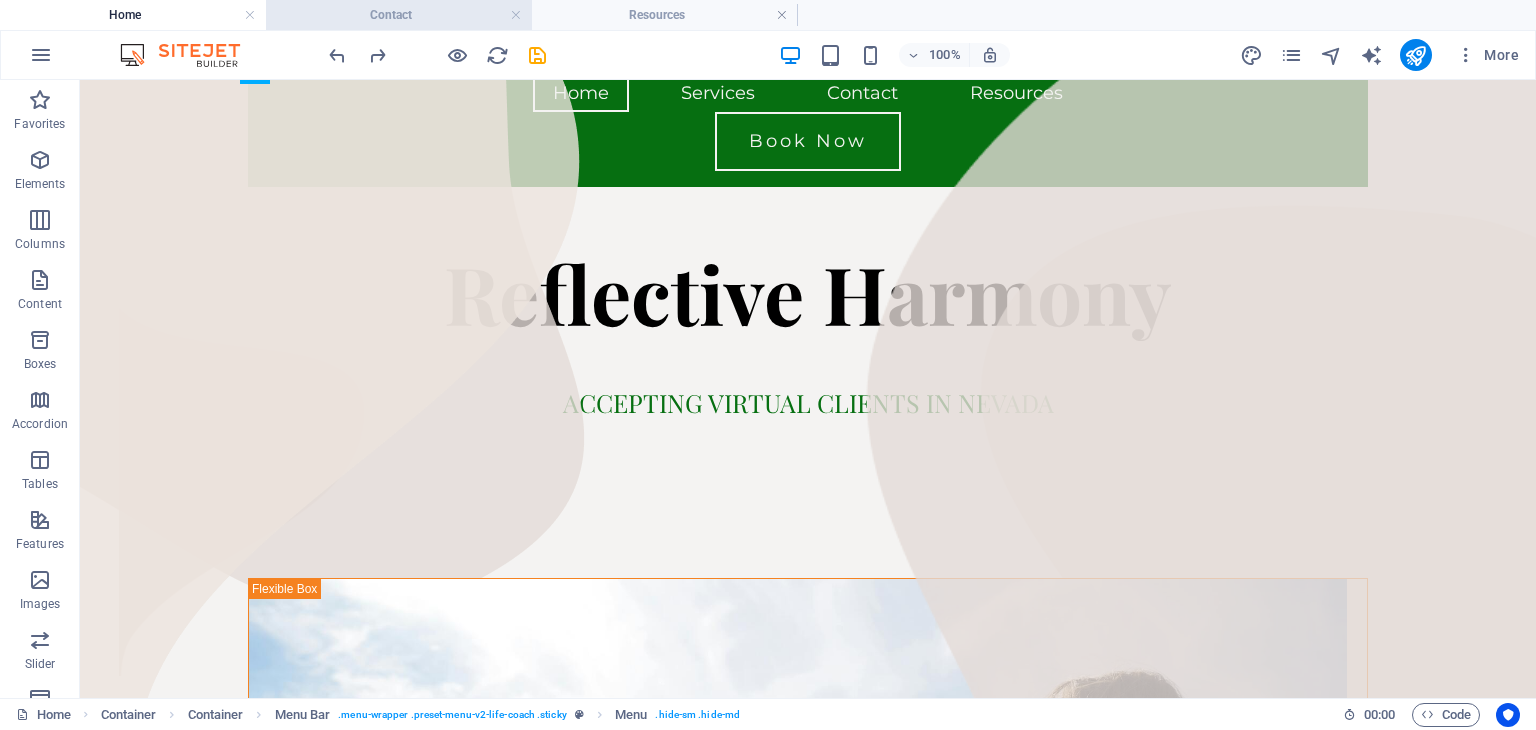 click on "Contact" at bounding box center [399, 15] 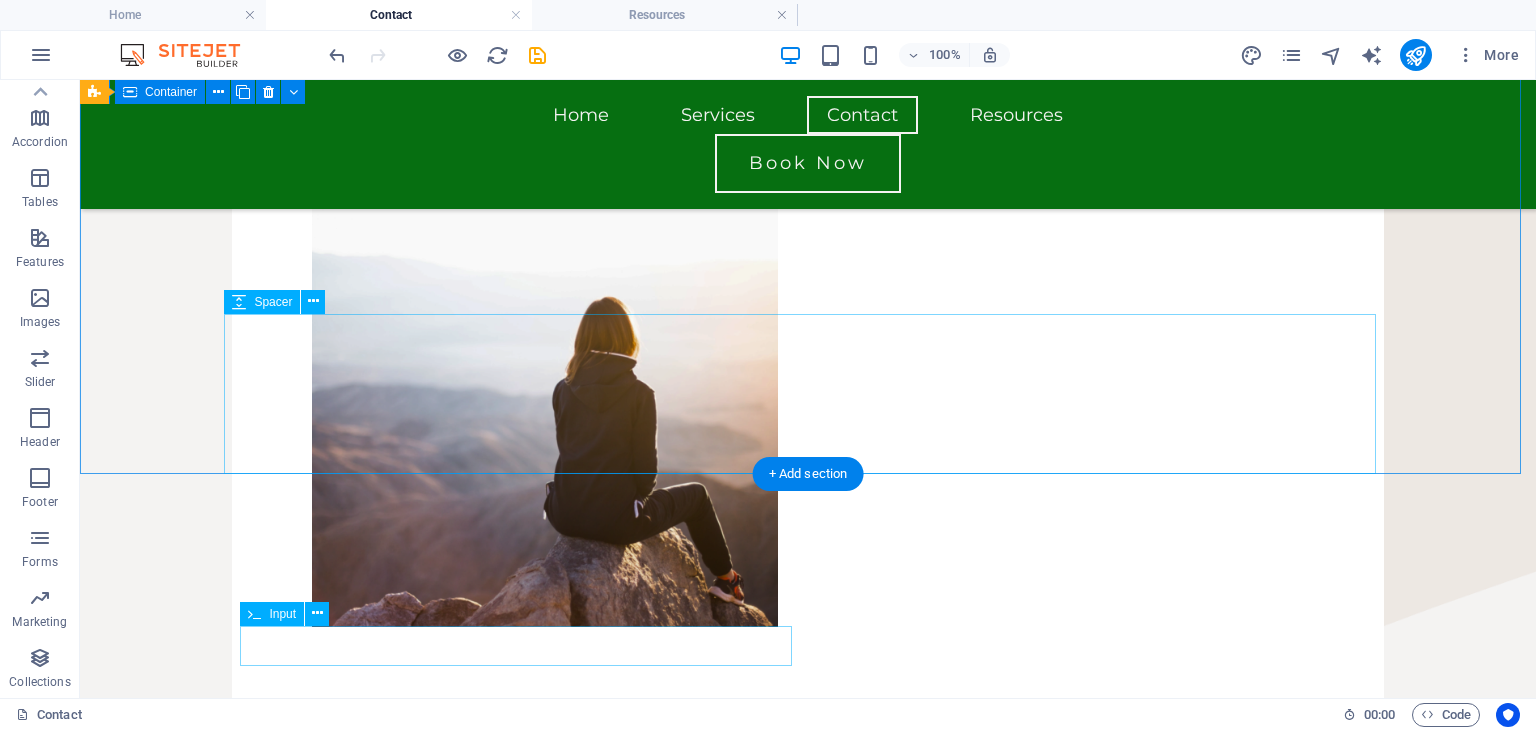 scroll, scrollTop: 1100, scrollLeft: 0, axis: vertical 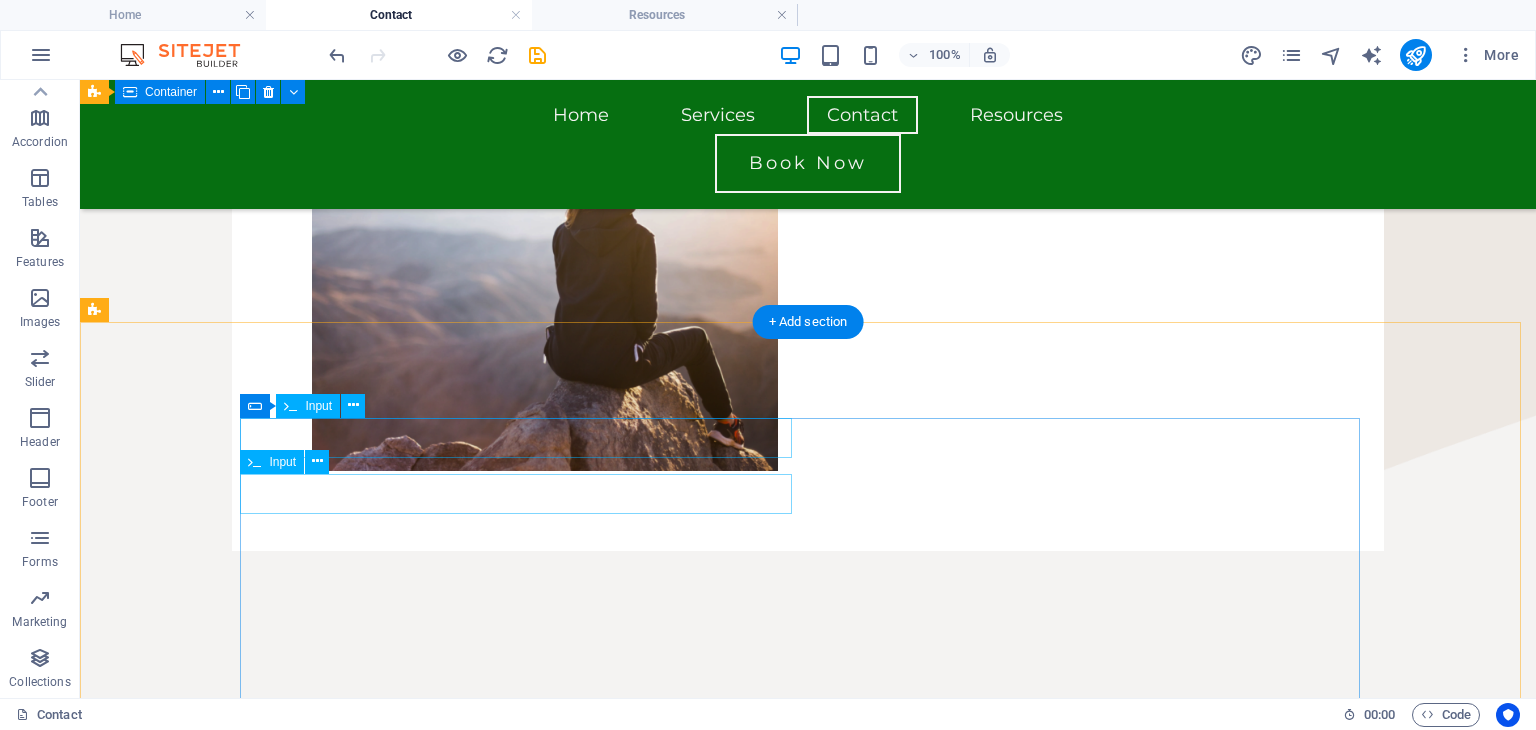 click at bounding box center [524, 833] 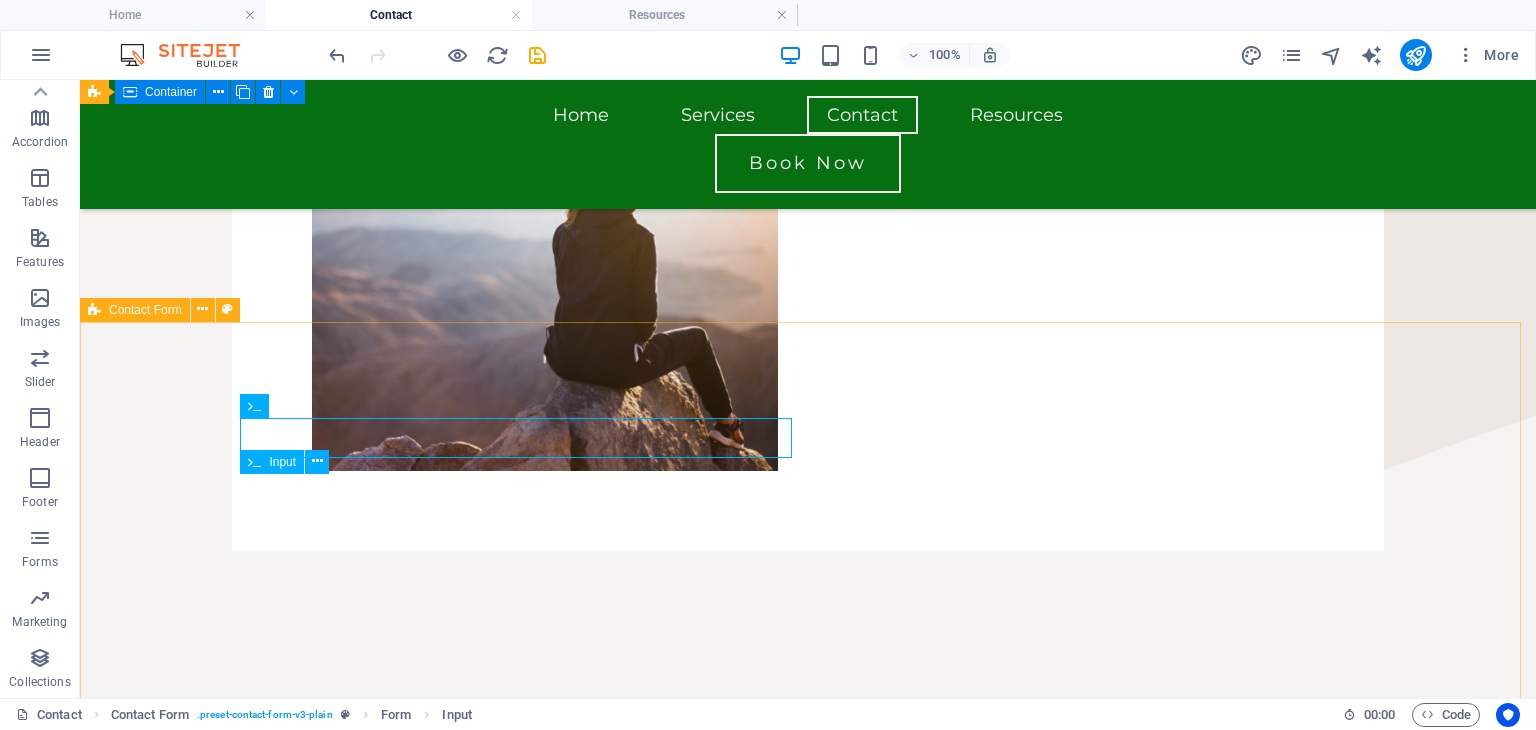 click on "Contact Form" at bounding box center (145, 310) 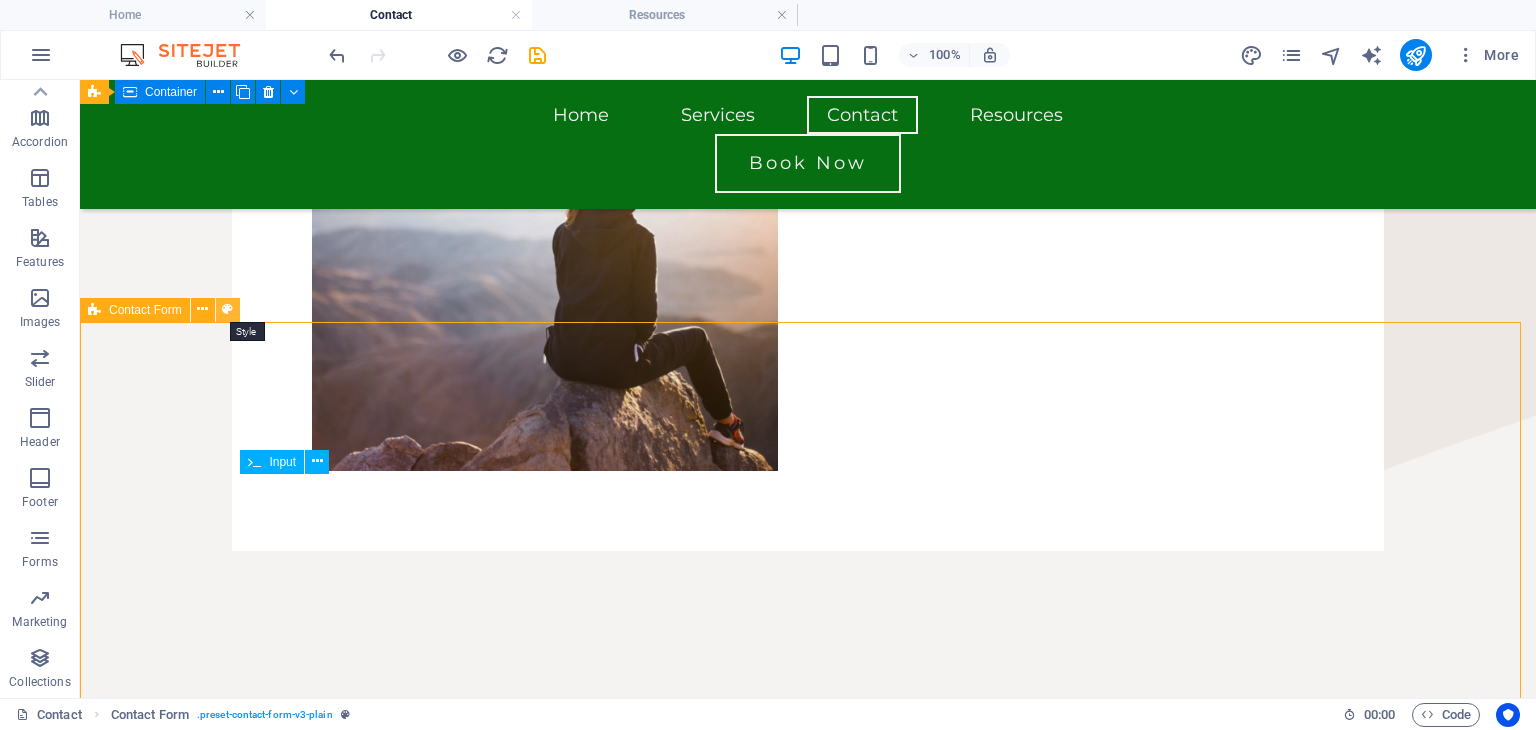 click at bounding box center (227, 309) 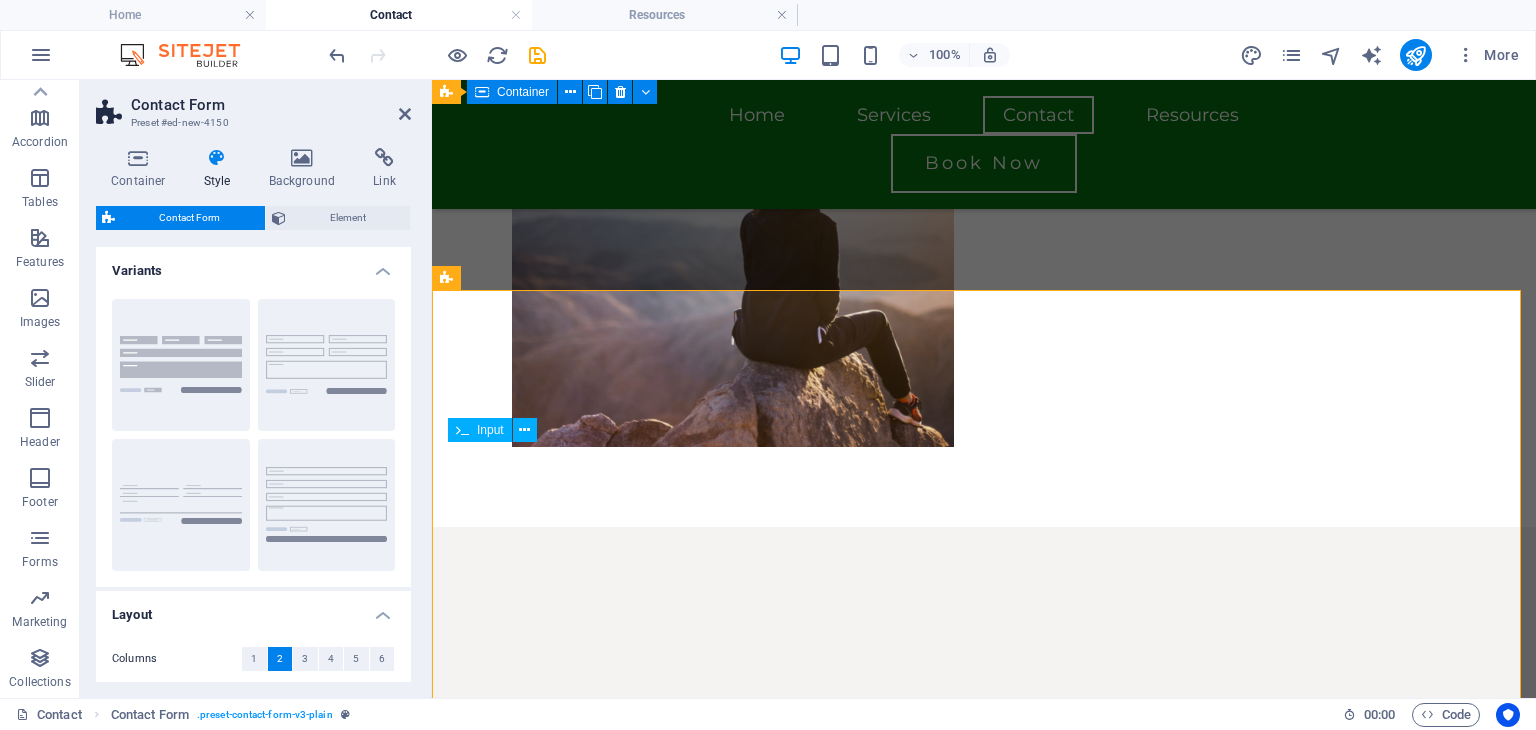 click on "Contact Form" at bounding box center [190, 218] 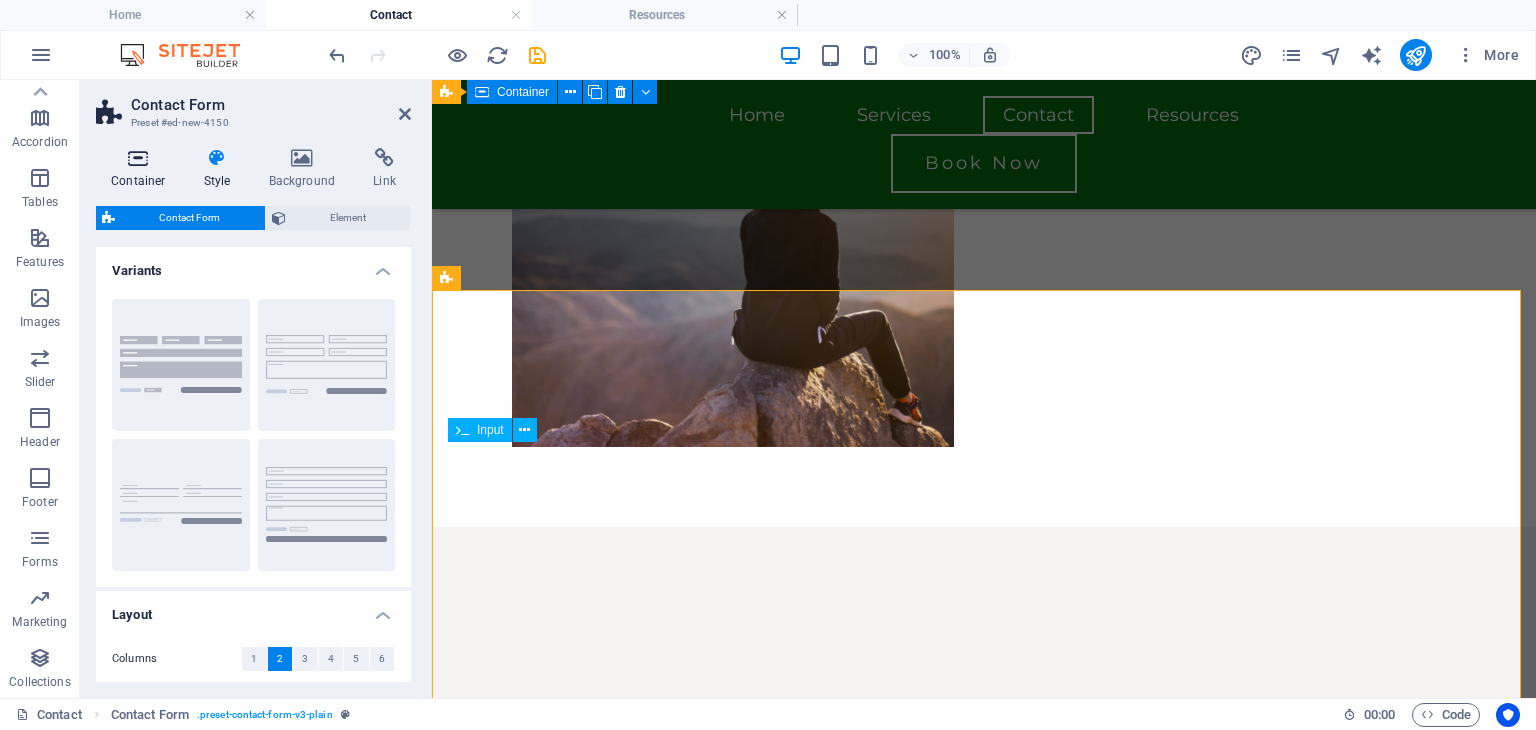 click at bounding box center (138, 158) 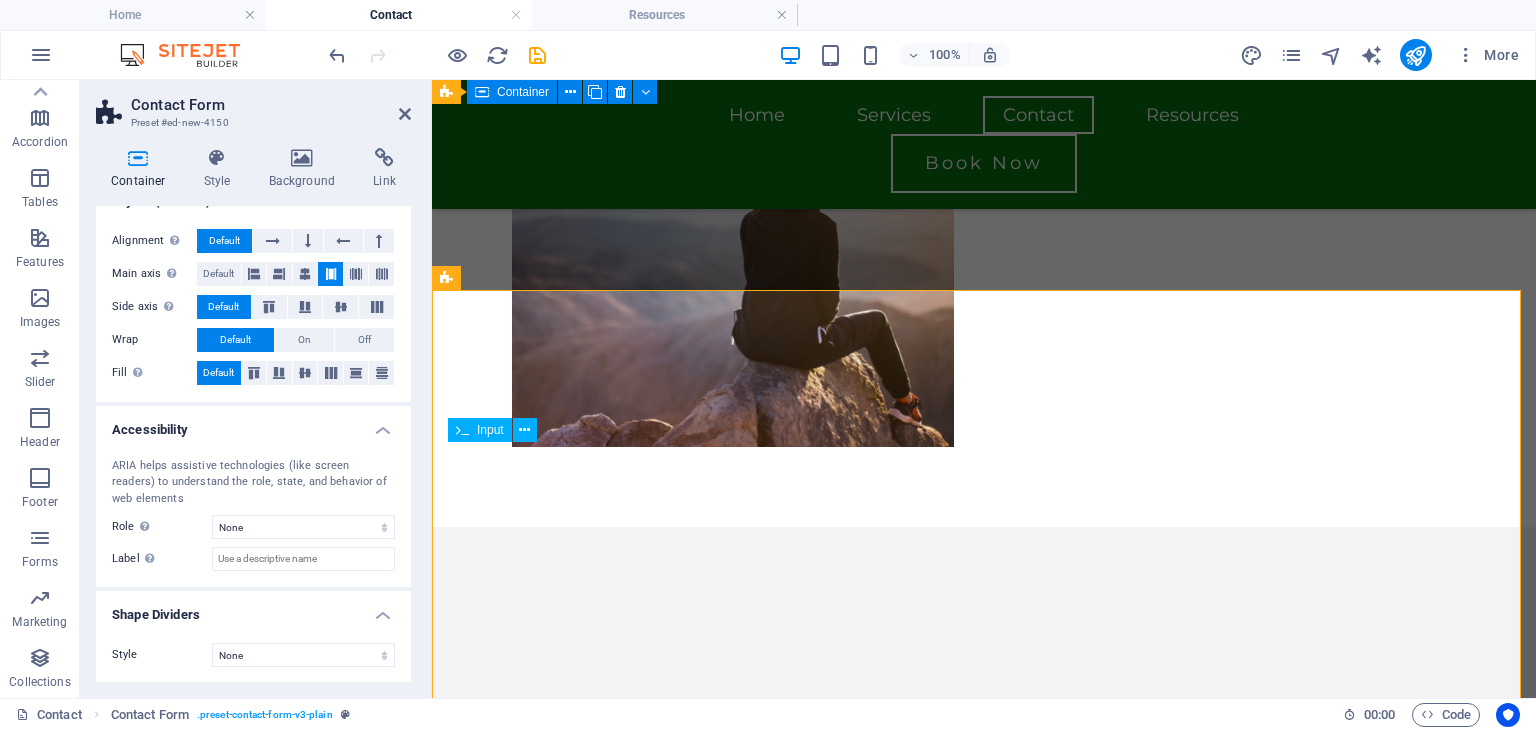 scroll, scrollTop: 0, scrollLeft: 0, axis: both 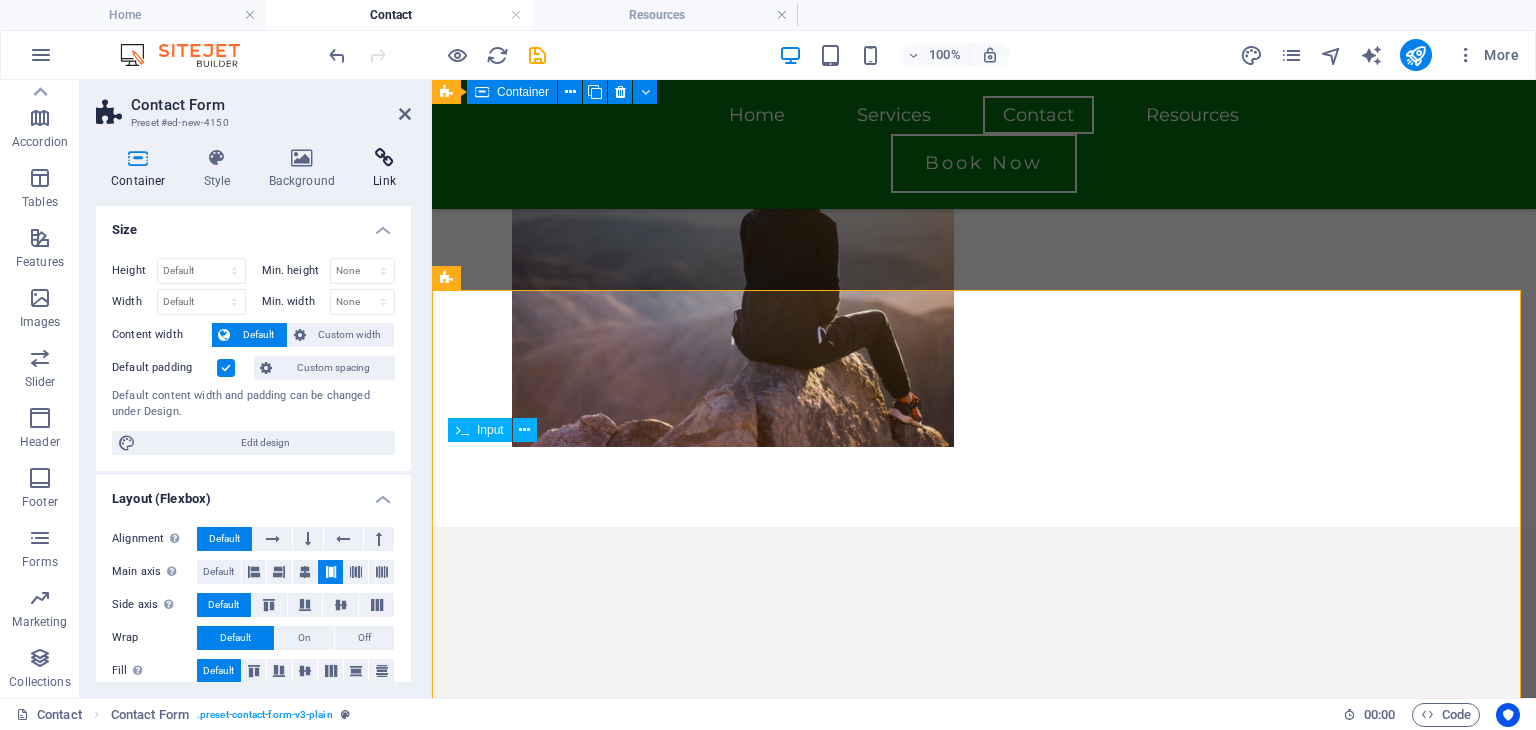 click on "Link" at bounding box center (384, 169) 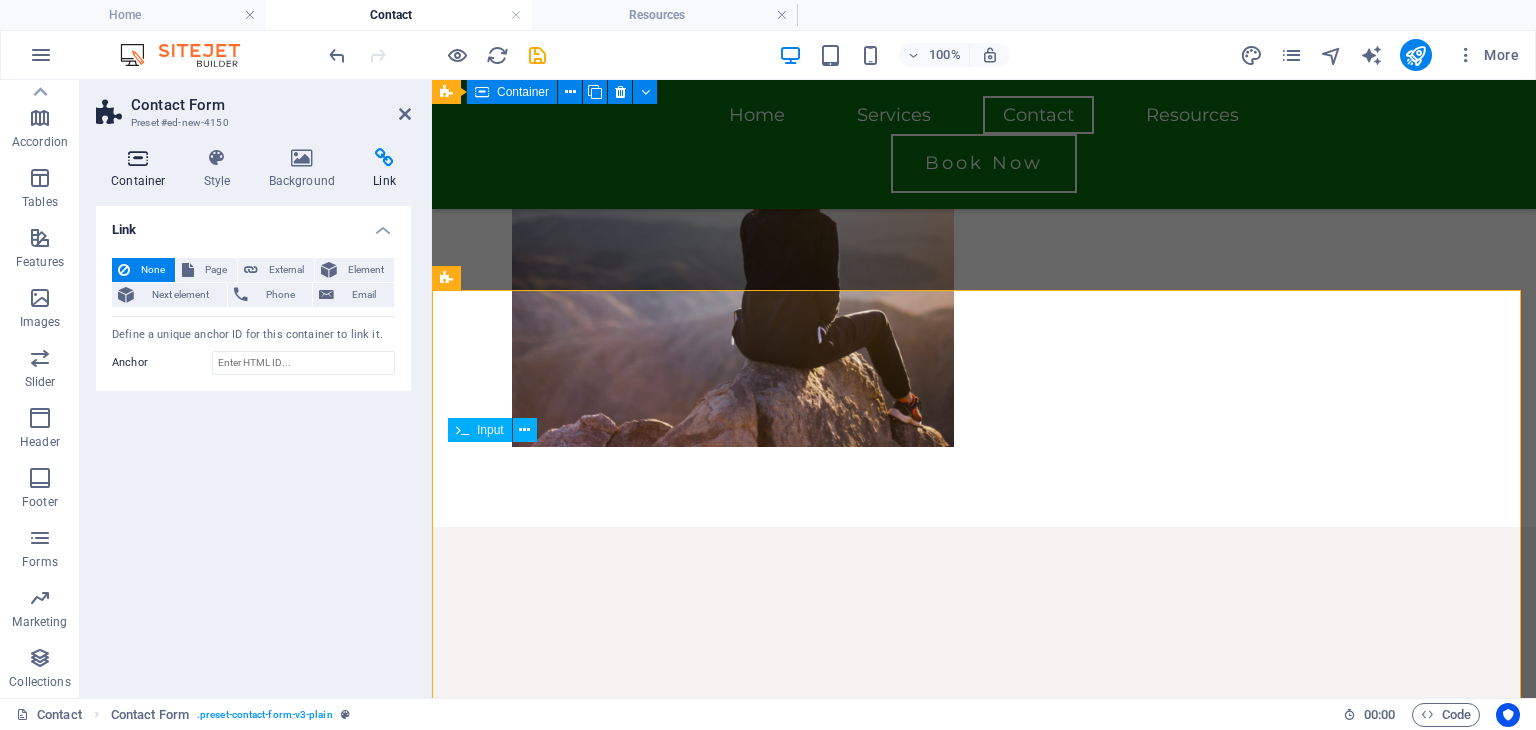 click on "Container" at bounding box center [142, 169] 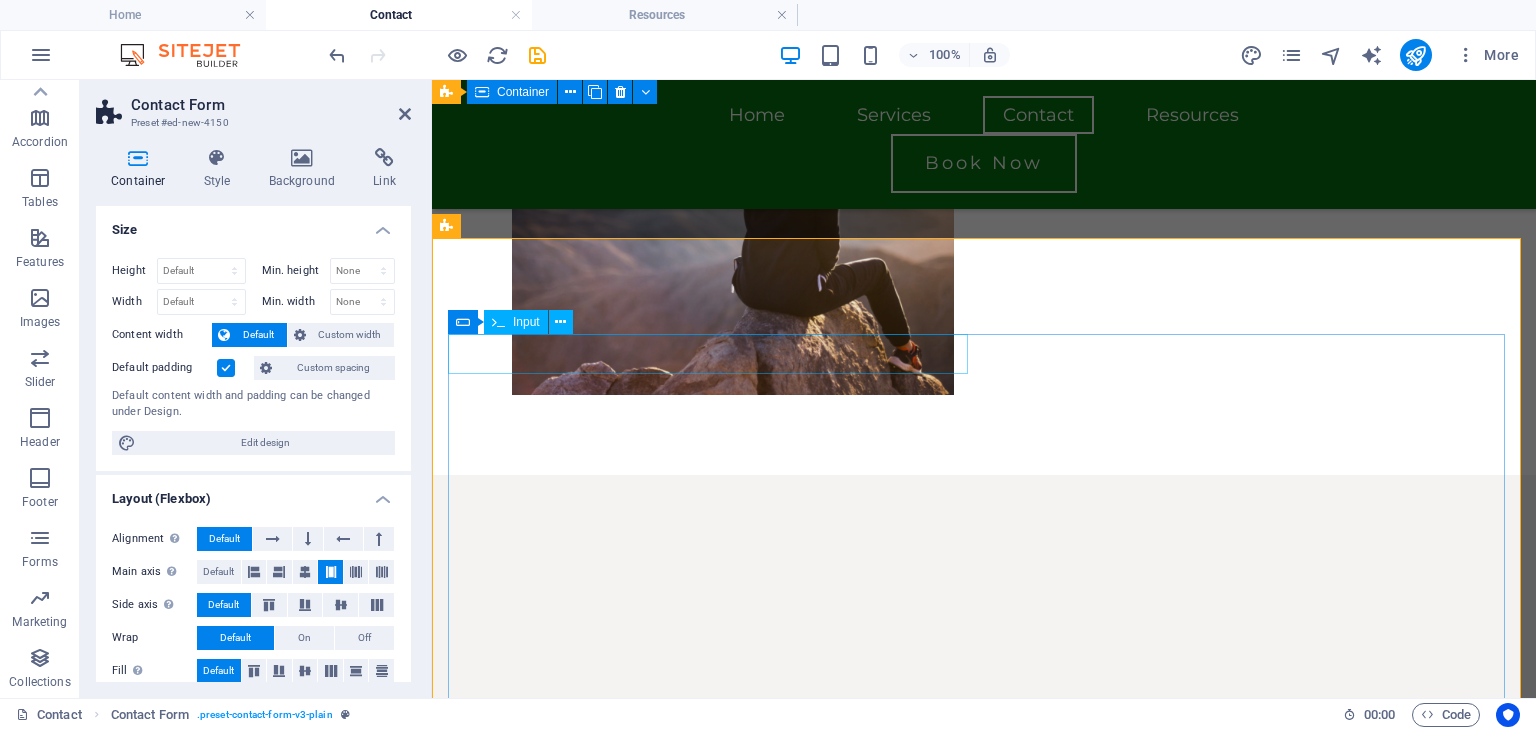 scroll, scrollTop: 1276, scrollLeft: 0, axis: vertical 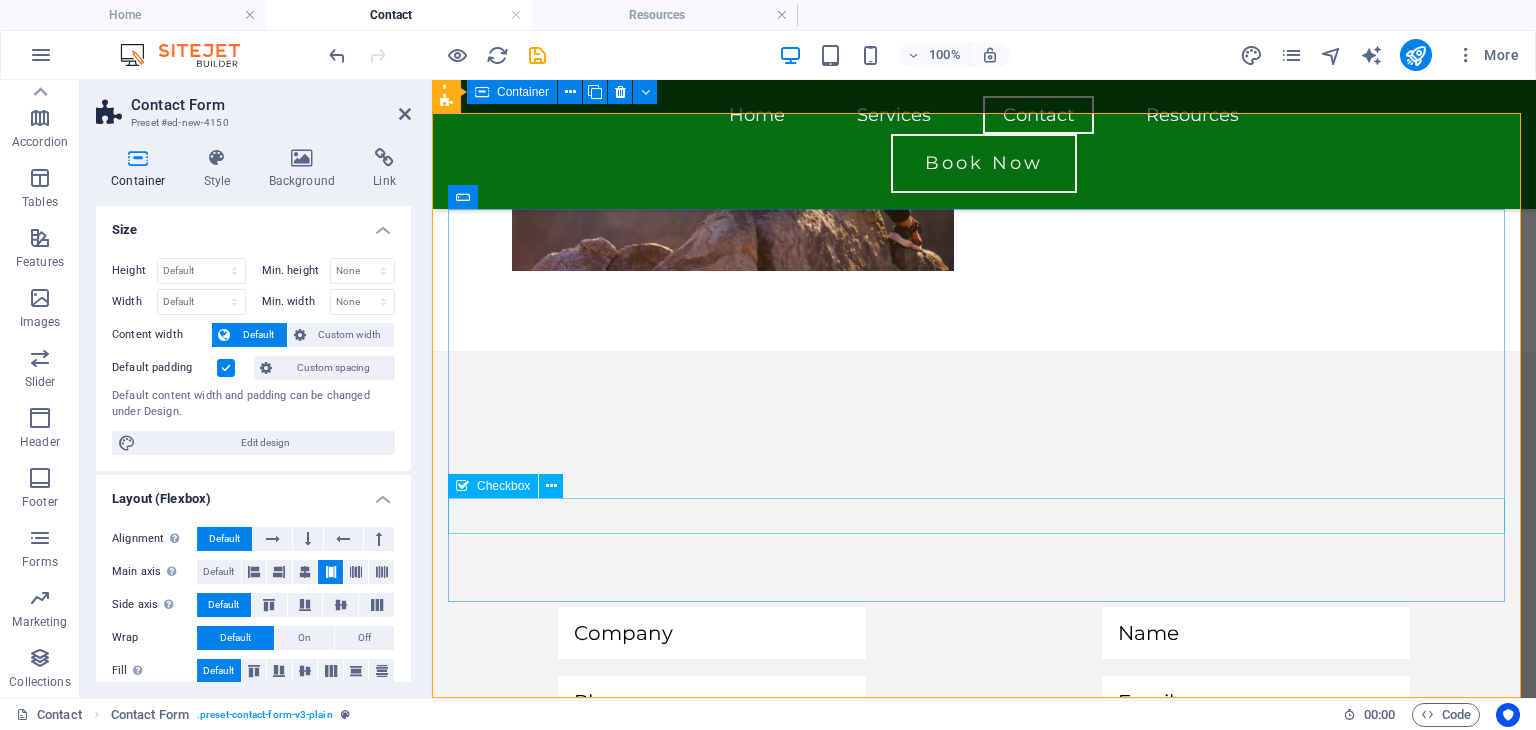 click on "{{ 'content.forms.privacy'|trans }}" at bounding box center (984, 951) 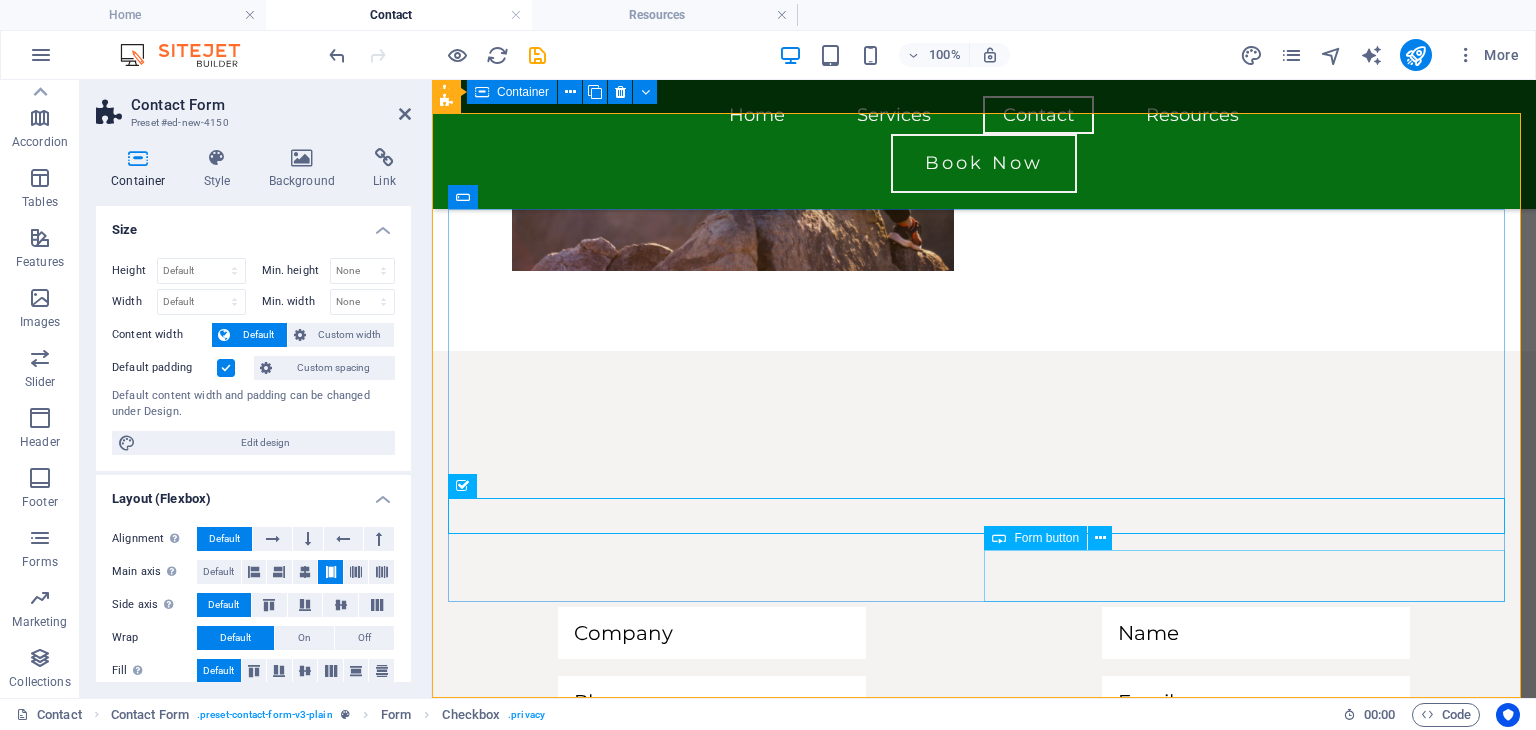 click on "Submit" at bounding box center [1256, 1011] 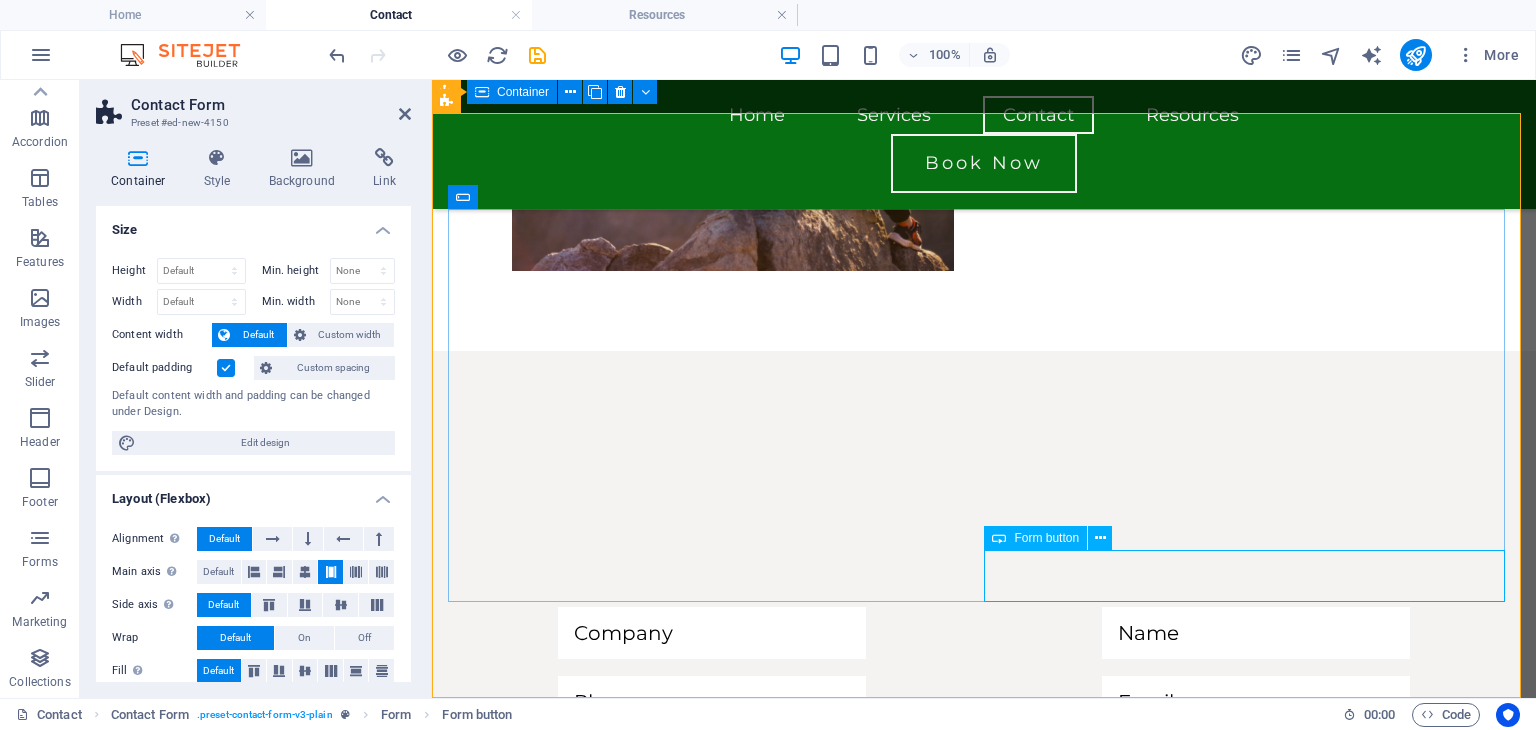 click on "Form button" at bounding box center [1046, 538] 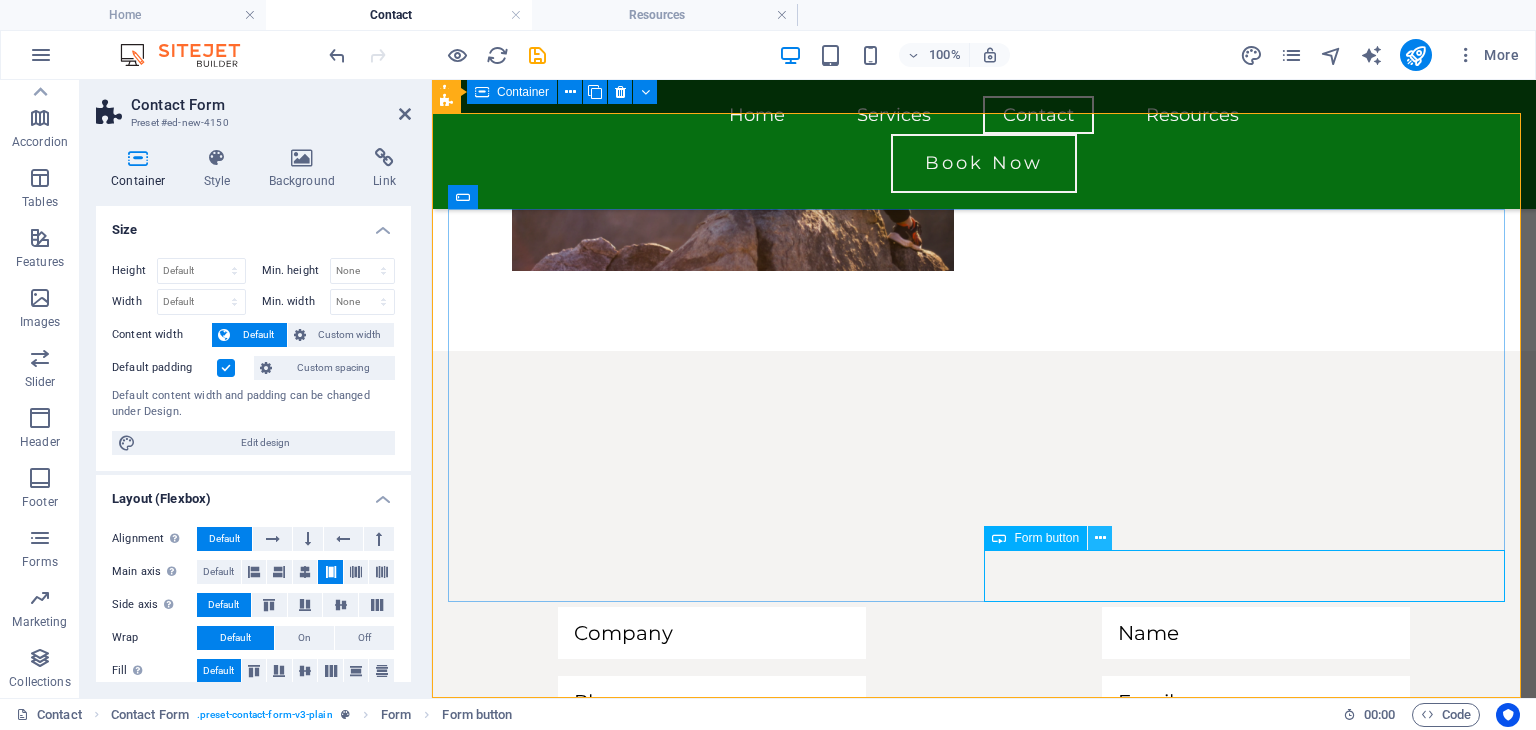 click at bounding box center (1100, 538) 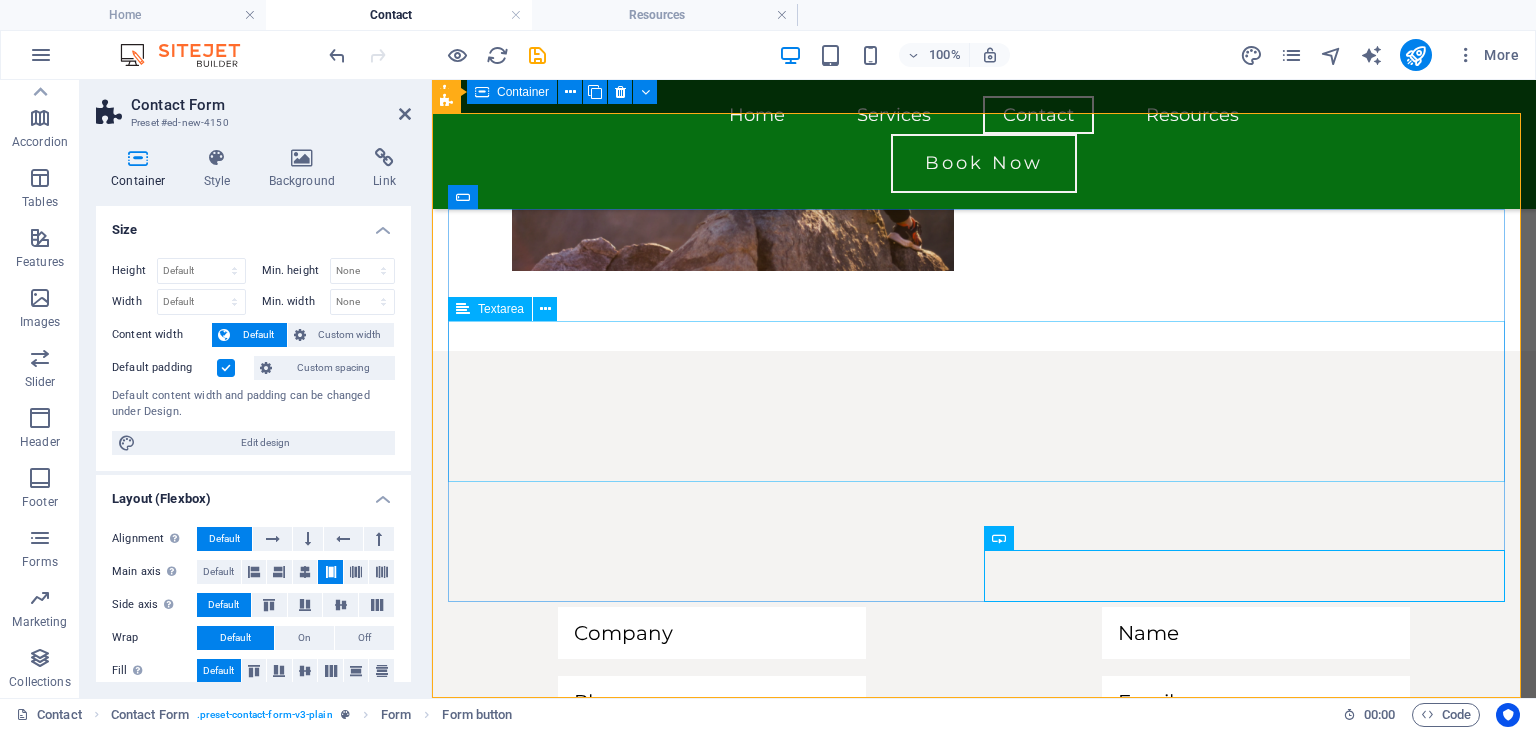 drag, startPoint x: 731, startPoint y: 363, endPoint x: 514, endPoint y: 477, distance: 245.12242 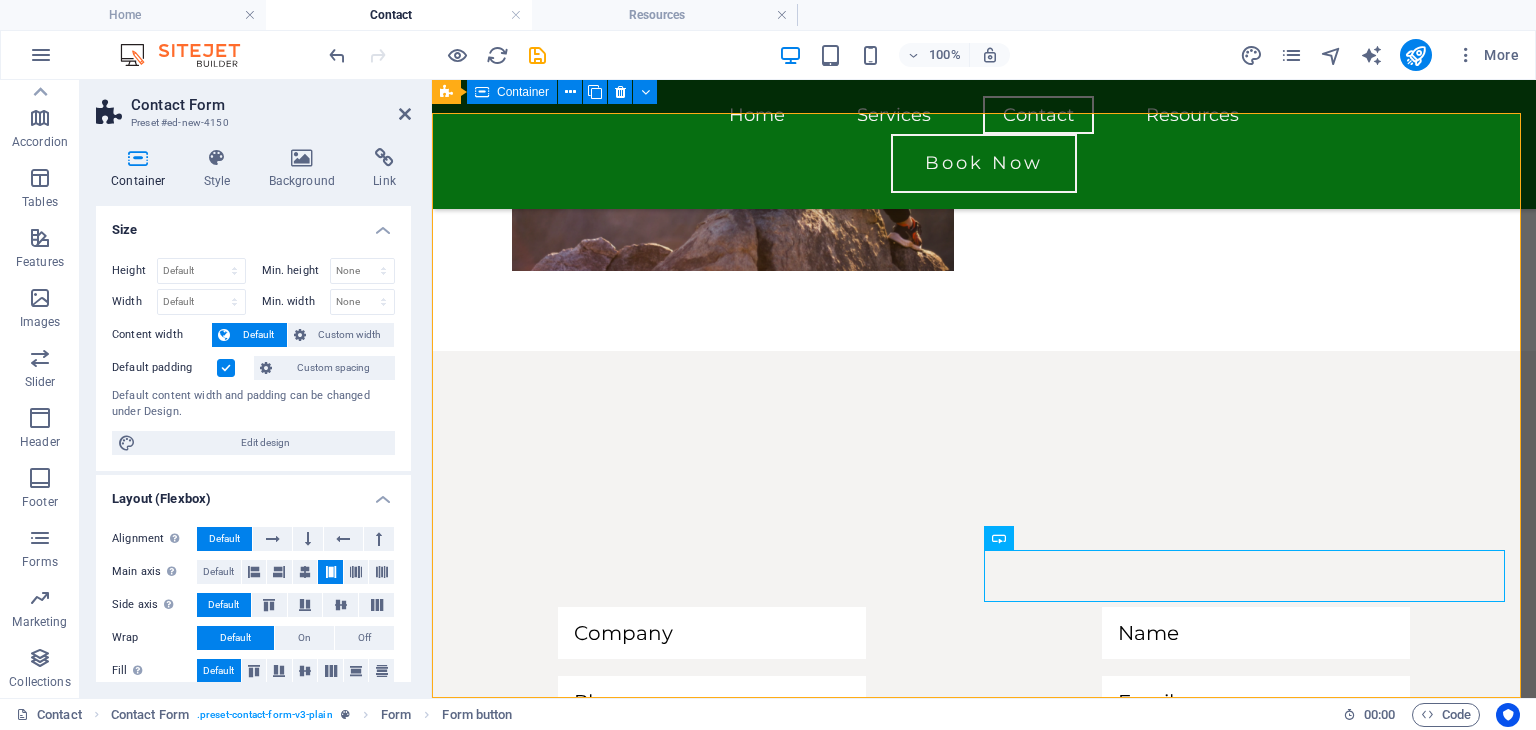 click on "Preset #ed-new-4150" at bounding box center (251, 123) 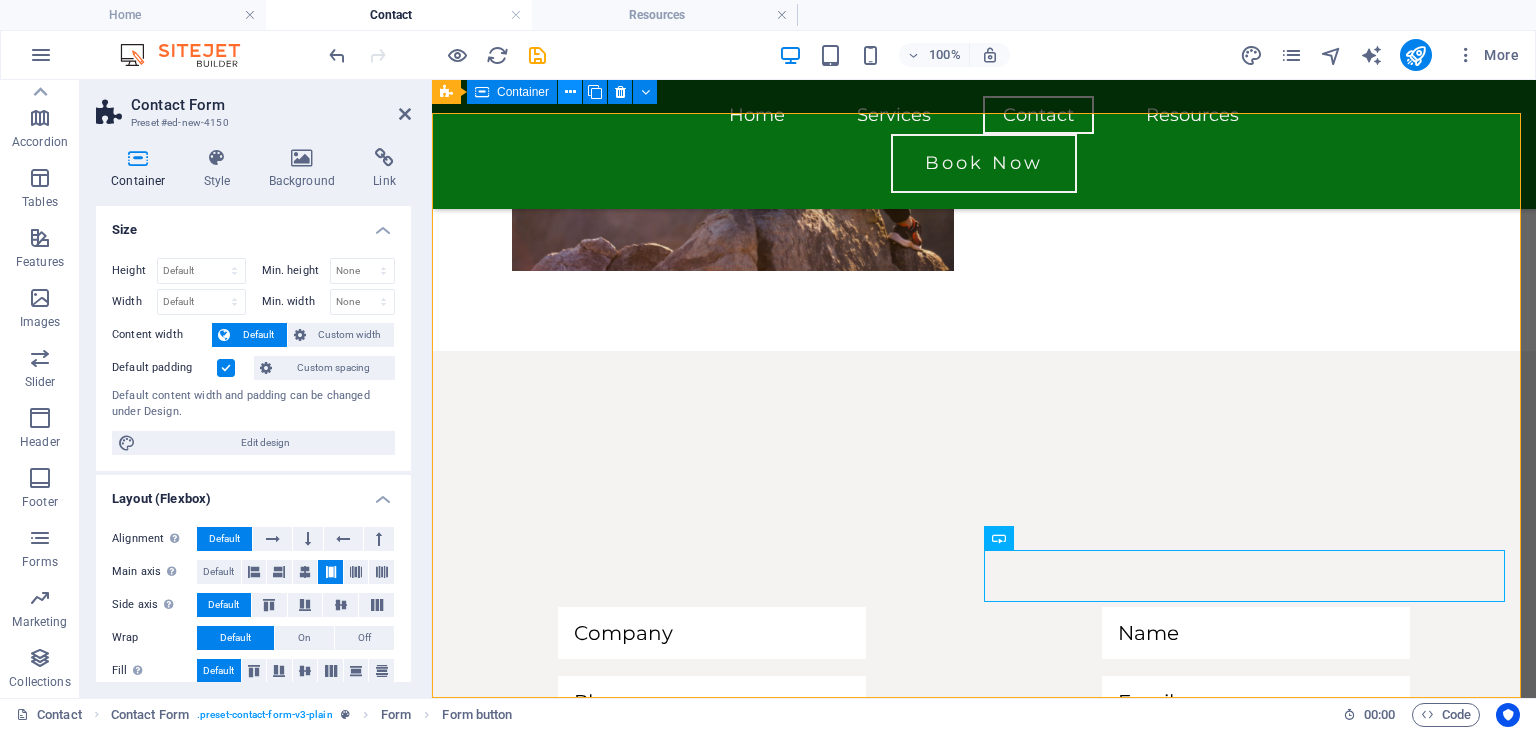 click at bounding box center (570, 92) 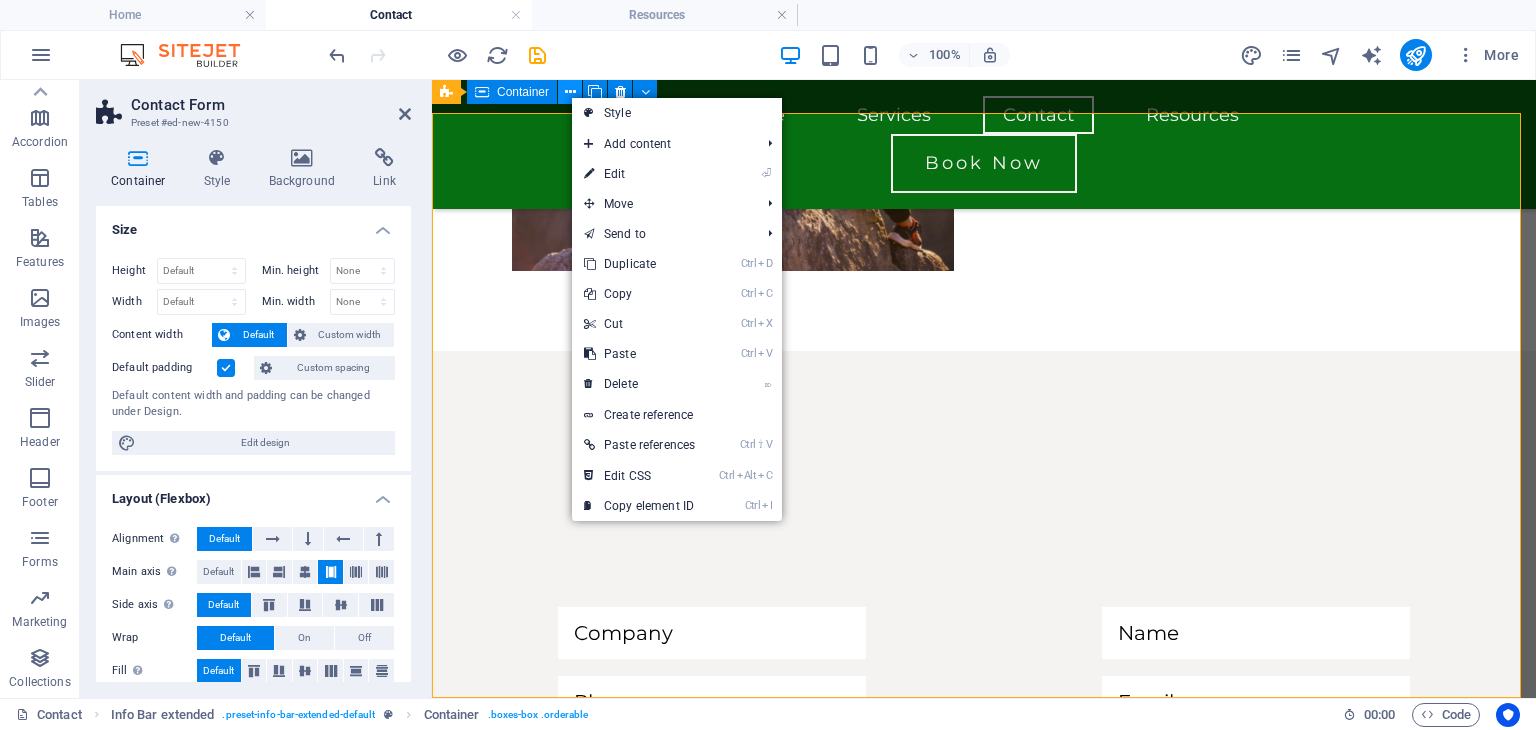 scroll, scrollTop: 1308, scrollLeft: 0, axis: vertical 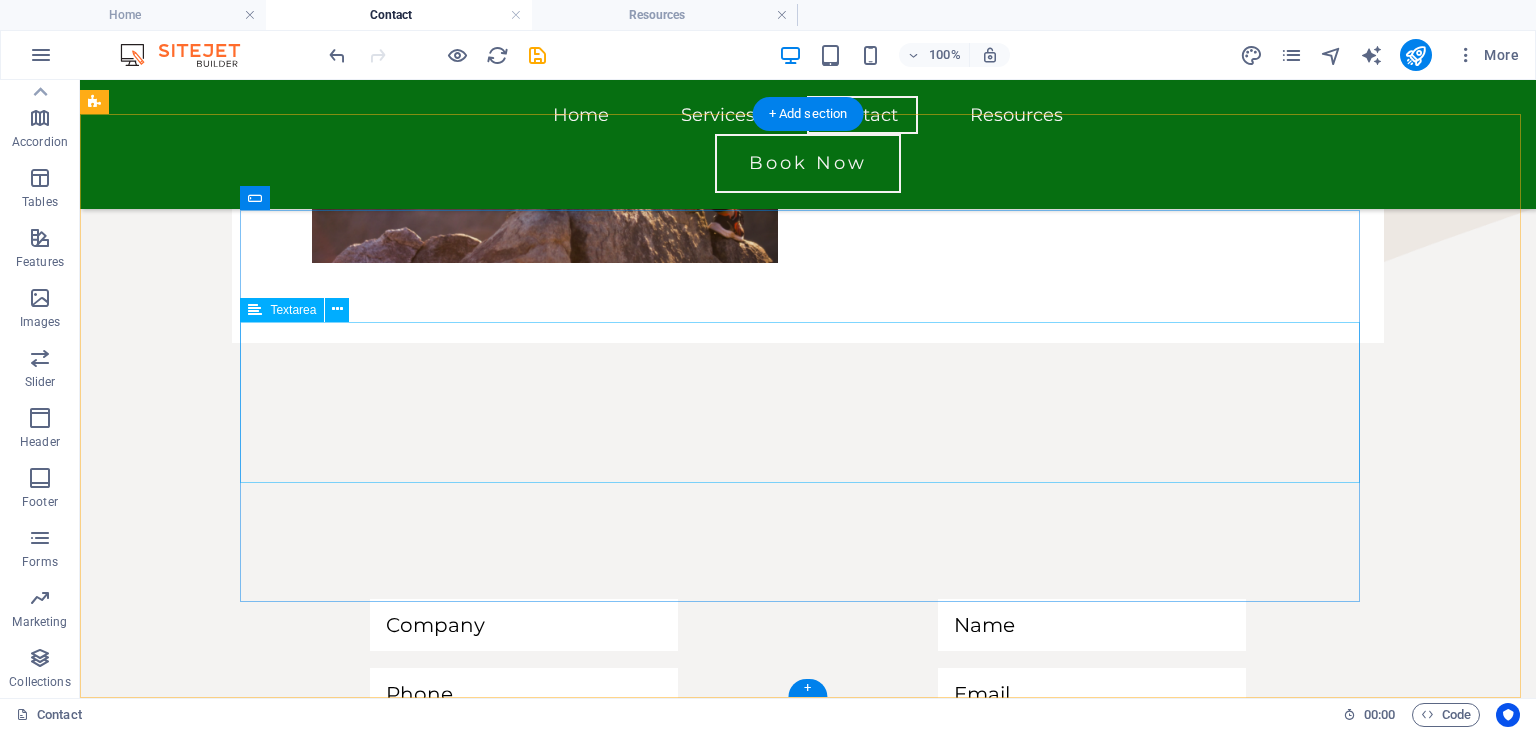 click at bounding box center [808, 823] 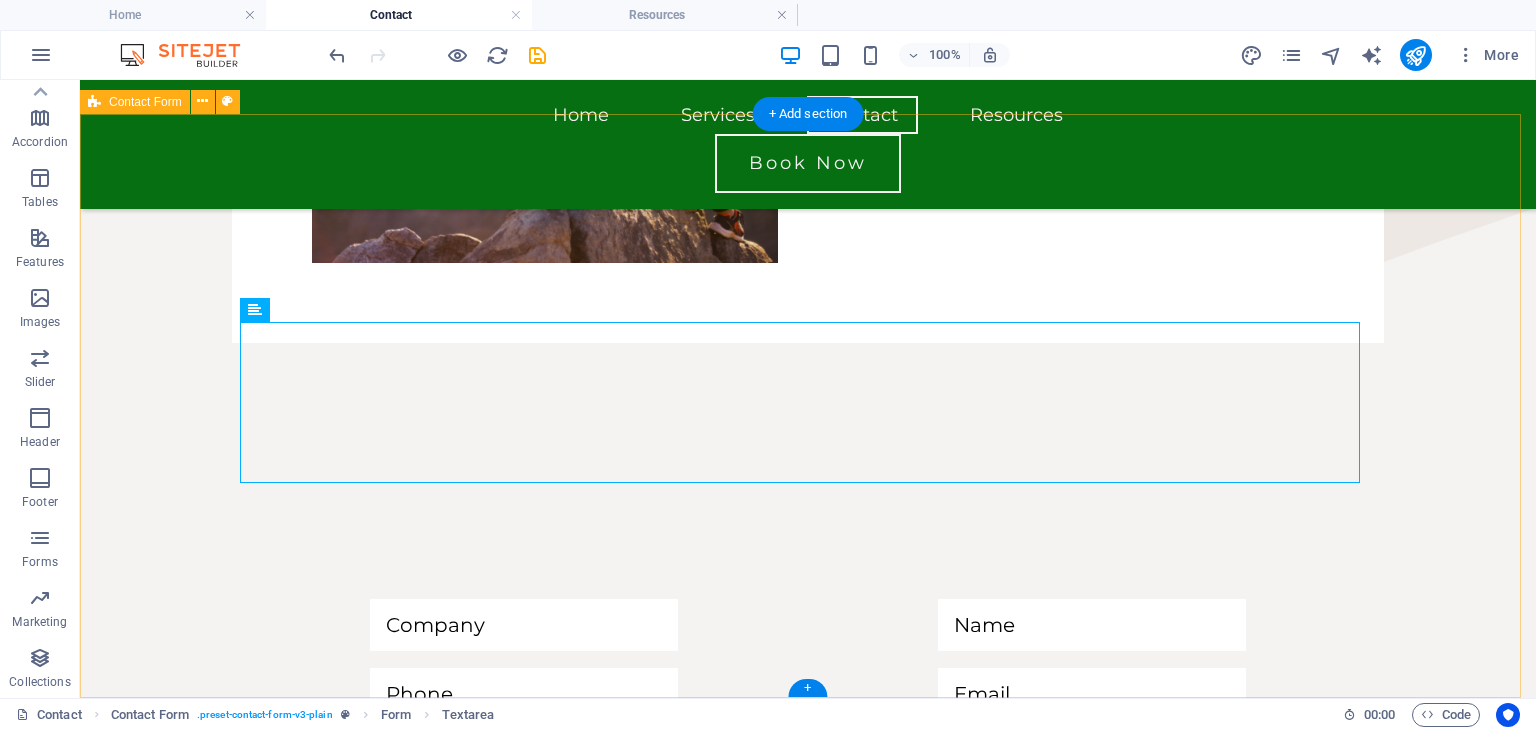 click on "{{ 'content.forms.privacy'|trans }}" at bounding box center (808, 943) 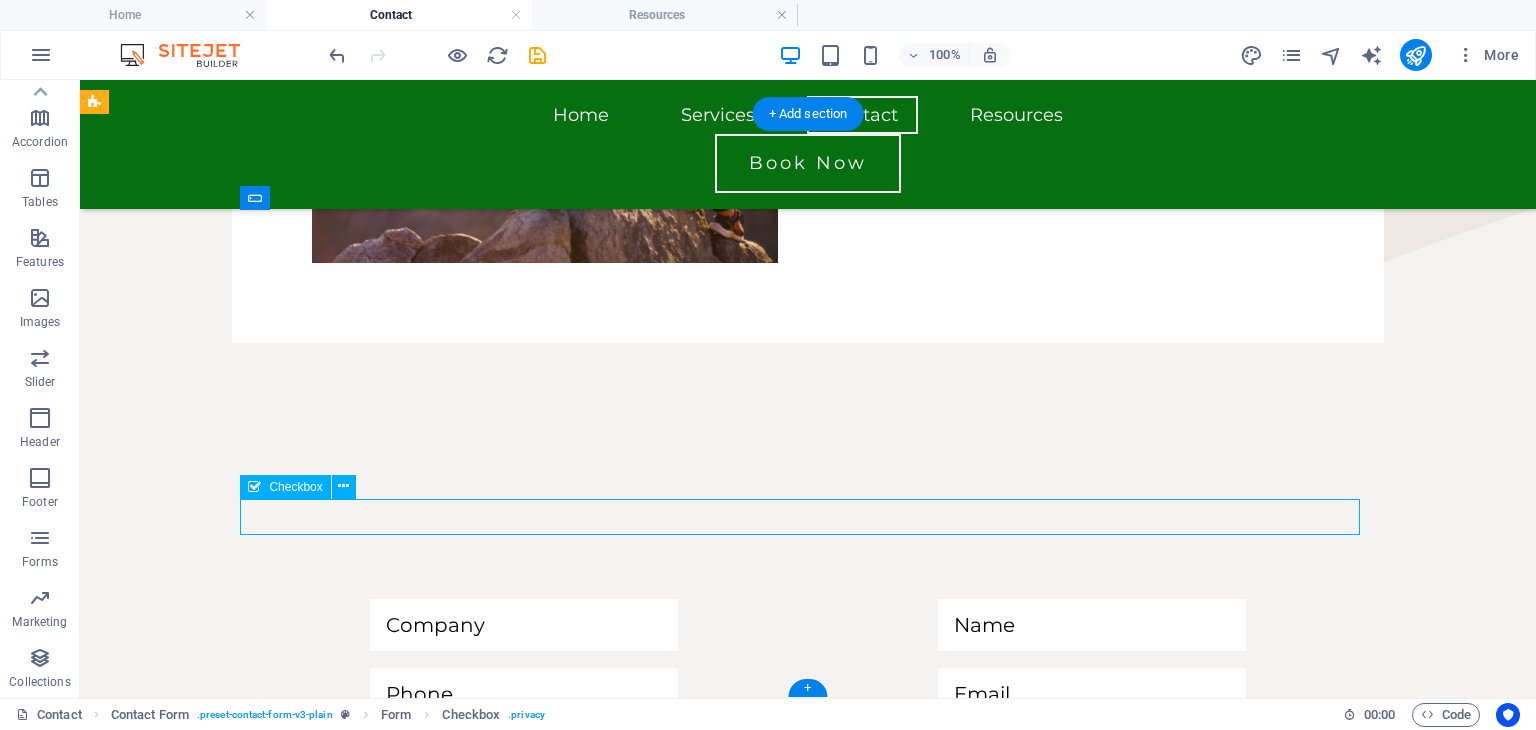 click on "{{ 'content.forms.privacy'|trans }}" at bounding box center [808, 943] 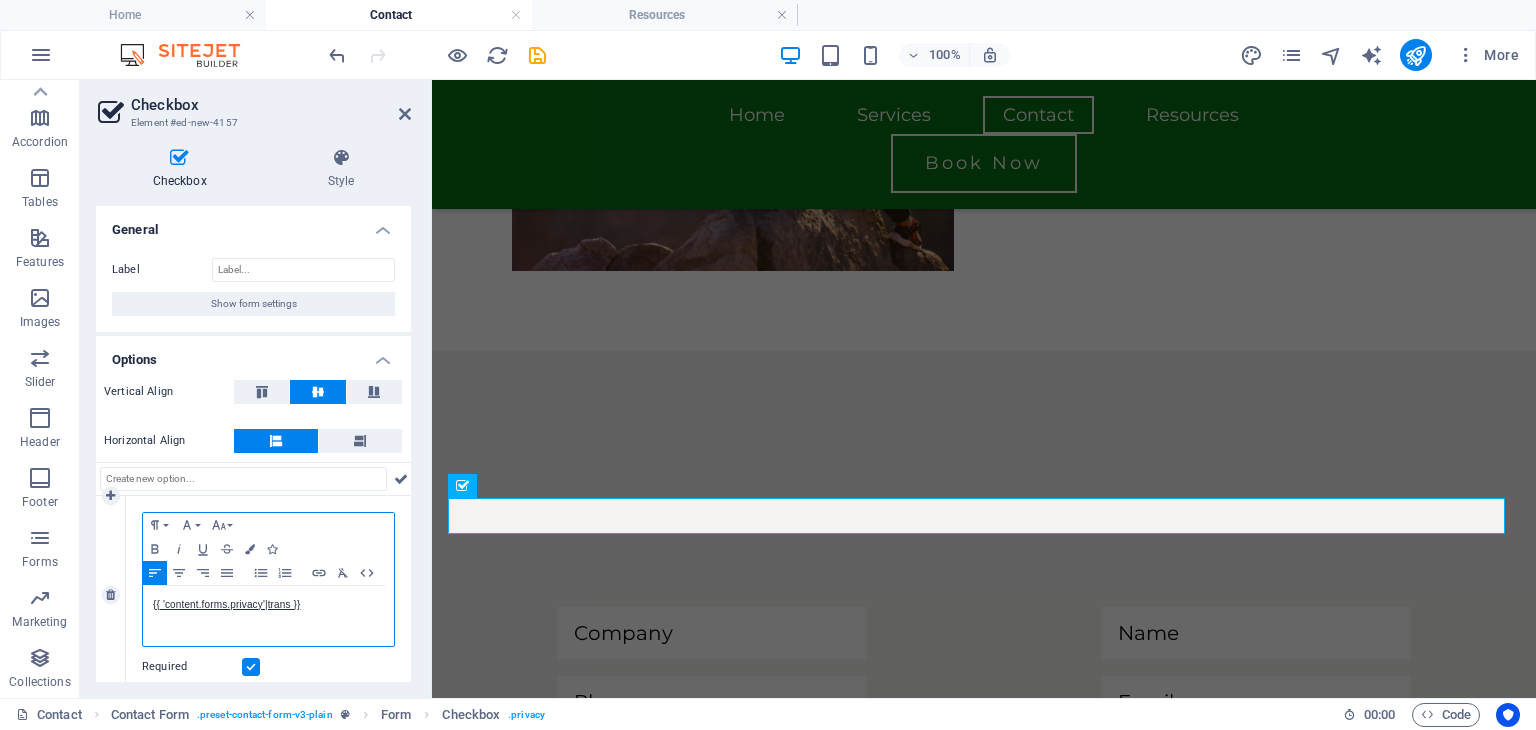 click on "{{ 'content.forms.privacy'|trans }}" at bounding box center (268, 605) 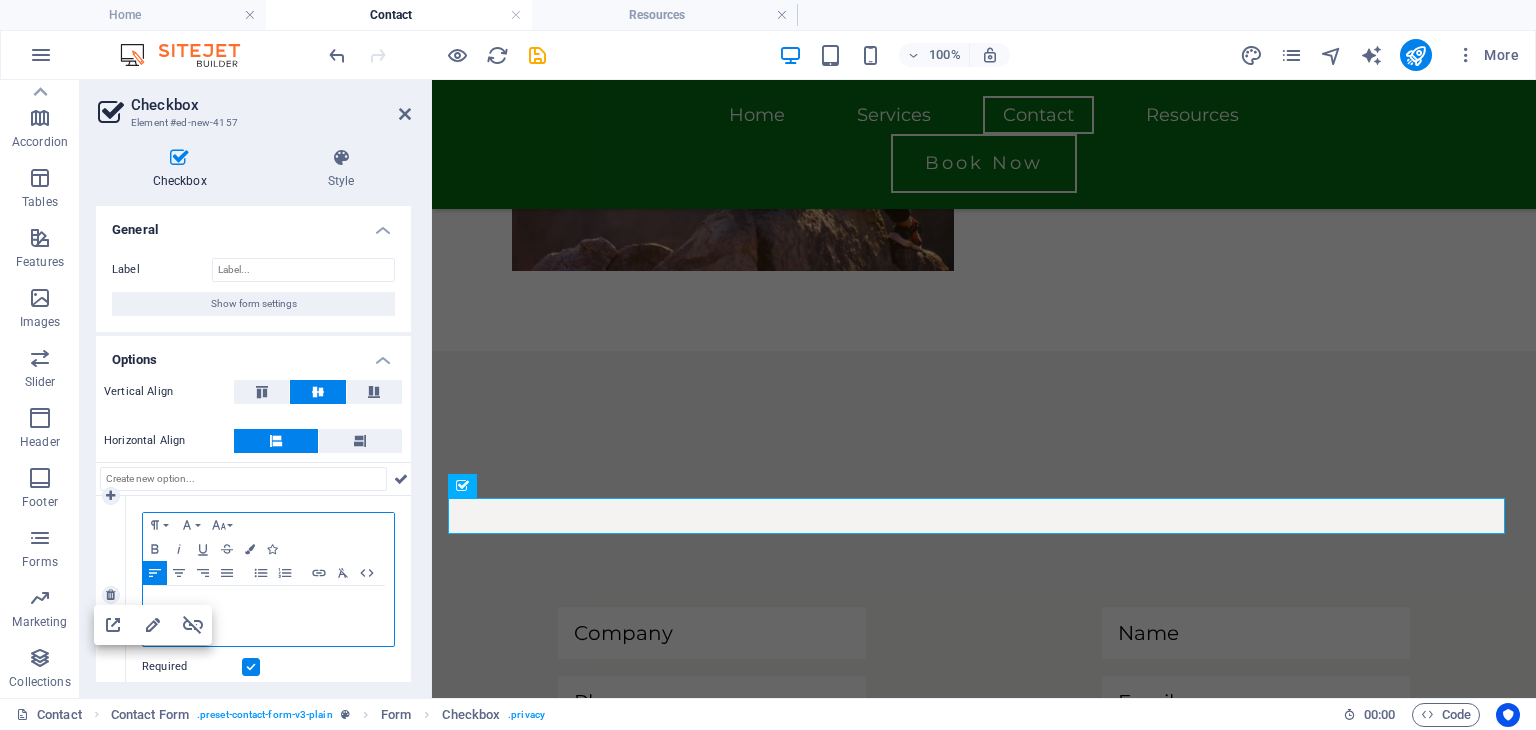type 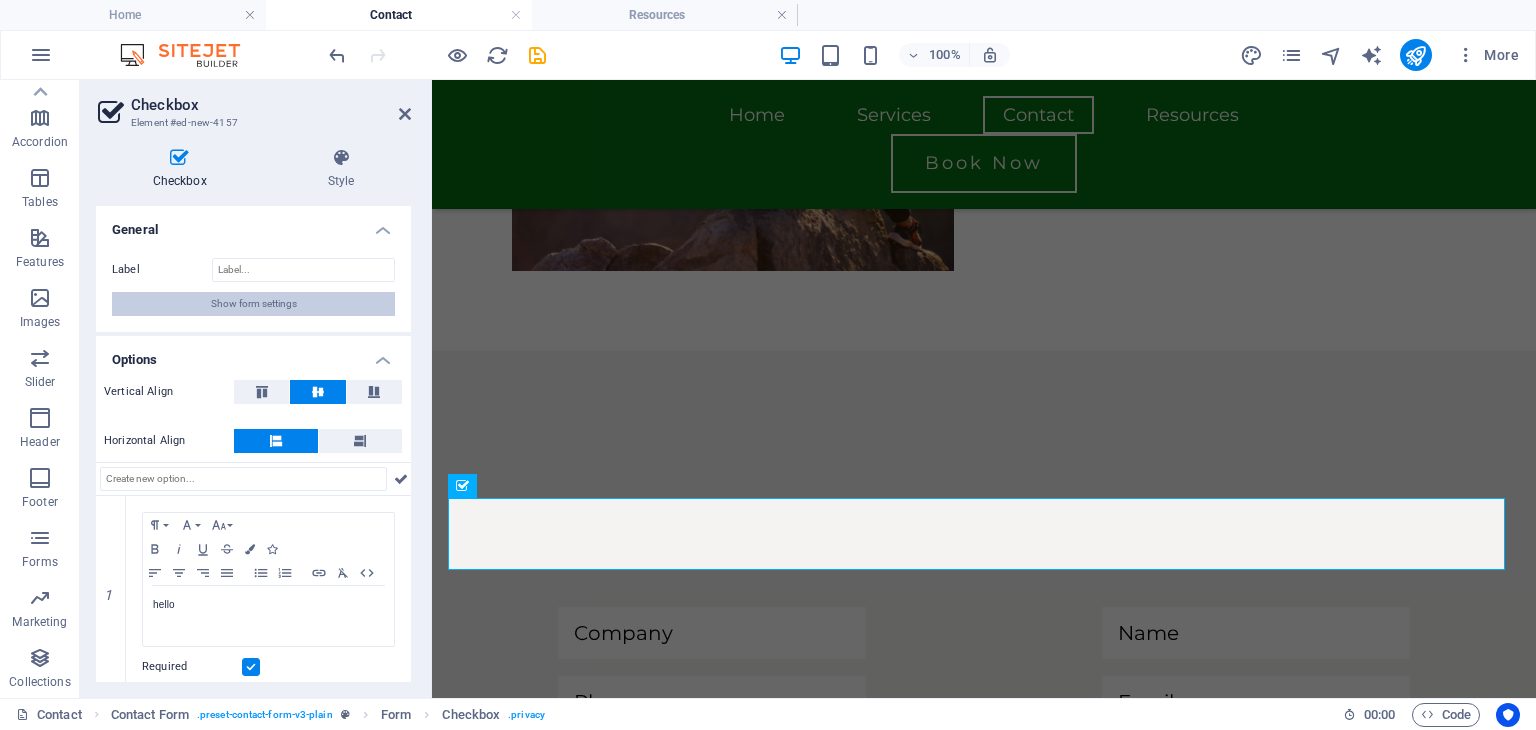 click on "Show form settings" at bounding box center [254, 304] 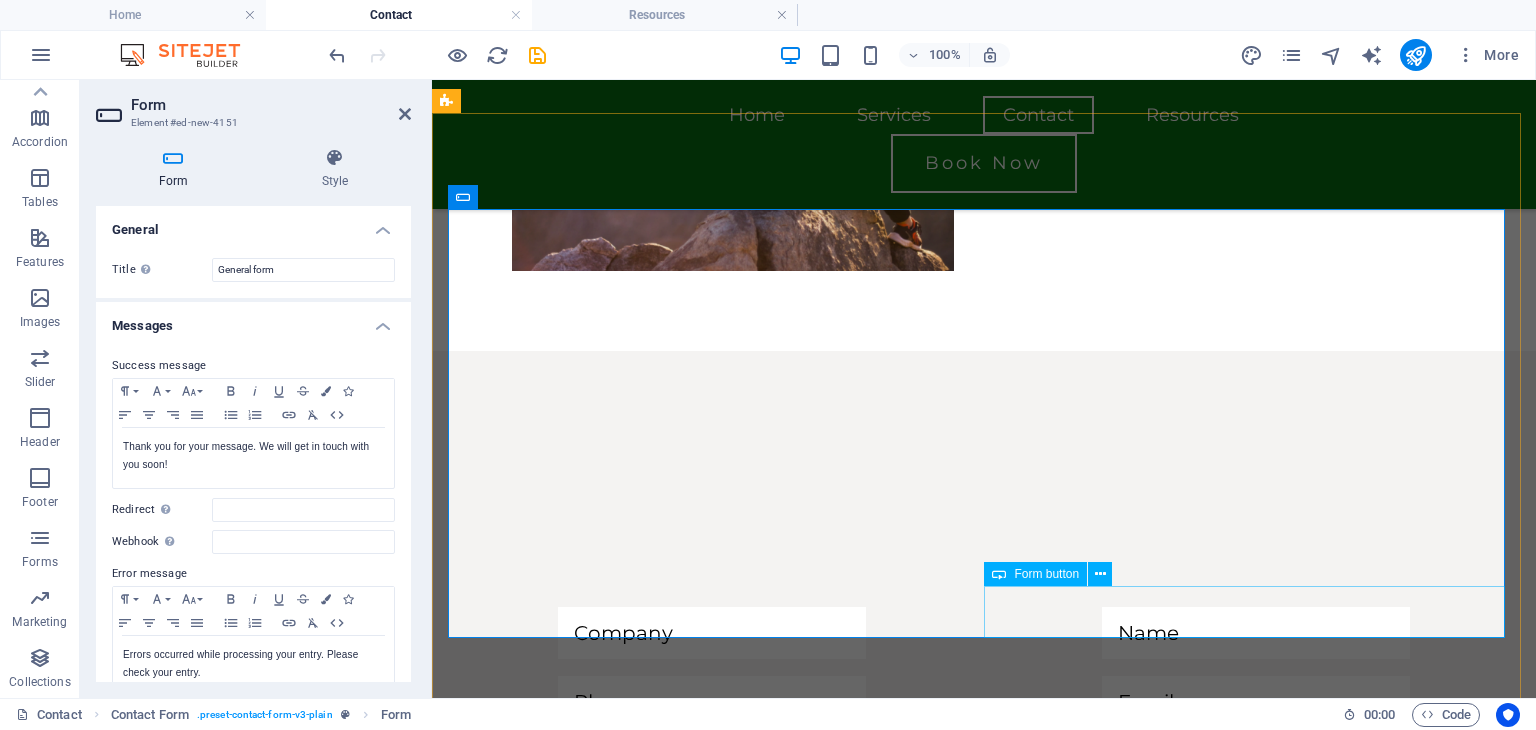 click on "Submit" at bounding box center [1256, 1047] 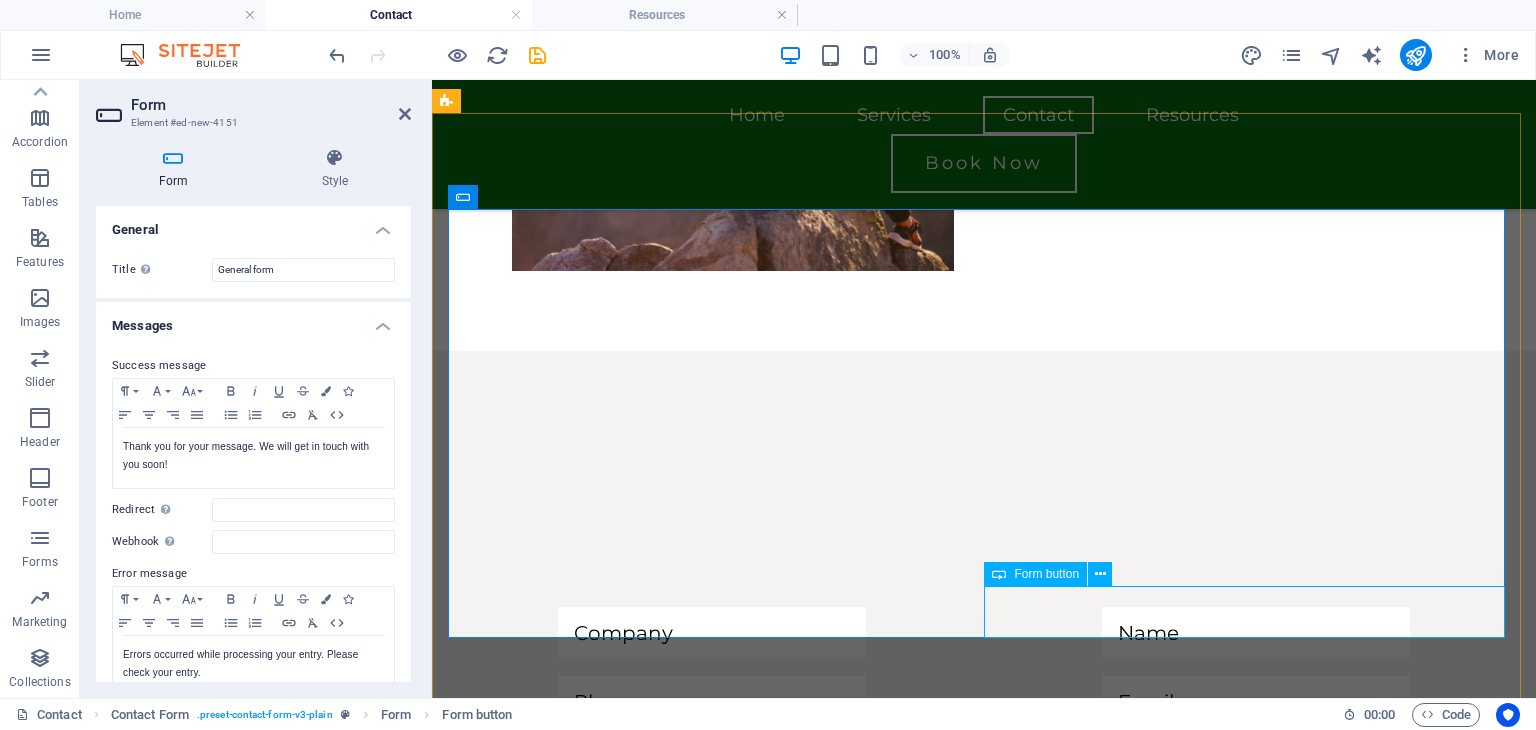 click on "Form button" at bounding box center [1046, 574] 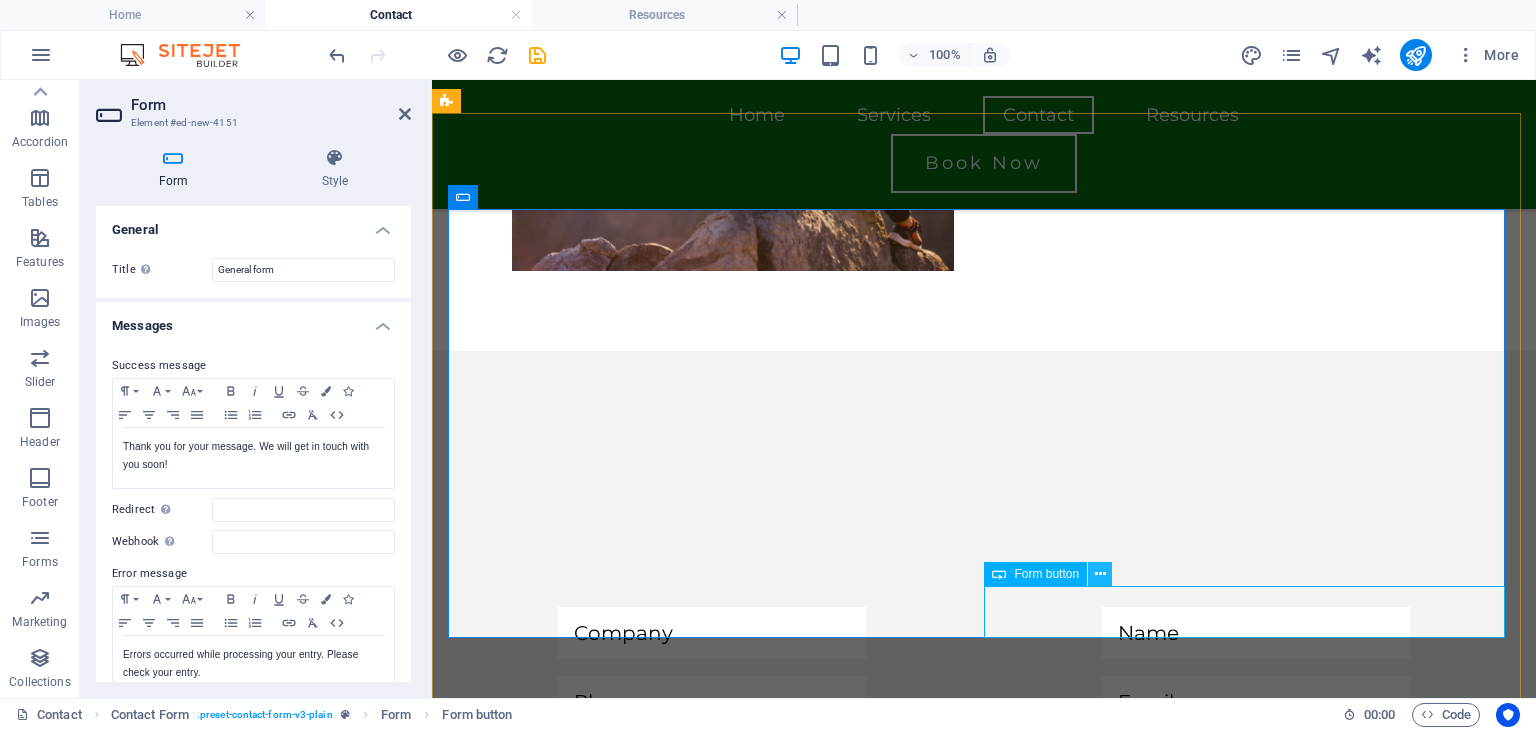 click at bounding box center (1100, 574) 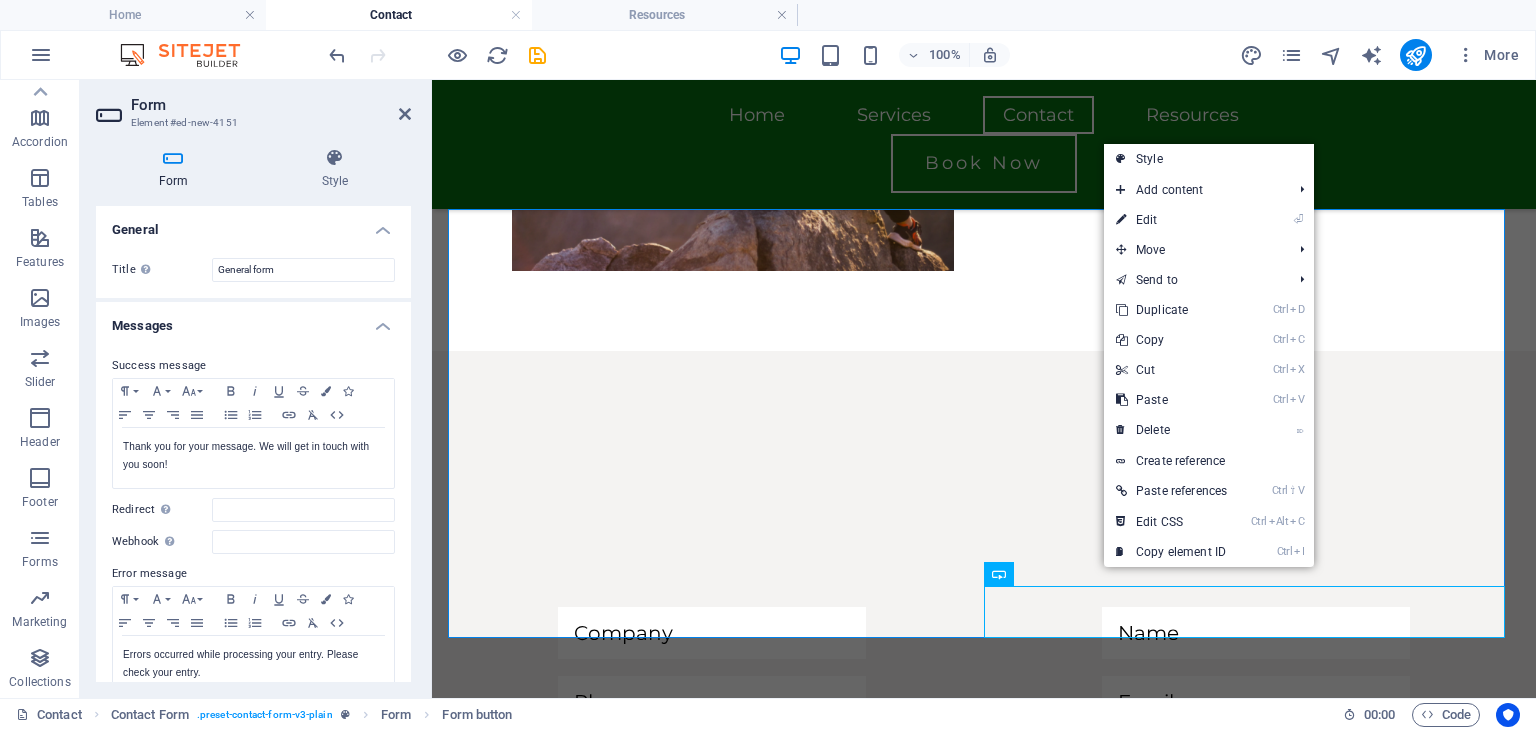 click on "Form" at bounding box center (177, 169) 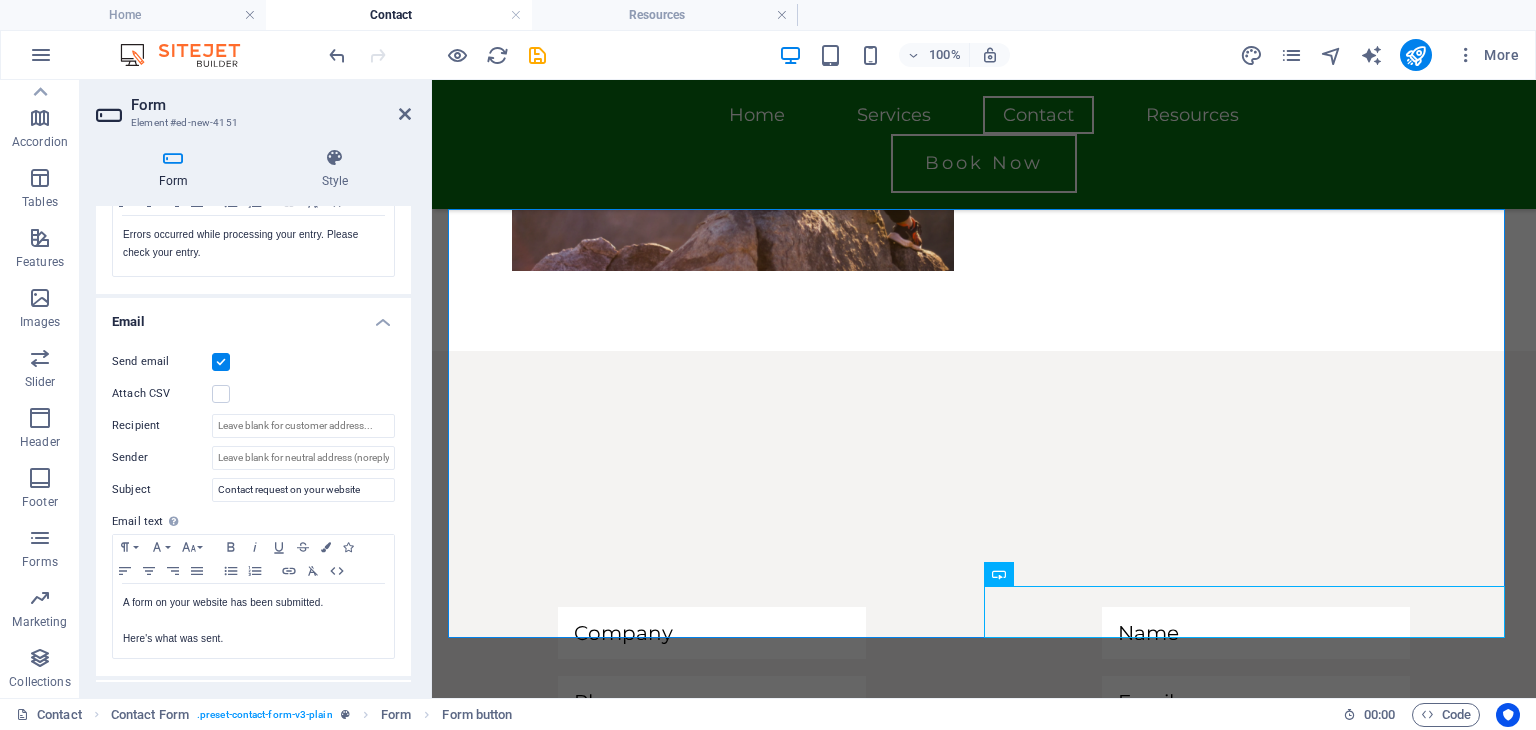 scroll, scrollTop: 420, scrollLeft: 0, axis: vertical 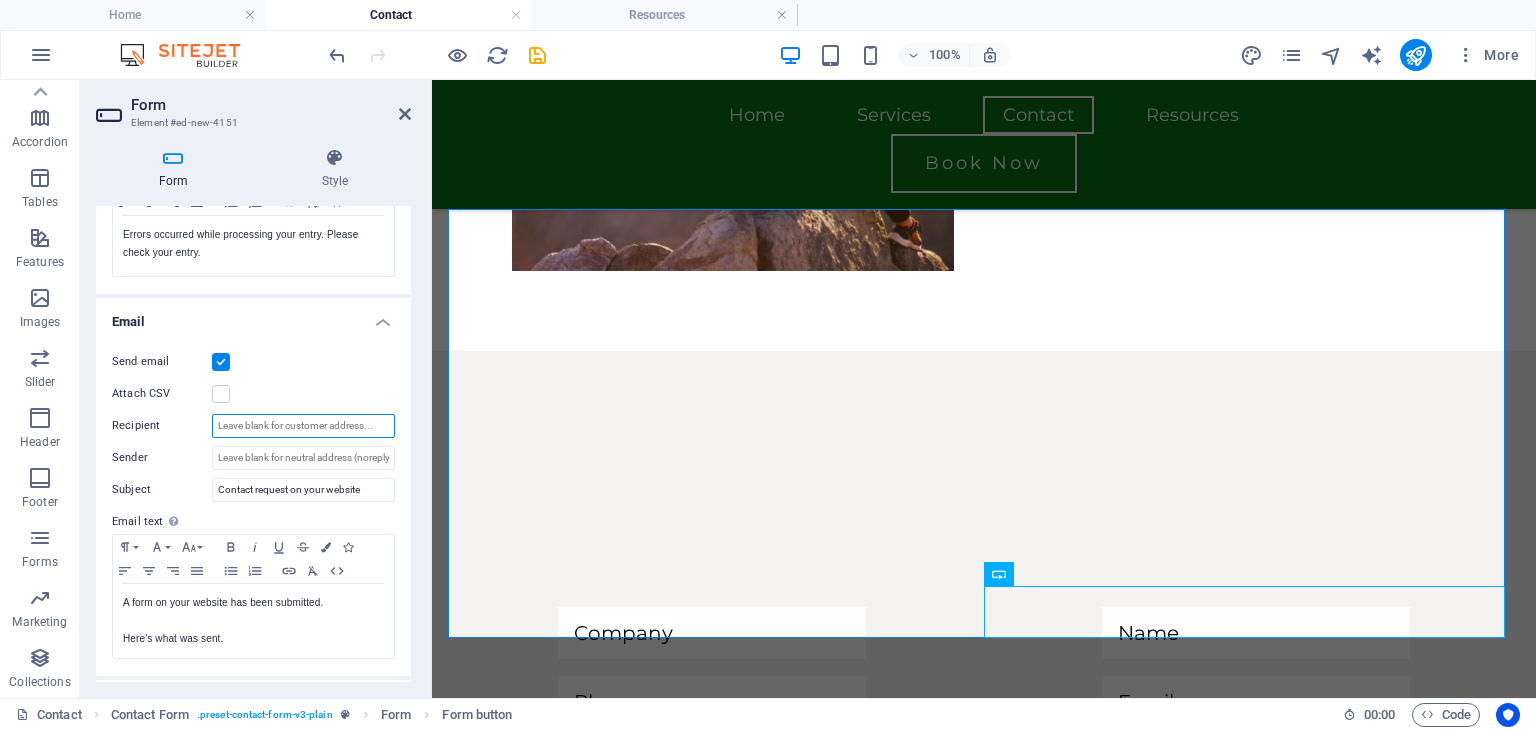 click on "Recipient" at bounding box center (303, 426) 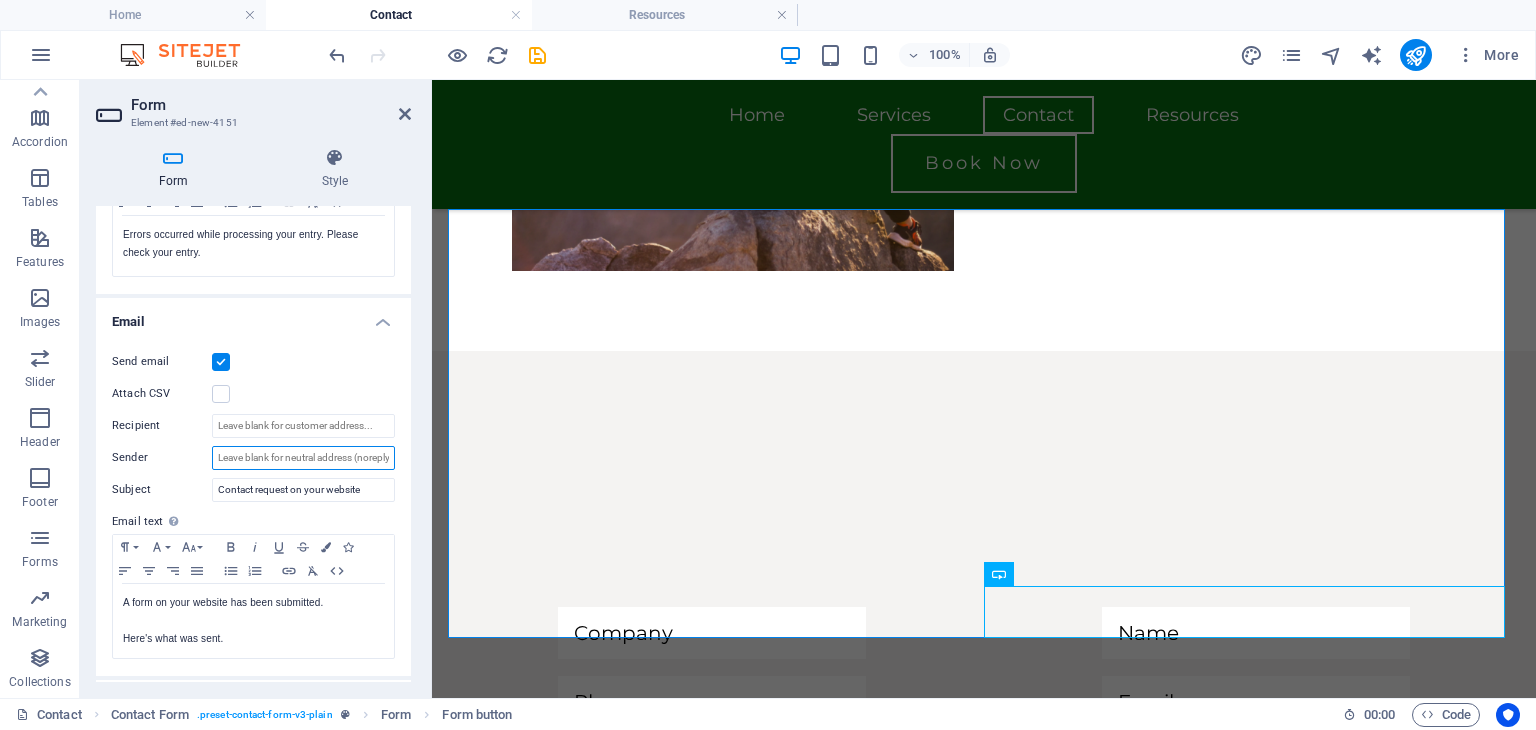 click on "Sender" at bounding box center (303, 458) 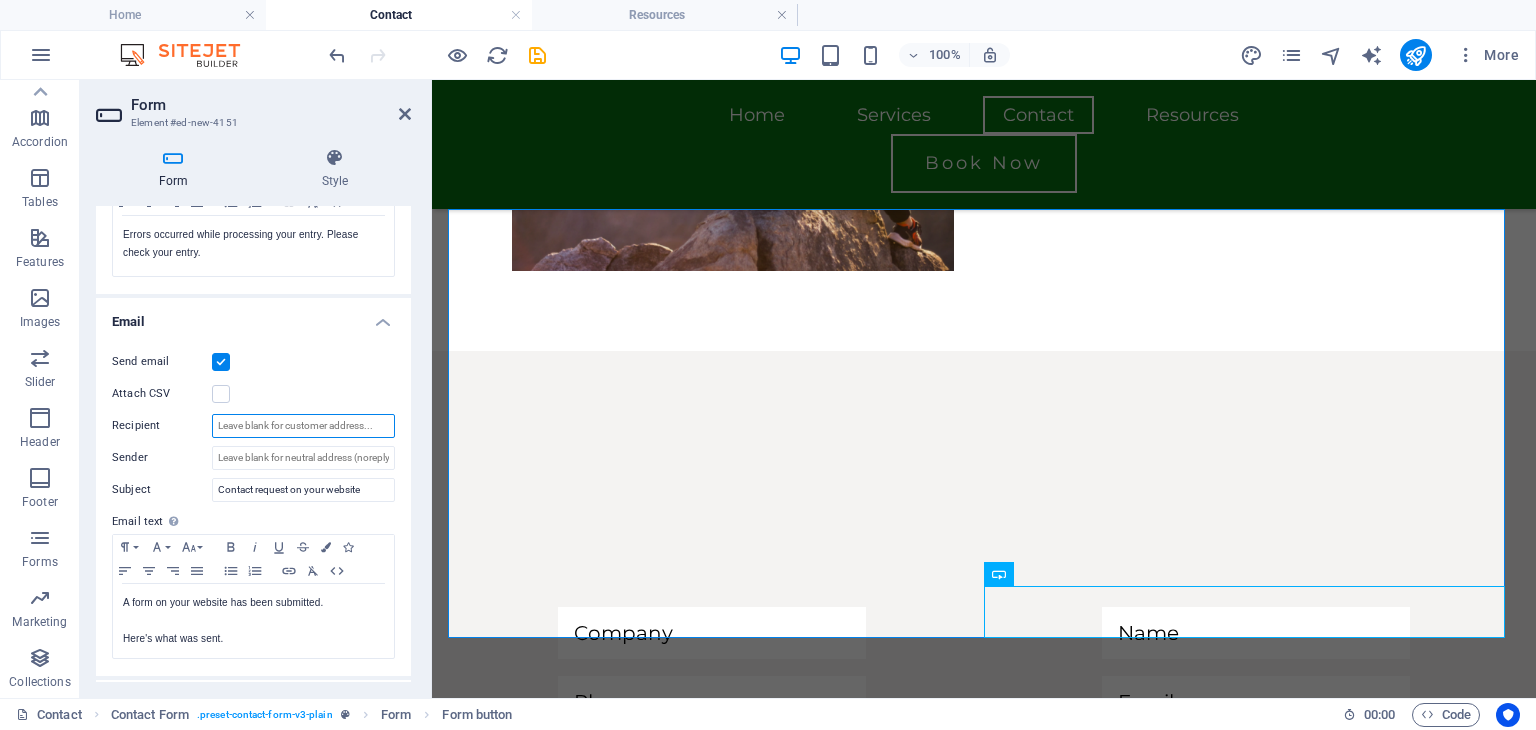 click on "Recipient" at bounding box center [303, 426] 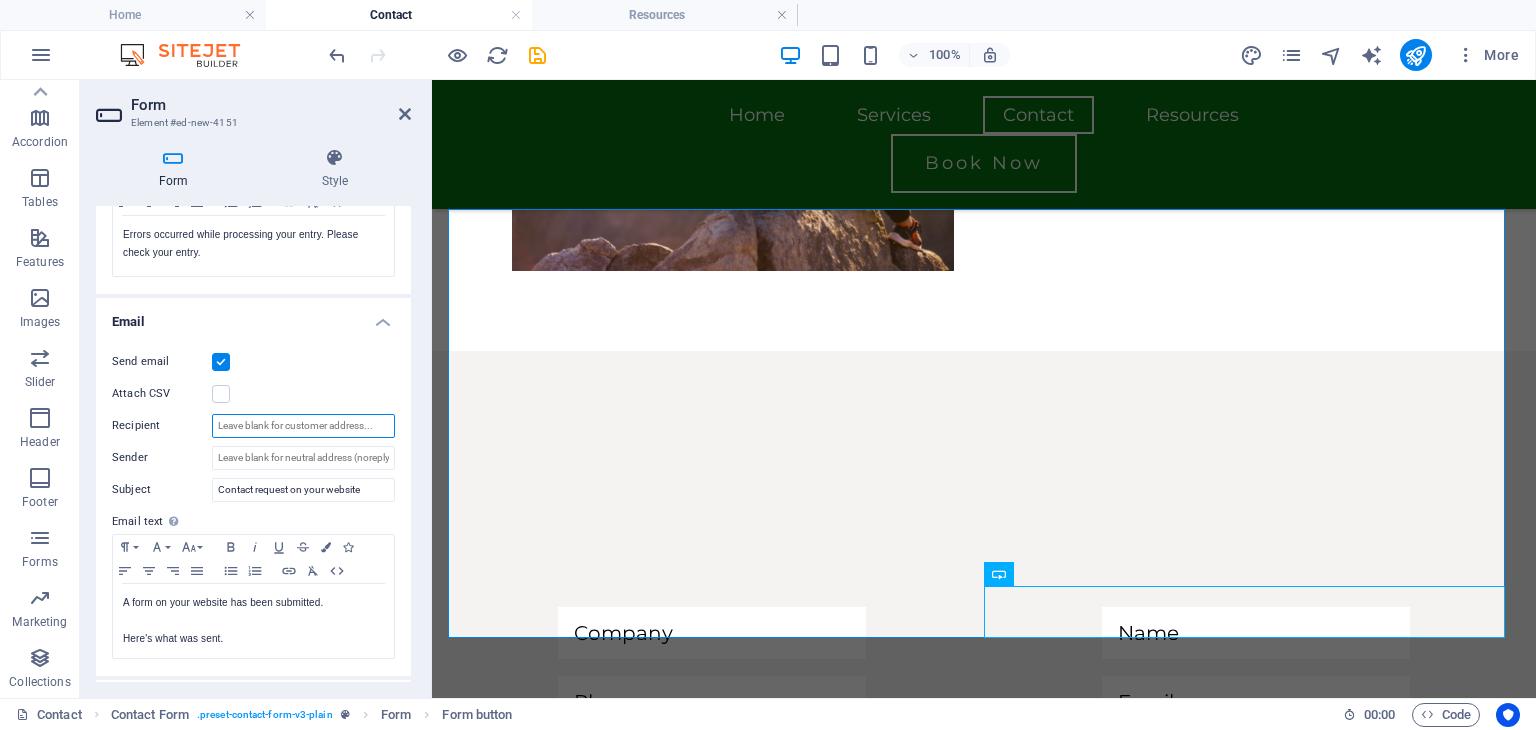 click on "Recipient" at bounding box center (303, 426) 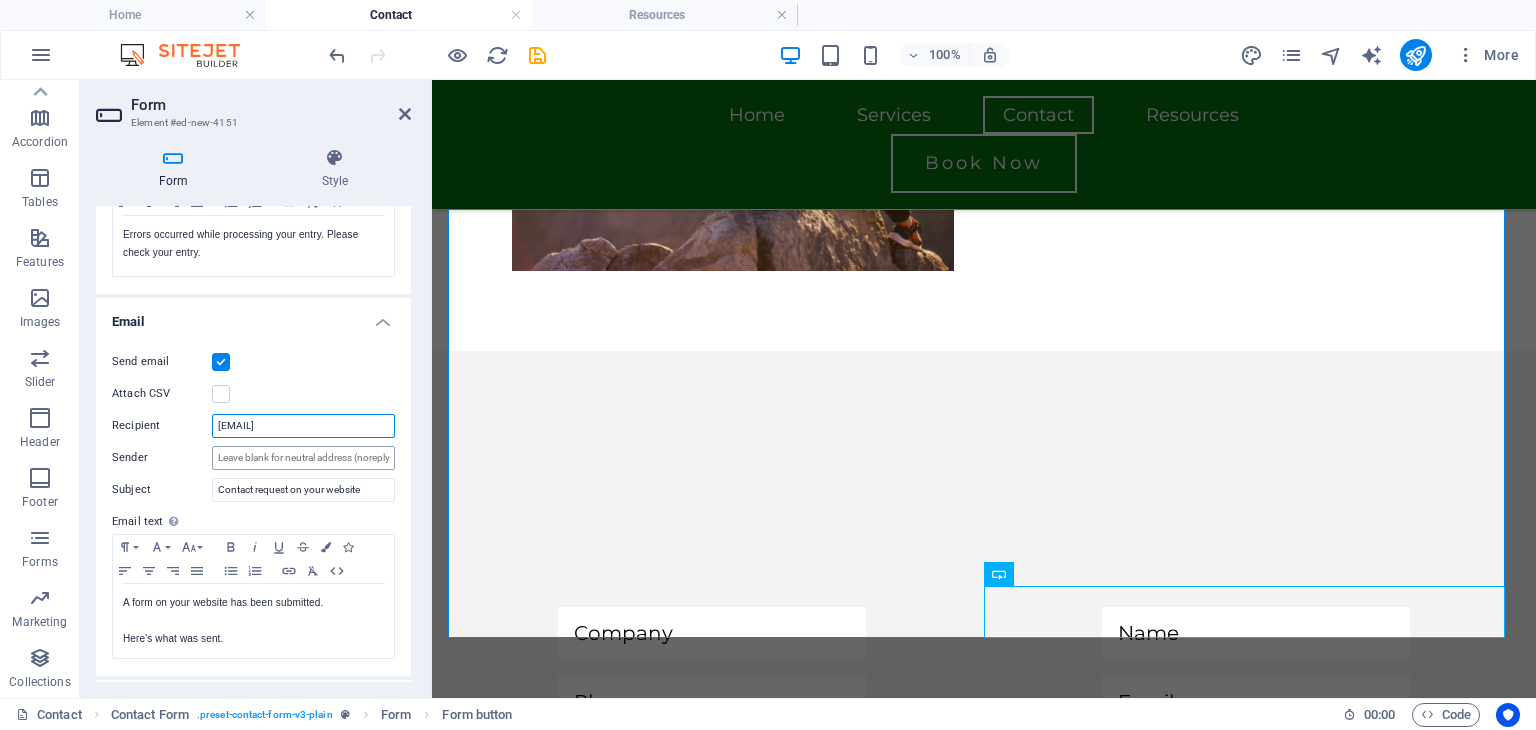 type on "[EMAIL]" 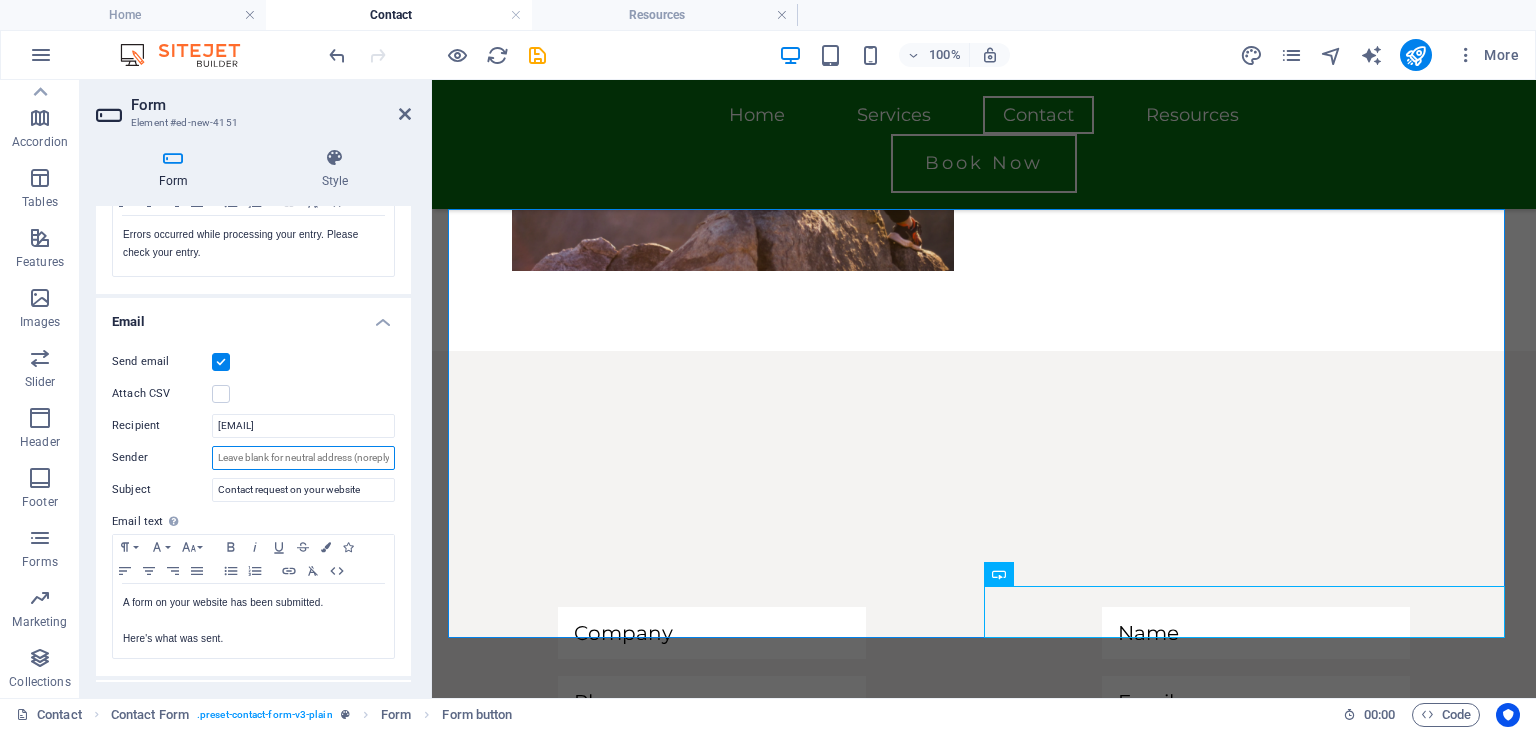 click on "Sender" at bounding box center (303, 458) 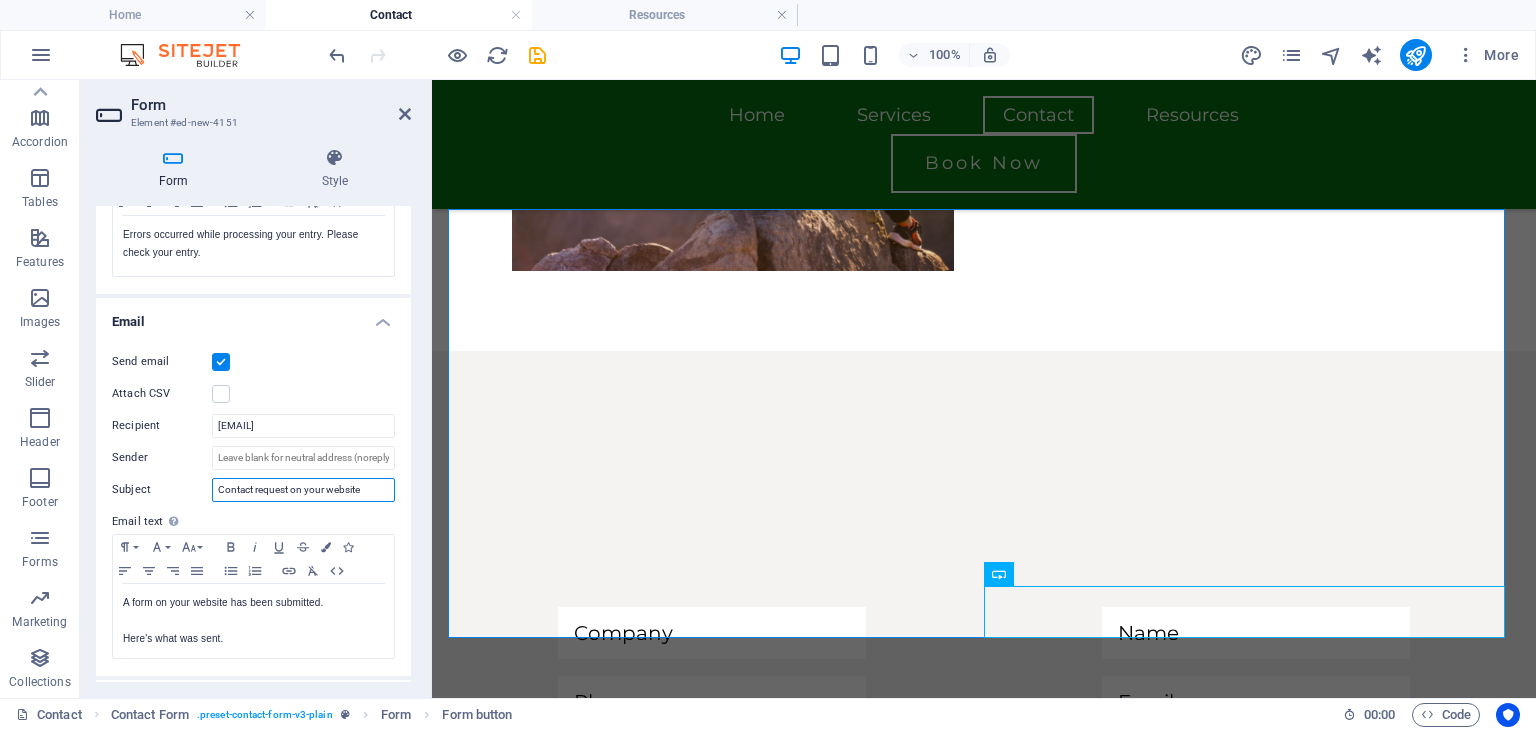 click on "Contact request on your website" at bounding box center [303, 490] 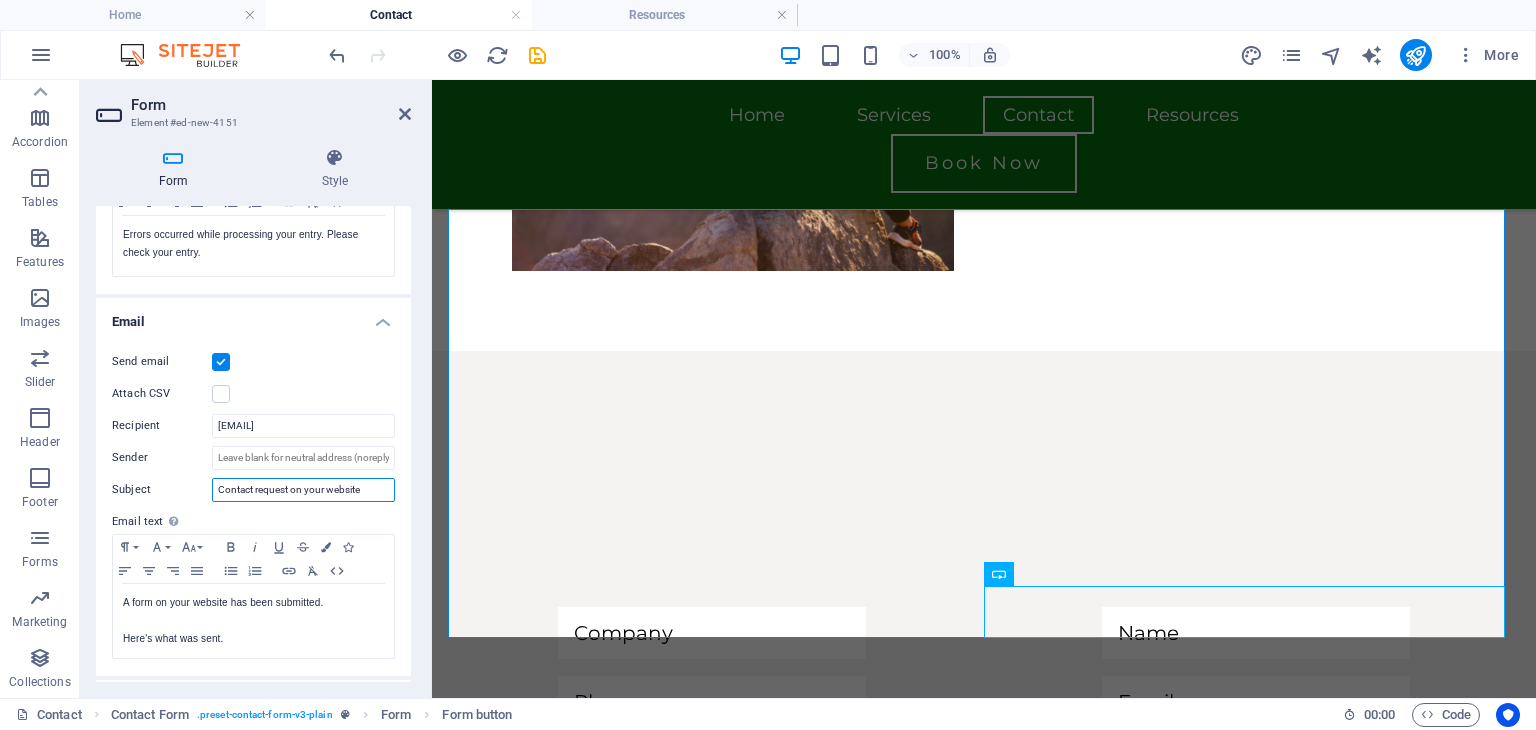 click on "Contact request on your website" at bounding box center [303, 490] 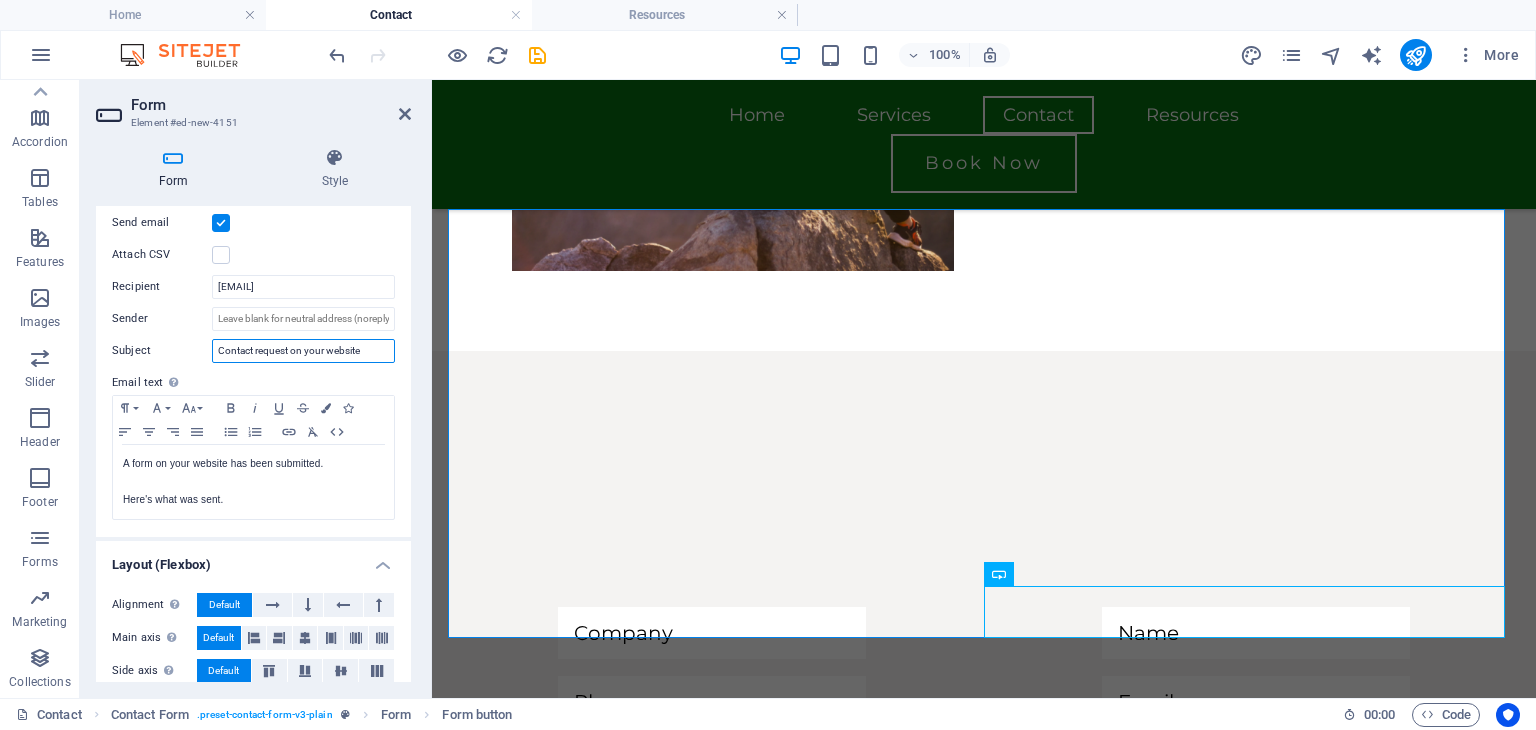 scroll, scrollTop: 641, scrollLeft: 0, axis: vertical 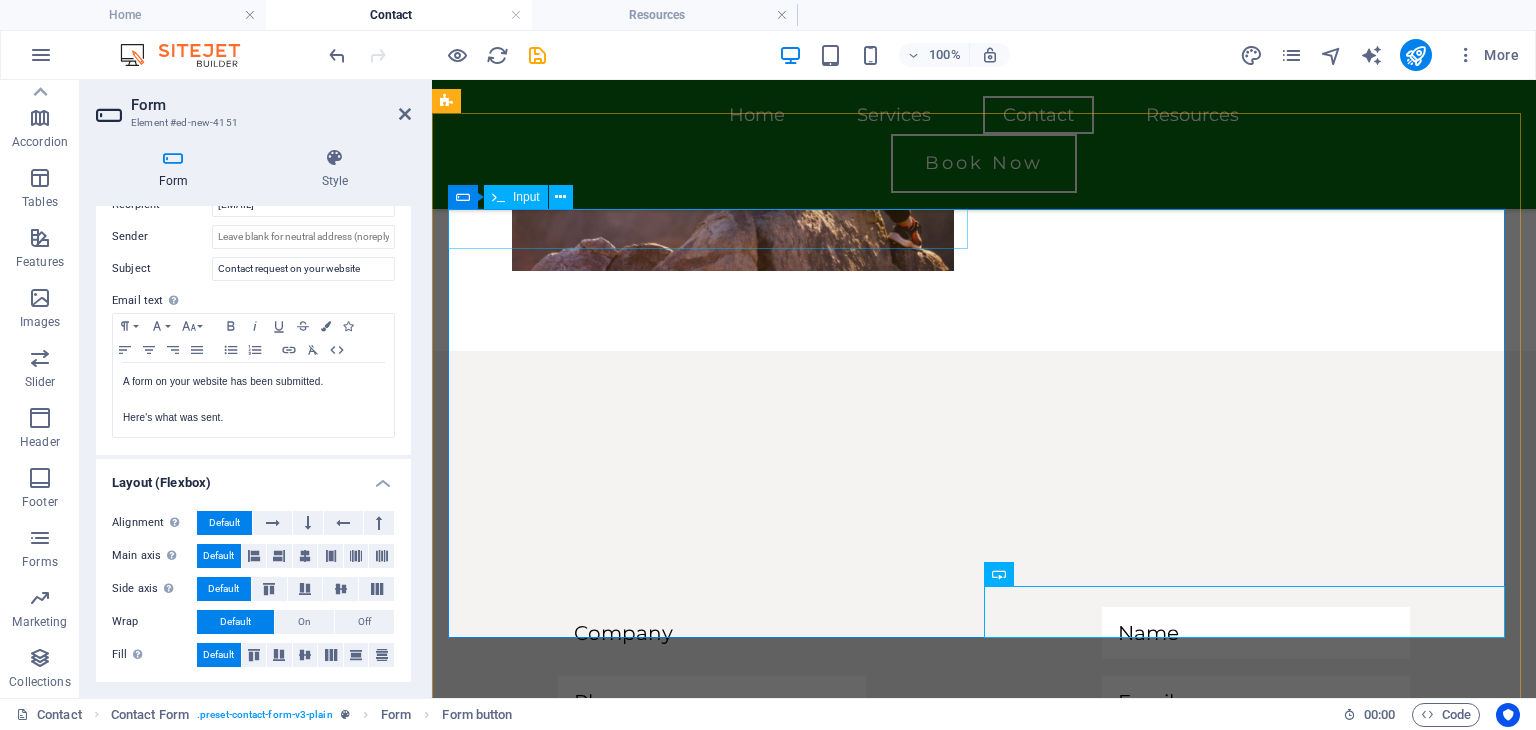 click at bounding box center (712, 633) 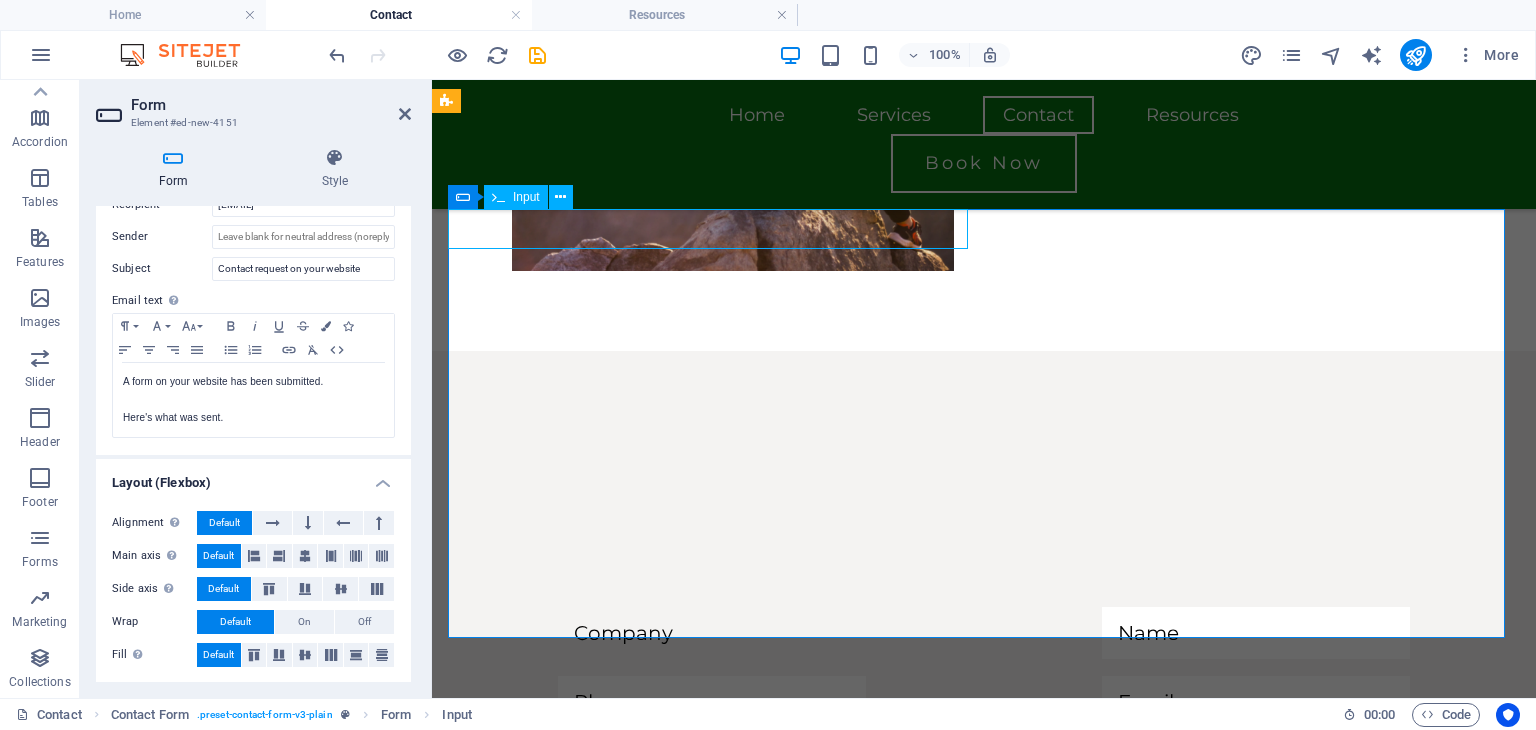 click at bounding box center (712, 633) 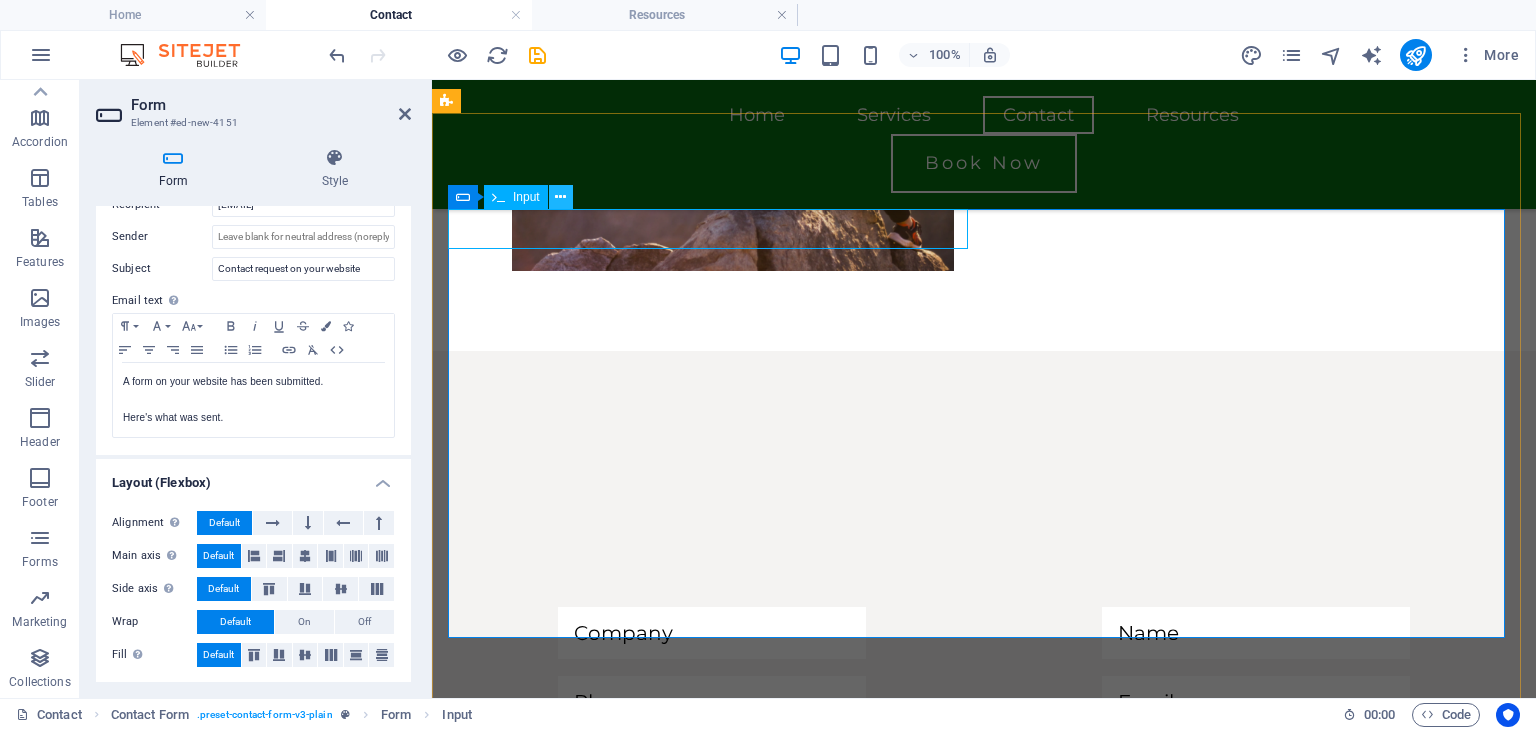 click at bounding box center (560, 197) 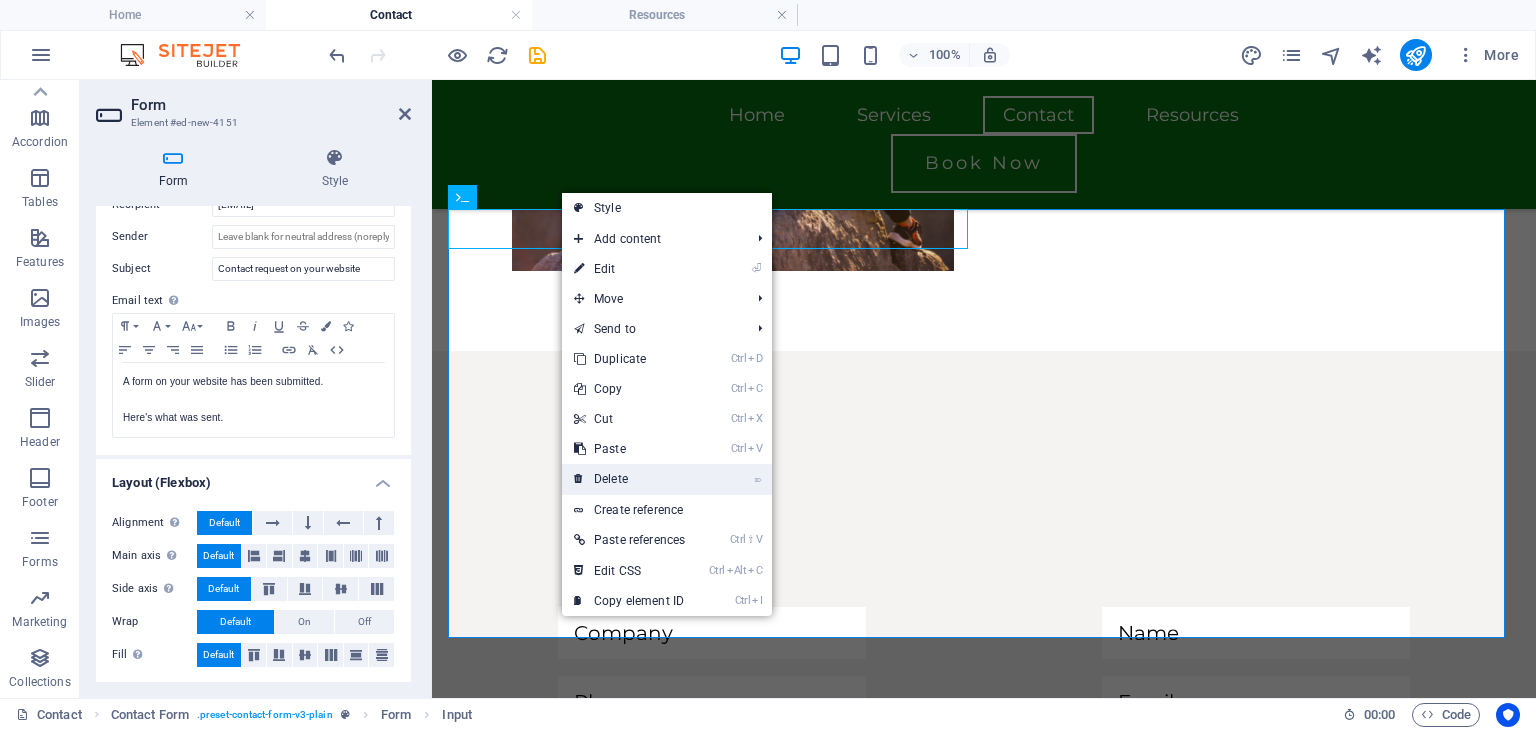 click on "⌦  Delete" at bounding box center (629, 479) 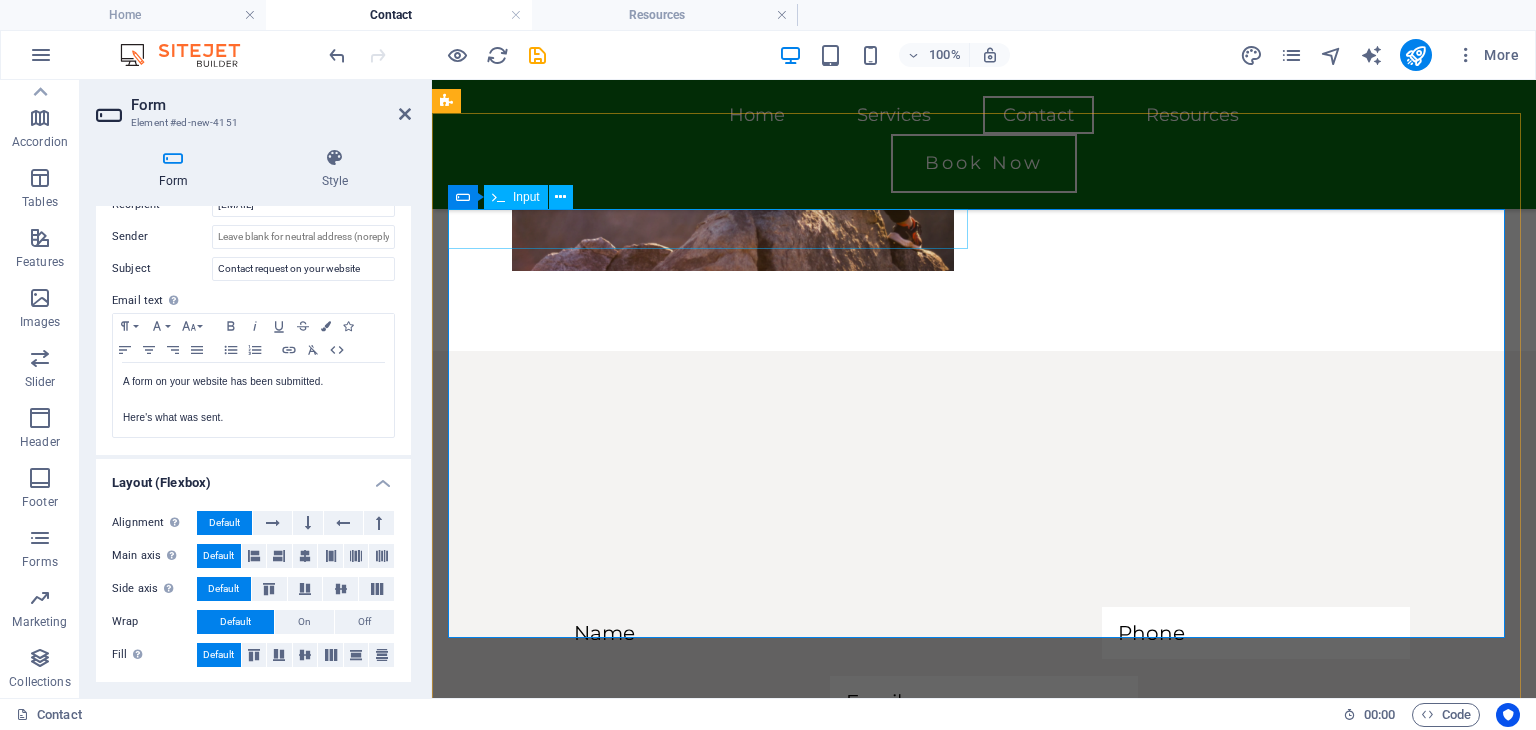 click at bounding box center [712, 633] 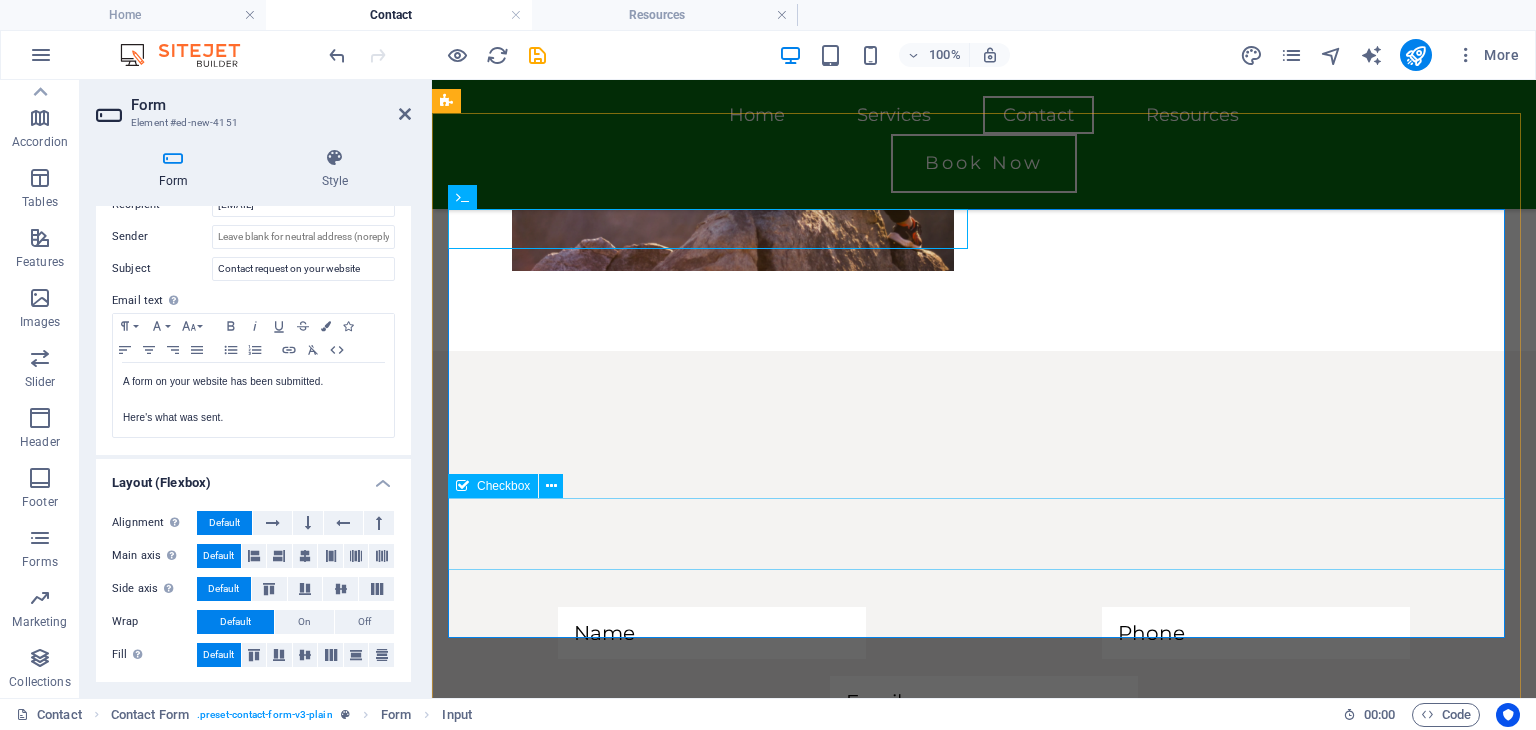 click on "hello" at bounding box center [984, 969] 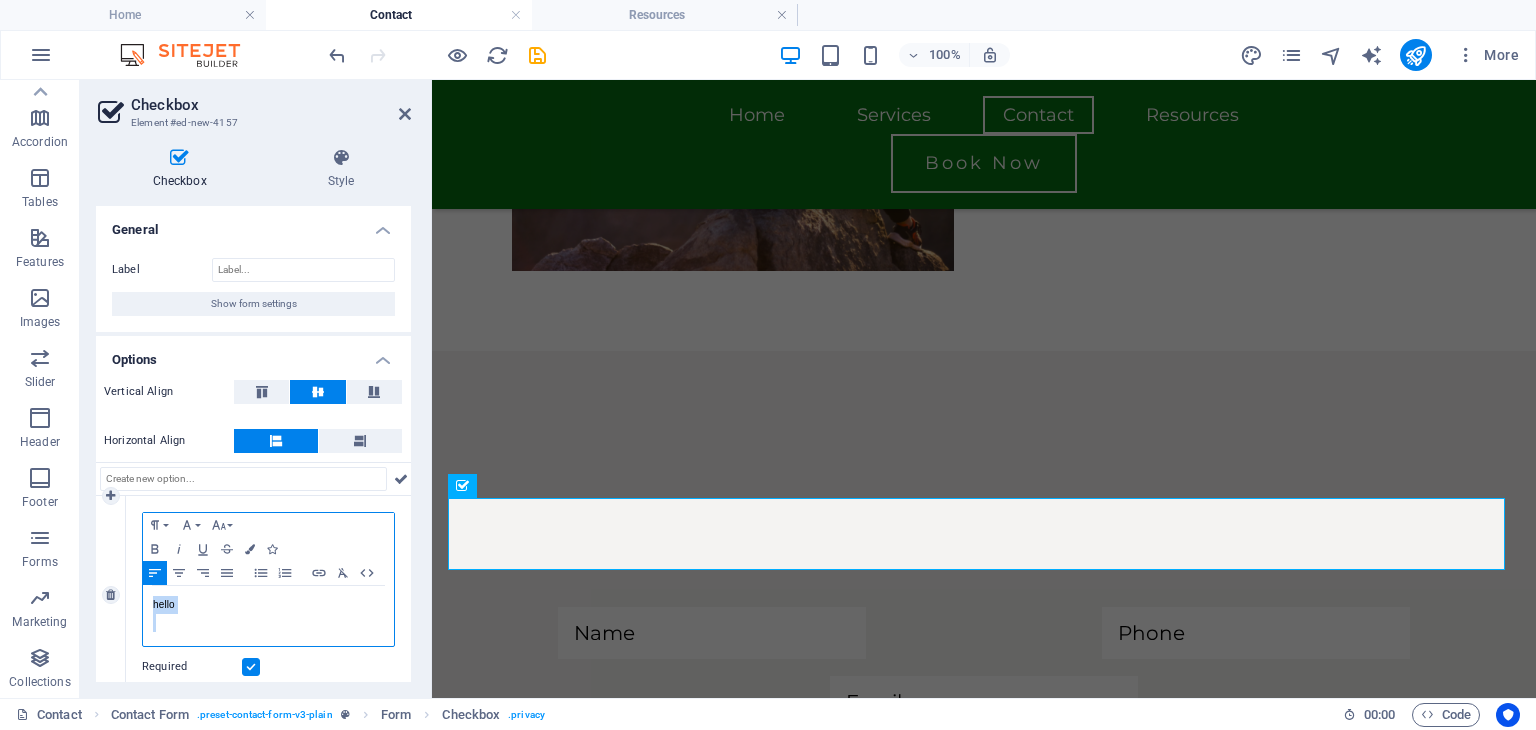 drag, startPoint x: 205, startPoint y: 615, endPoint x: 97, endPoint y: 576, distance: 114.82596 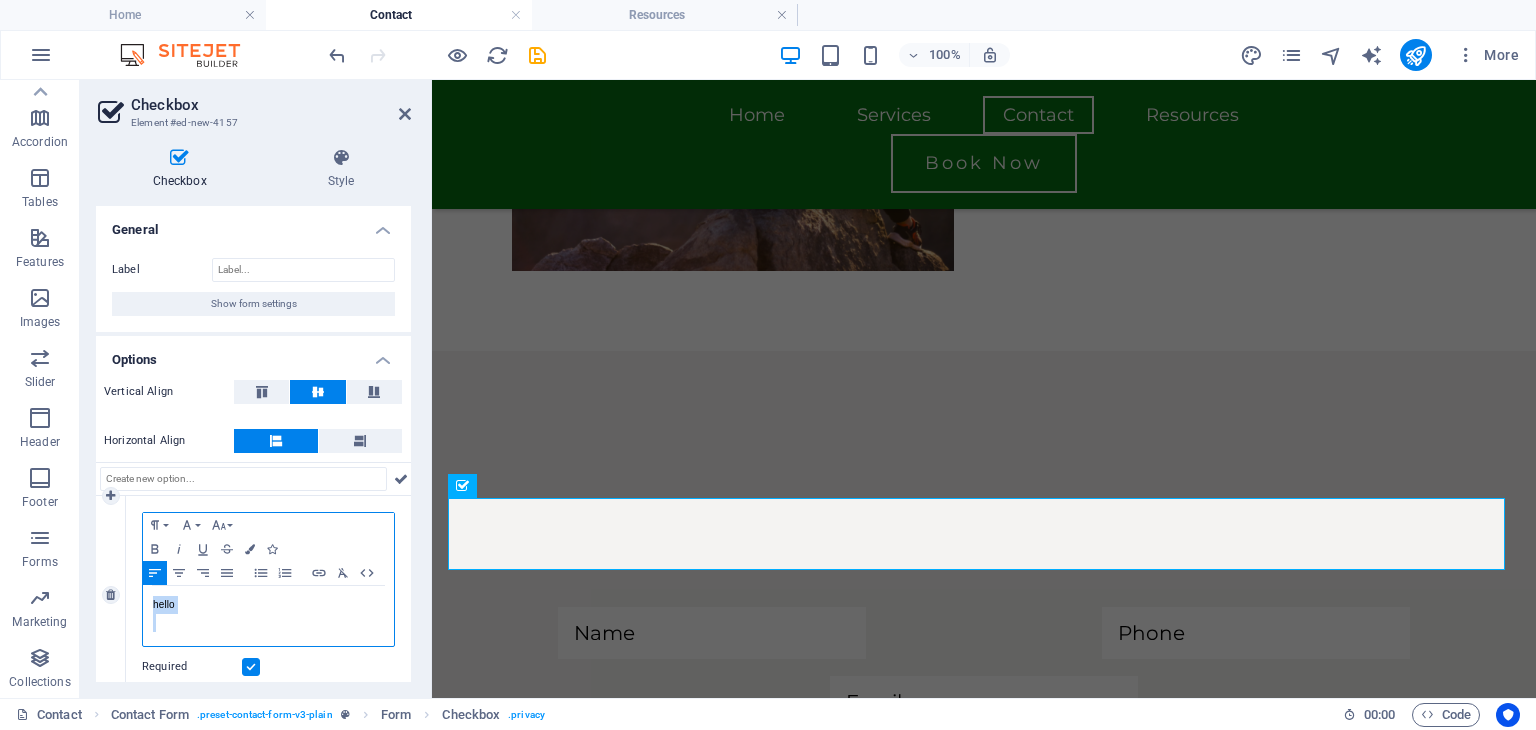 click on "1 Paragraph Format Normal Heading 1 Heading 2 Heading 3 Heading 4 Heading 5 Heading 6 Code Font Family Arial Georgia Impact Tahoma Times New Roman Verdana Montserrat Playfair Display Font Size 8 9 10 11 12 14 18 24 30 36 48 60 72 96 Bold Italic Underline Strikethrough Colors Icons Align Left Align Center Align Right Align Justify Unordered List Ordered List Insert Link Clear Formatting HTML hello Required" at bounding box center [253, 595] 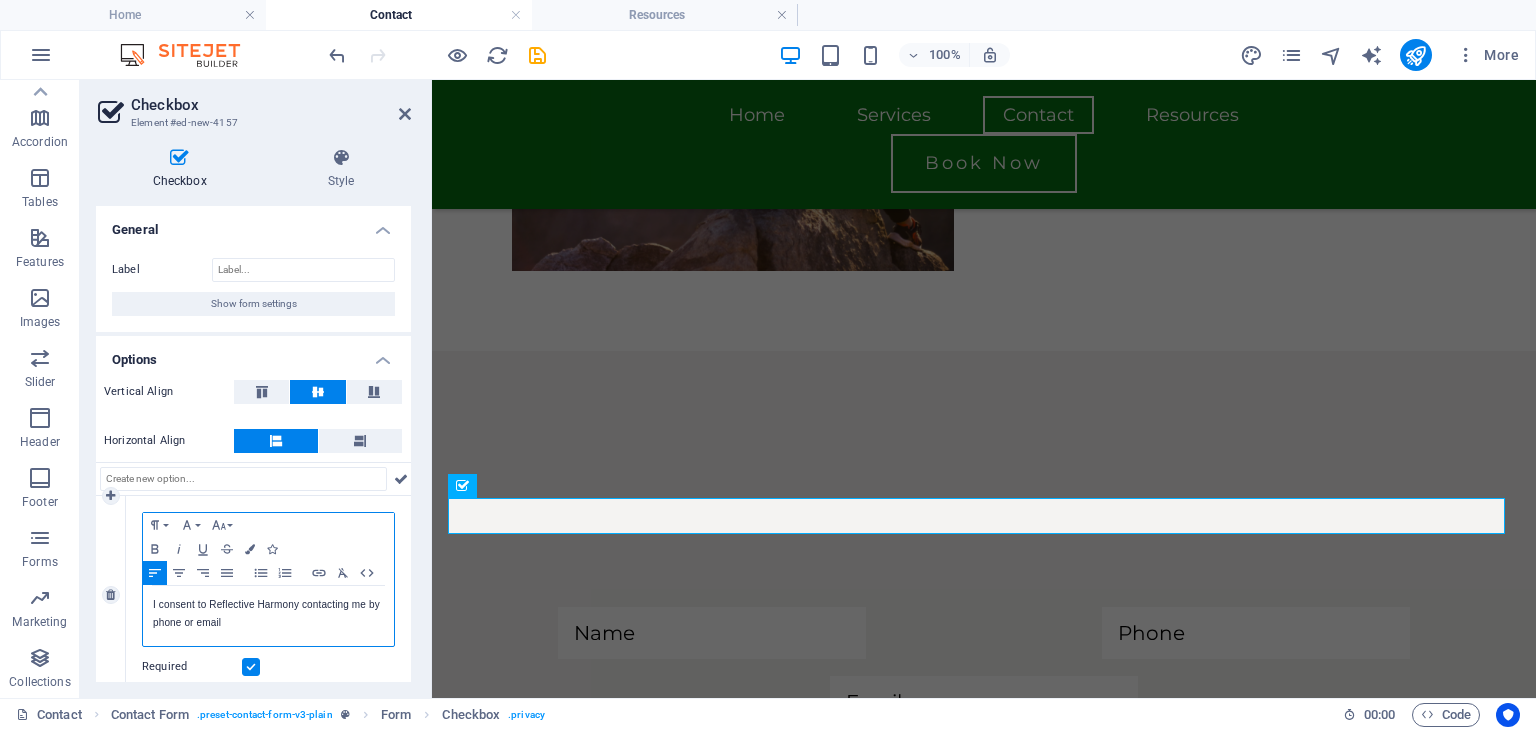 click on "​I consent to Reflective Harmony contacting me by phone or email" at bounding box center [268, 616] 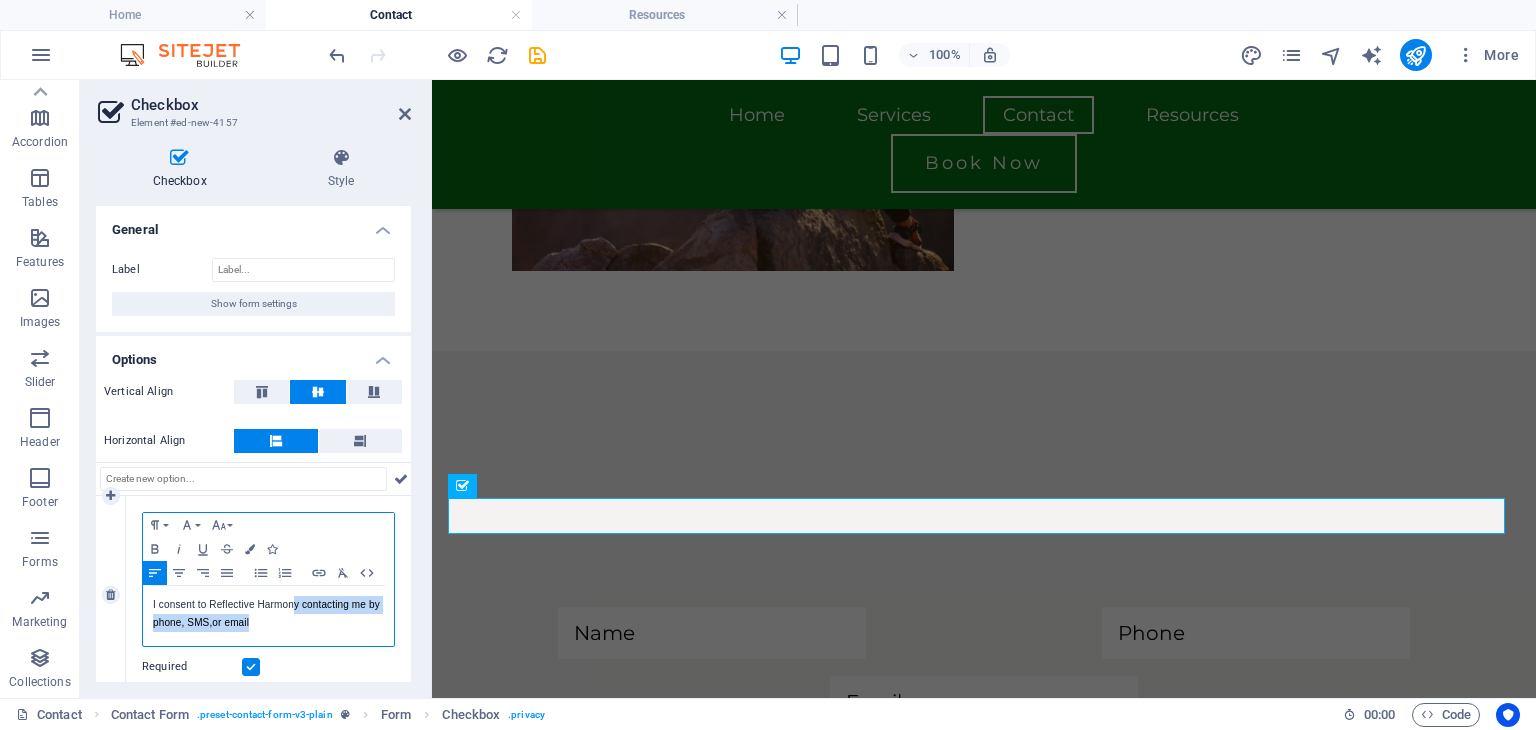 drag, startPoint x: 295, startPoint y: 626, endPoint x: 296, endPoint y: 609, distance: 17.029387 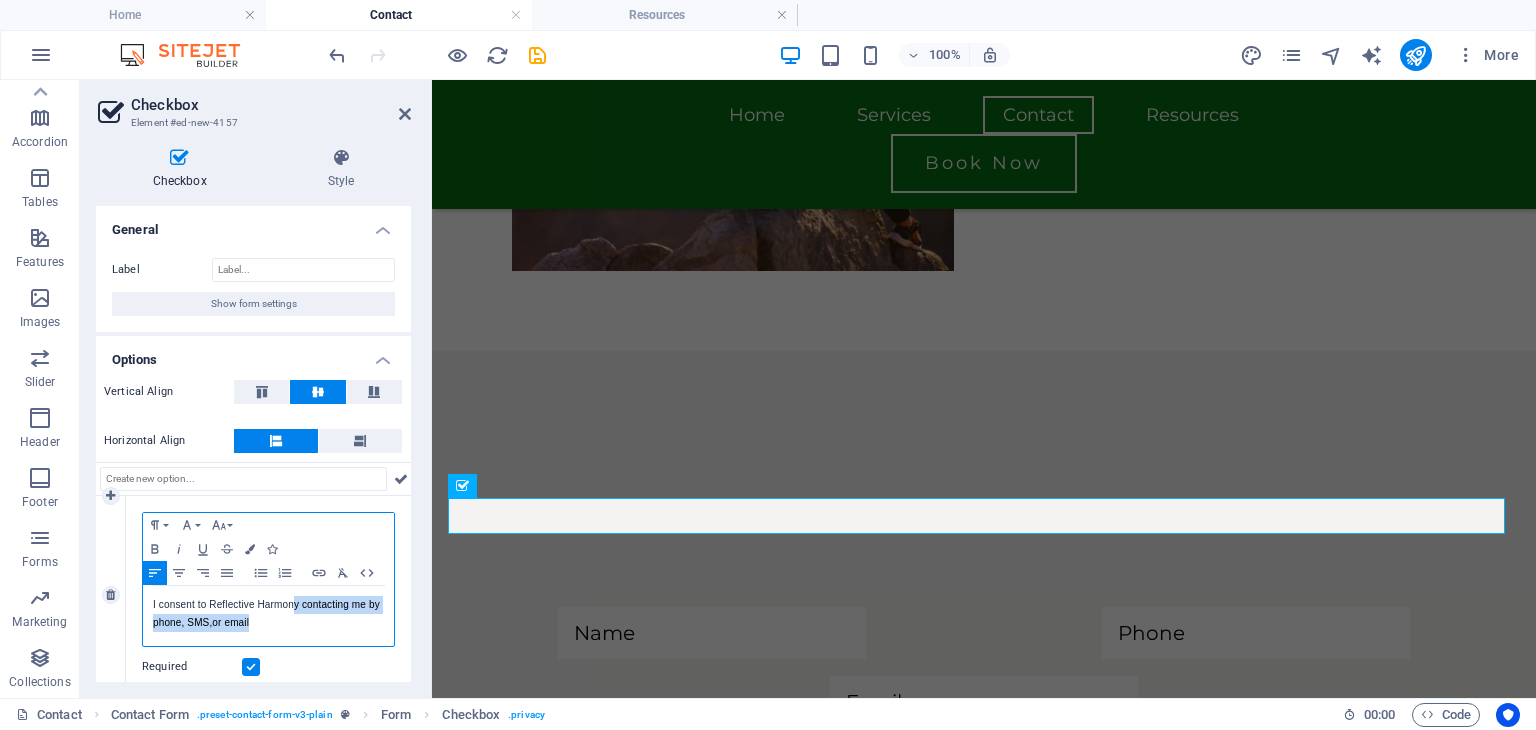 click on "I consent to Reflective Harmony contacting me by phone, SMS,  or email" at bounding box center [268, 616] 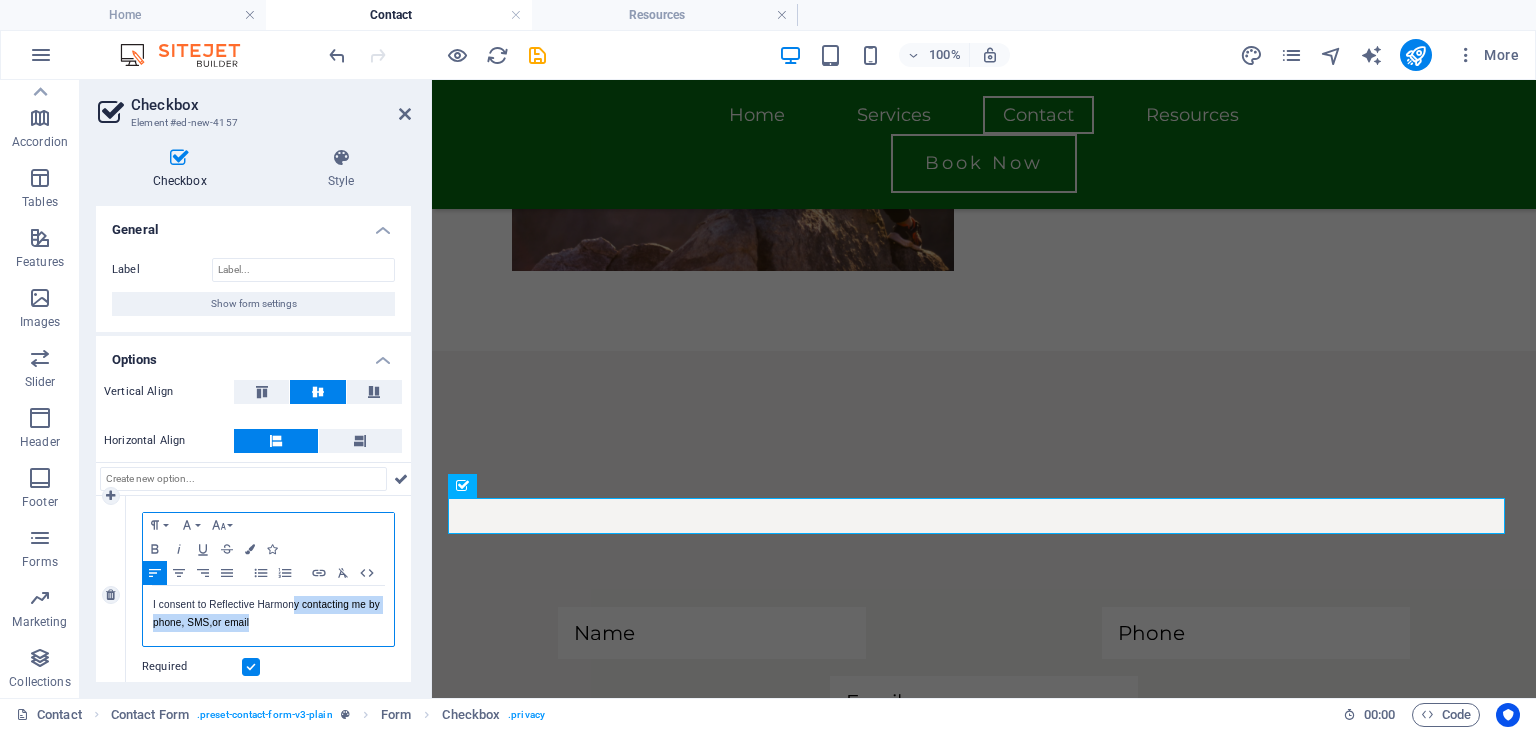 click on "I consent to Reflective Harmony contacting me by phone, SMS,  or email" at bounding box center (268, 616) 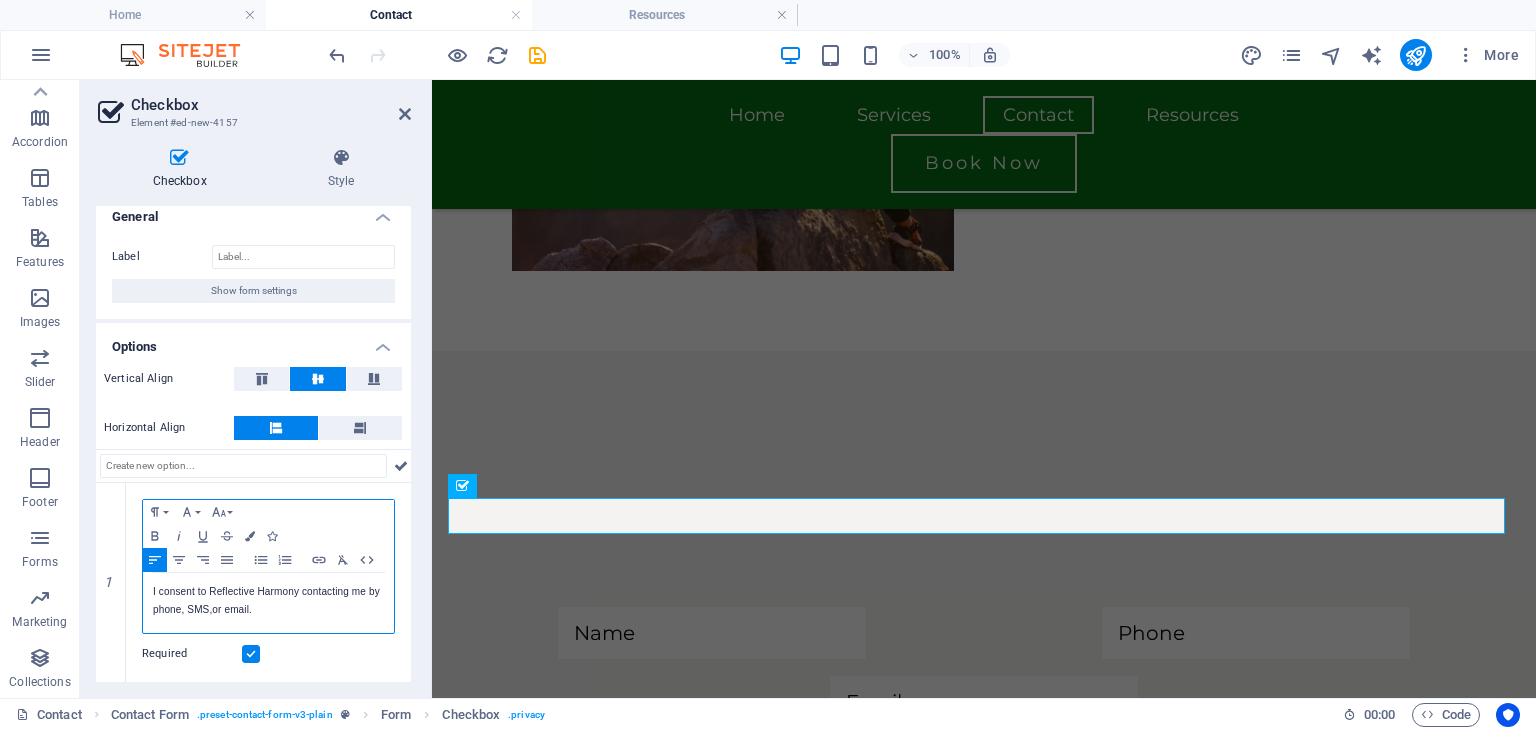 scroll, scrollTop: 12, scrollLeft: 0, axis: vertical 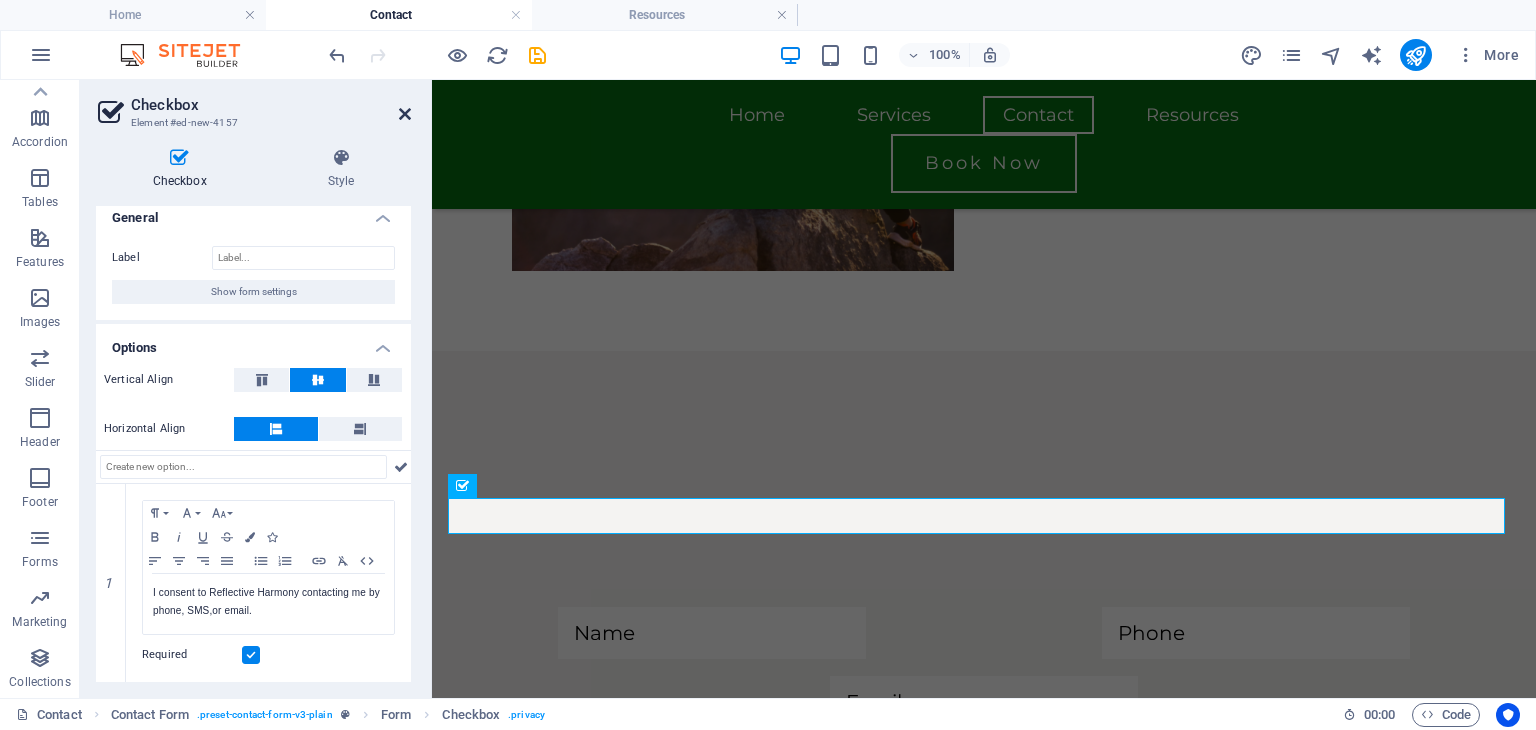click at bounding box center (405, 114) 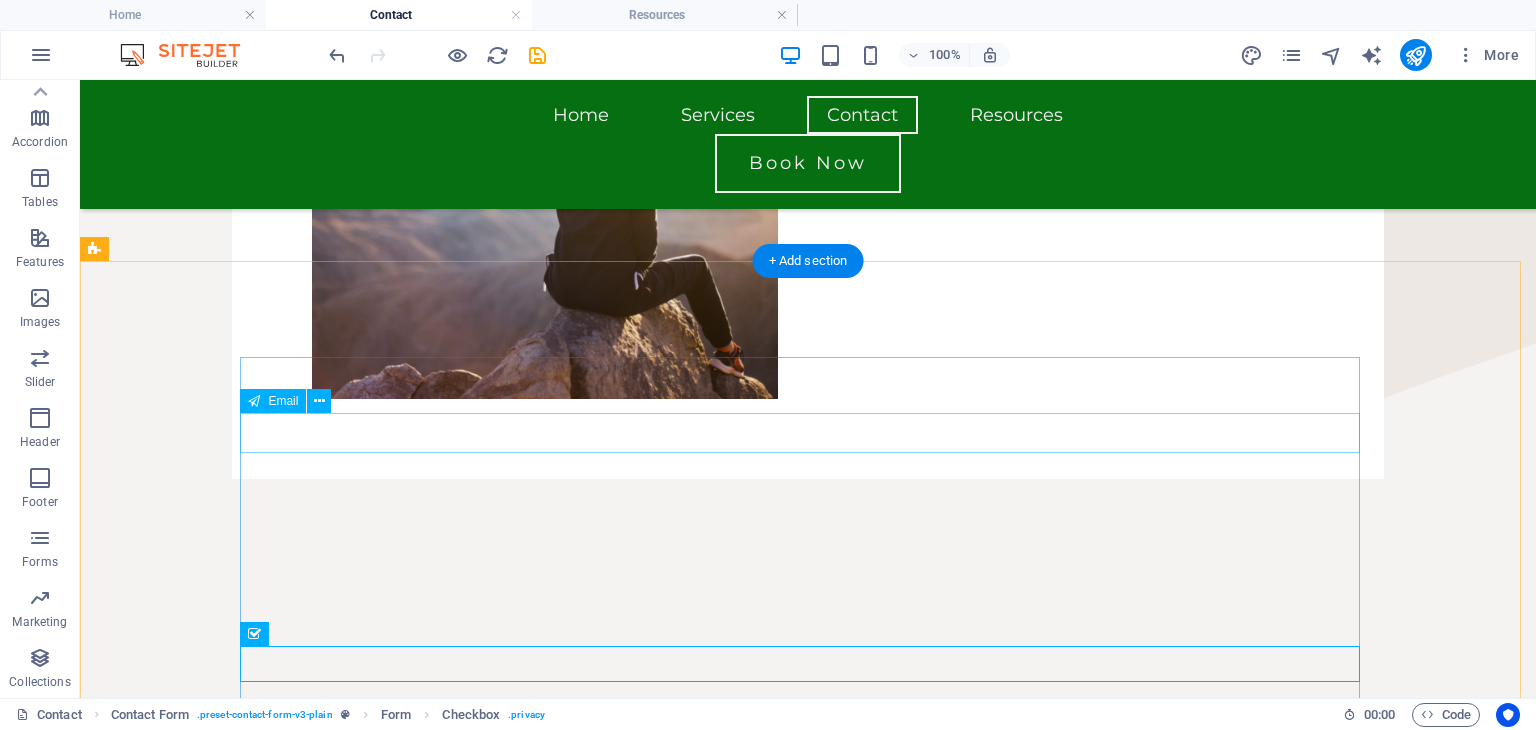 scroll, scrollTop: 1175, scrollLeft: 0, axis: vertical 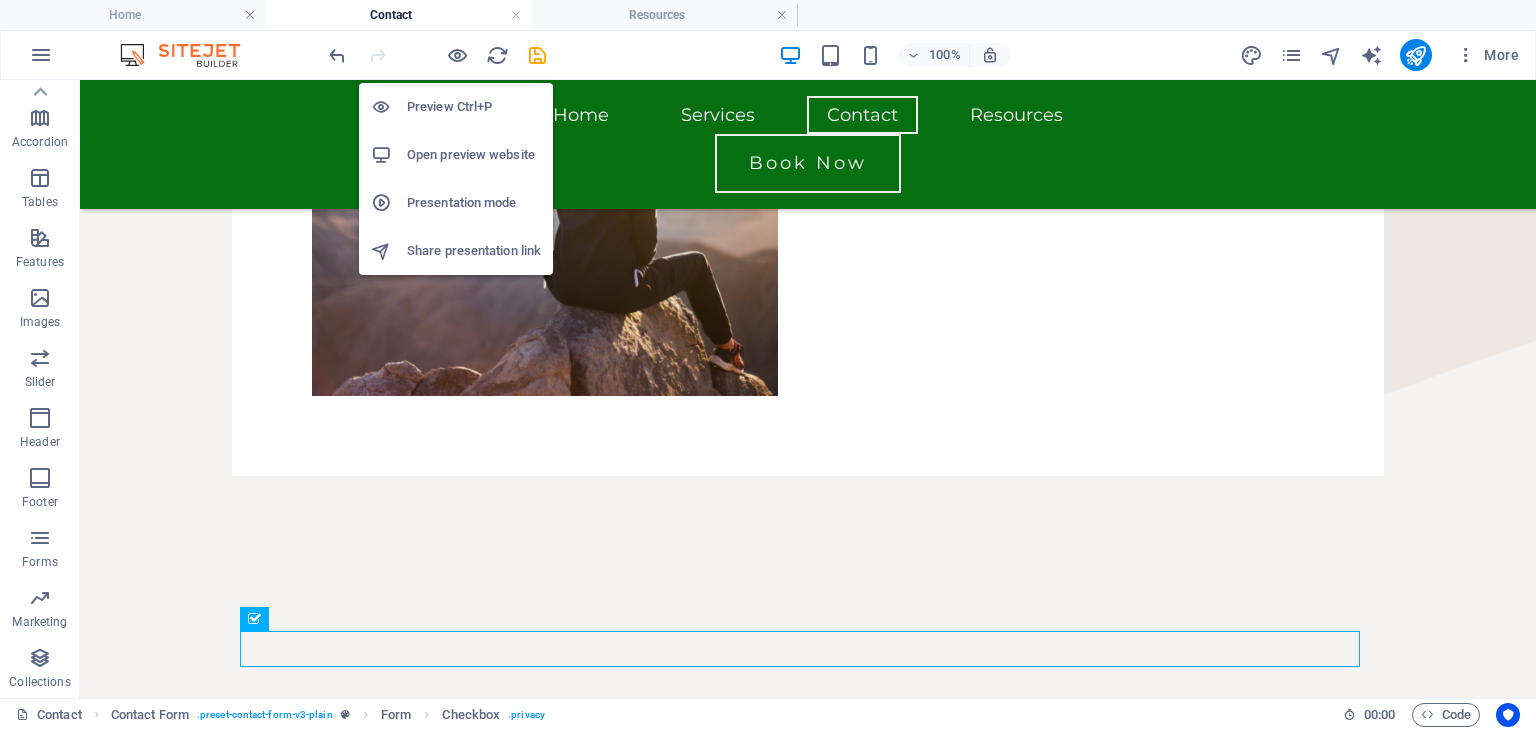 click on "Open preview website" at bounding box center (474, 155) 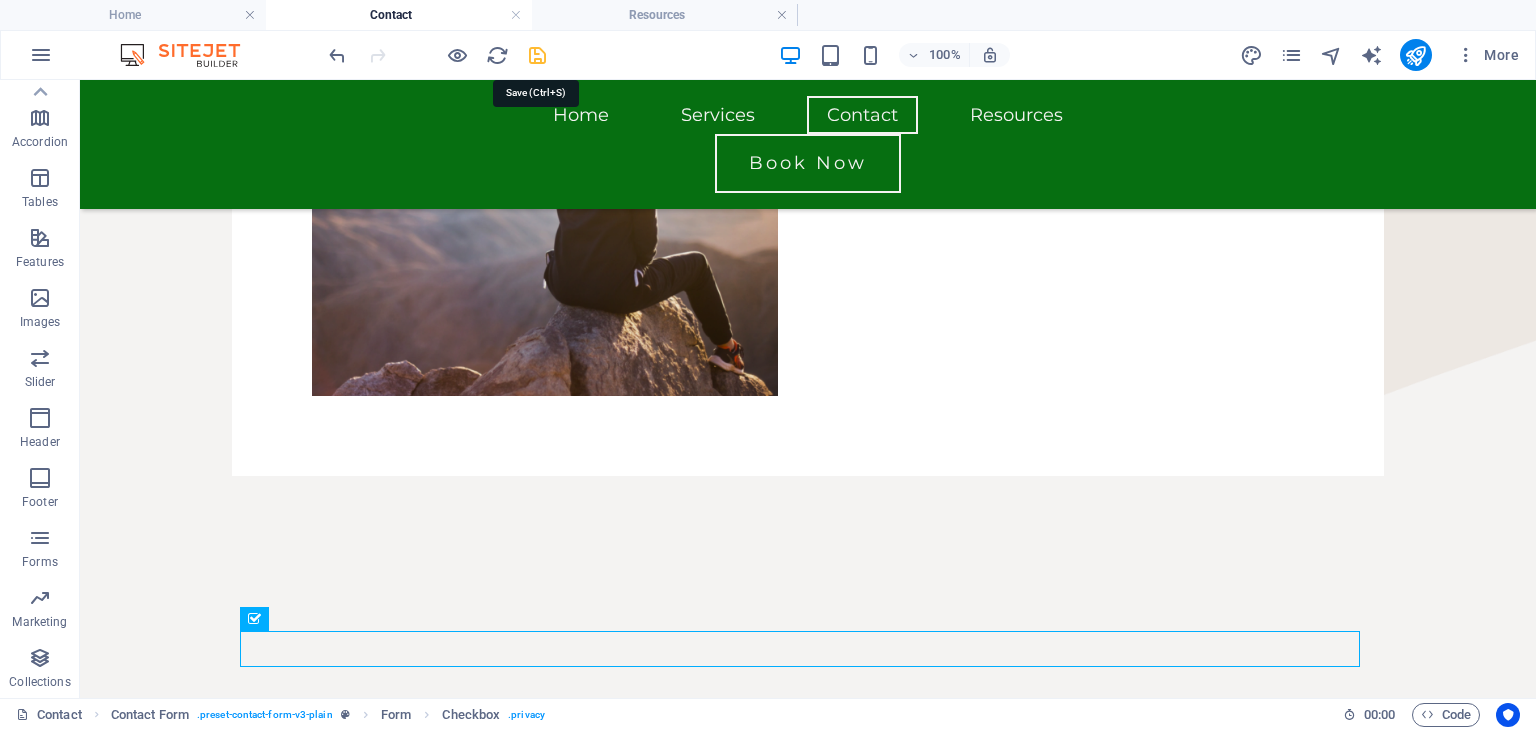 click at bounding box center (537, 55) 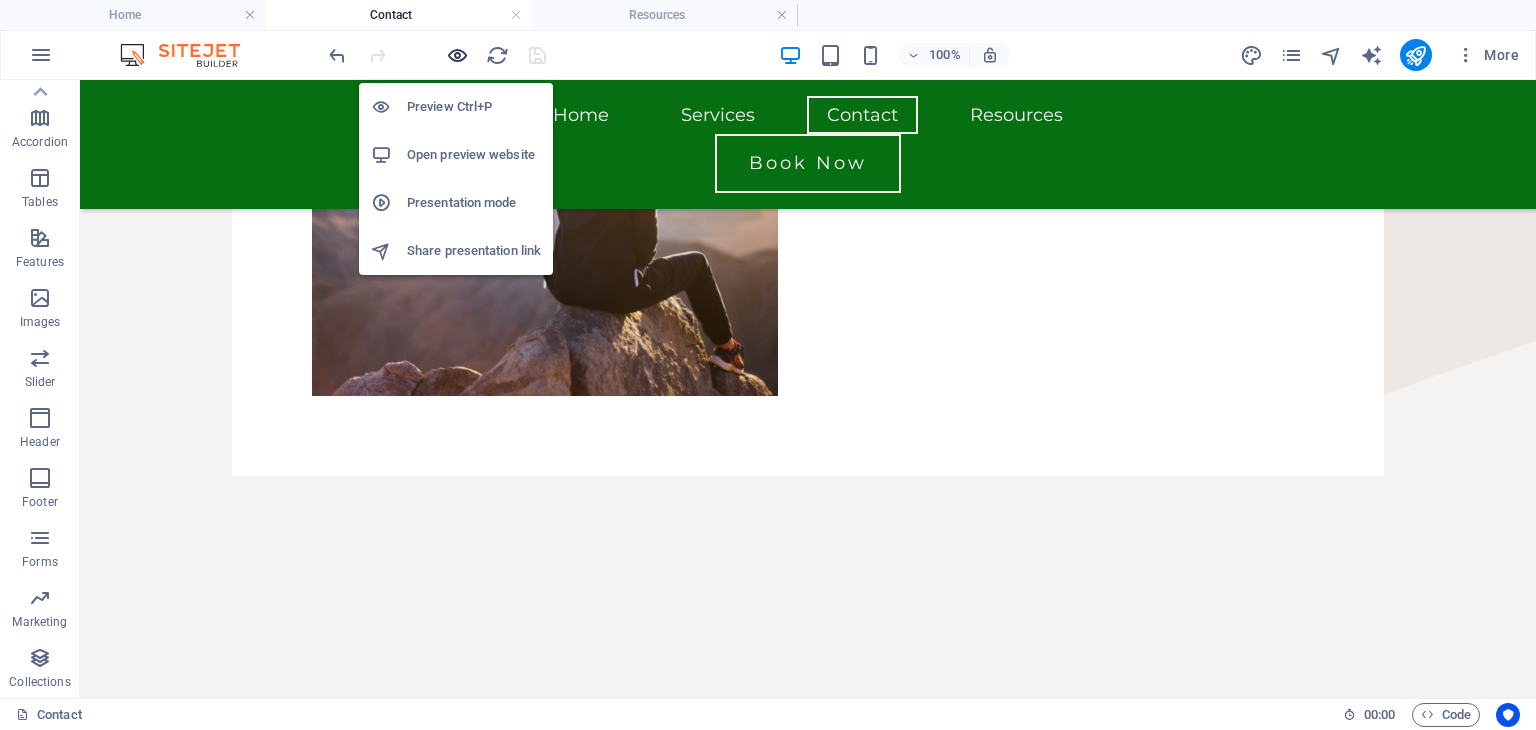 click at bounding box center [457, 55] 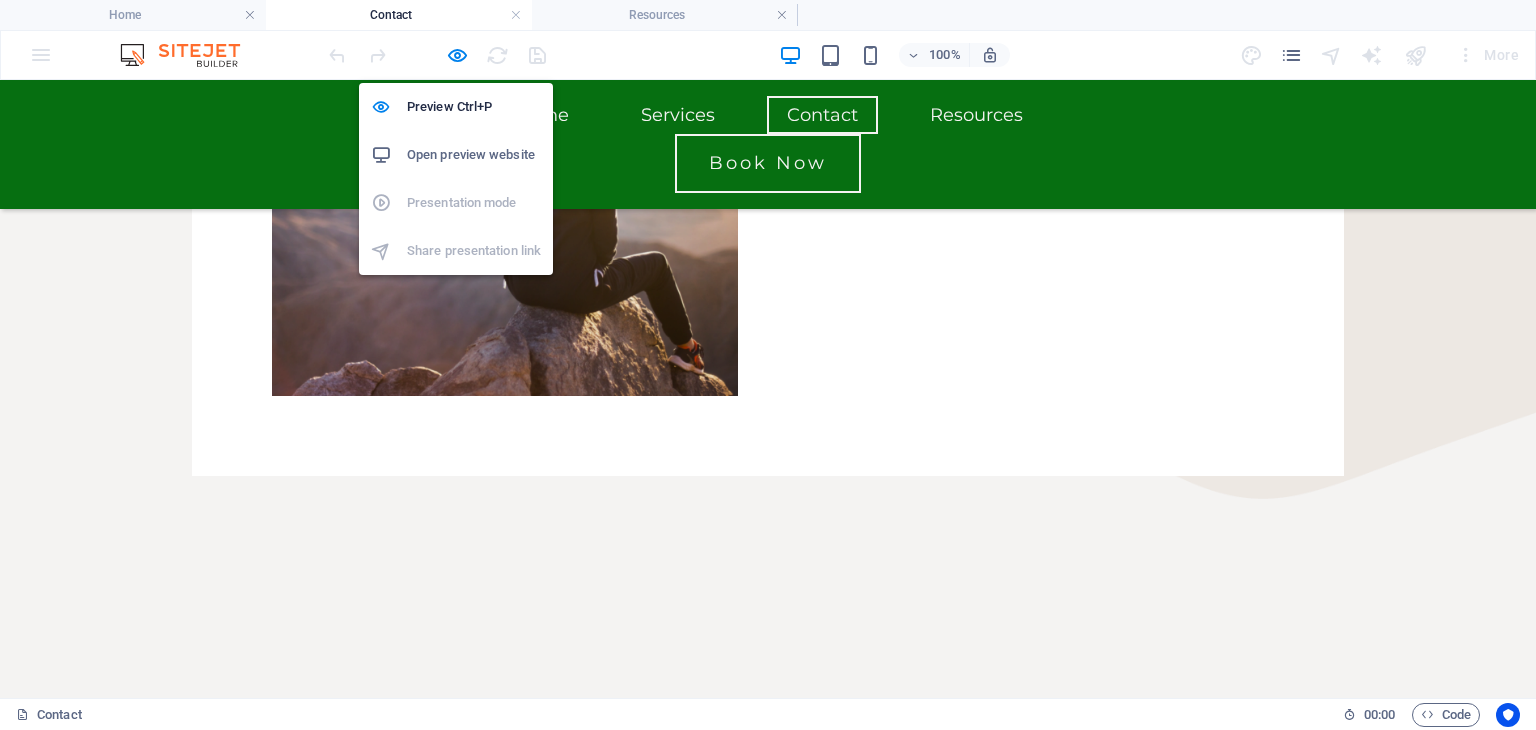 click on "Open preview website" at bounding box center (474, 155) 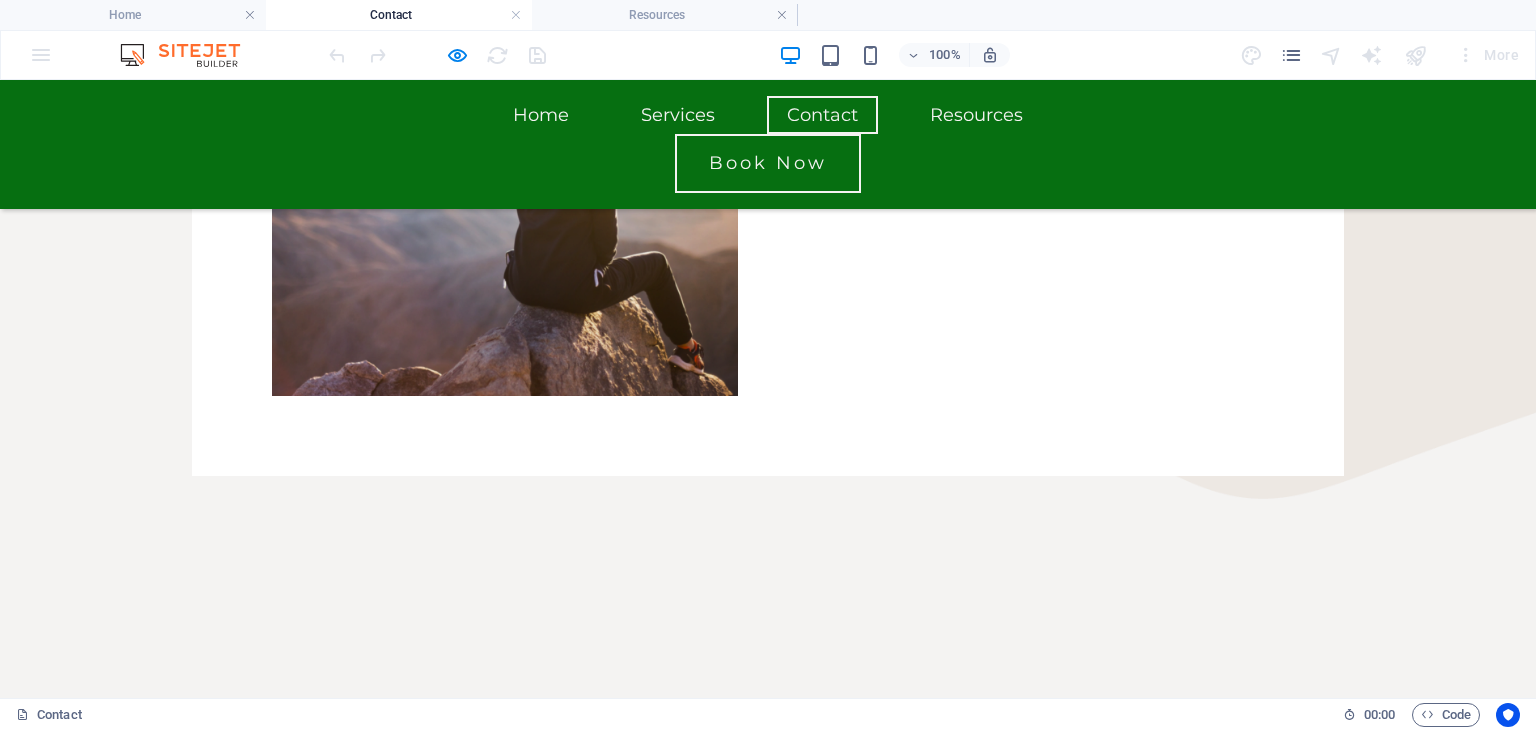 scroll, scrollTop: 1068, scrollLeft: 0, axis: vertical 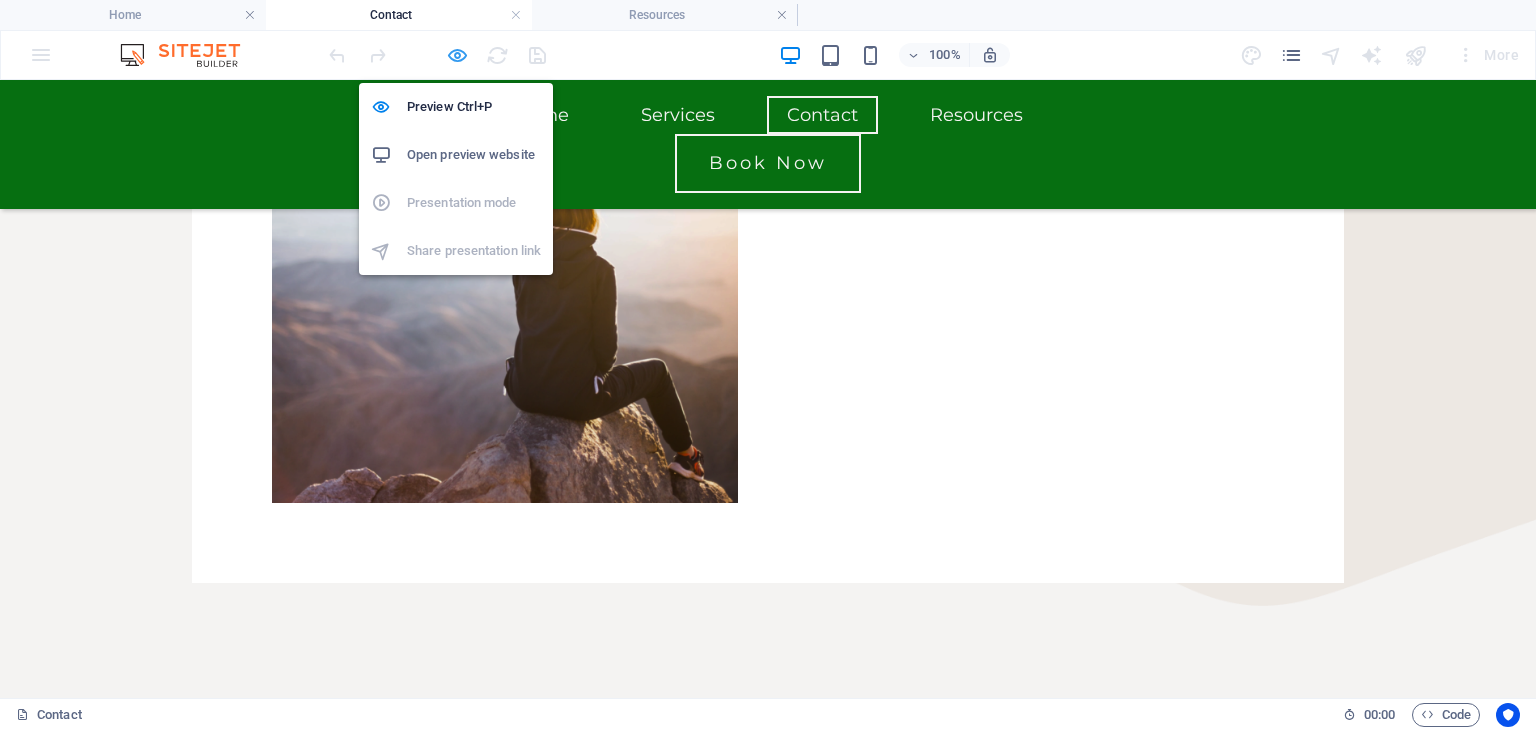 click at bounding box center (457, 55) 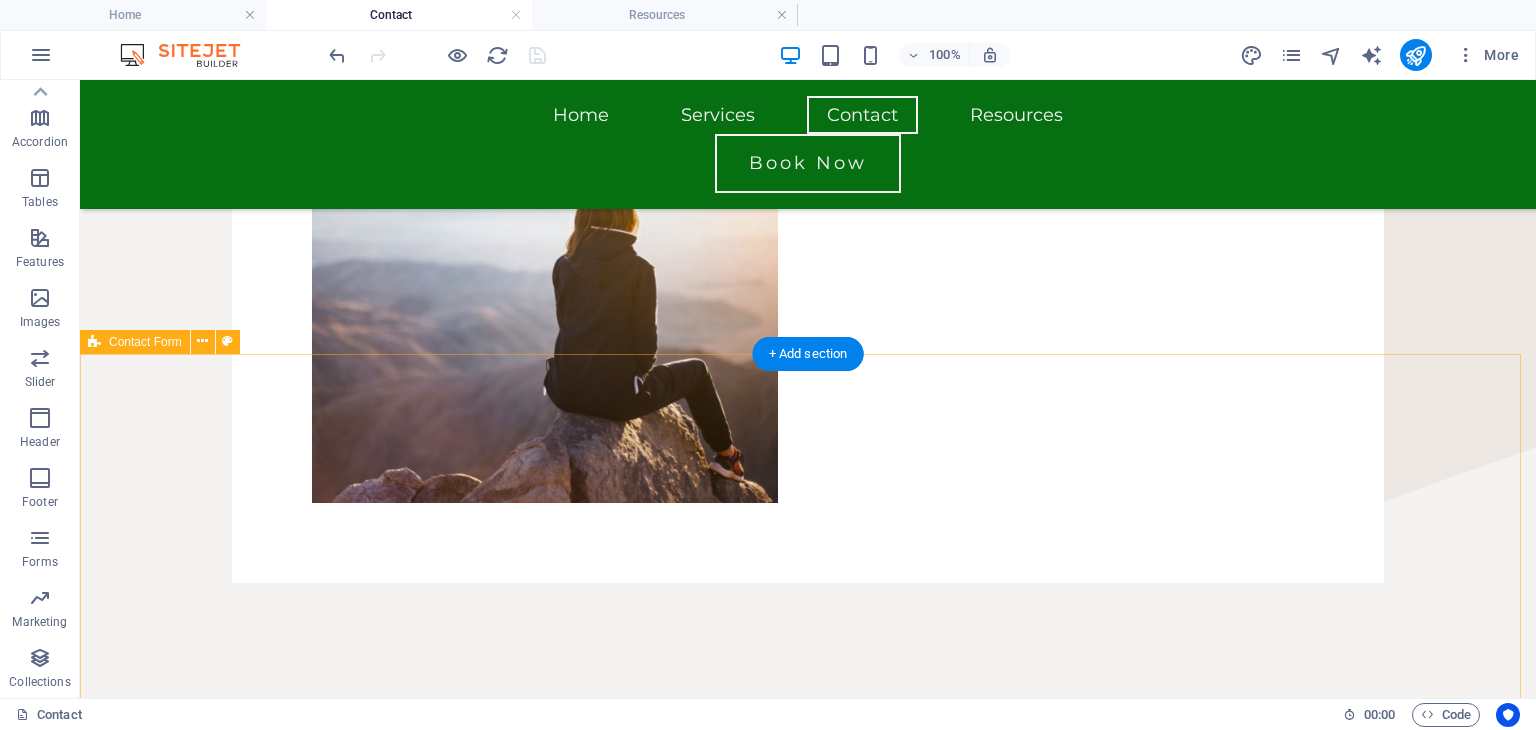 click on "I consent to Reflective Harmony contacting me by phone, SMS, or email. Unreadable? Load new Submit" at bounding box center (808, 1054) 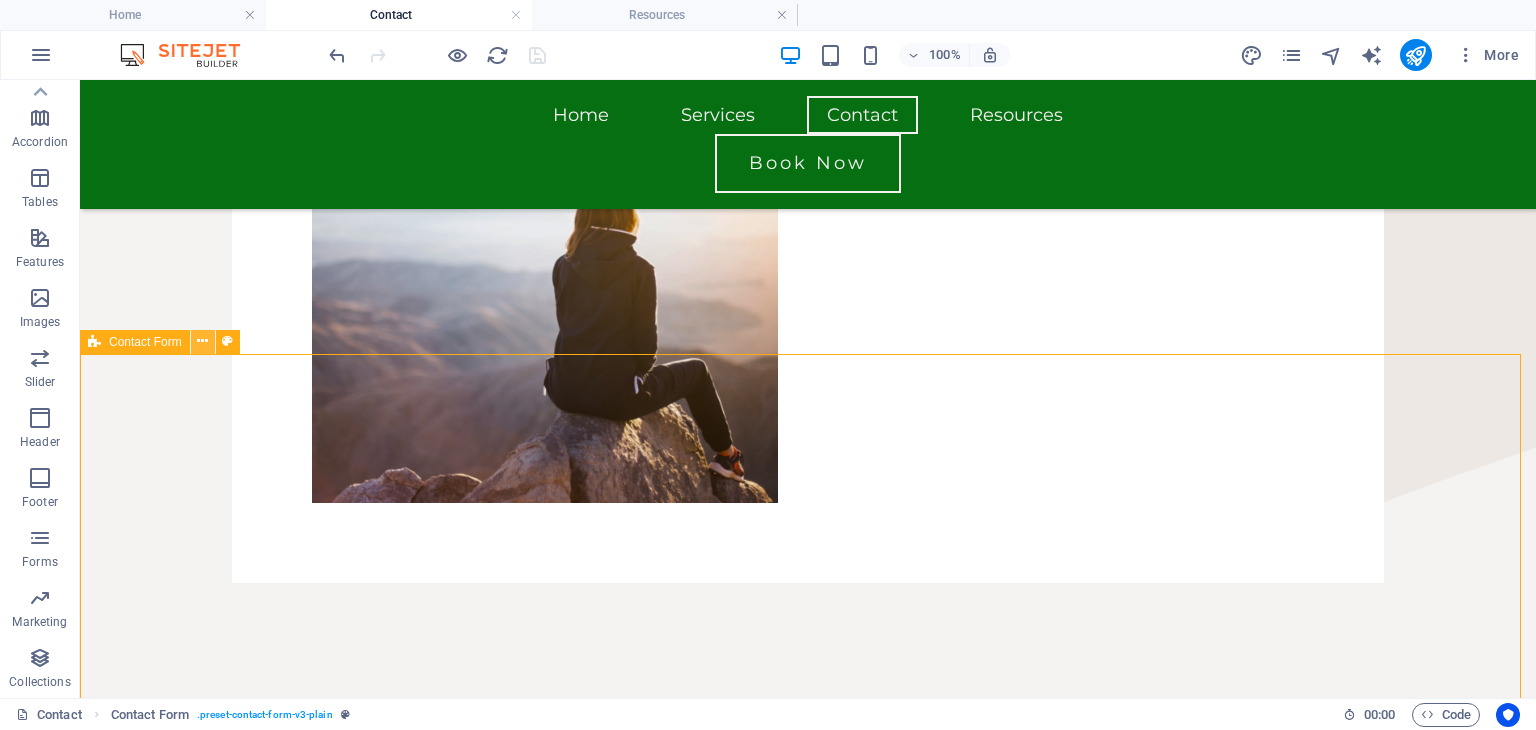 click at bounding box center (202, 341) 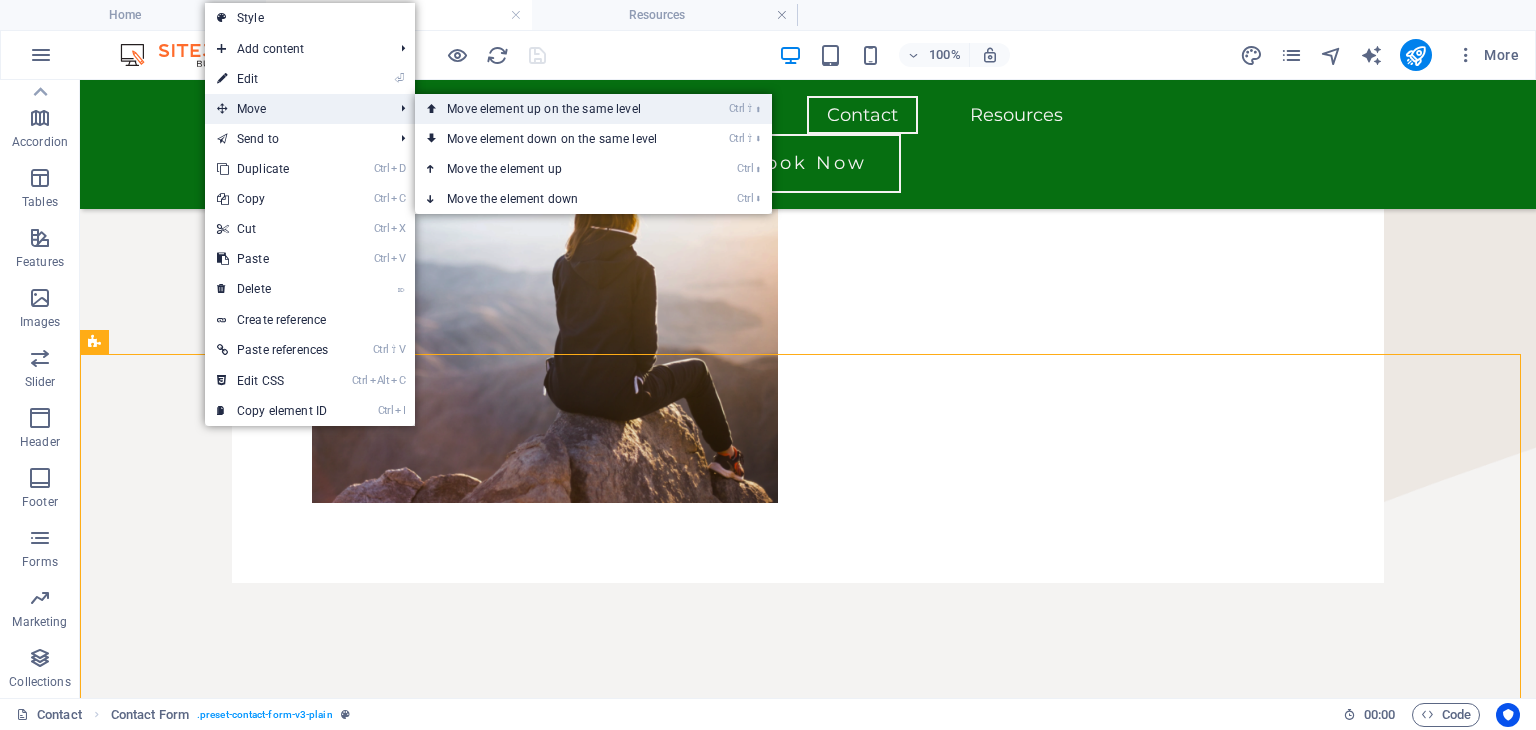 click on "Ctrl ⇧ ⬆  Move element up on the same level" at bounding box center (556, 109) 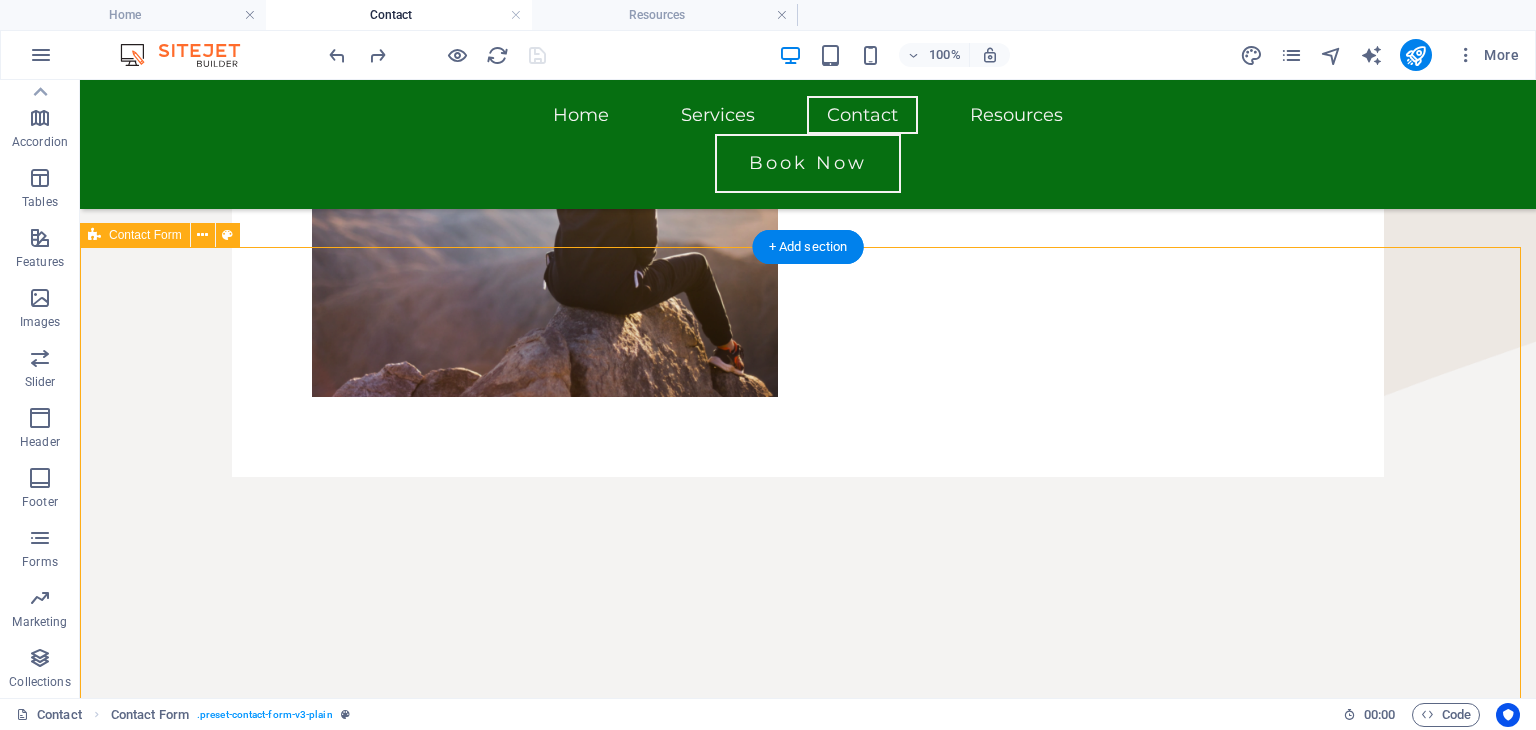 scroll, scrollTop: 1172, scrollLeft: 0, axis: vertical 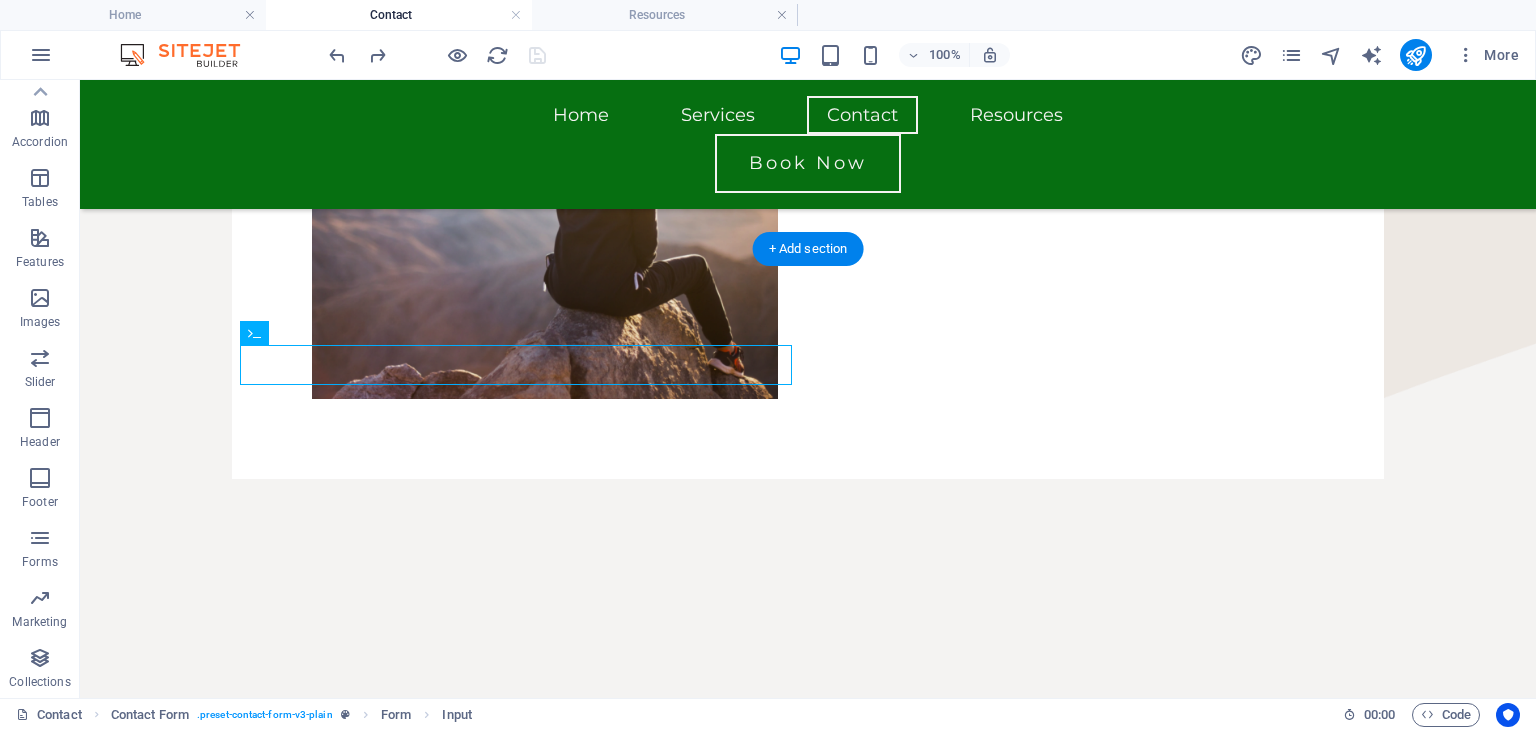 drag, startPoint x: 489, startPoint y: 356, endPoint x: 946, endPoint y: 198, distance: 483.54214 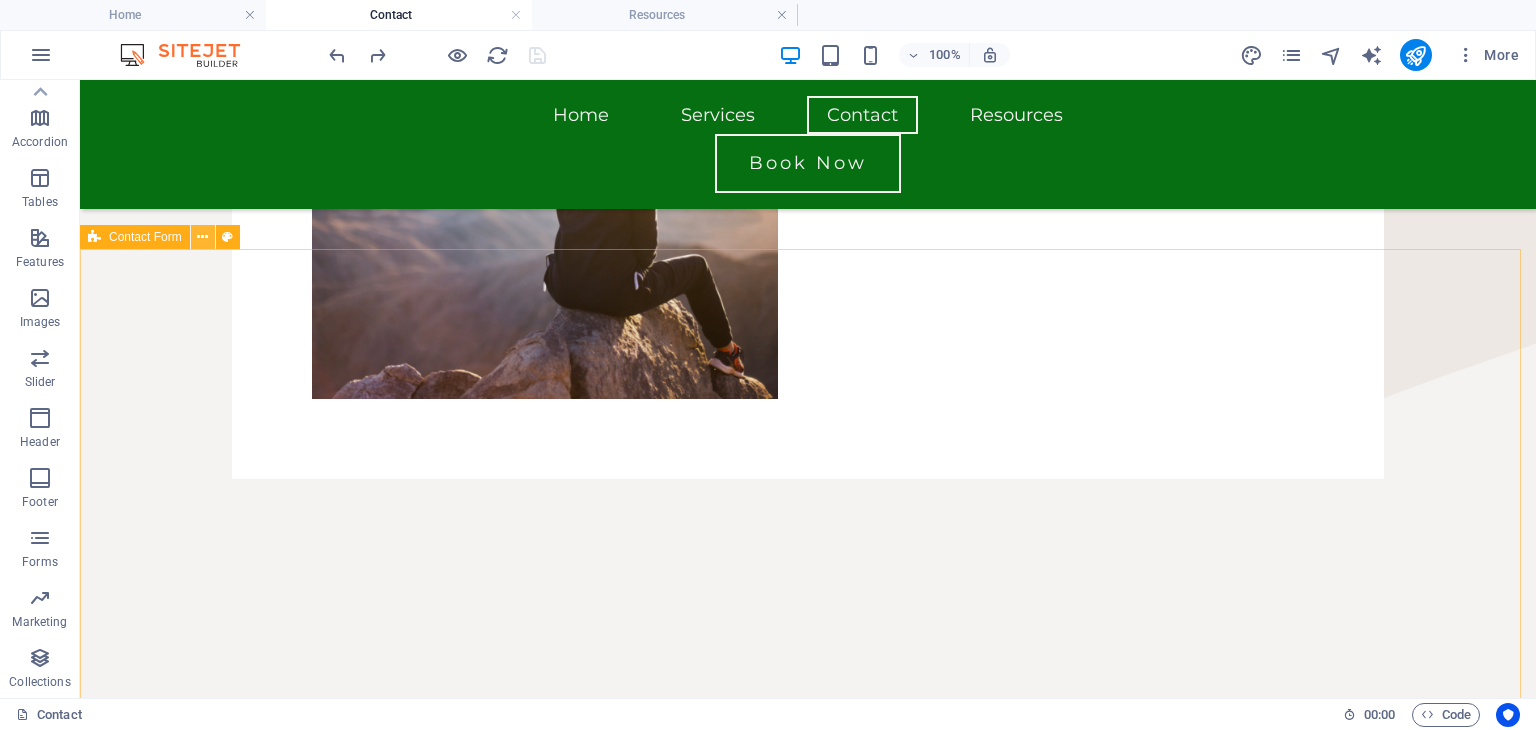 click at bounding box center [202, 237] 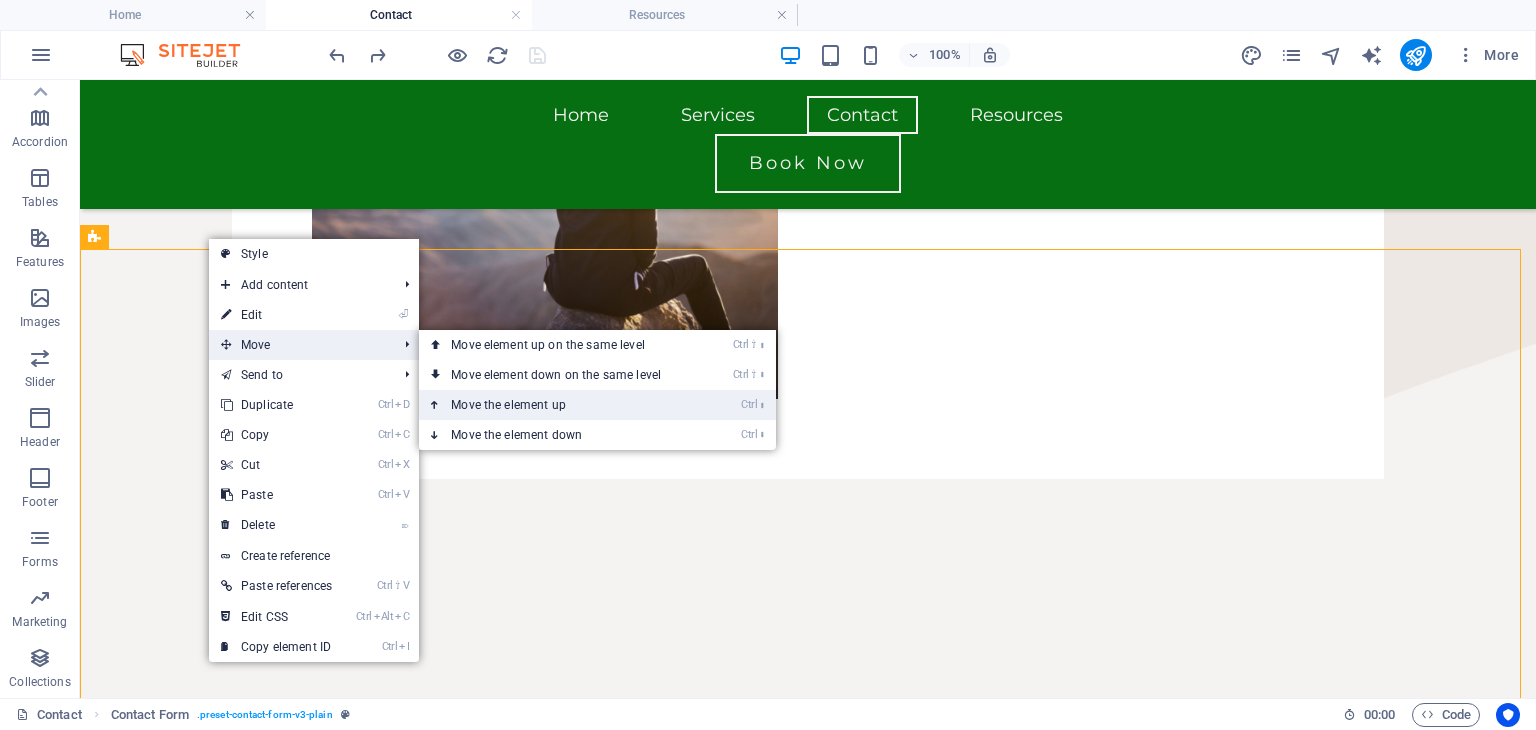 click on "Ctrl ⬆  Move the element up" at bounding box center [560, 405] 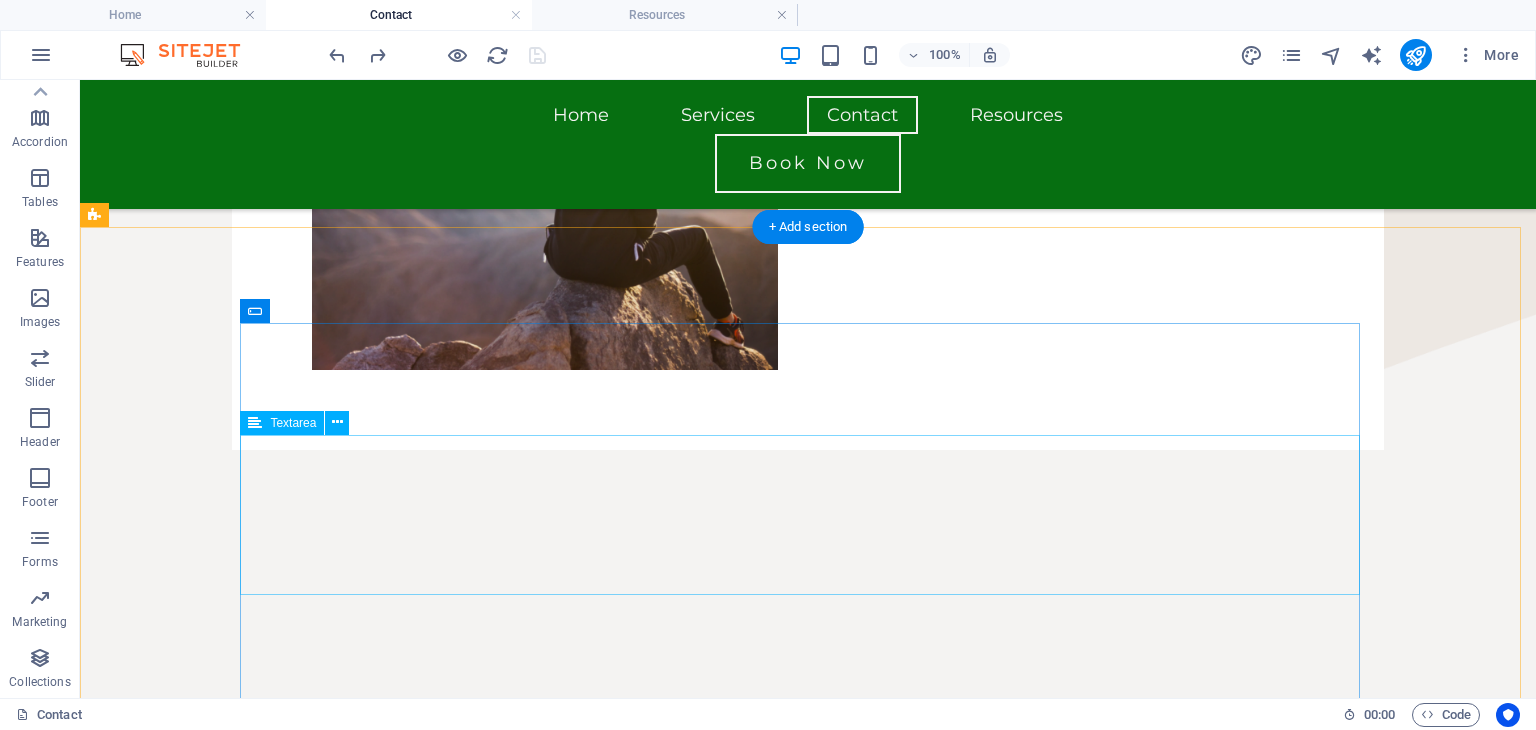 scroll, scrollTop: 1219, scrollLeft: 0, axis: vertical 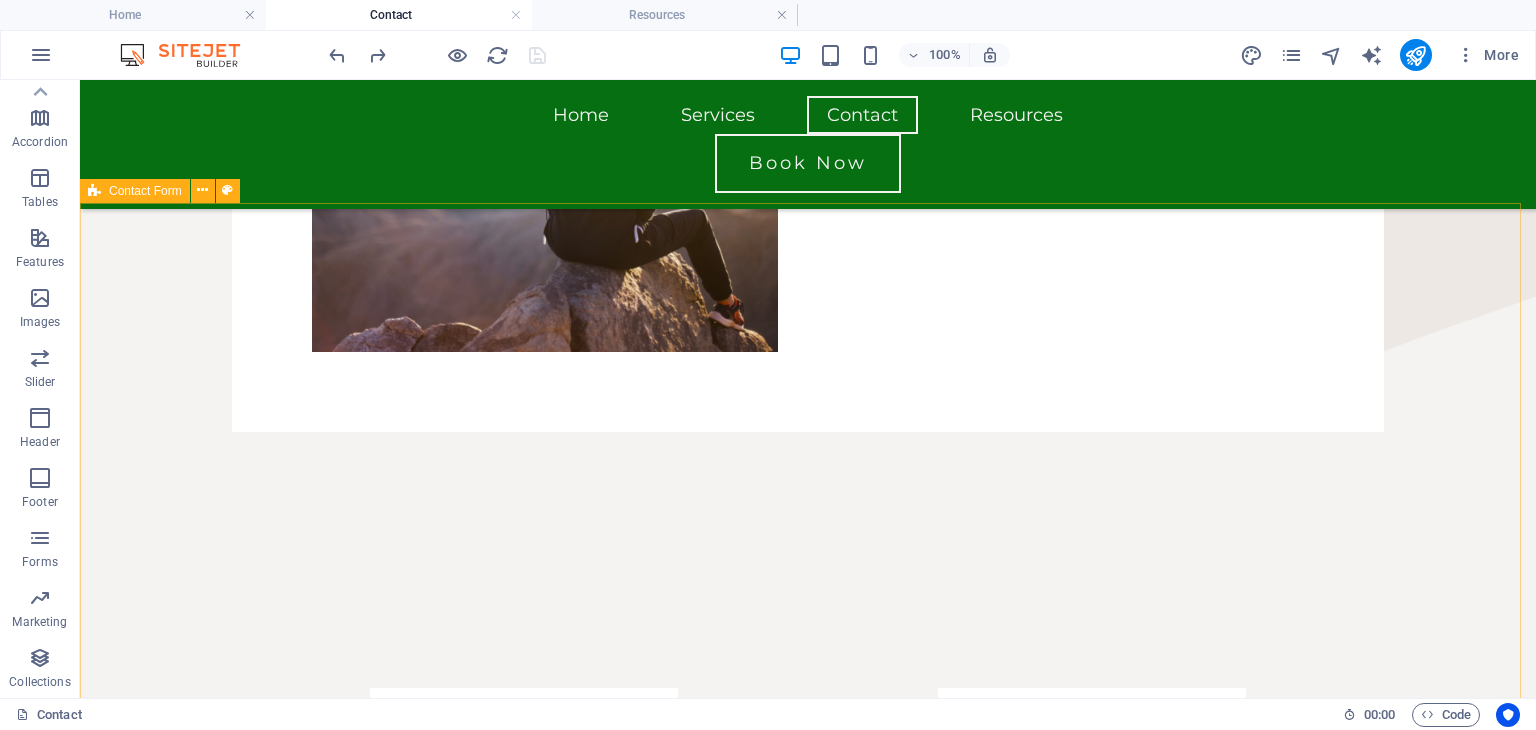 click on "Contact Form" at bounding box center [145, 191] 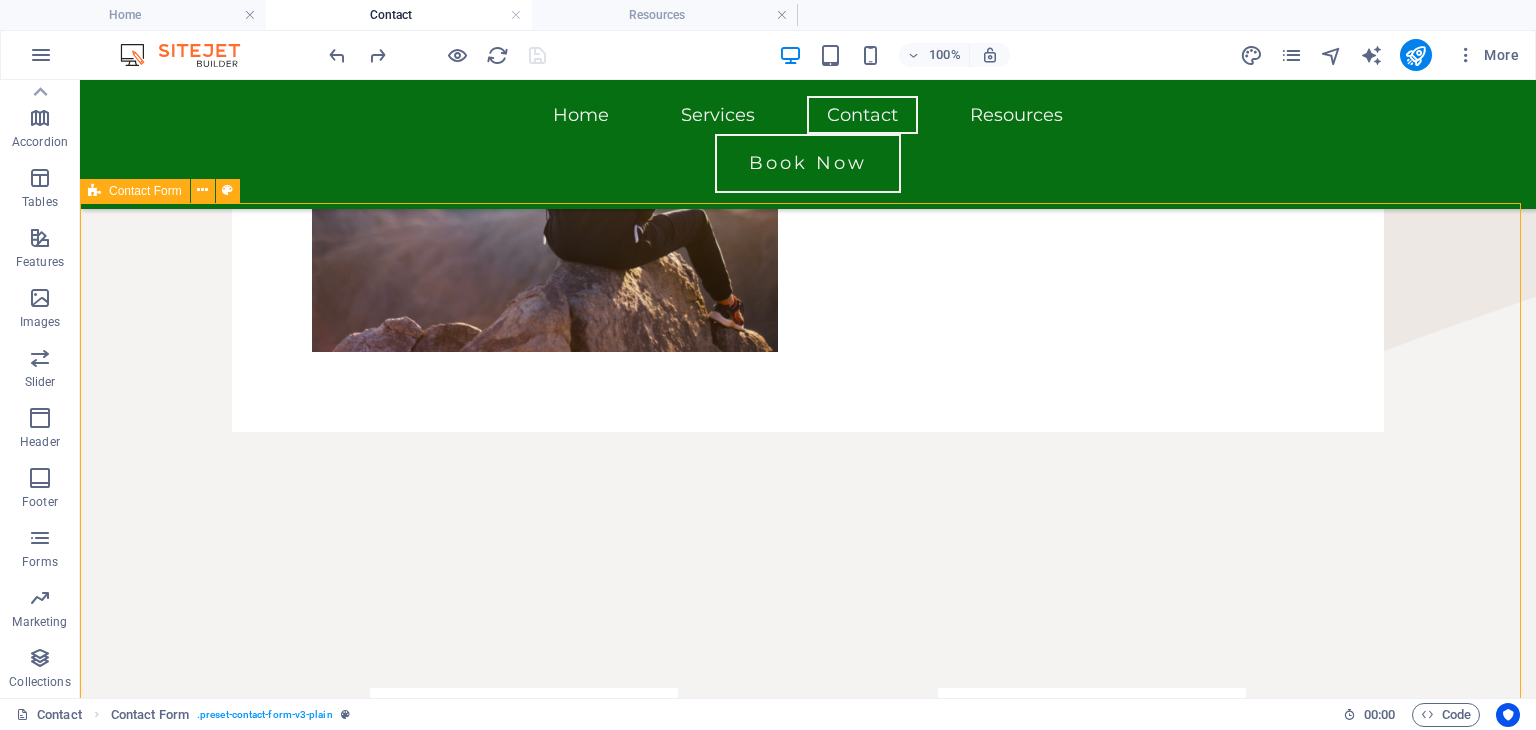 click on "Contact Form" at bounding box center [145, 191] 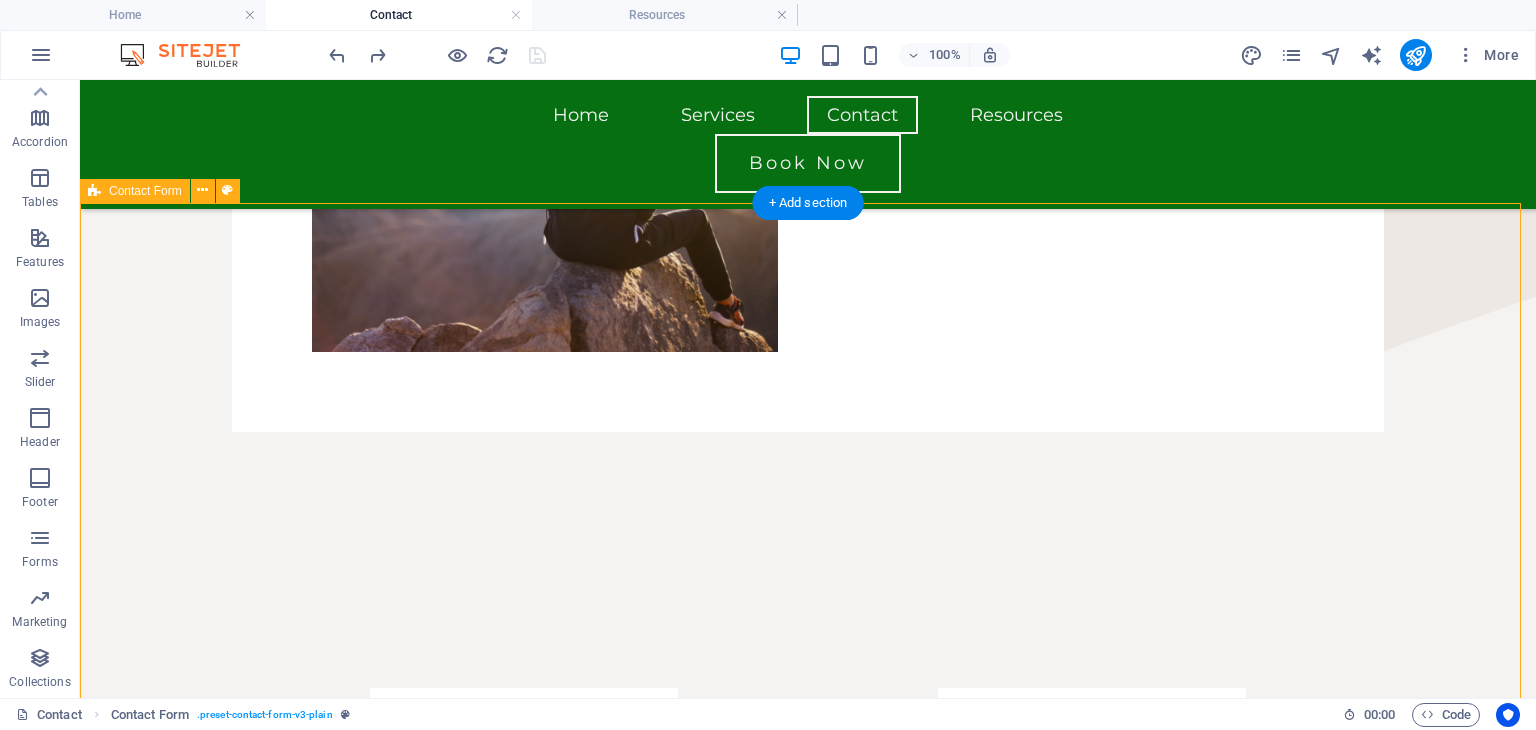 click on "I consent to Reflective Harmony contacting me by phone, SMS, or email. Unreadable? Load new Submit" at bounding box center (808, 903) 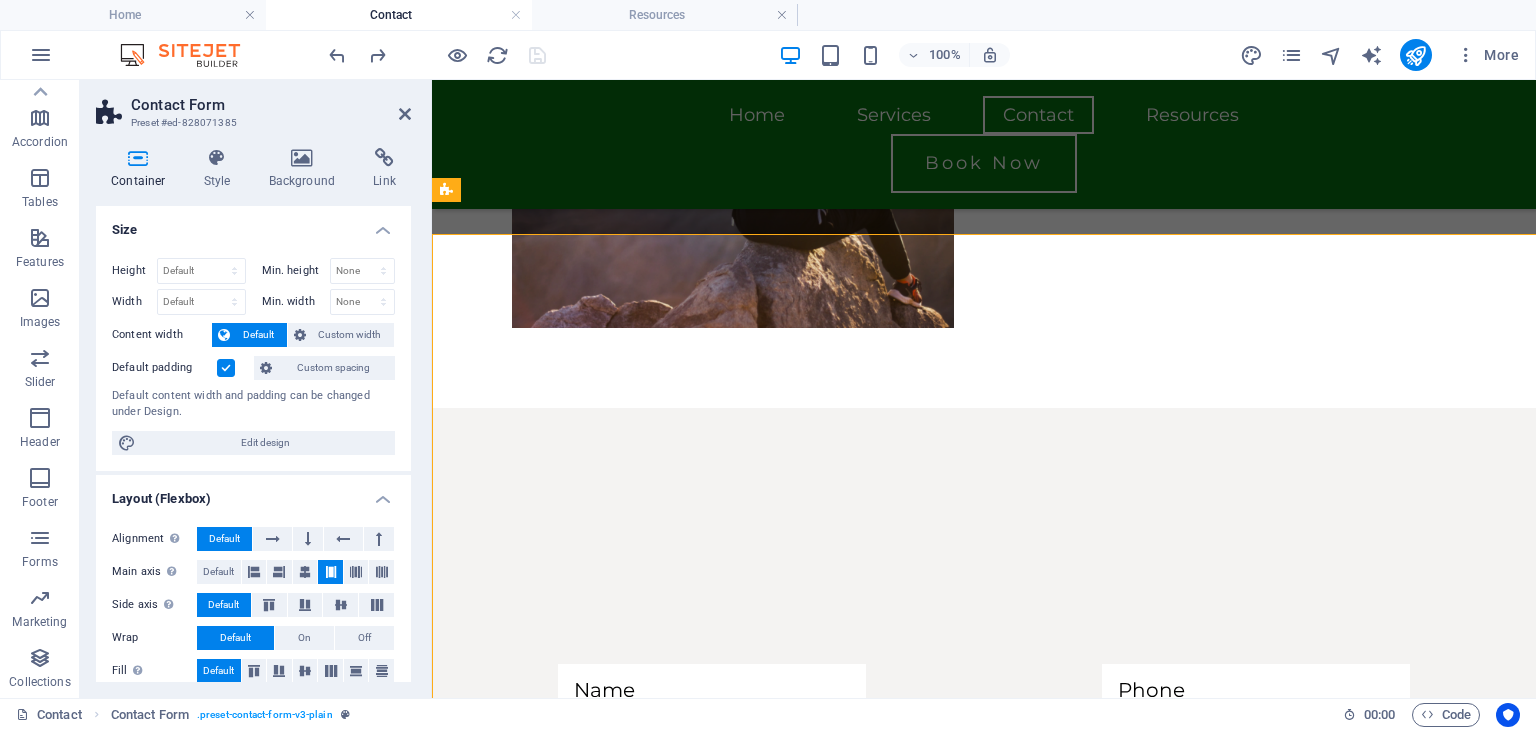 scroll, scrollTop: 1188, scrollLeft: 0, axis: vertical 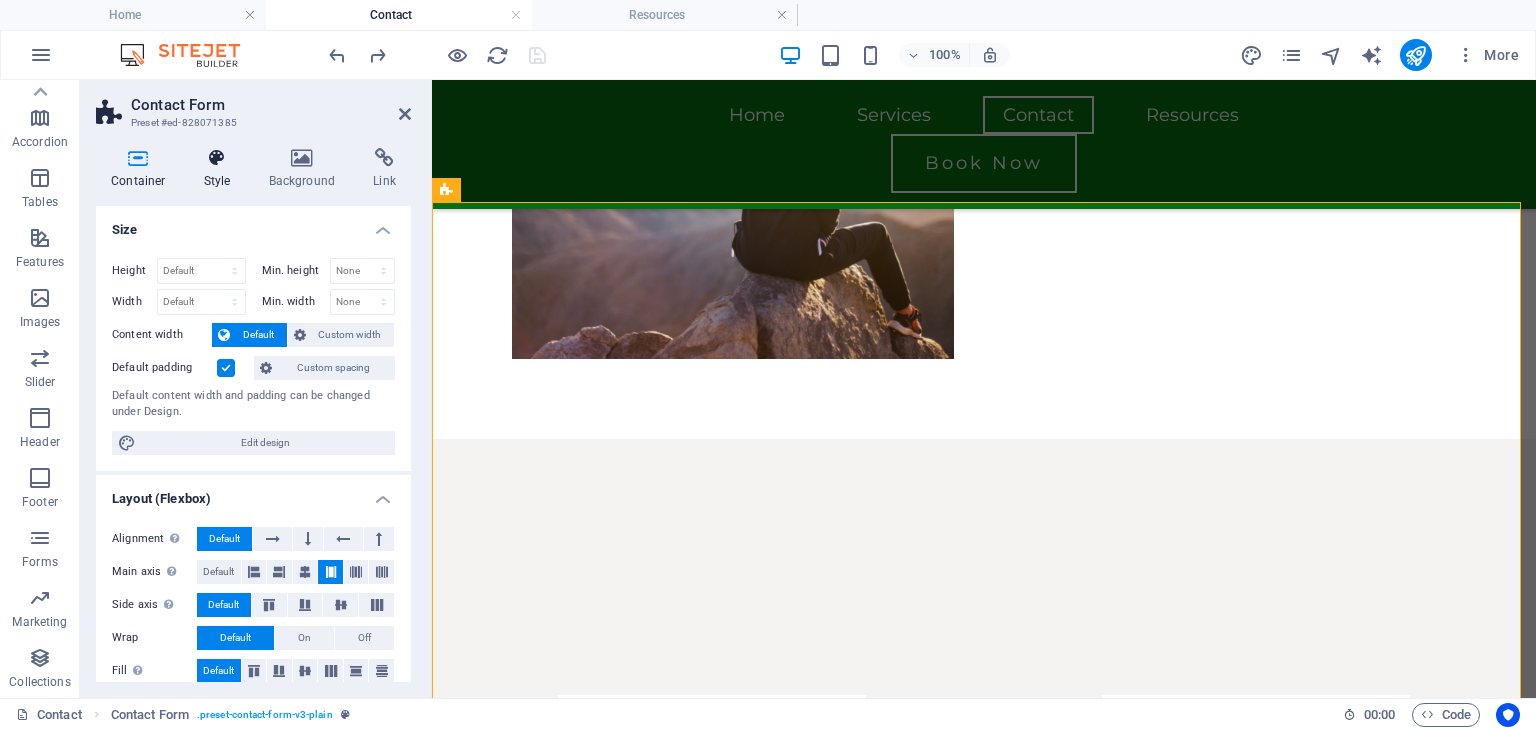 click on "Style" at bounding box center (221, 169) 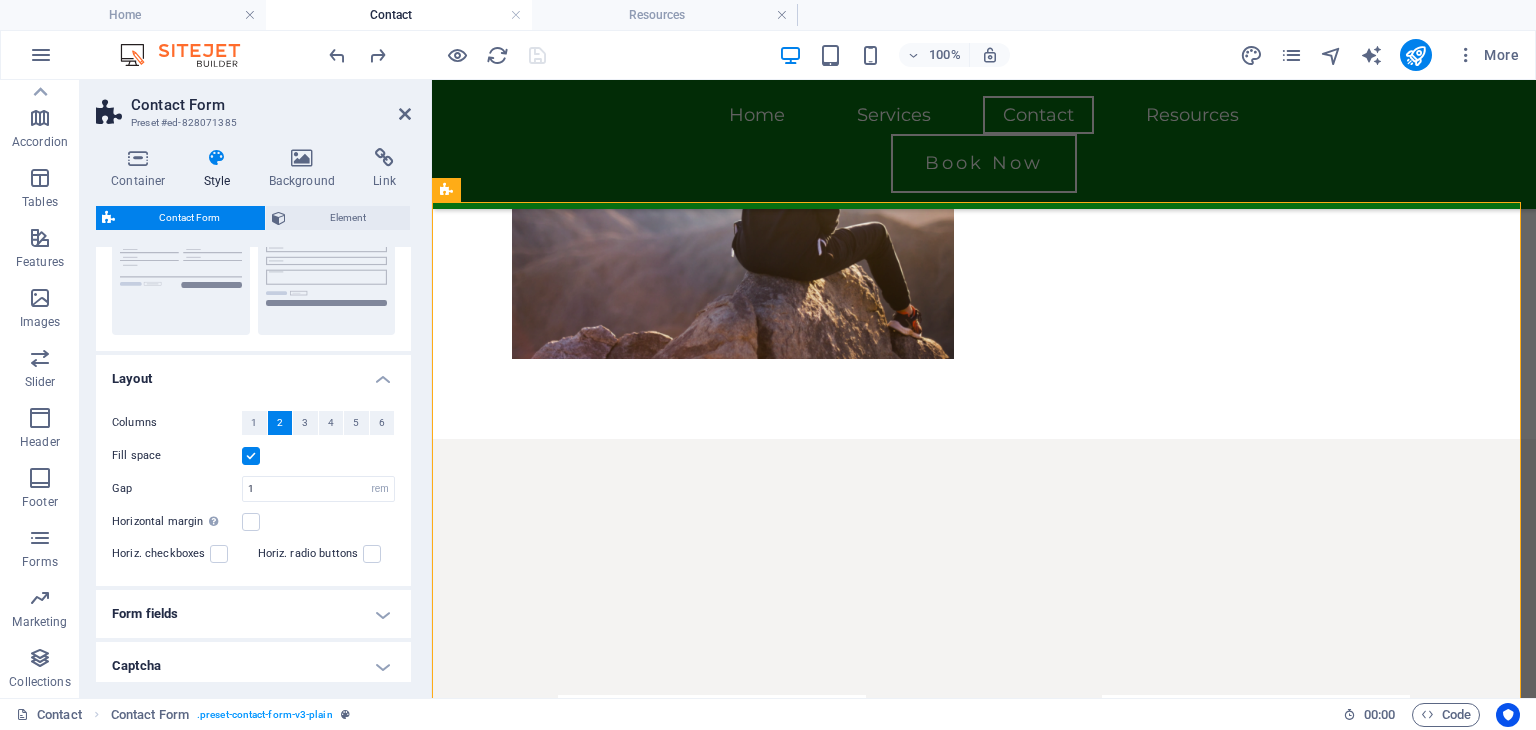 scroll, scrollTop: 323, scrollLeft: 0, axis: vertical 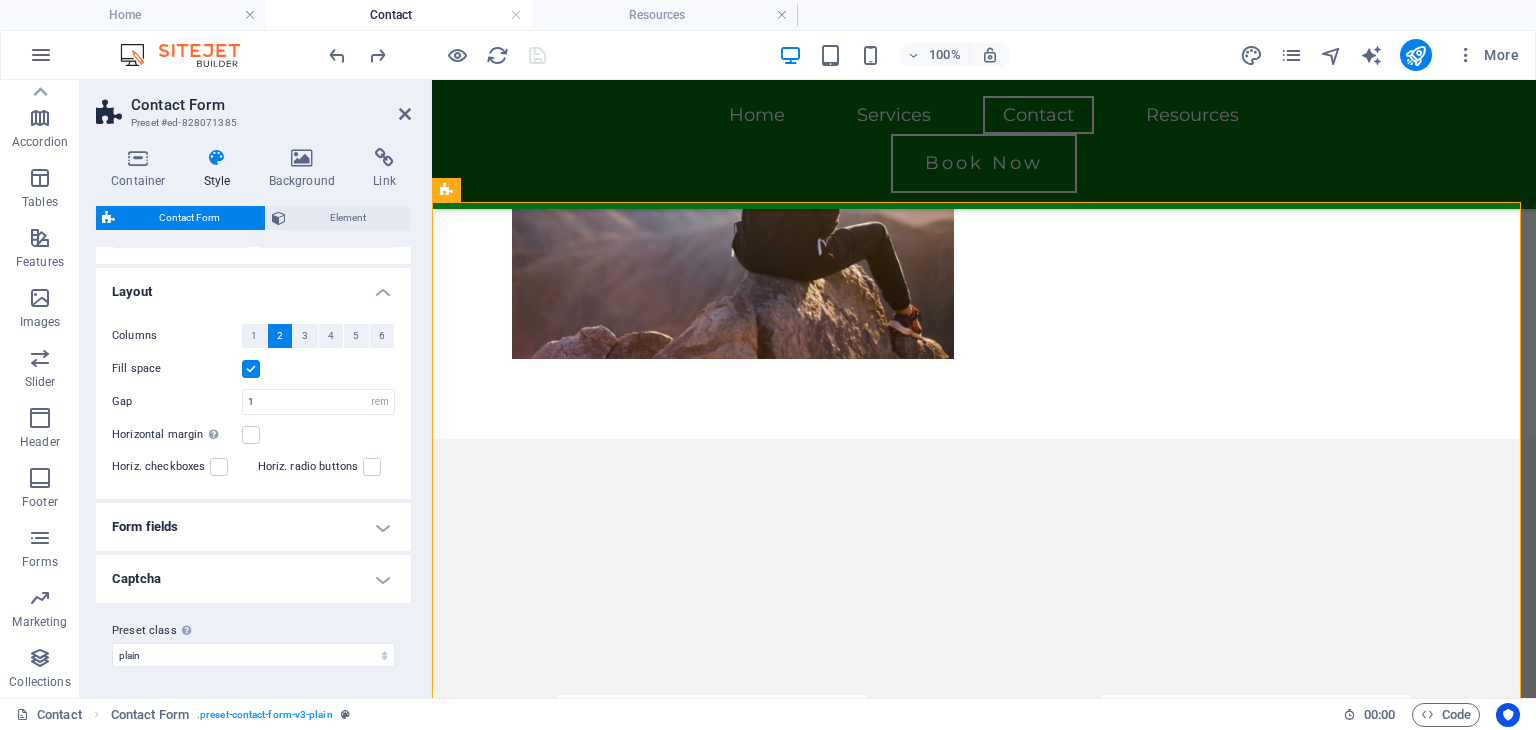 click on "Captcha" at bounding box center [253, 579] 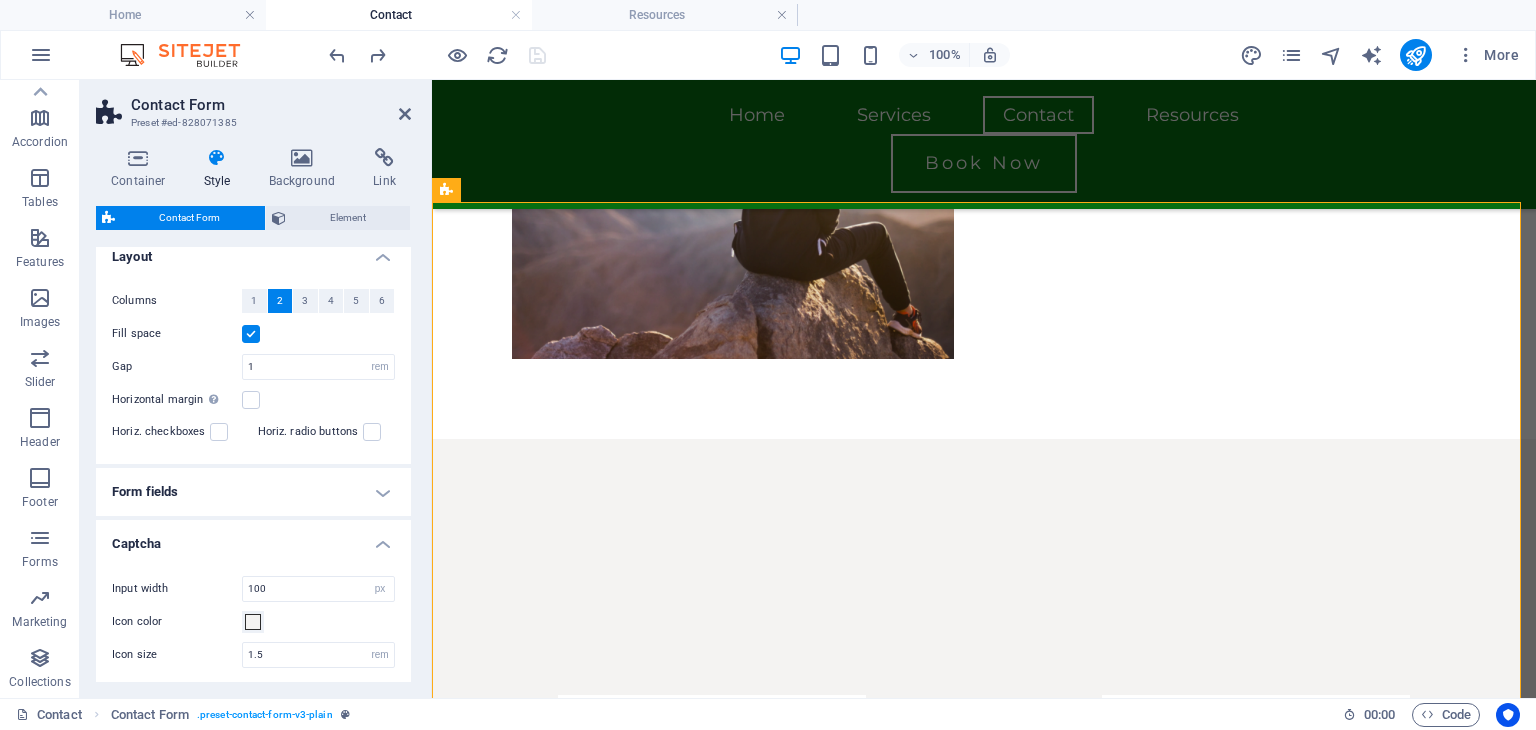 scroll, scrollTop: 355, scrollLeft: 0, axis: vertical 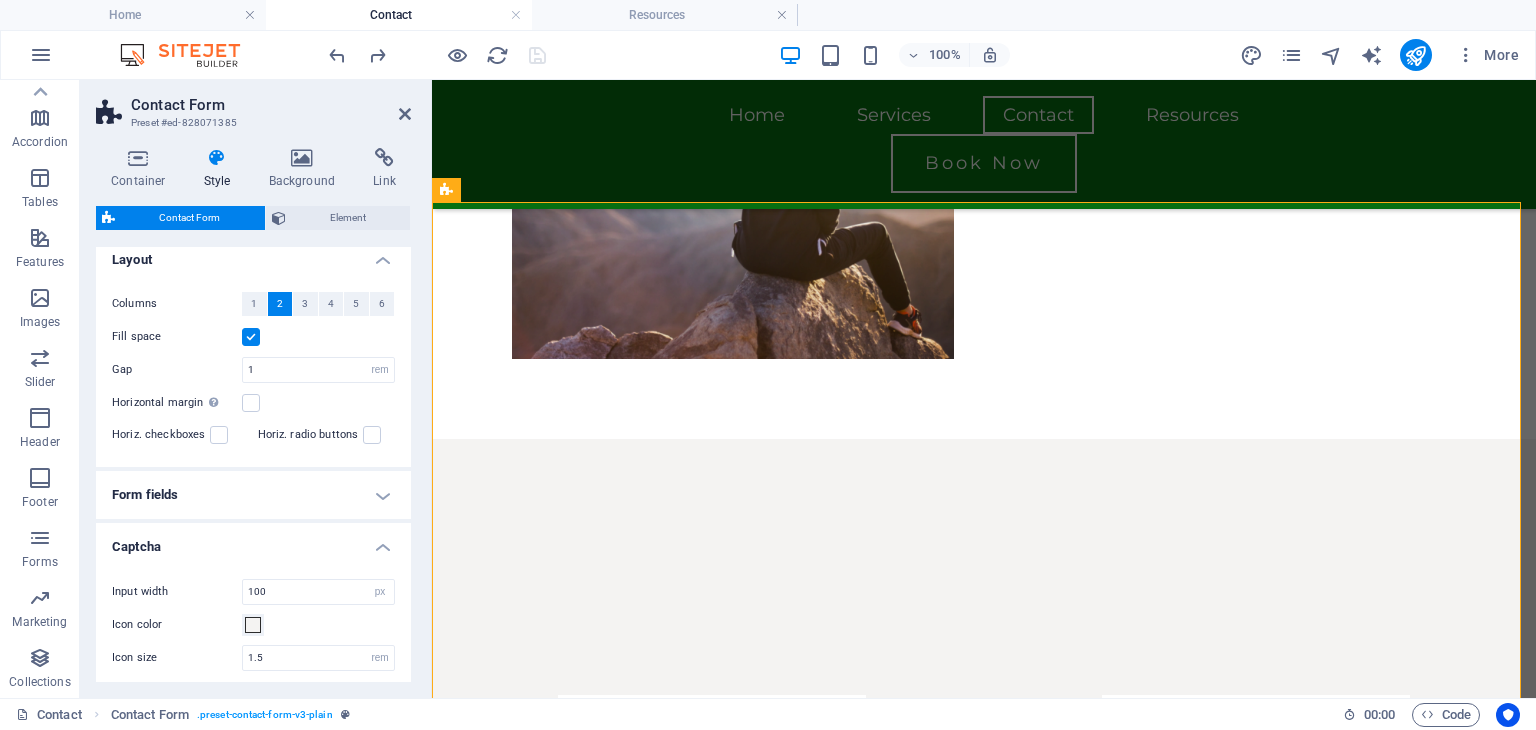 click on "Form fields" at bounding box center [253, 495] 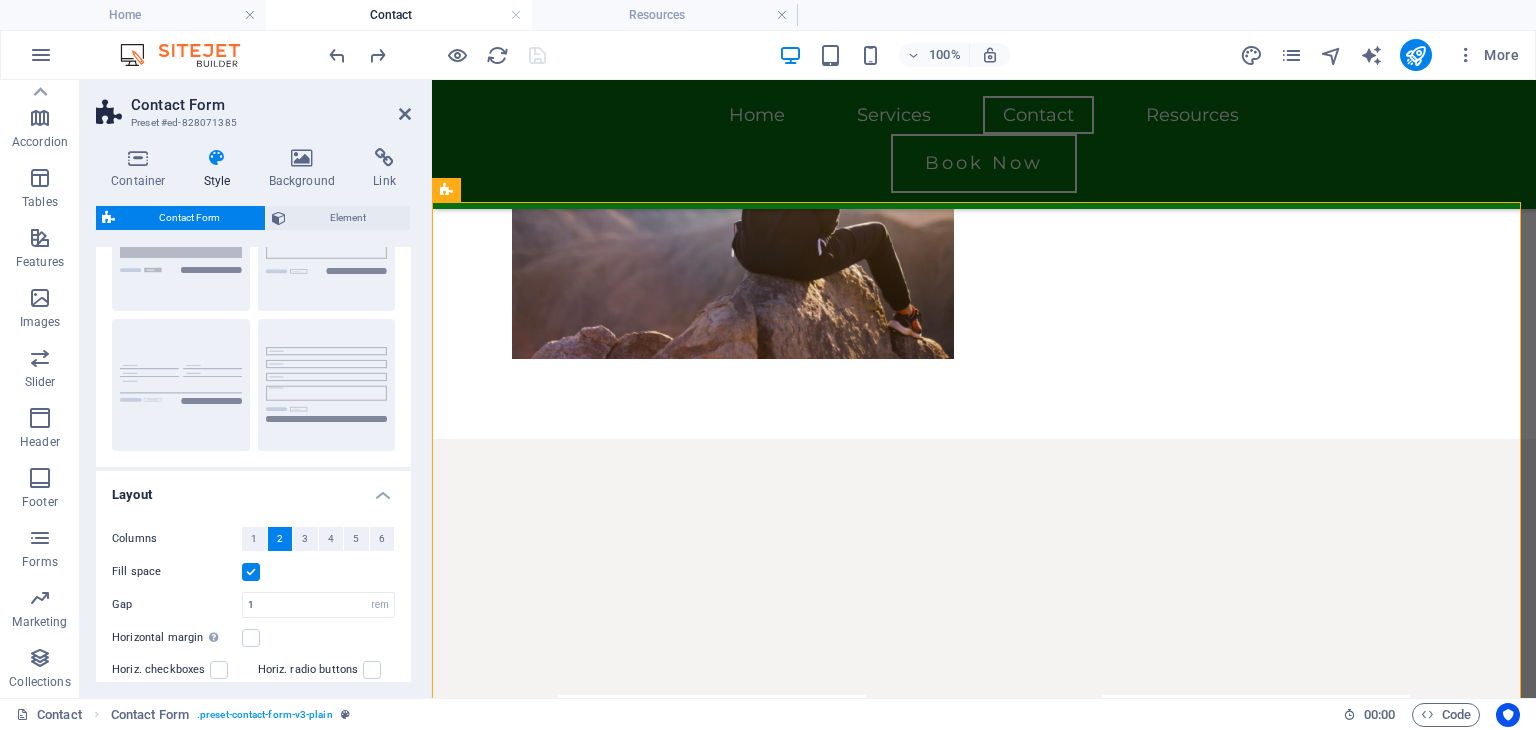 scroll, scrollTop: 0, scrollLeft: 0, axis: both 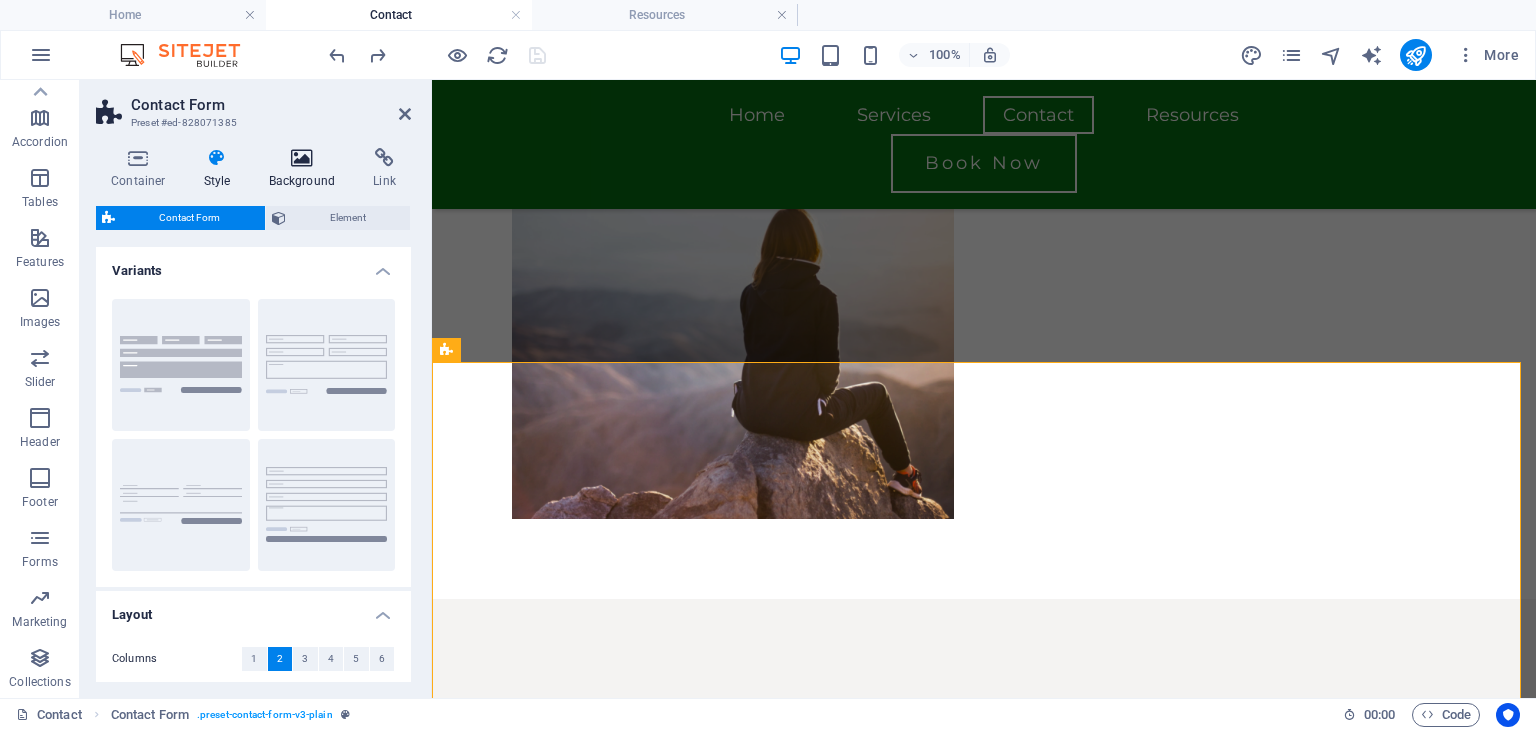 click at bounding box center [302, 158] 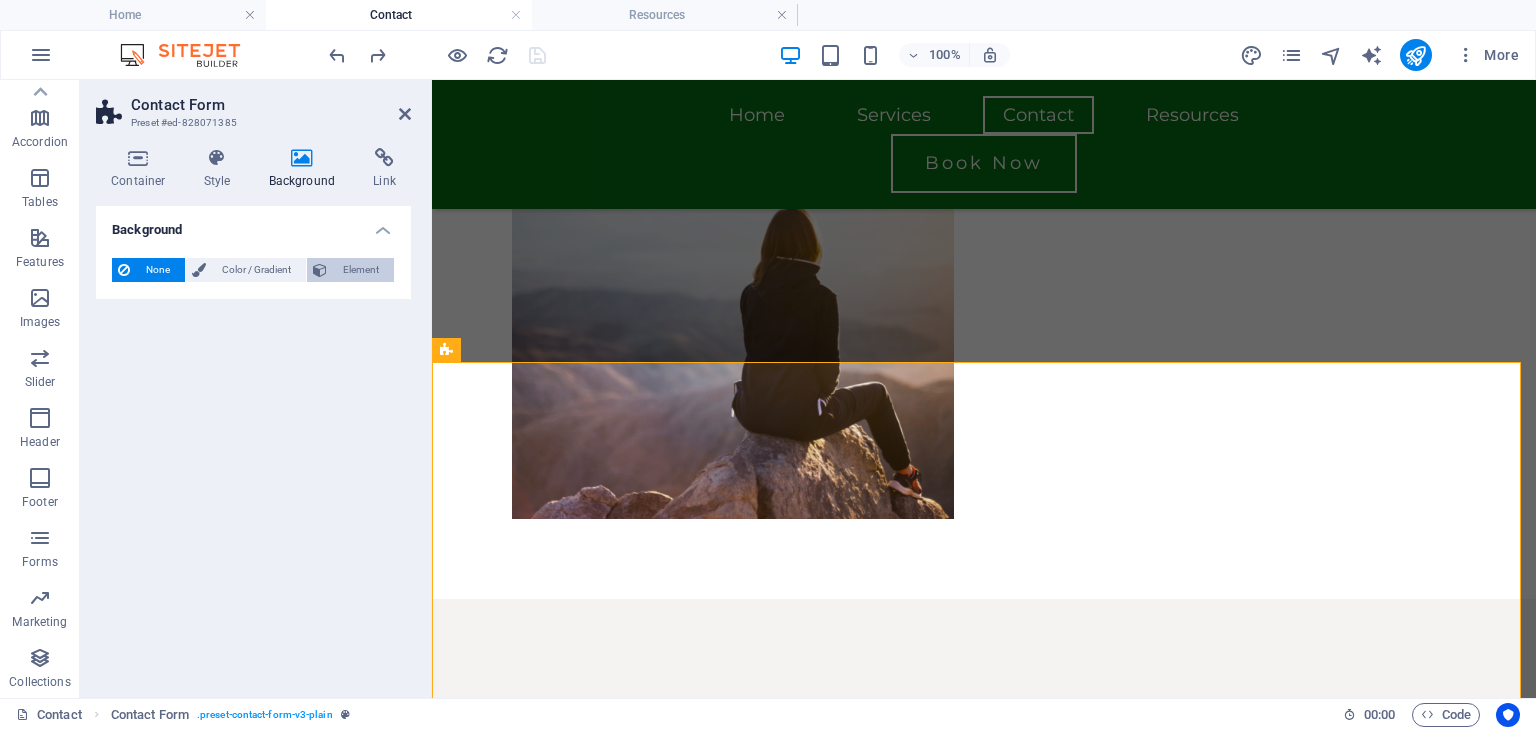 click on "Element" at bounding box center [360, 270] 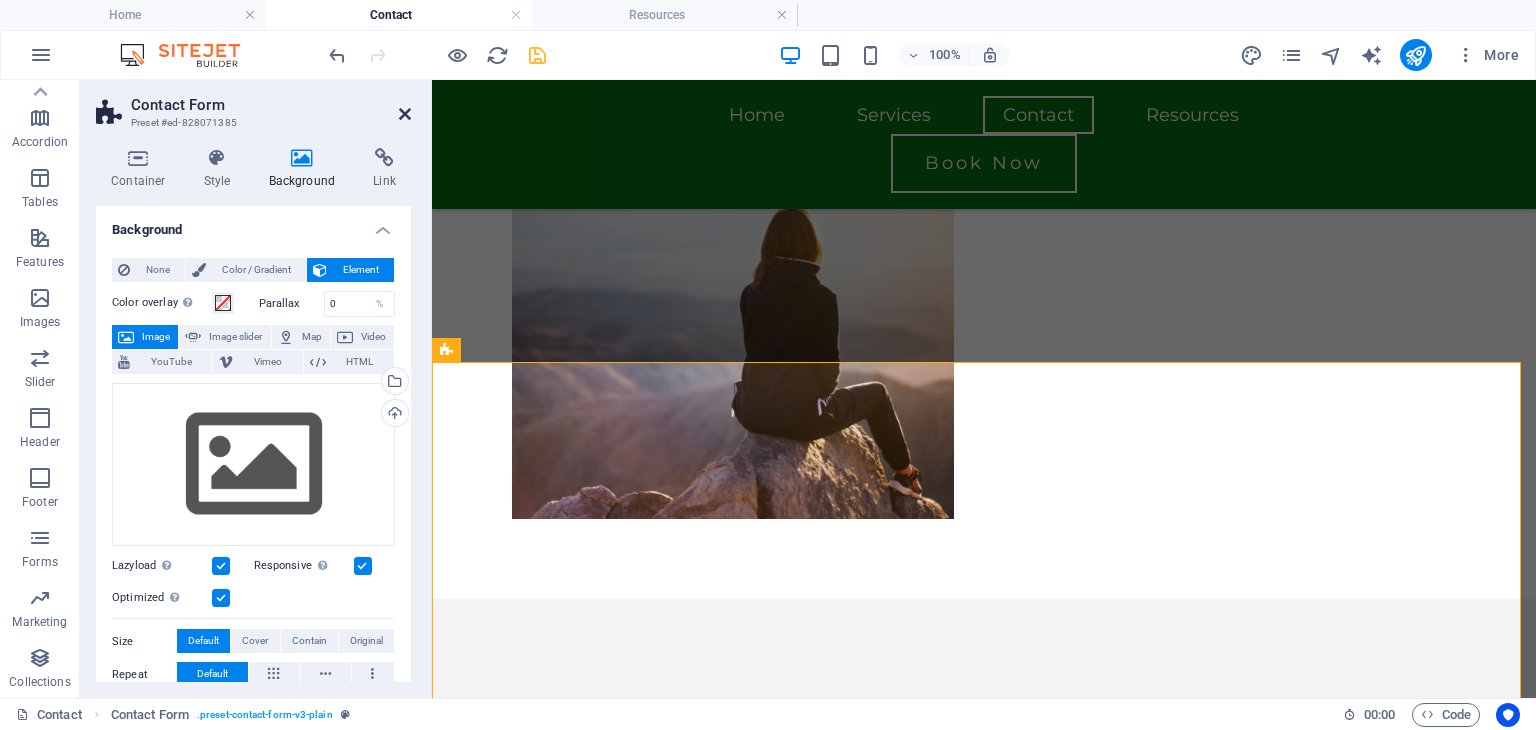 click at bounding box center (405, 114) 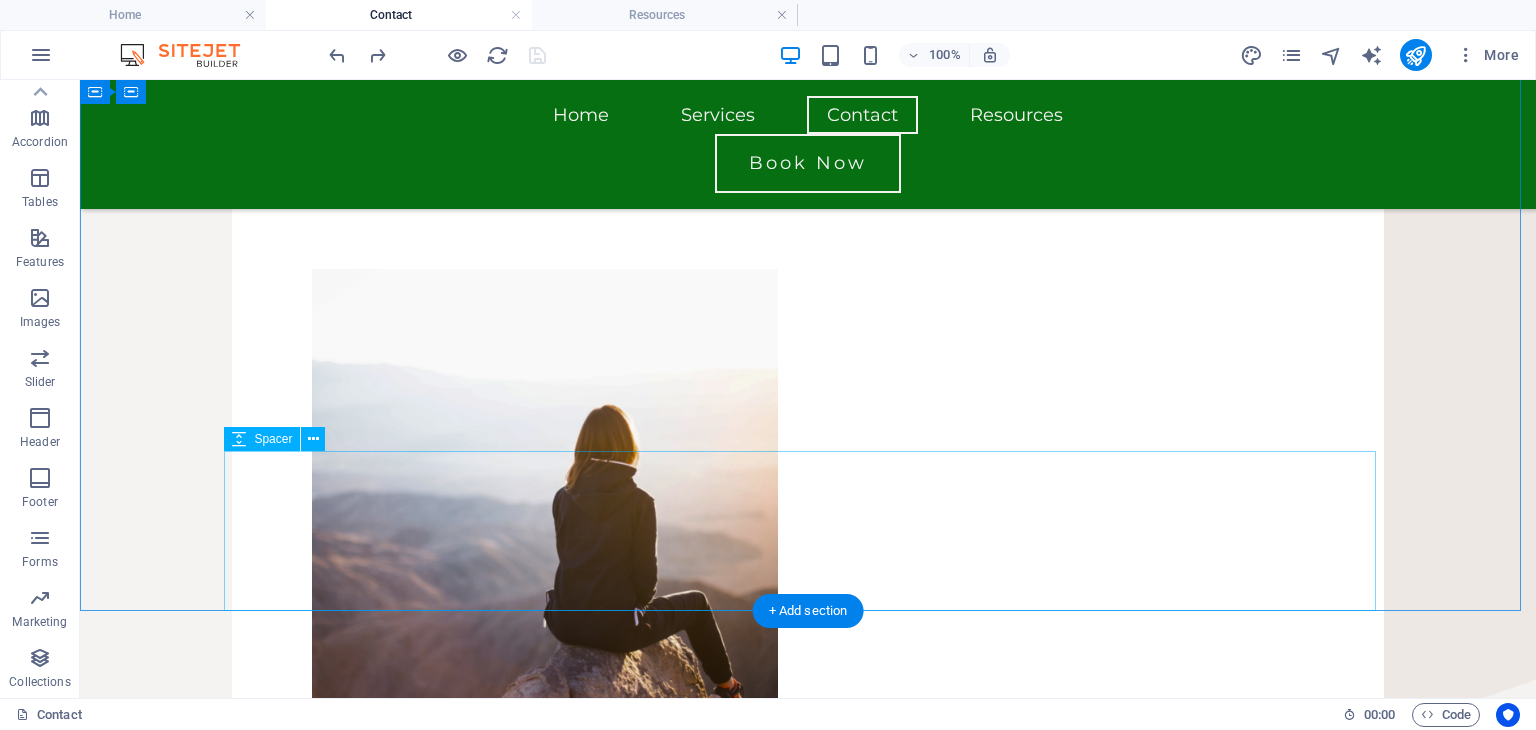 scroll, scrollTop: 845, scrollLeft: 0, axis: vertical 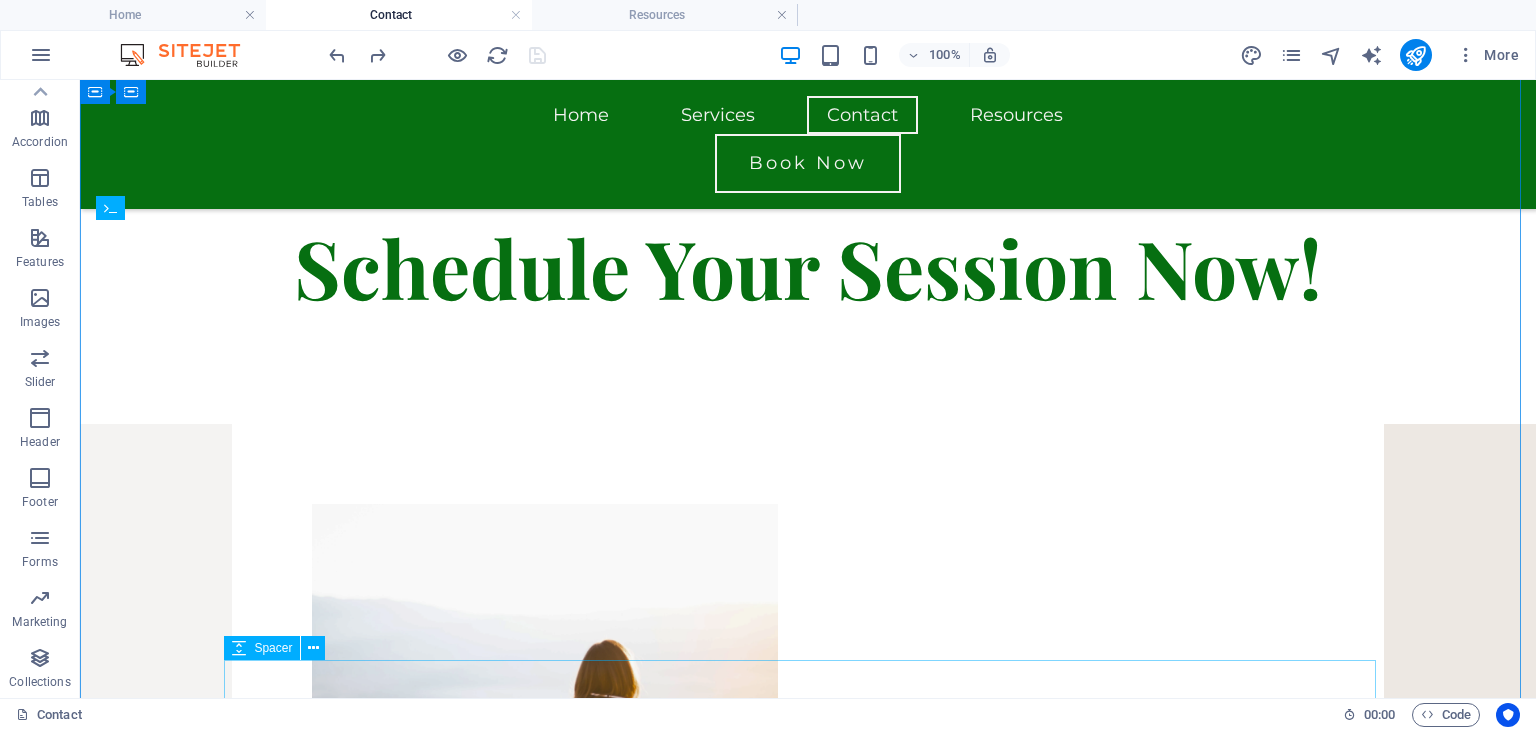click at bounding box center [808, 737] 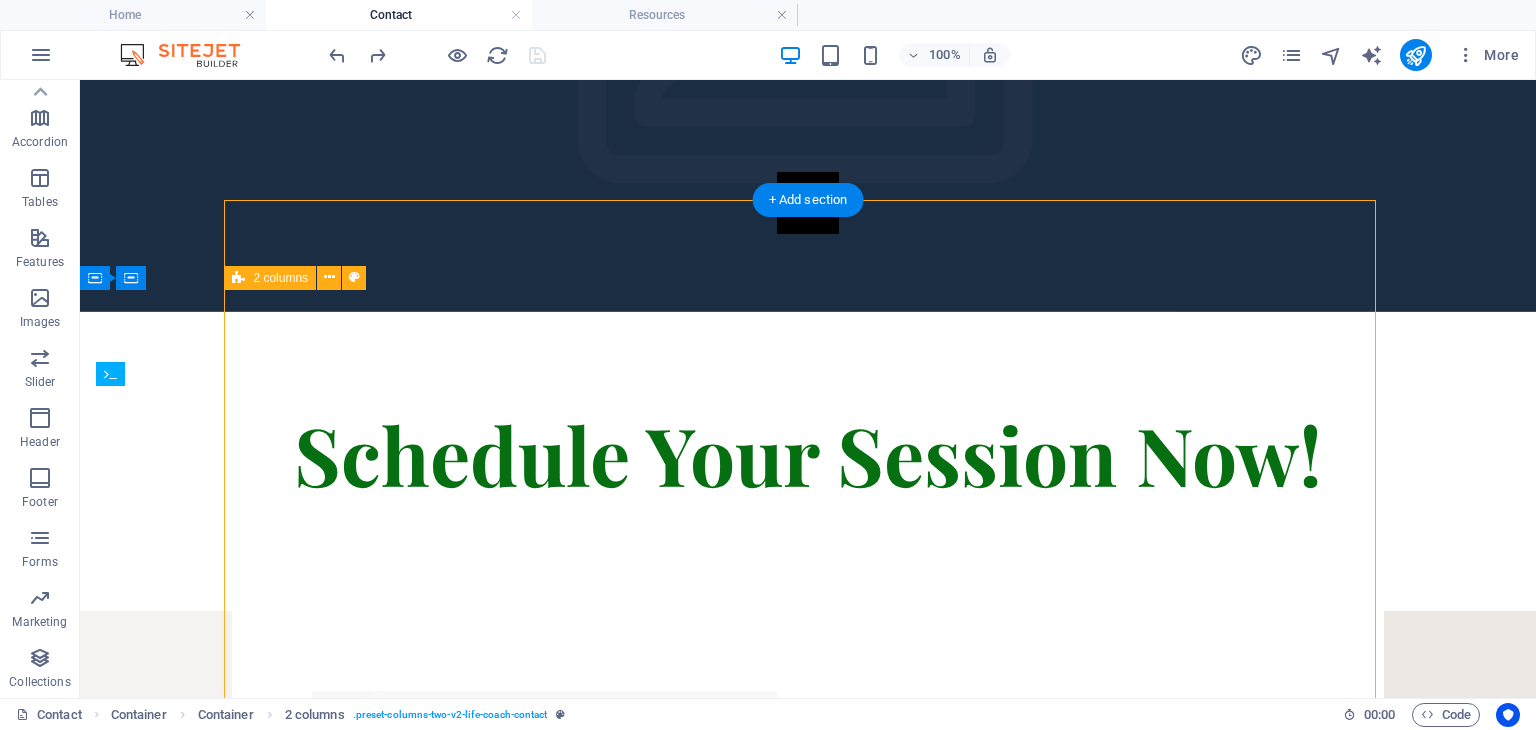 scroll, scrollTop: 456, scrollLeft: 0, axis: vertical 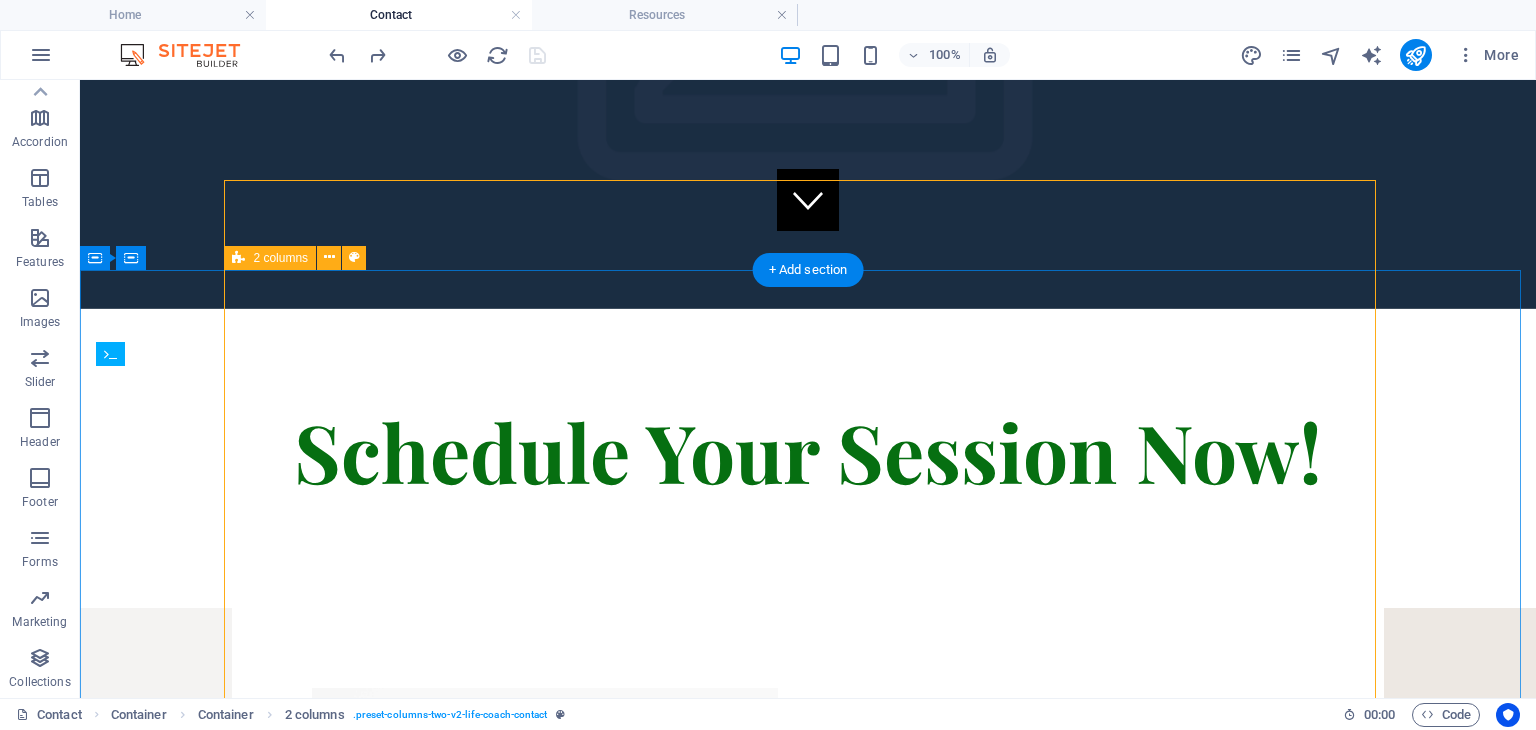 click at bounding box center [808, 921] 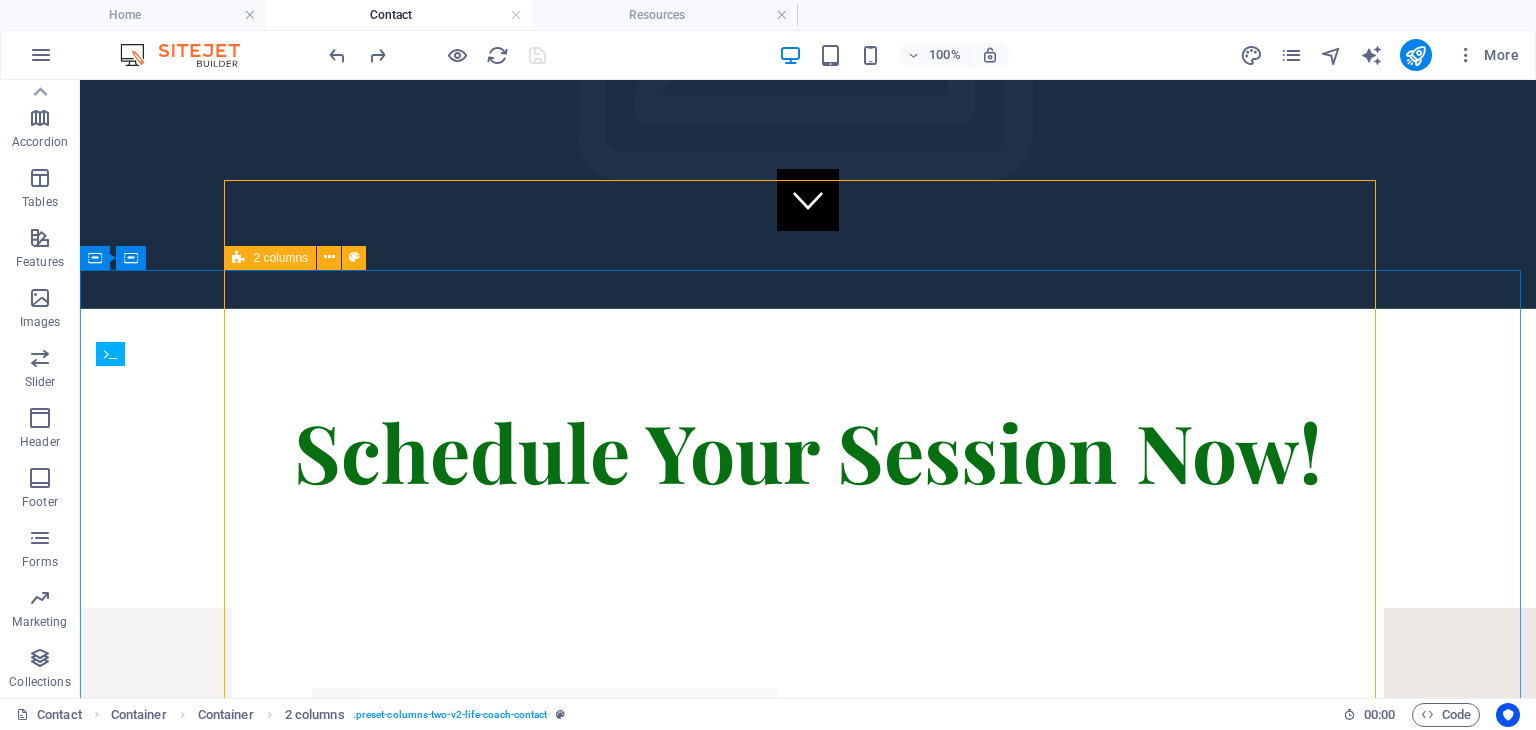 click on "2 columns" at bounding box center (280, 258) 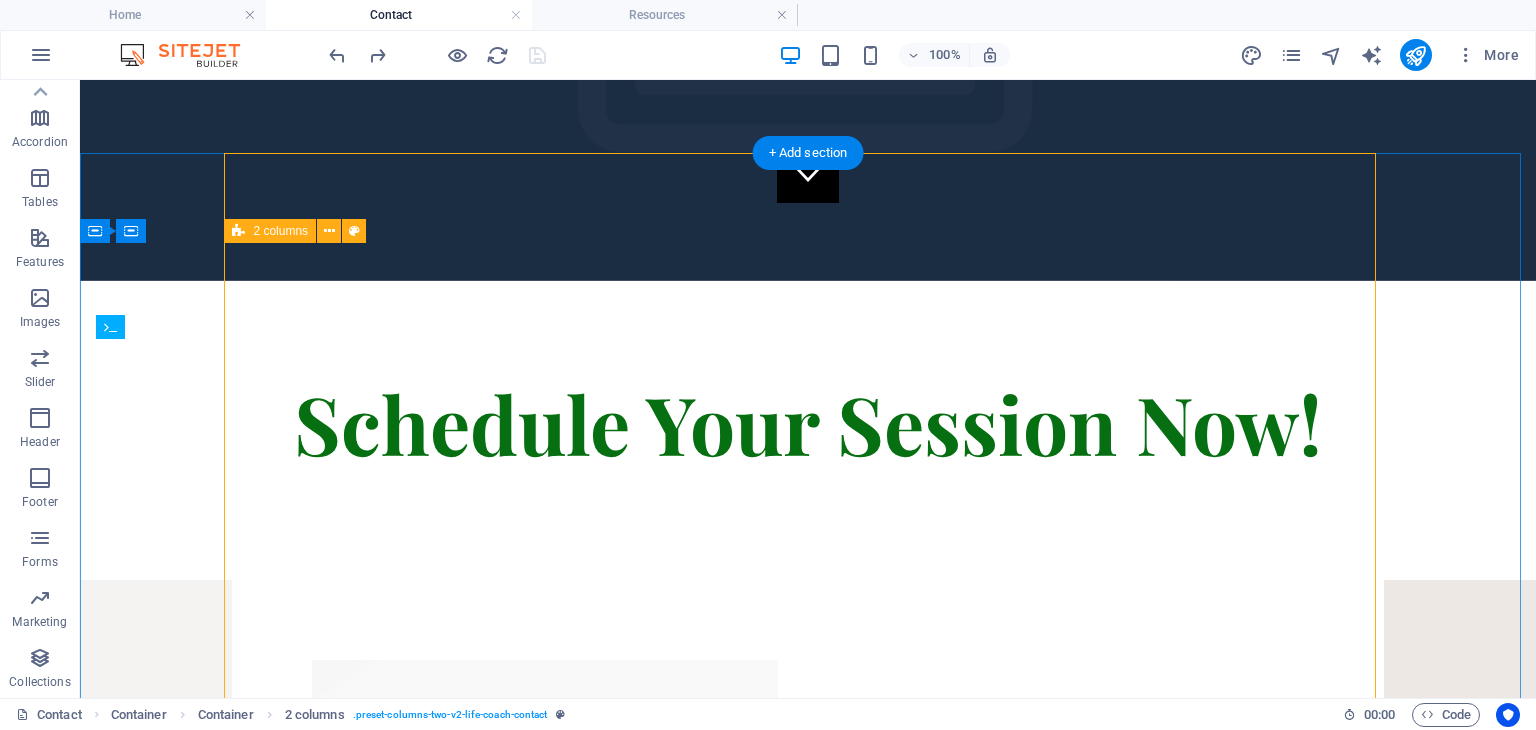 scroll, scrollTop: 481, scrollLeft: 0, axis: vertical 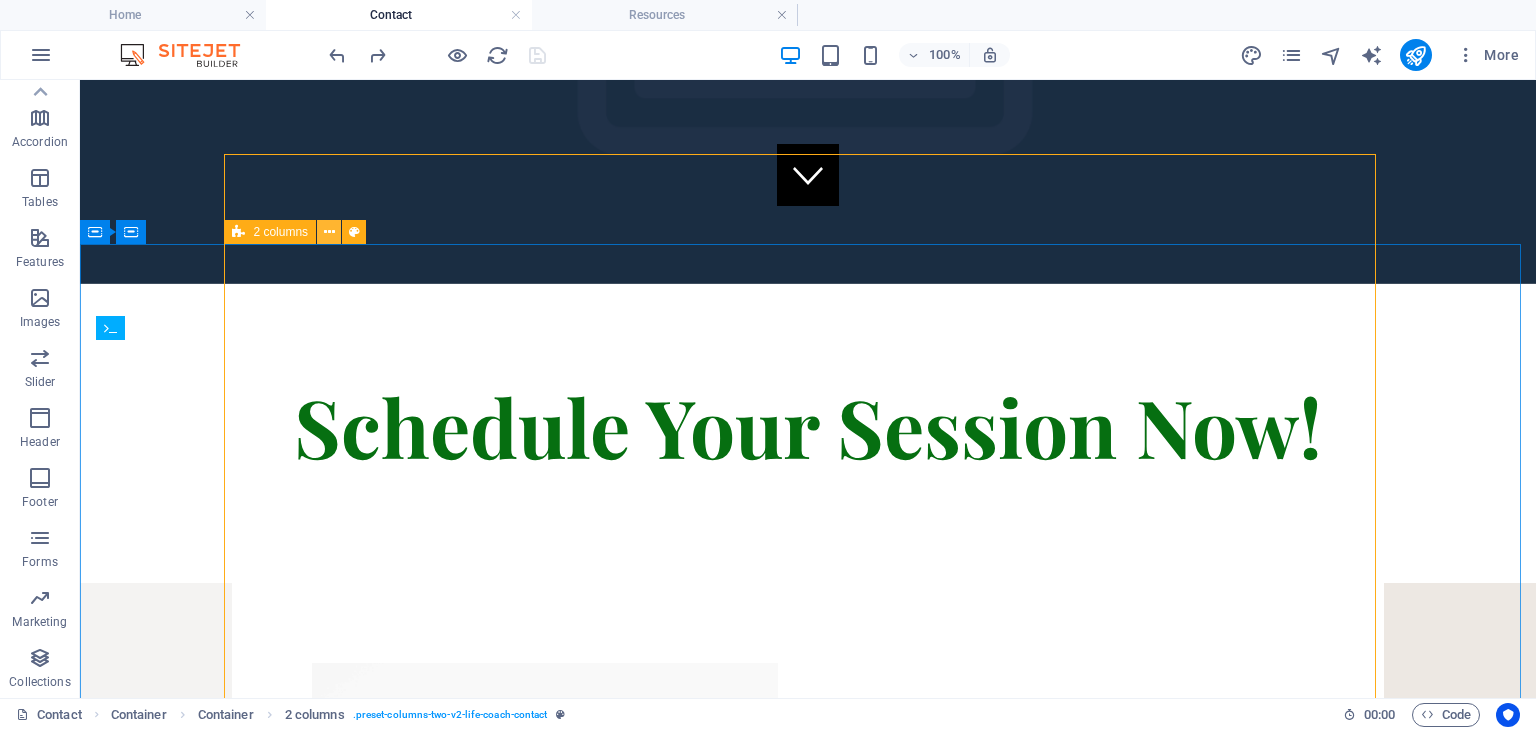 click at bounding box center (329, 232) 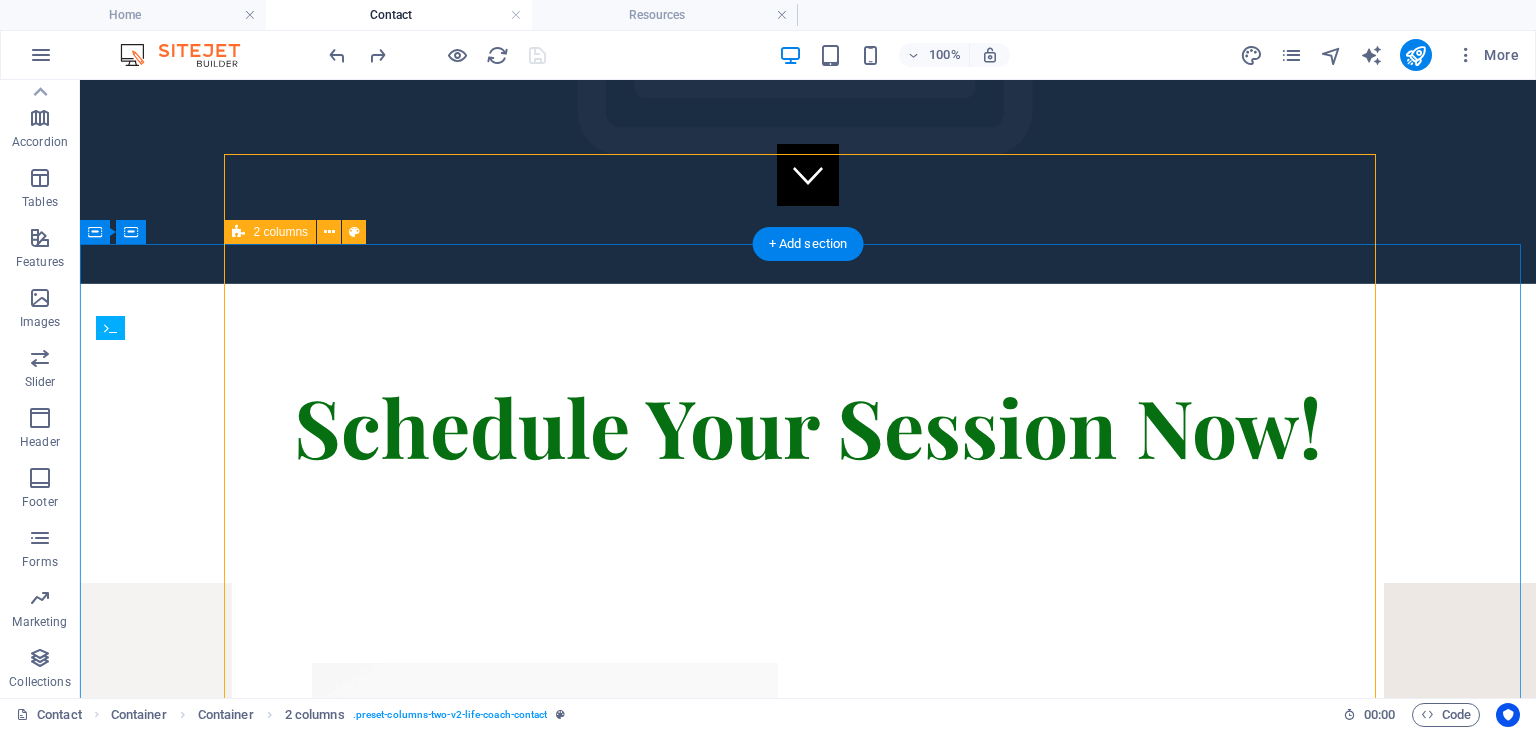 click at bounding box center (808, 896) 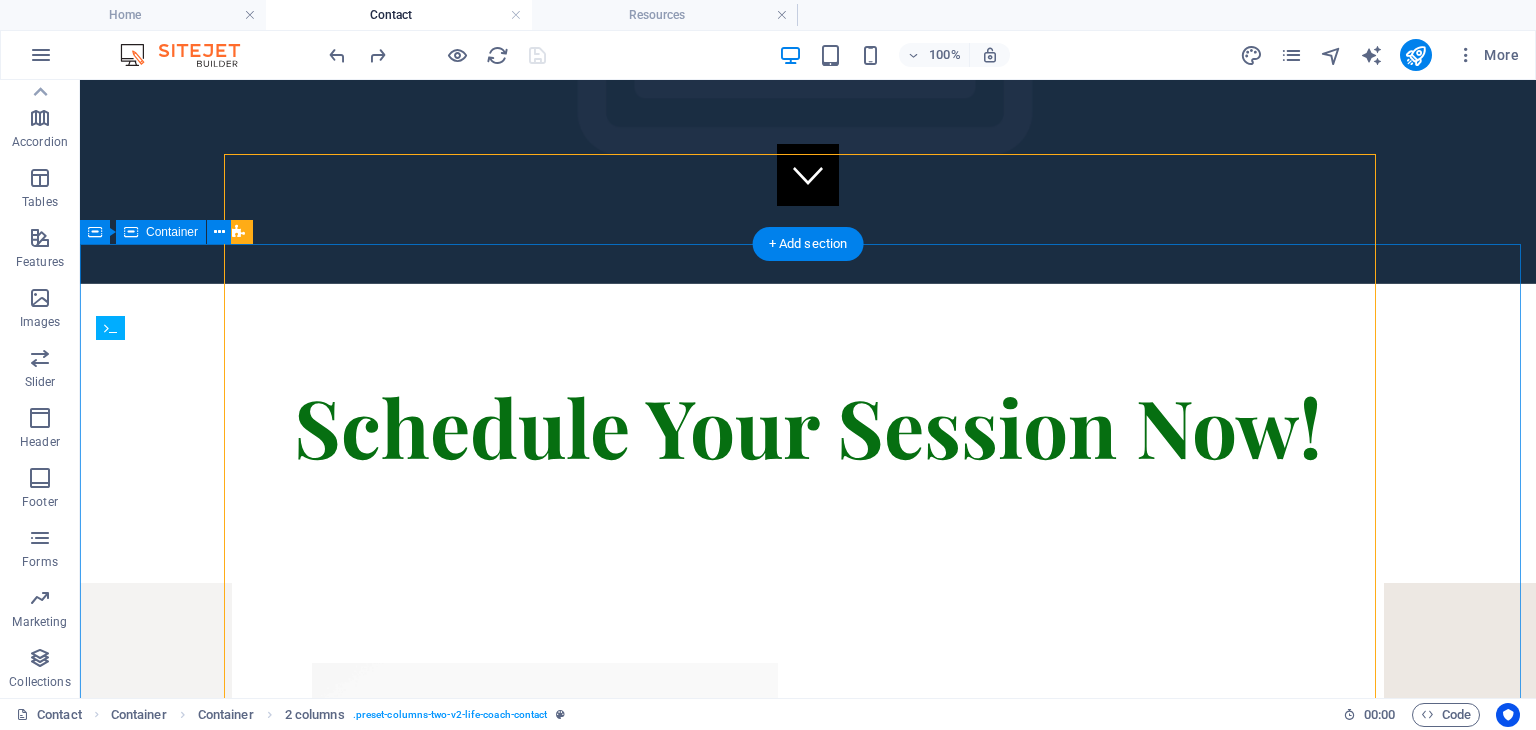 click at bounding box center [808, 976] 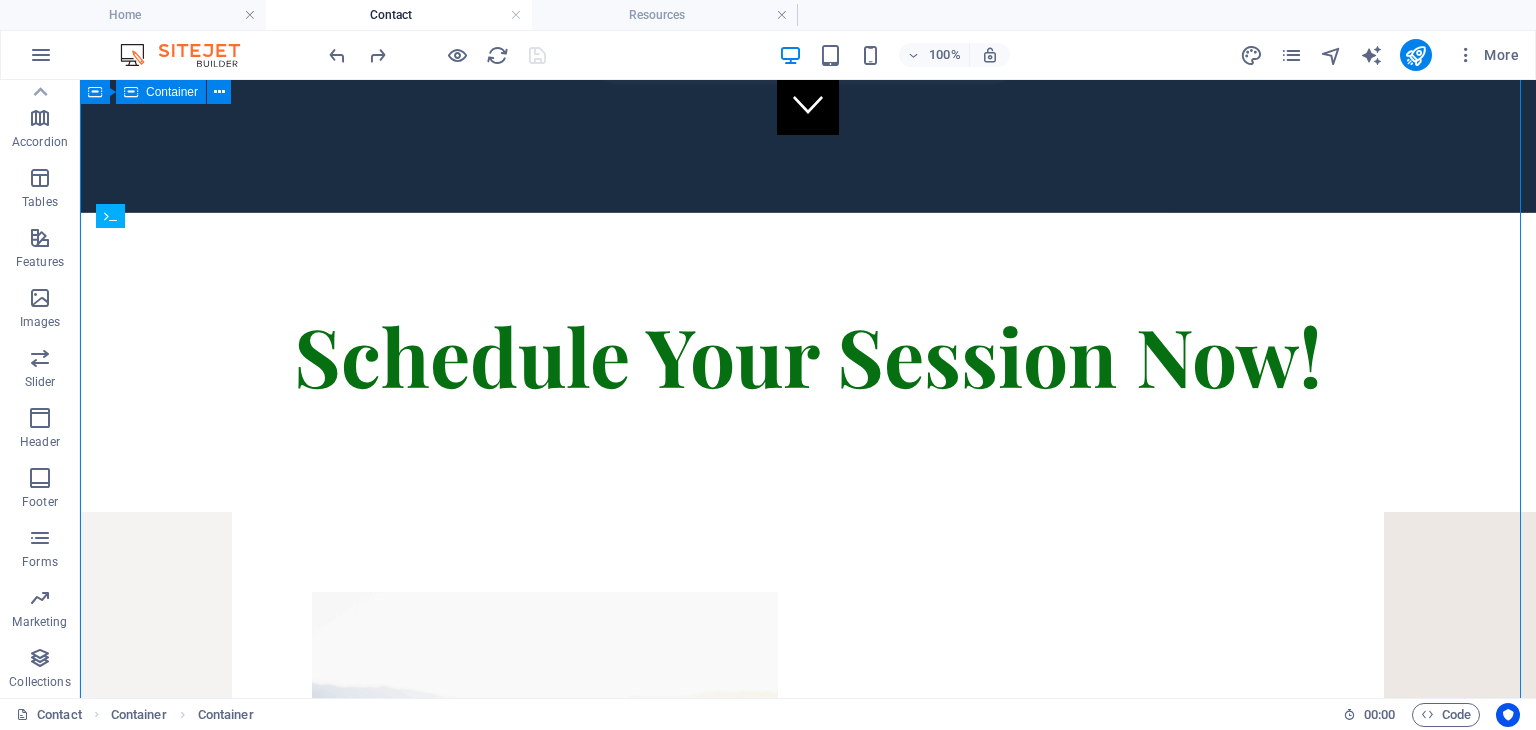 scroll, scrollTop: 493, scrollLeft: 0, axis: vertical 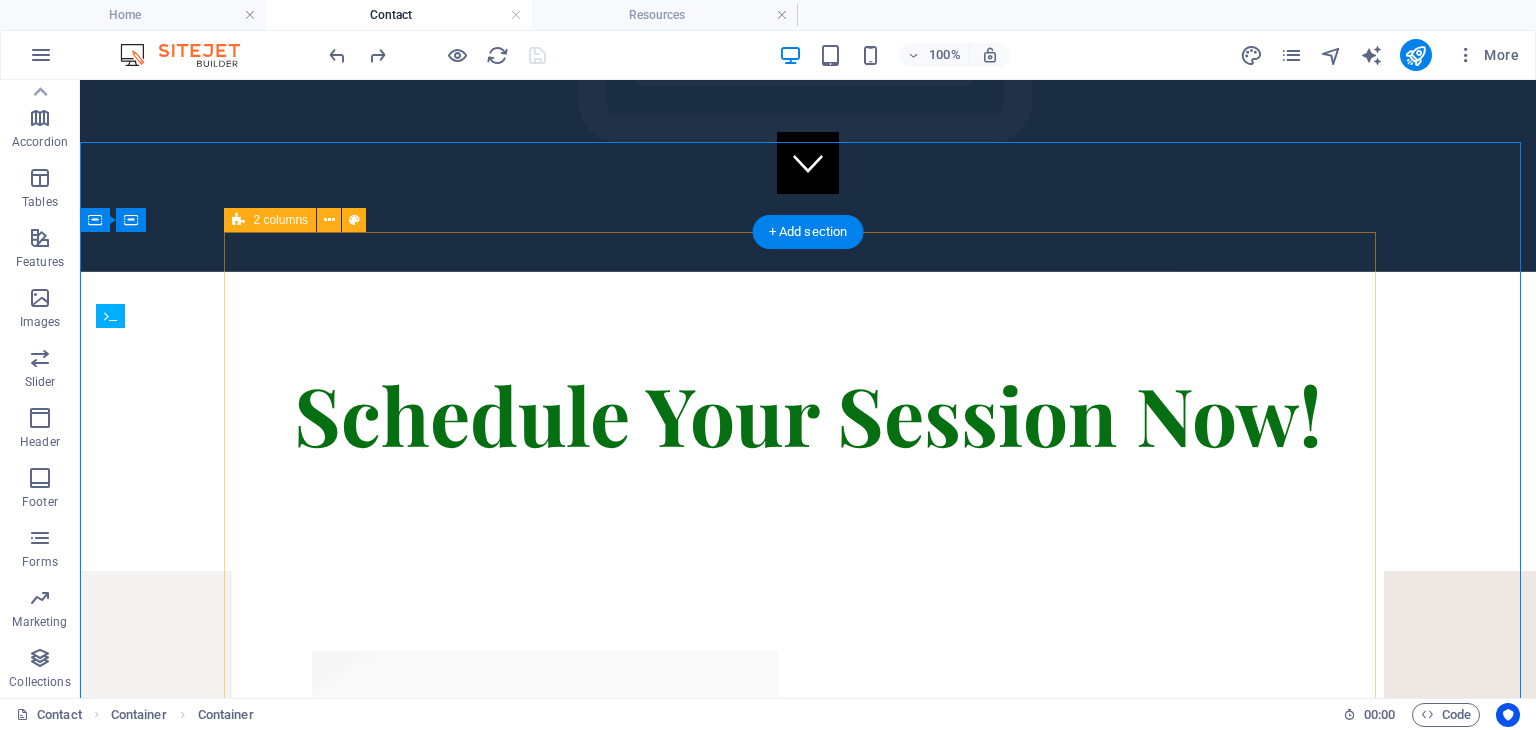 click at bounding box center (808, 884) 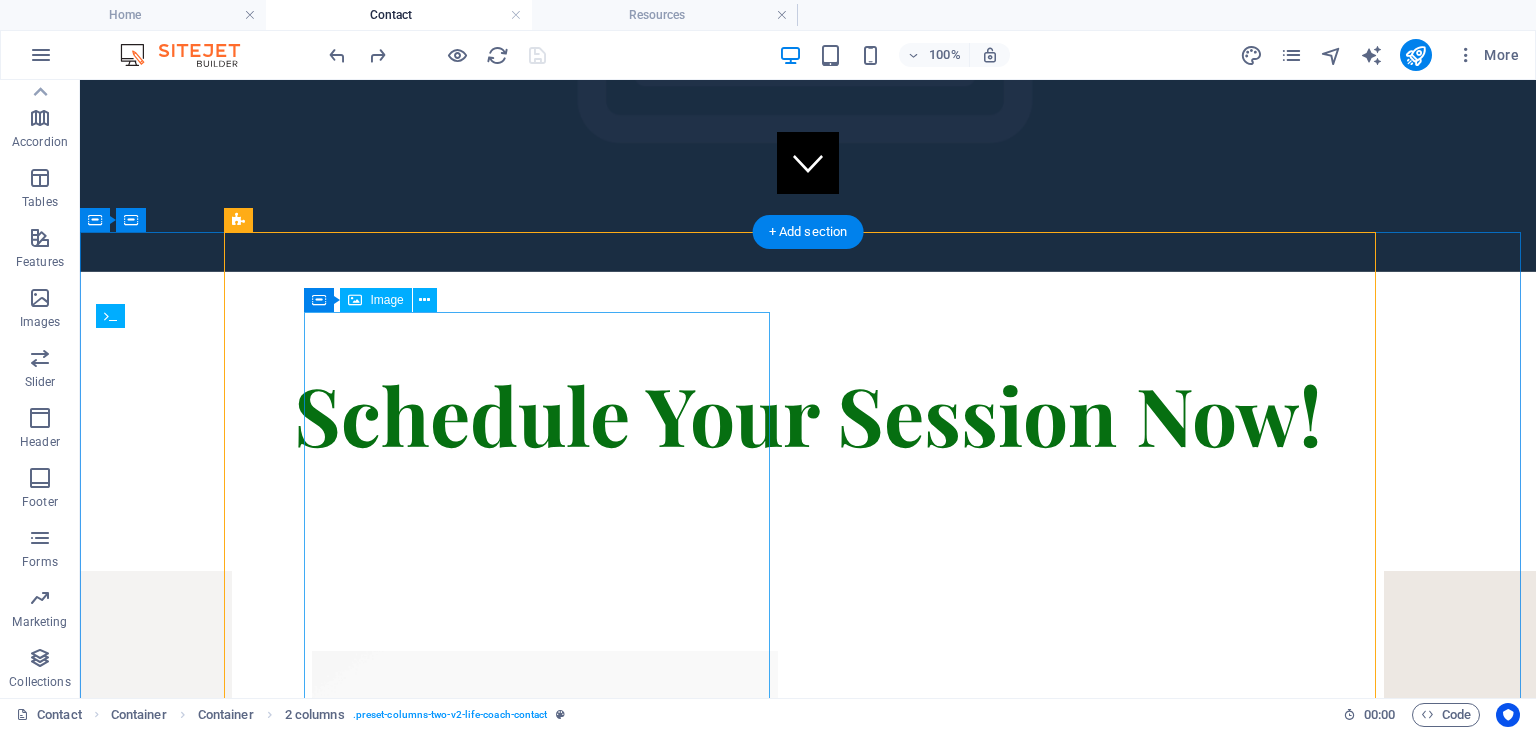 click at bounding box center [545, 884] 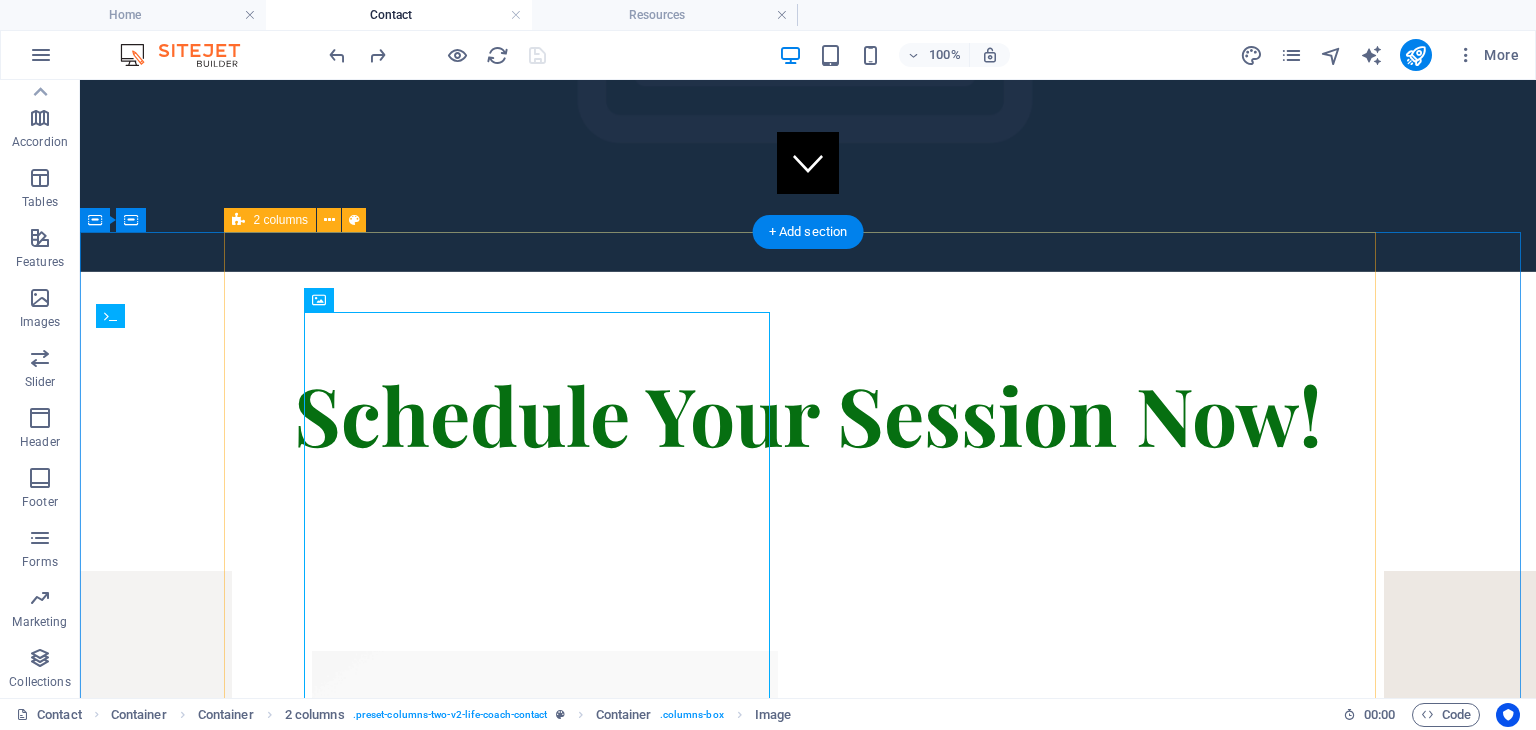 click at bounding box center [808, 884] 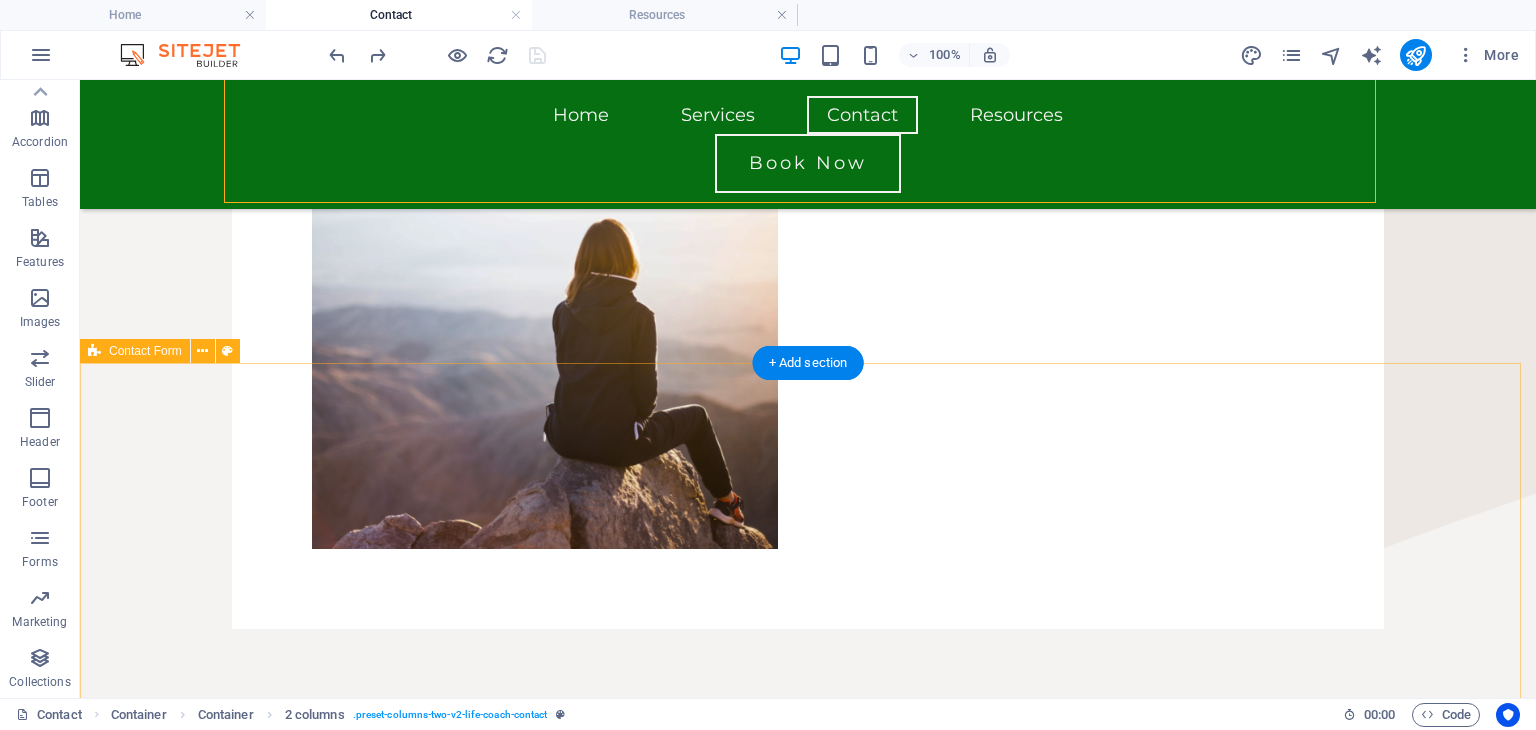 scroll, scrollTop: 1017, scrollLeft: 0, axis: vertical 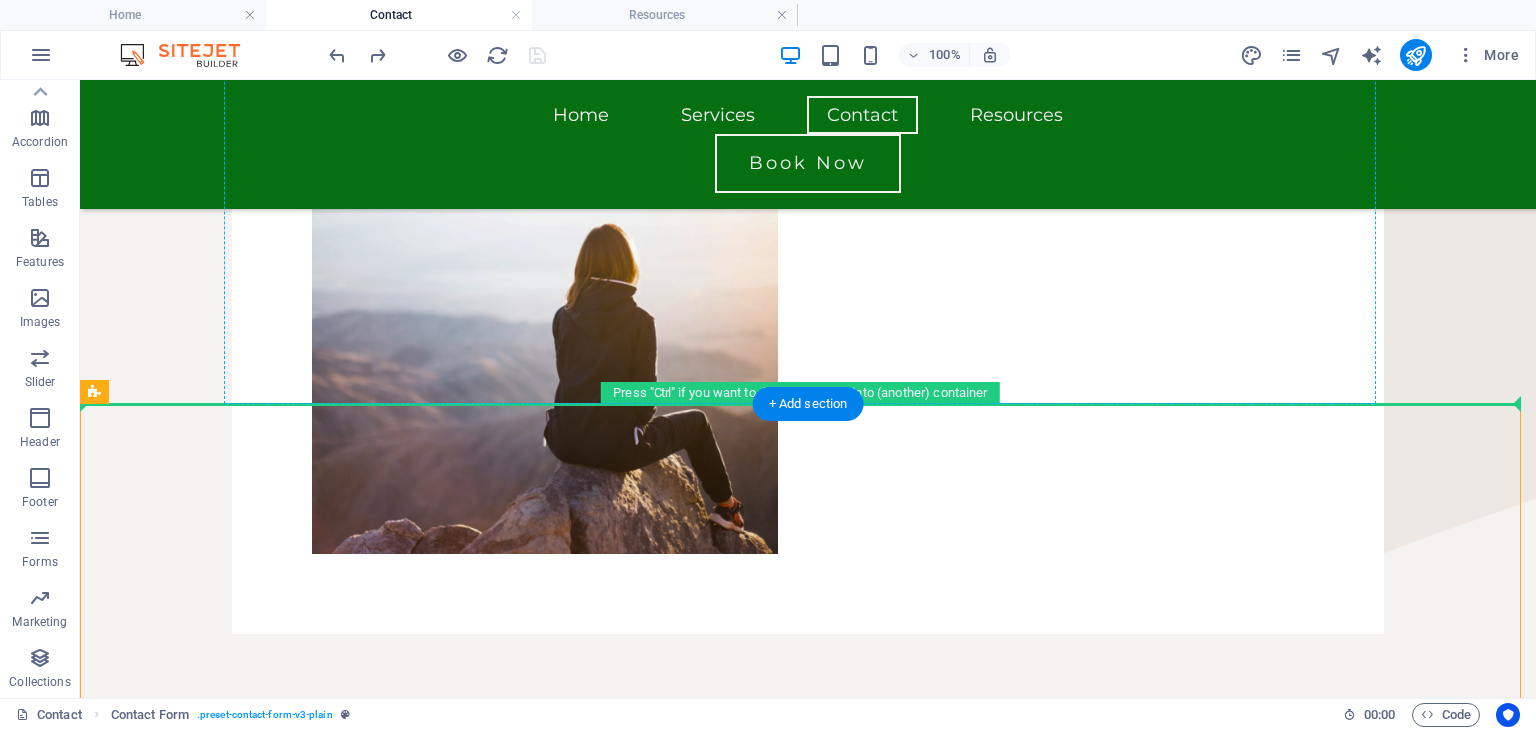 drag, startPoint x: 232, startPoint y: 475, endPoint x: 1142, endPoint y: 219, distance: 945.32324 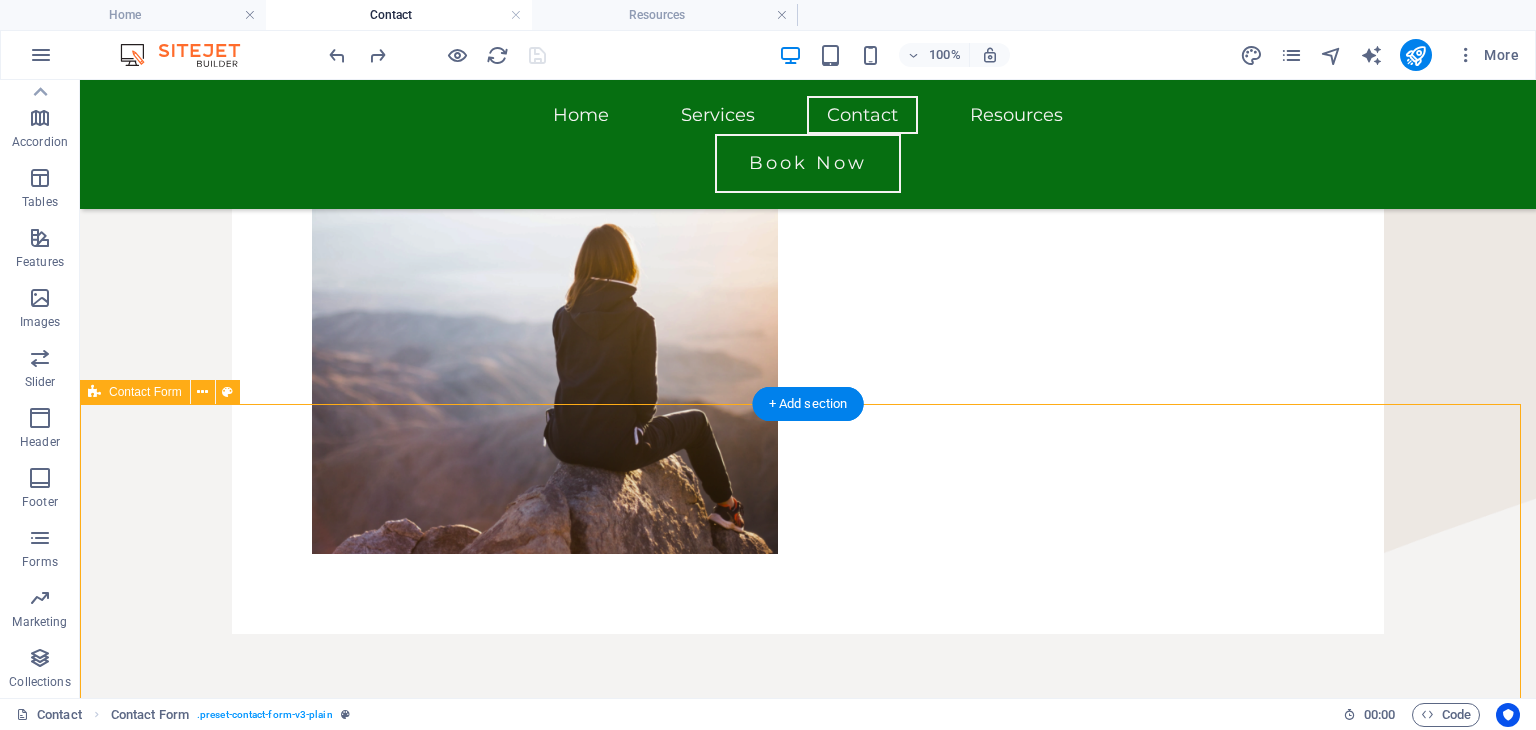 click on "I consent to Reflective Harmony contacting me by phone, SMS, or email. Unreadable? Load new Submit" at bounding box center [808, 1105] 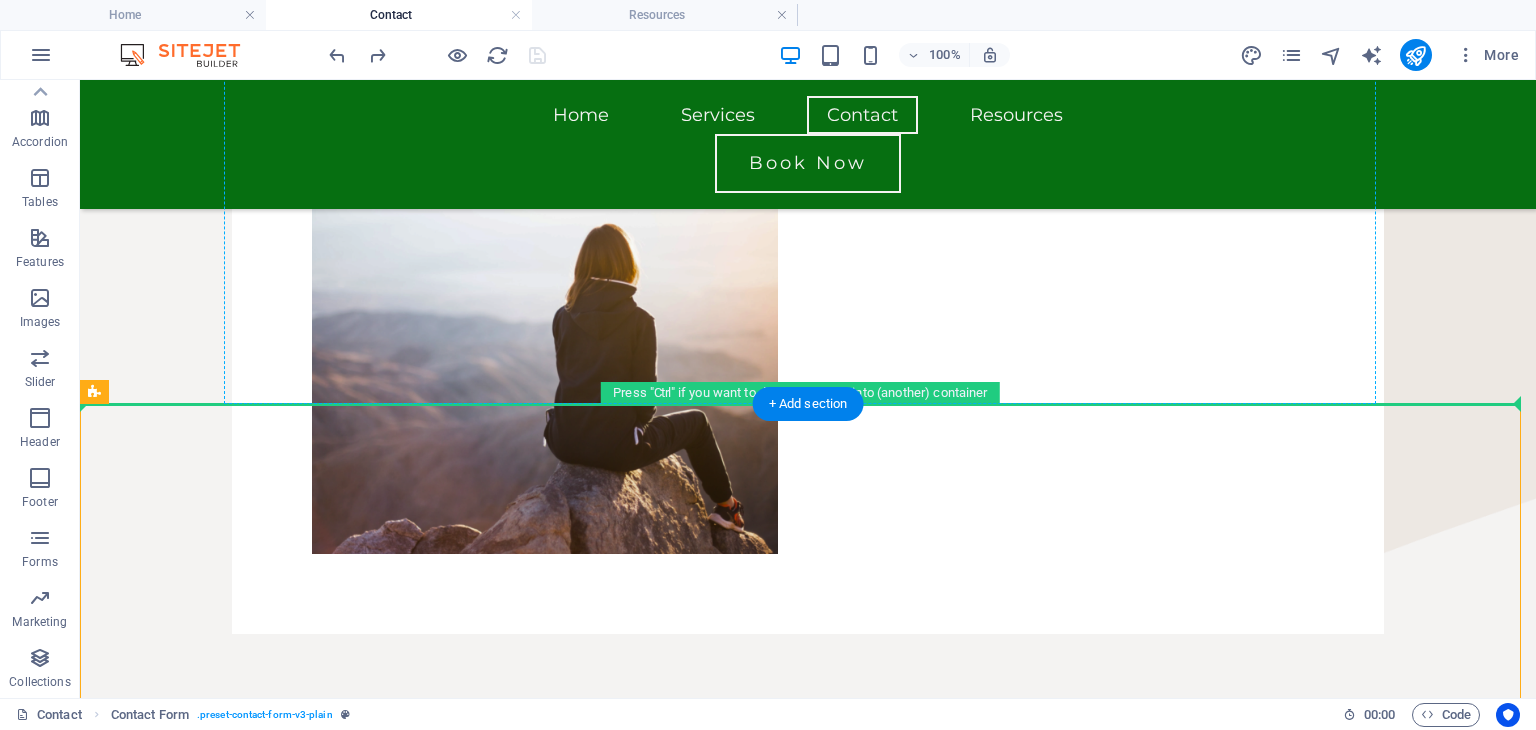 drag, startPoint x: 205, startPoint y: 472, endPoint x: 1010, endPoint y: 205, distance: 848.12384 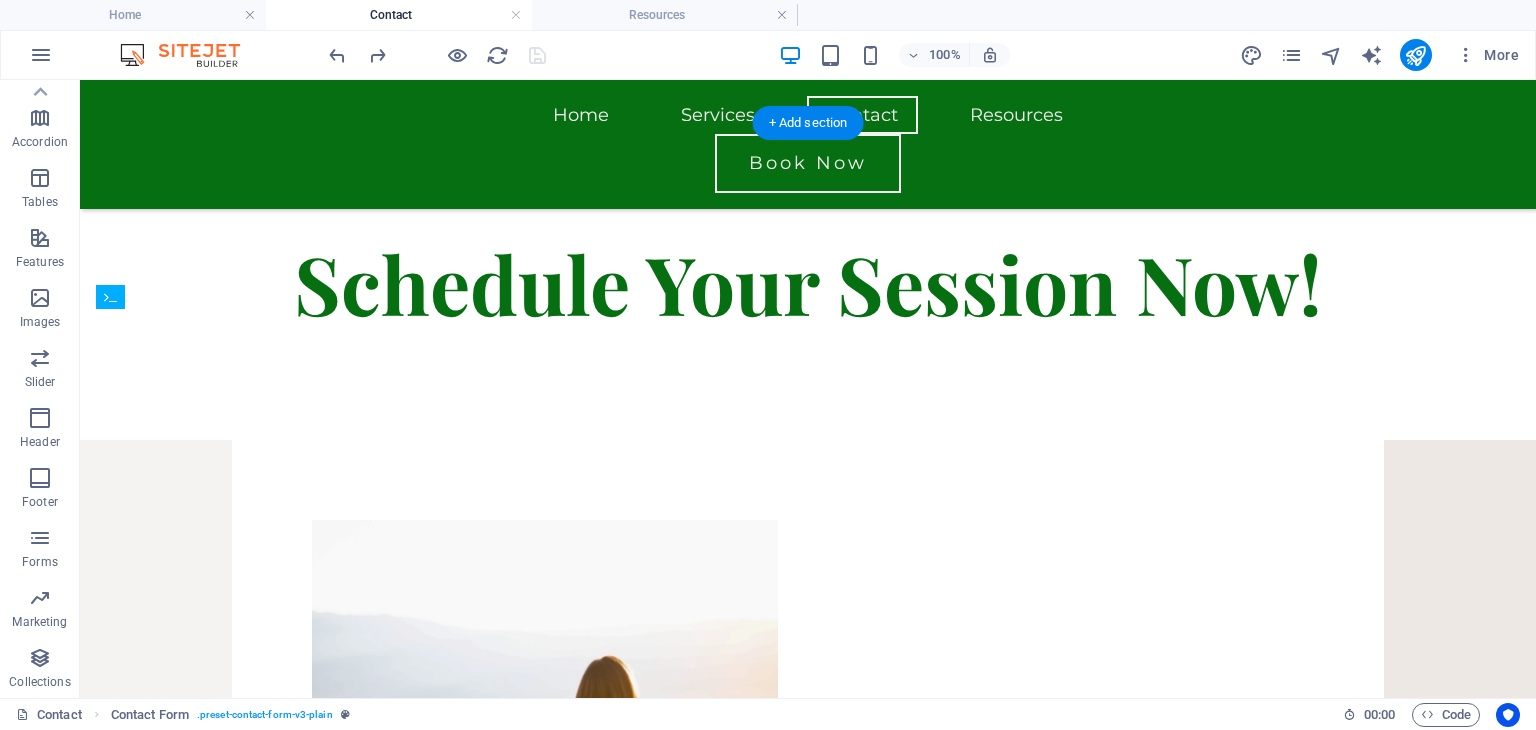 scroll, scrollTop: 473, scrollLeft: 0, axis: vertical 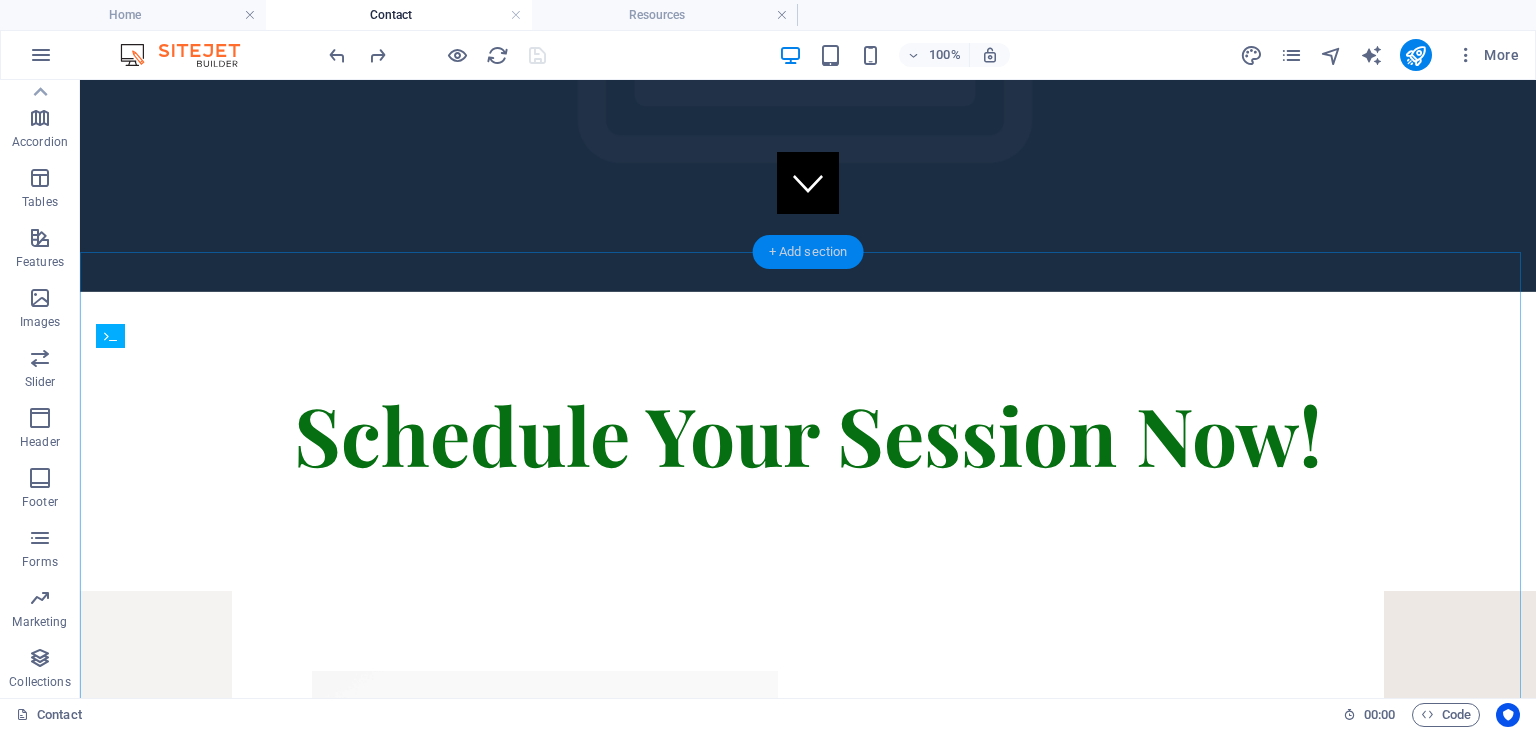 click on "+ Add section" at bounding box center [808, 252] 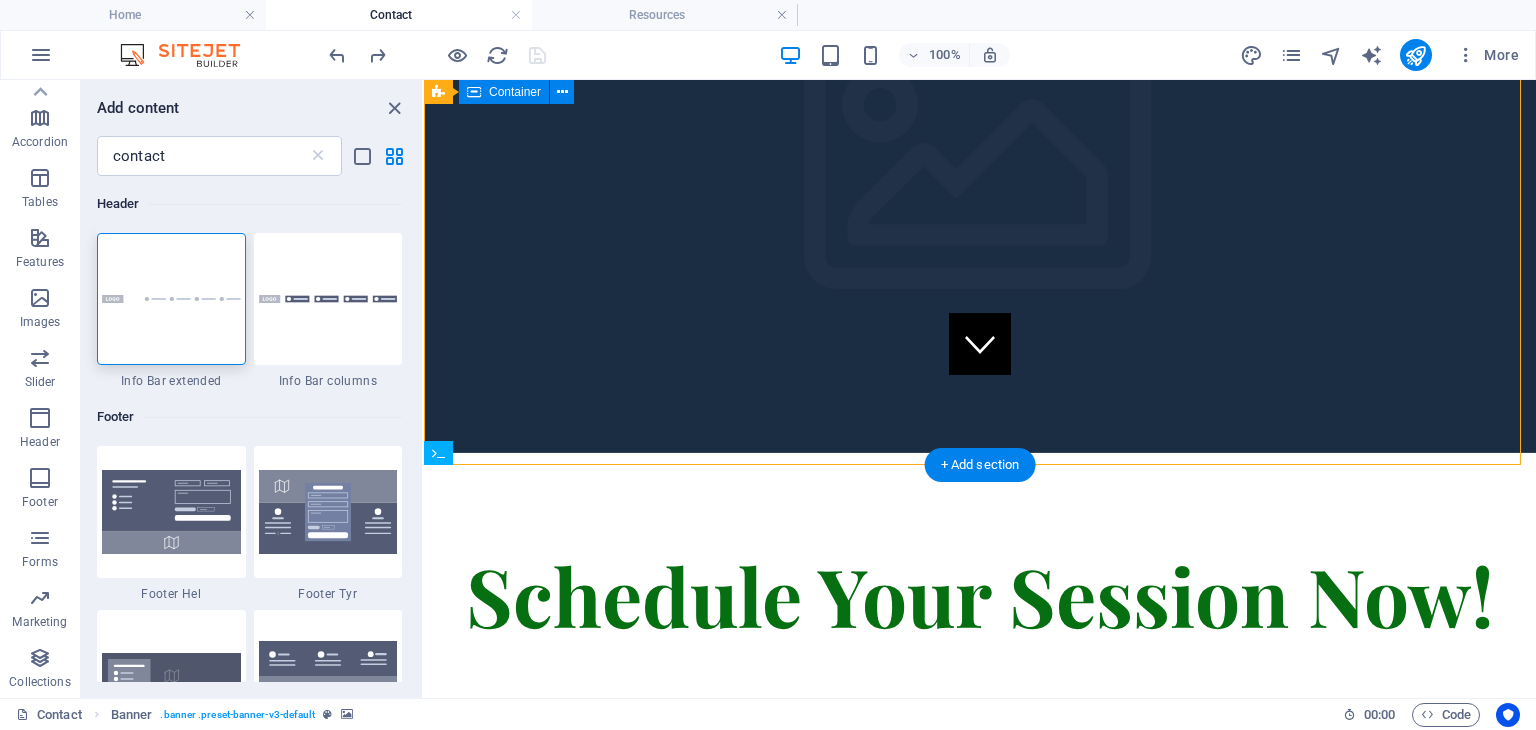 scroll, scrollTop: 313, scrollLeft: 0, axis: vertical 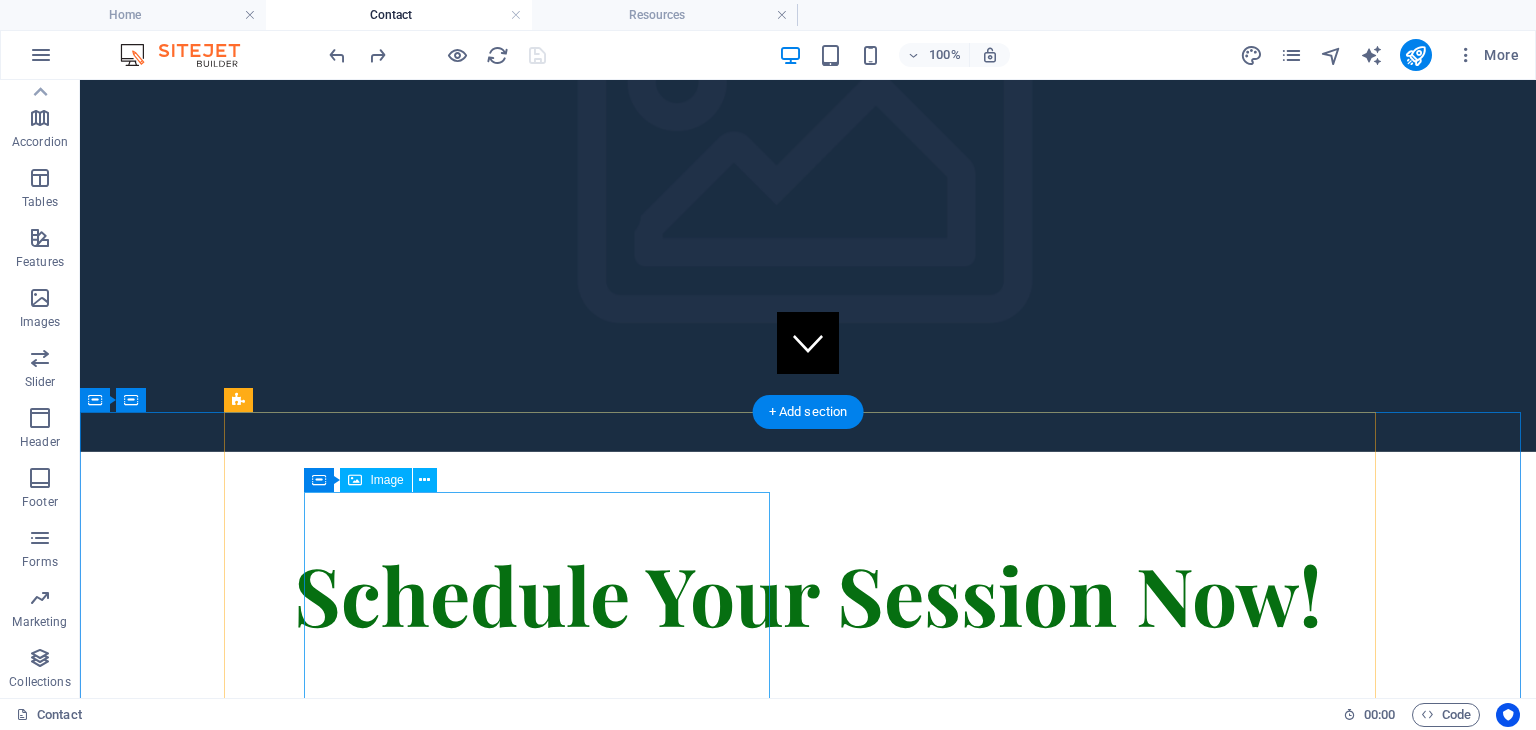 click at bounding box center [545, 1064] 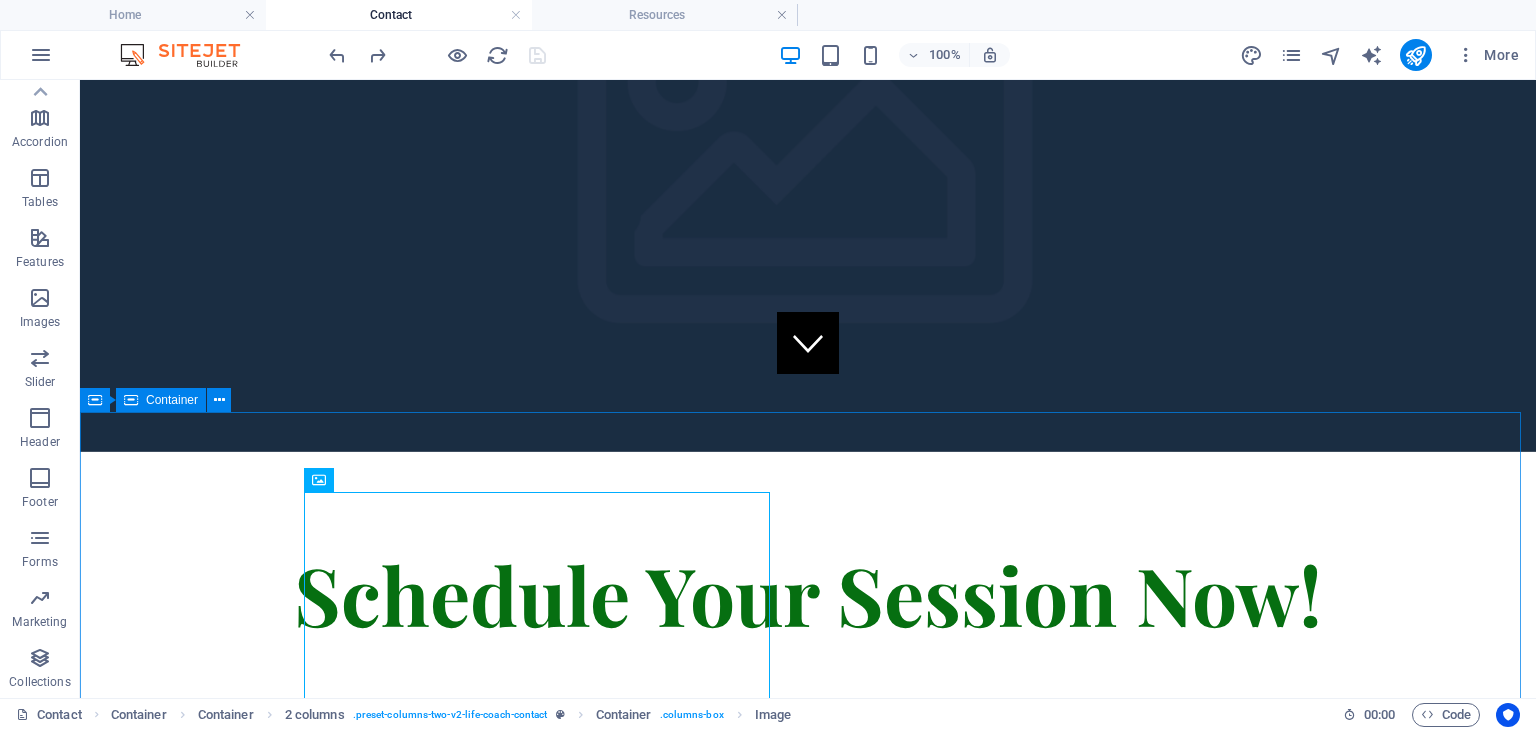 click on "Container" at bounding box center (172, 400) 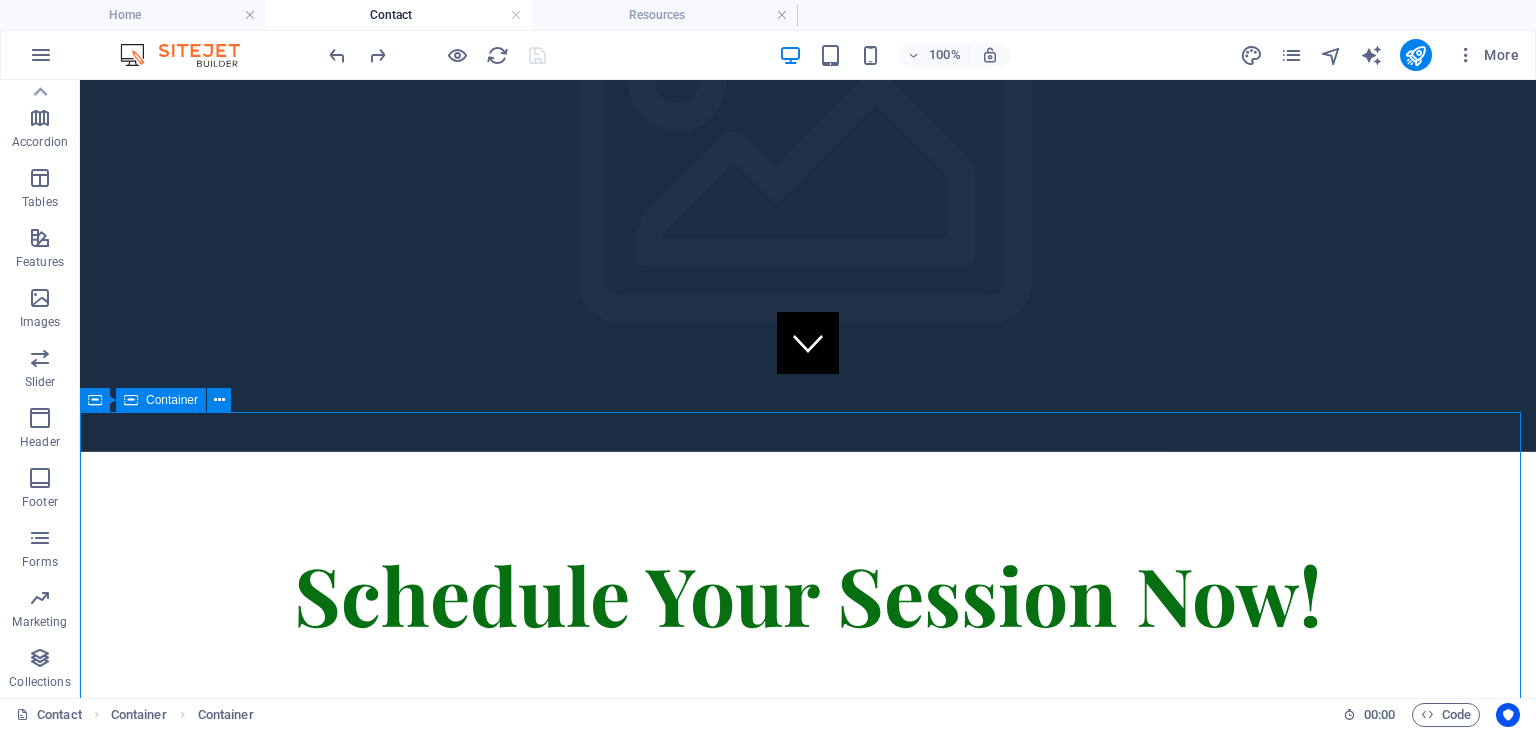 click on "Container" at bounding box center (172, 400) 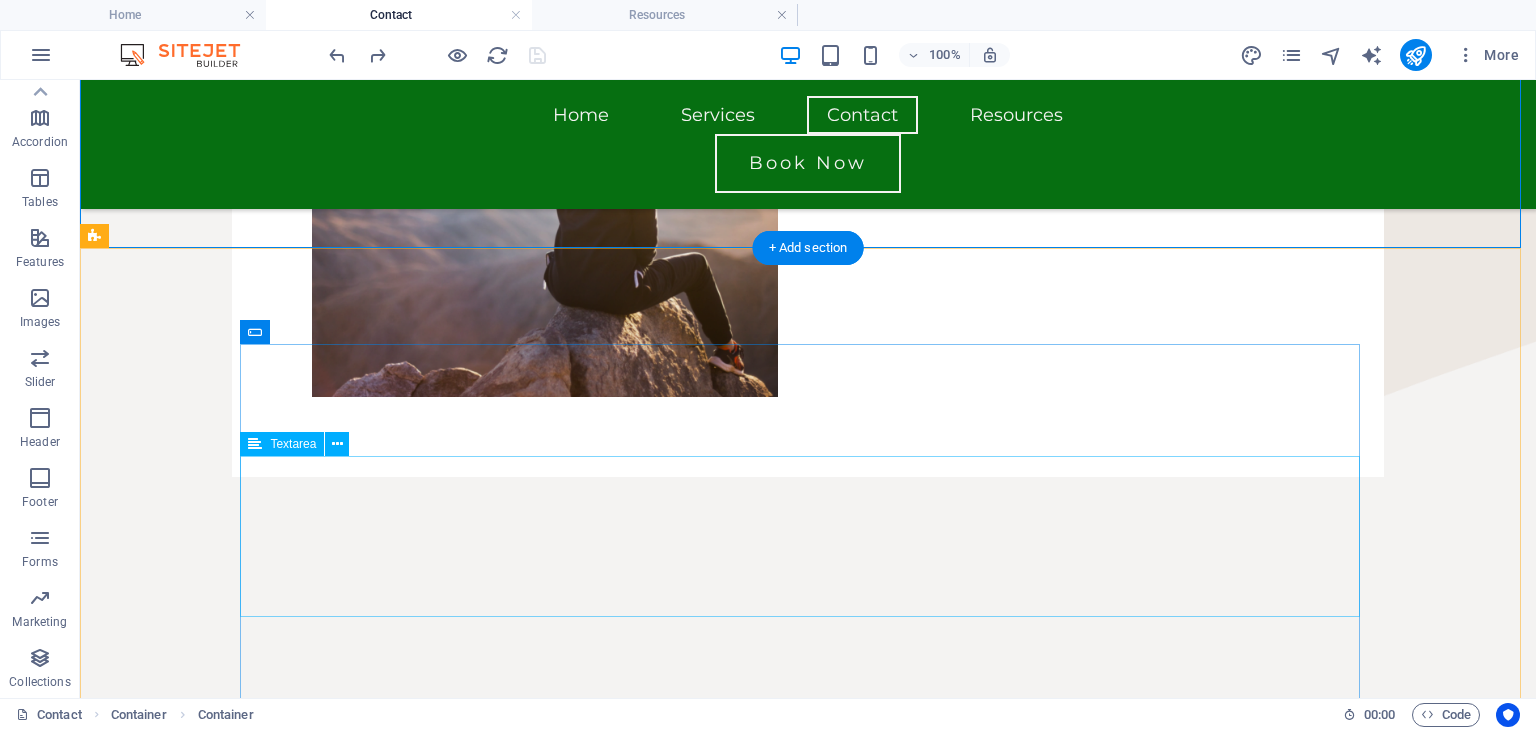 scroll, scrollTop: 1173, scrollLeft: 0, axis: vertical 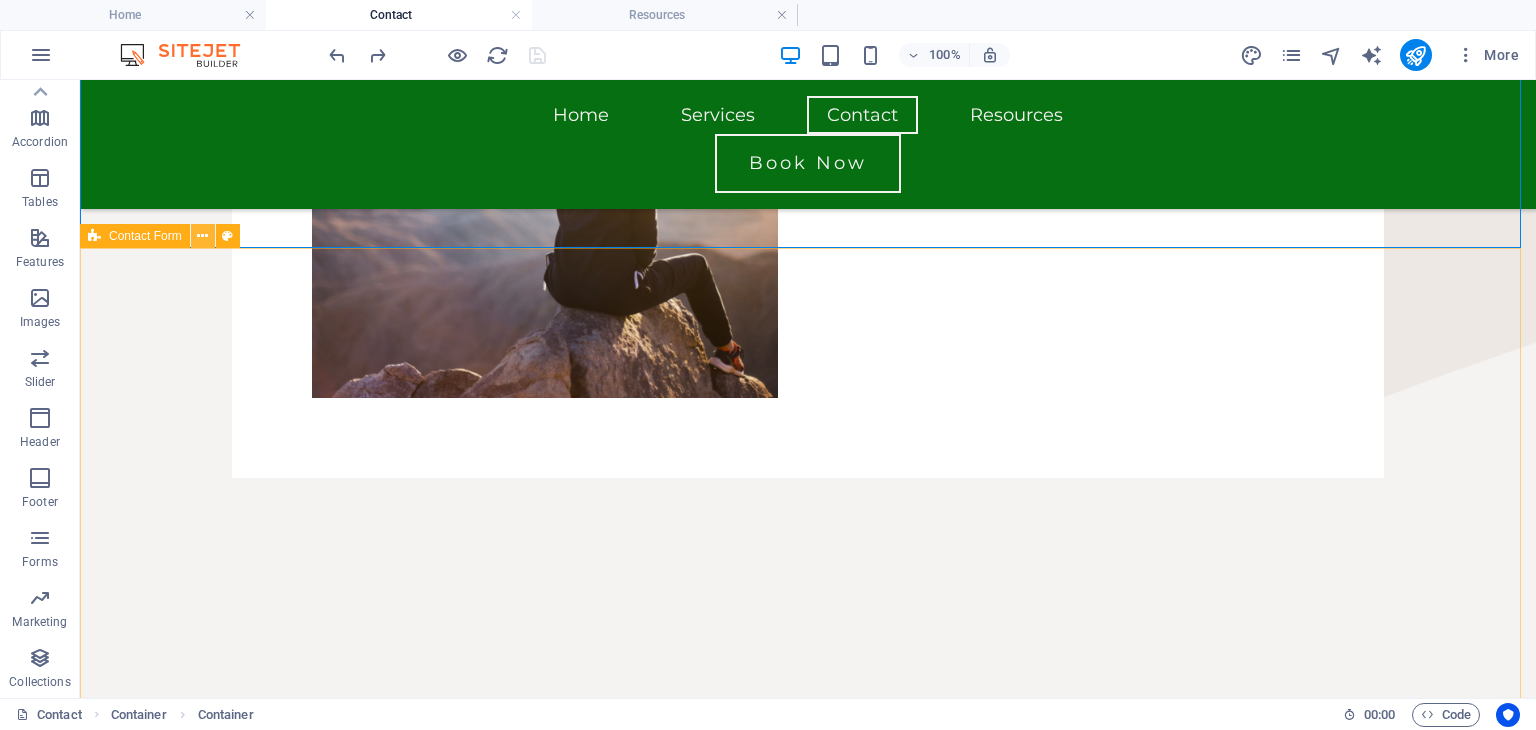 click at bounding box center (202, 236) 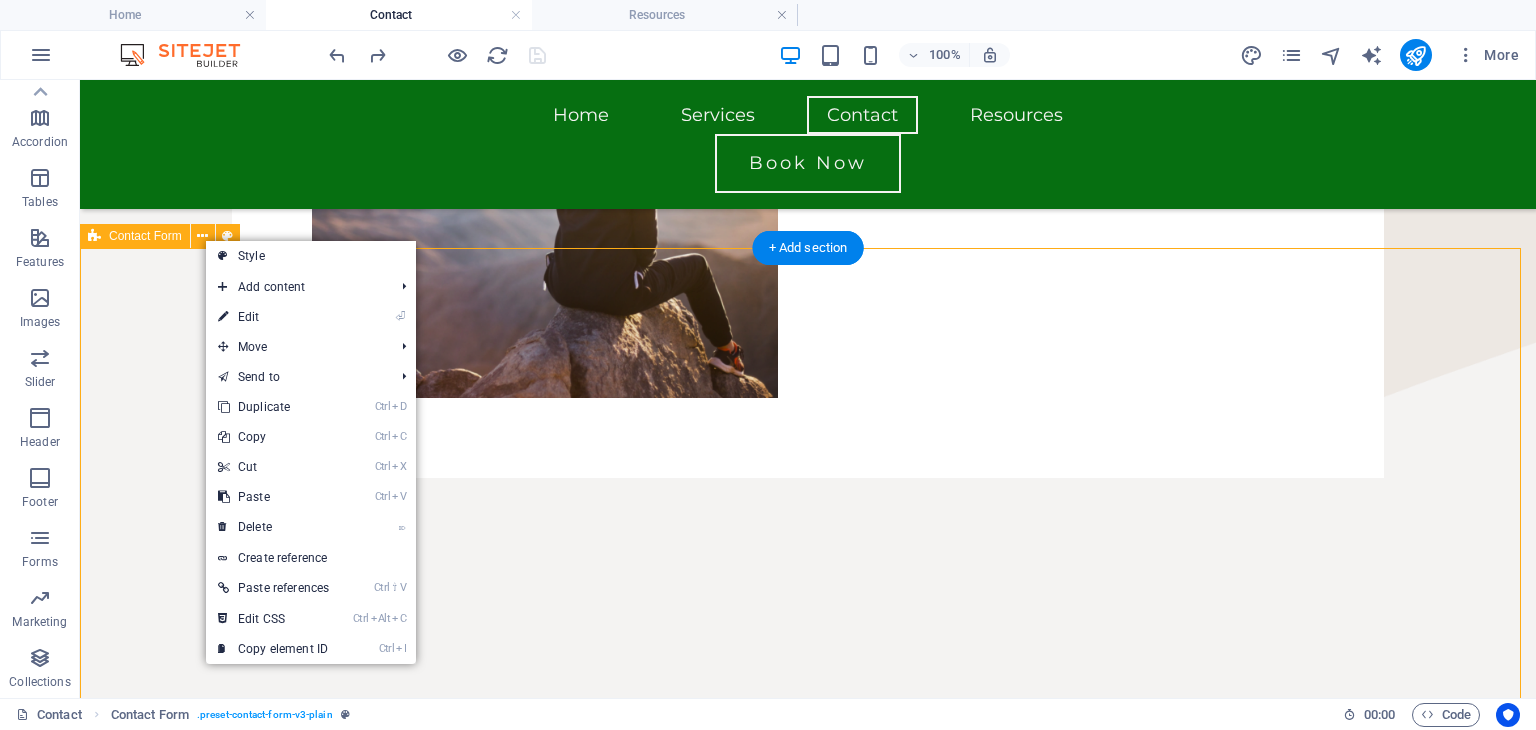 click on "I consent to Reflective Harmony contacting me by phone, SMS, or email. Unreadable? Load new Submit" at bounding box center [808, 949] 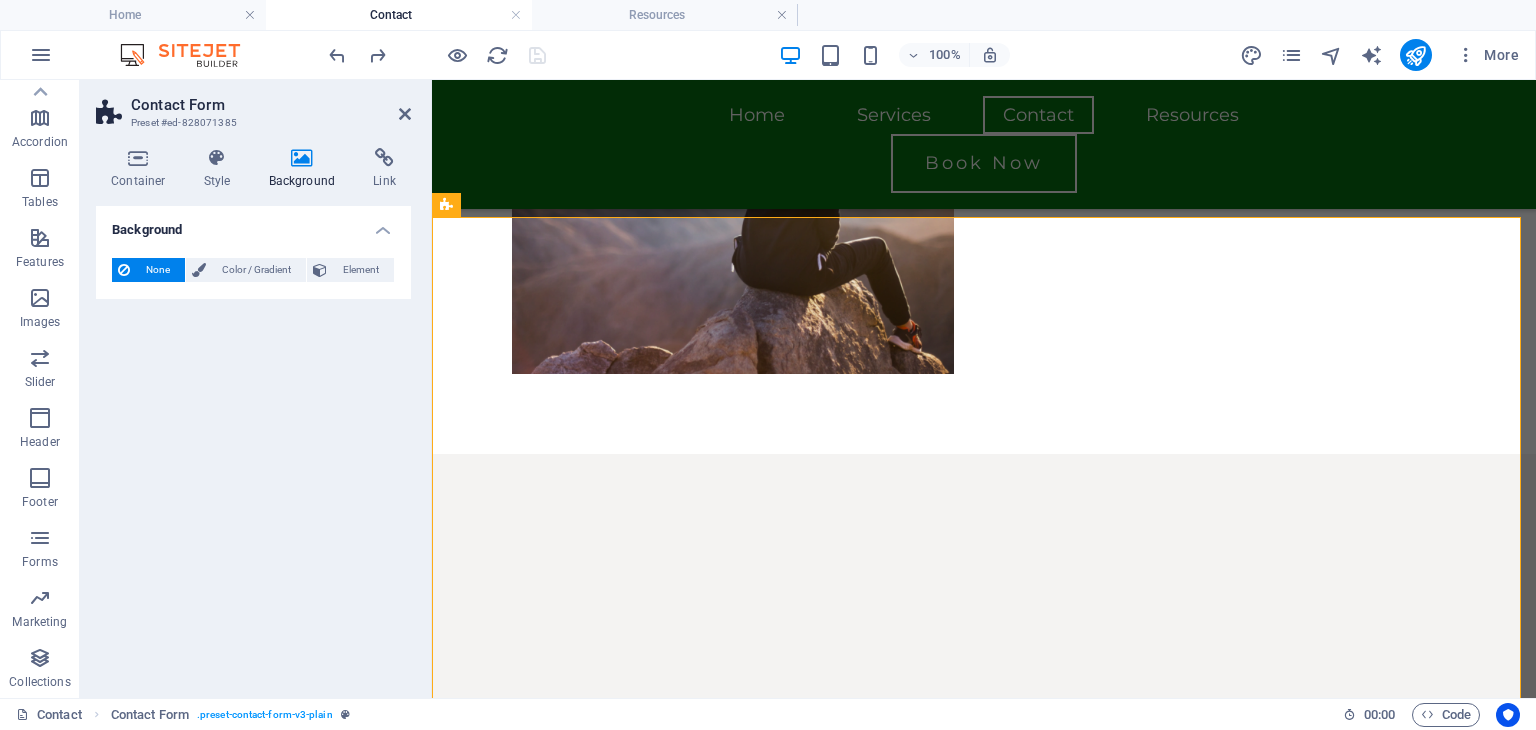 click on "Background" at bounding box center (306, 169) 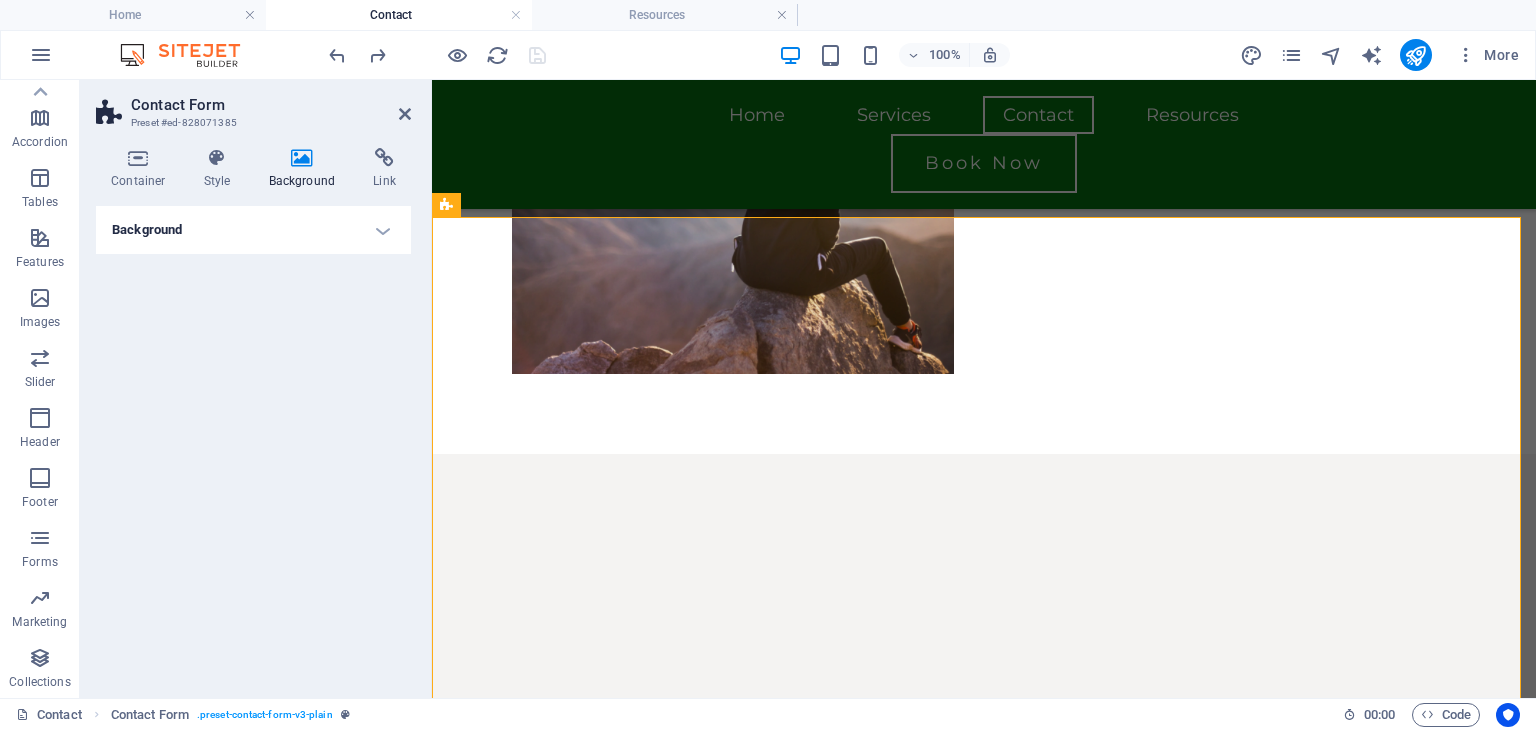 click on "Background" at bounding box center [253, 230] 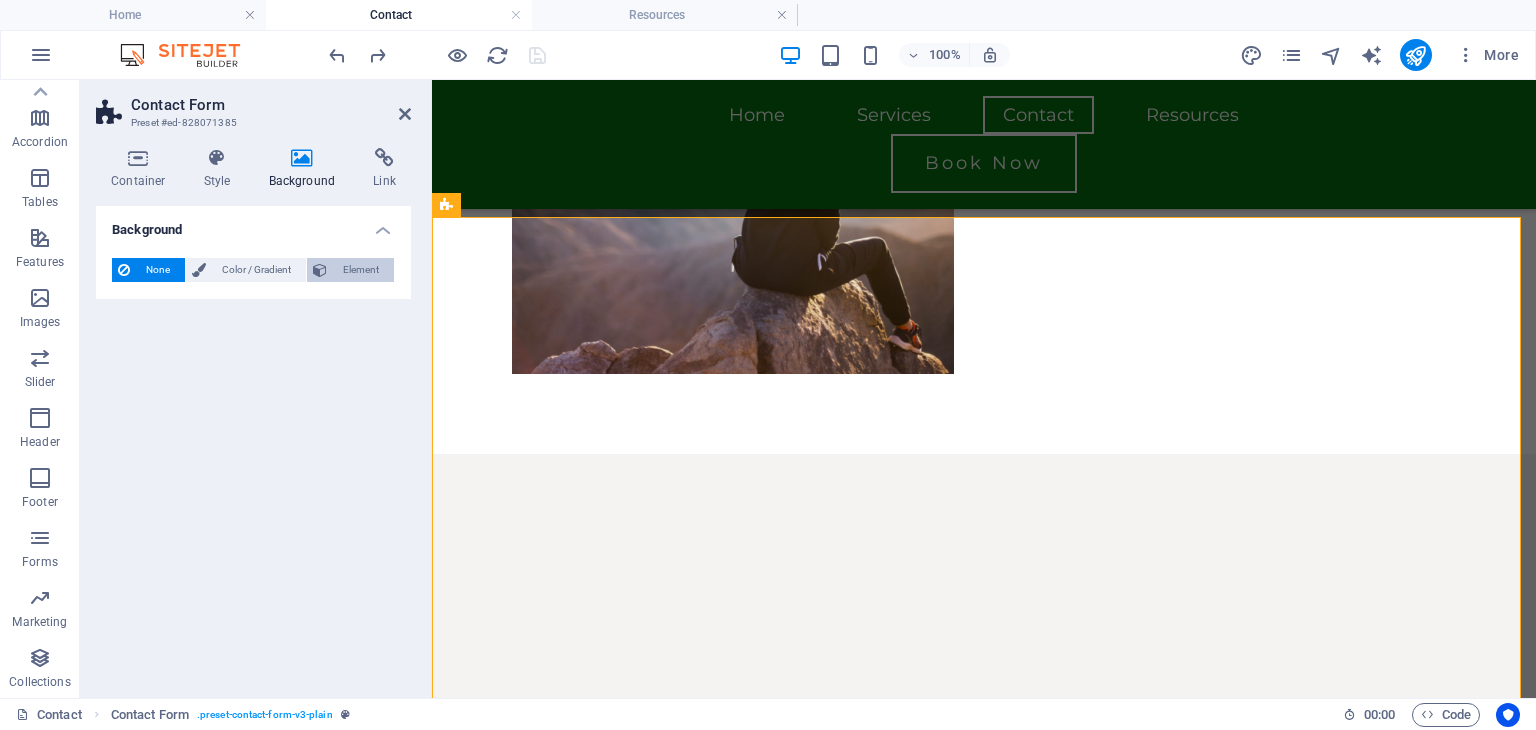 click on "Element" at bounding box center (360, 270) 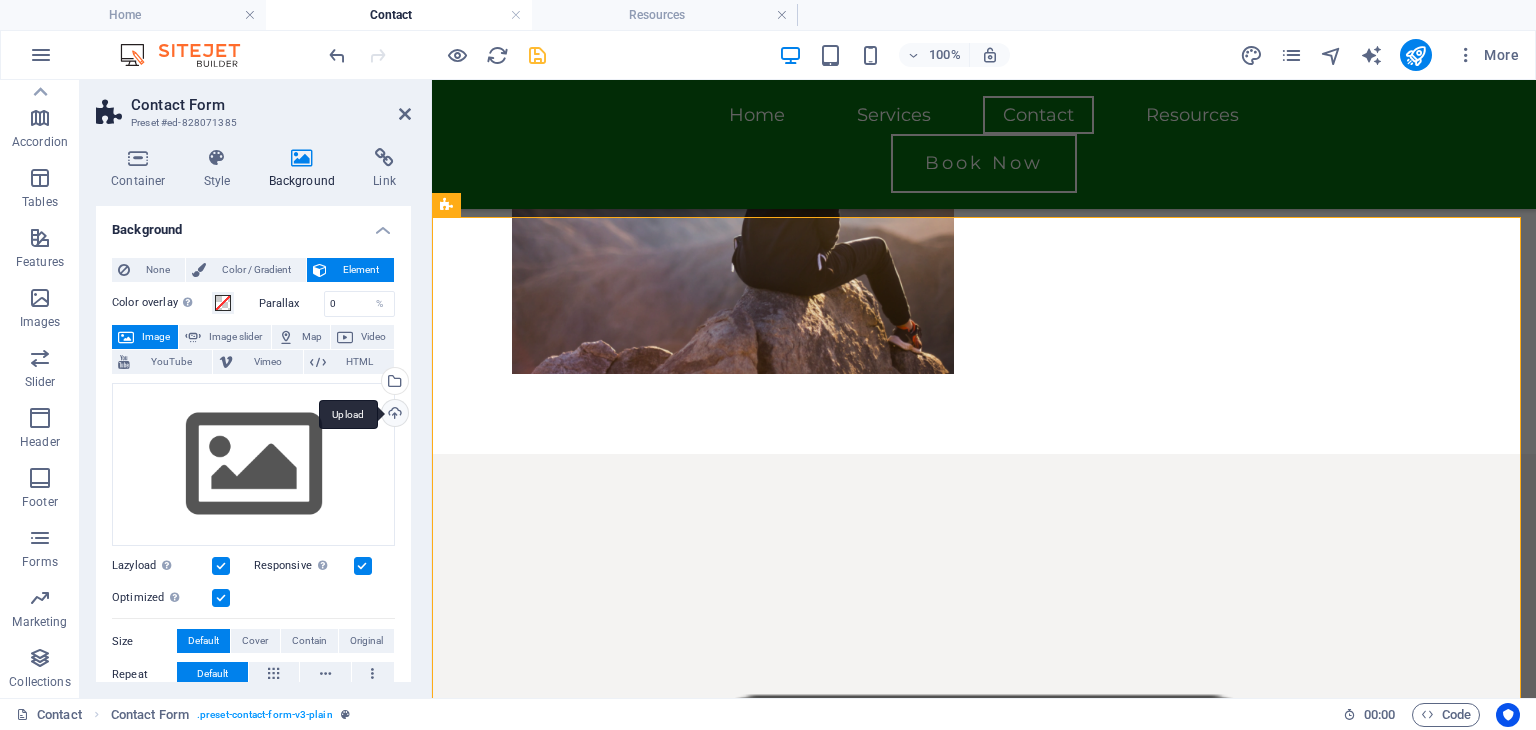 click on "Upload" at bounding box center [393, 415] 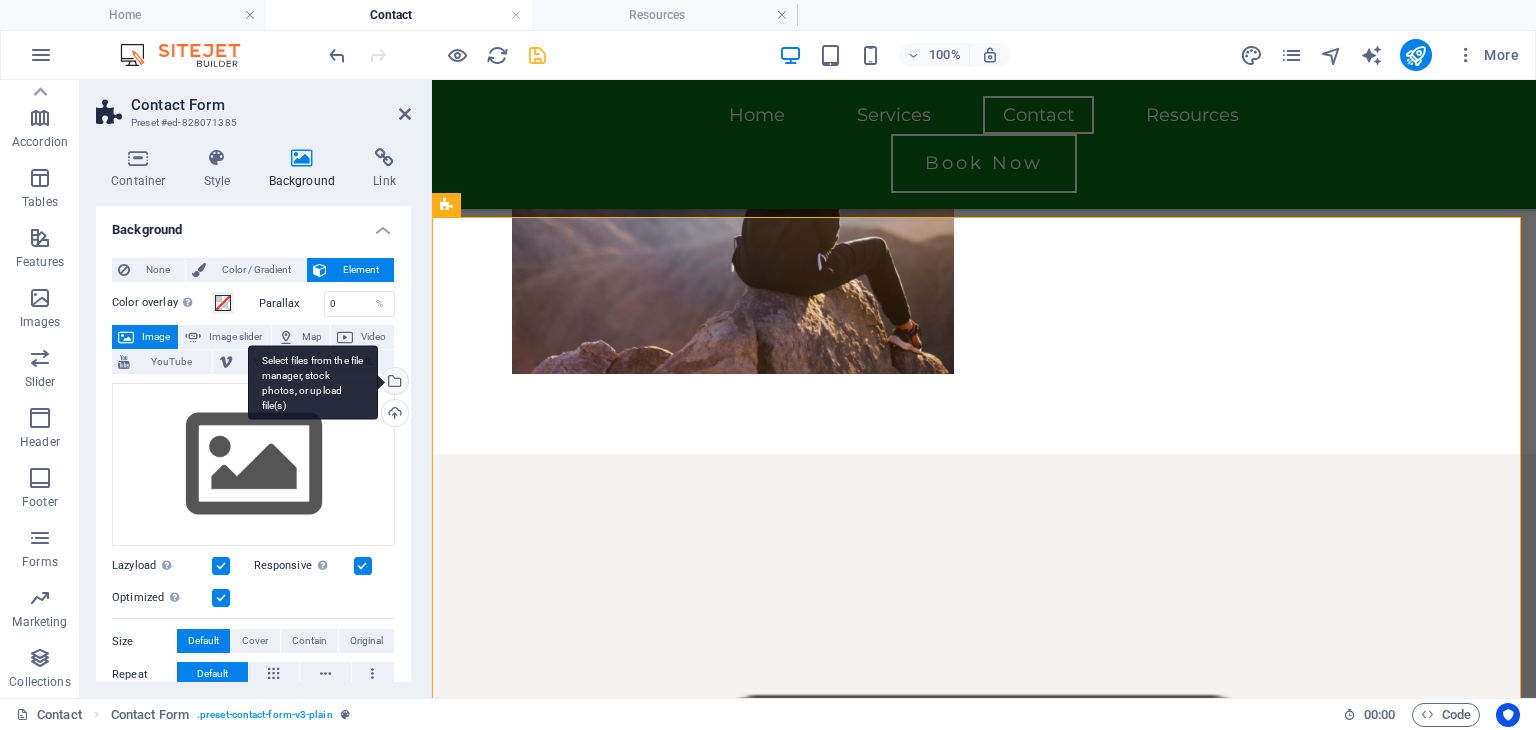 click on "Select files from the file manager, stock photos, or upload file(s)" at bounding box center (393, 383) 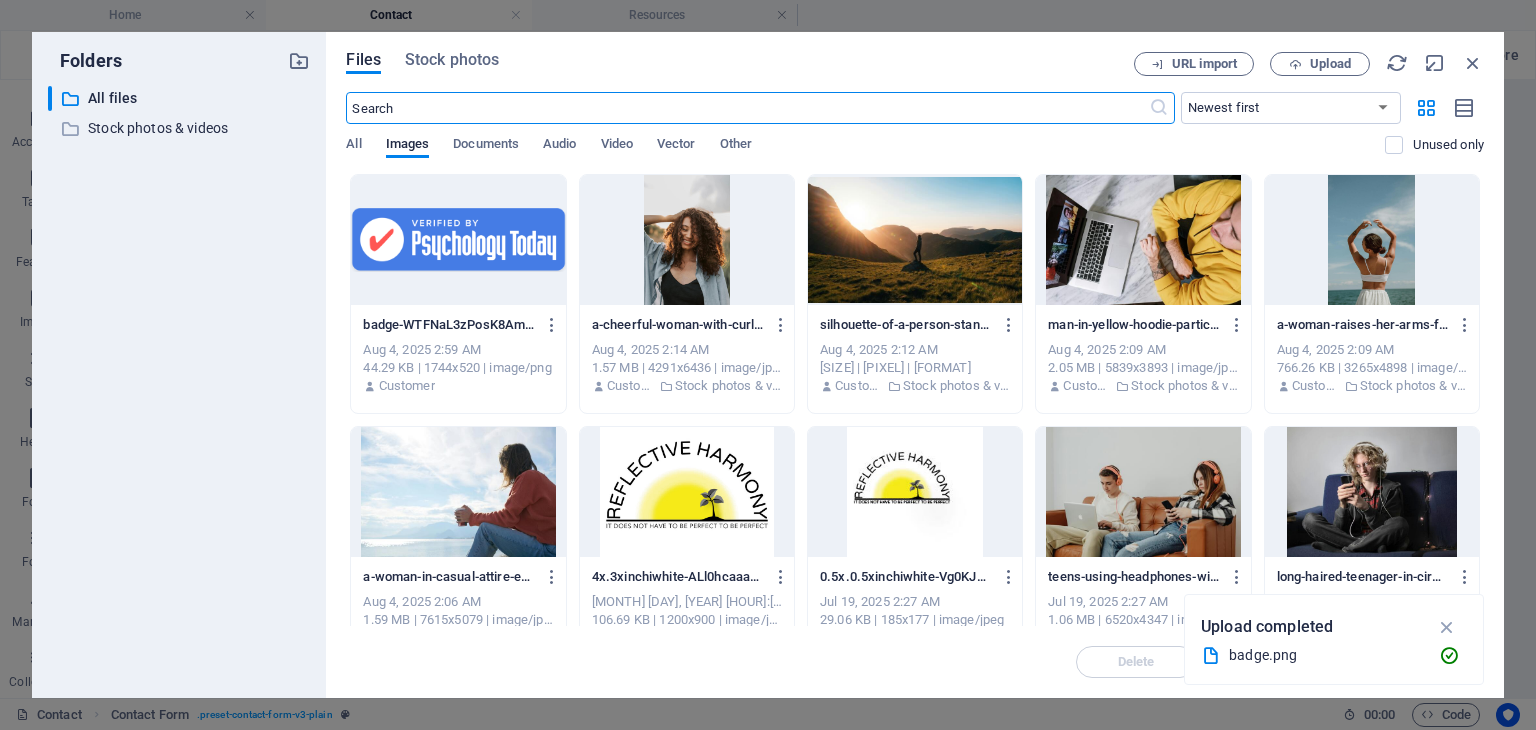 scroll, scrollTop: 1195, scrollLeft: 0, axis: vertical 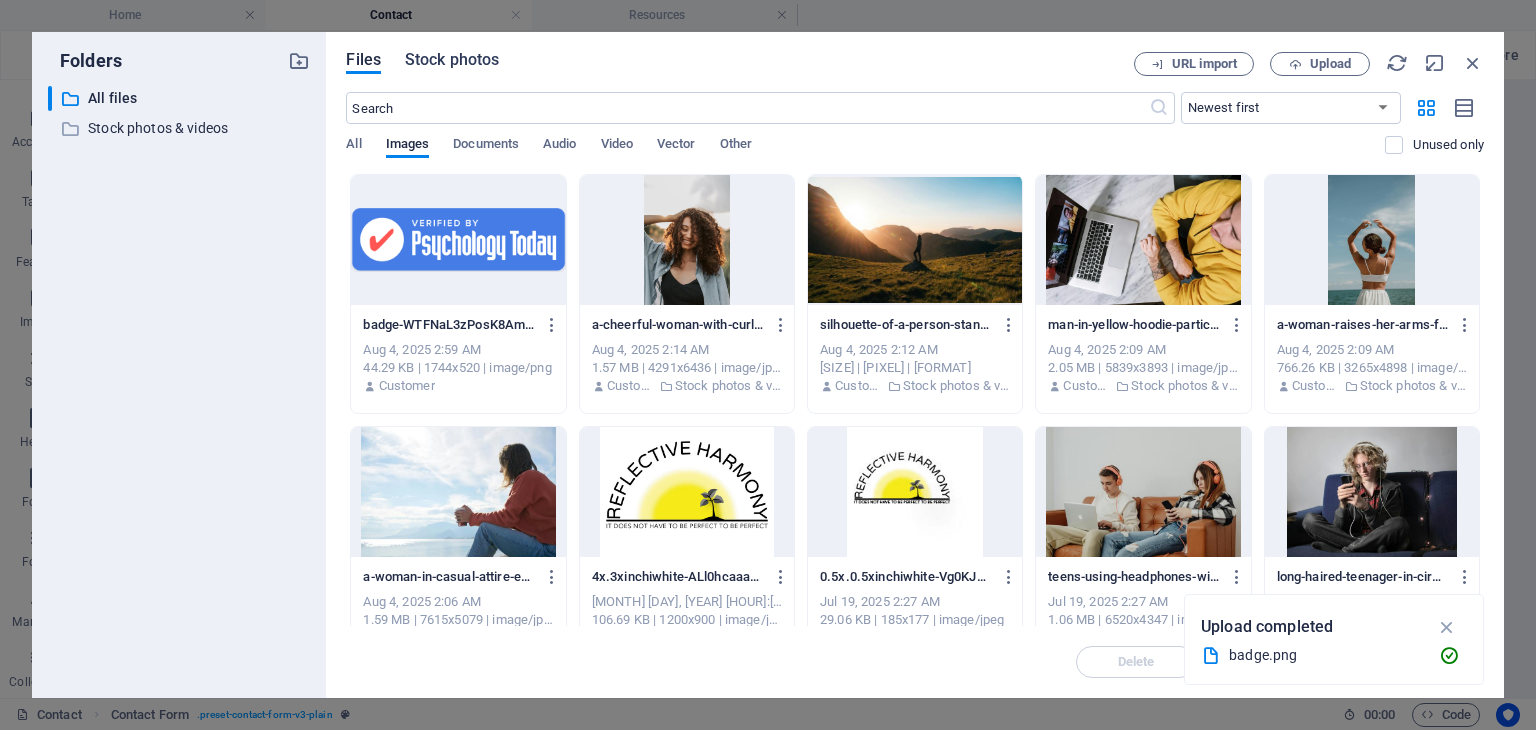 click on "Stock photos" at bounding box center (452, 60) 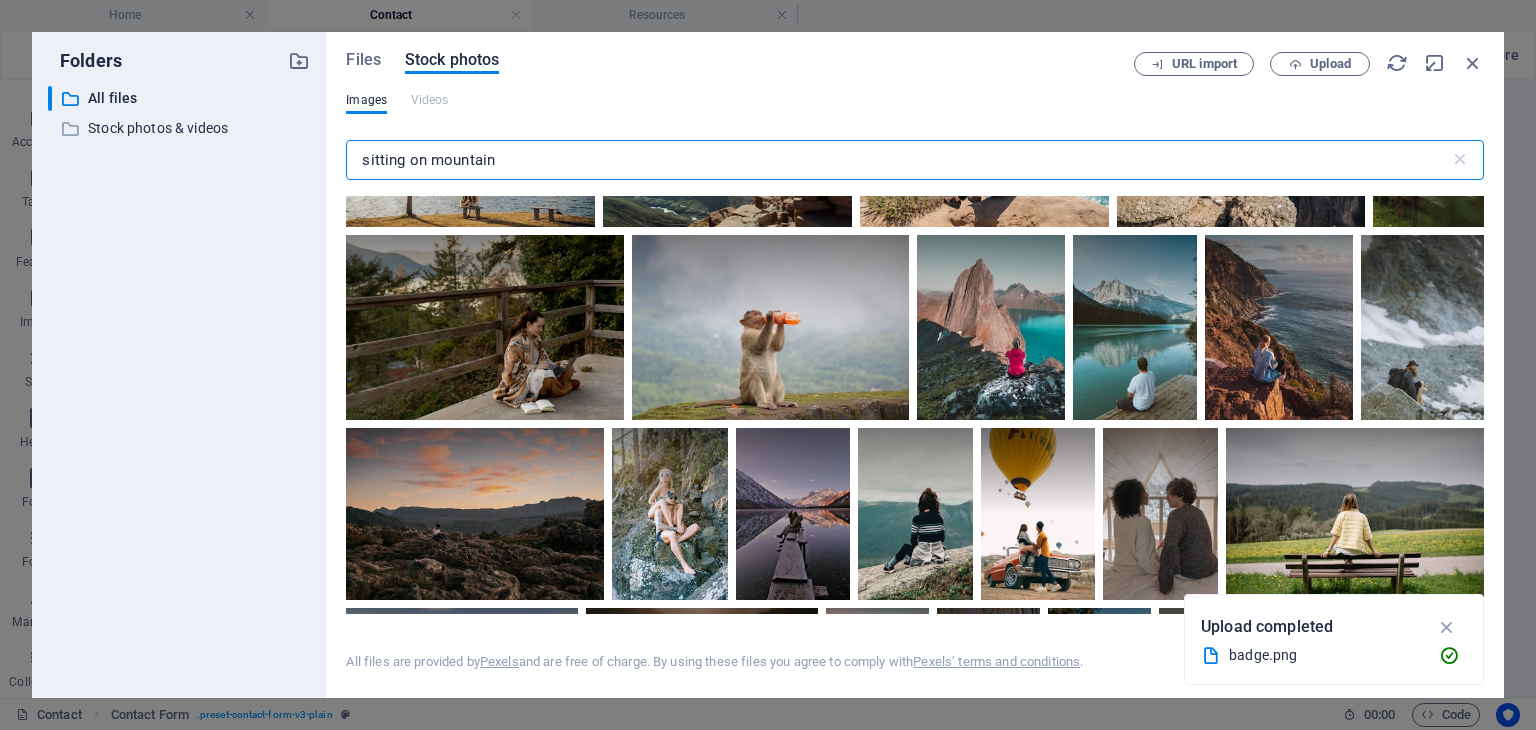 scroll, scrollTop: 2054, scrollLeft: 0, axis: vertical 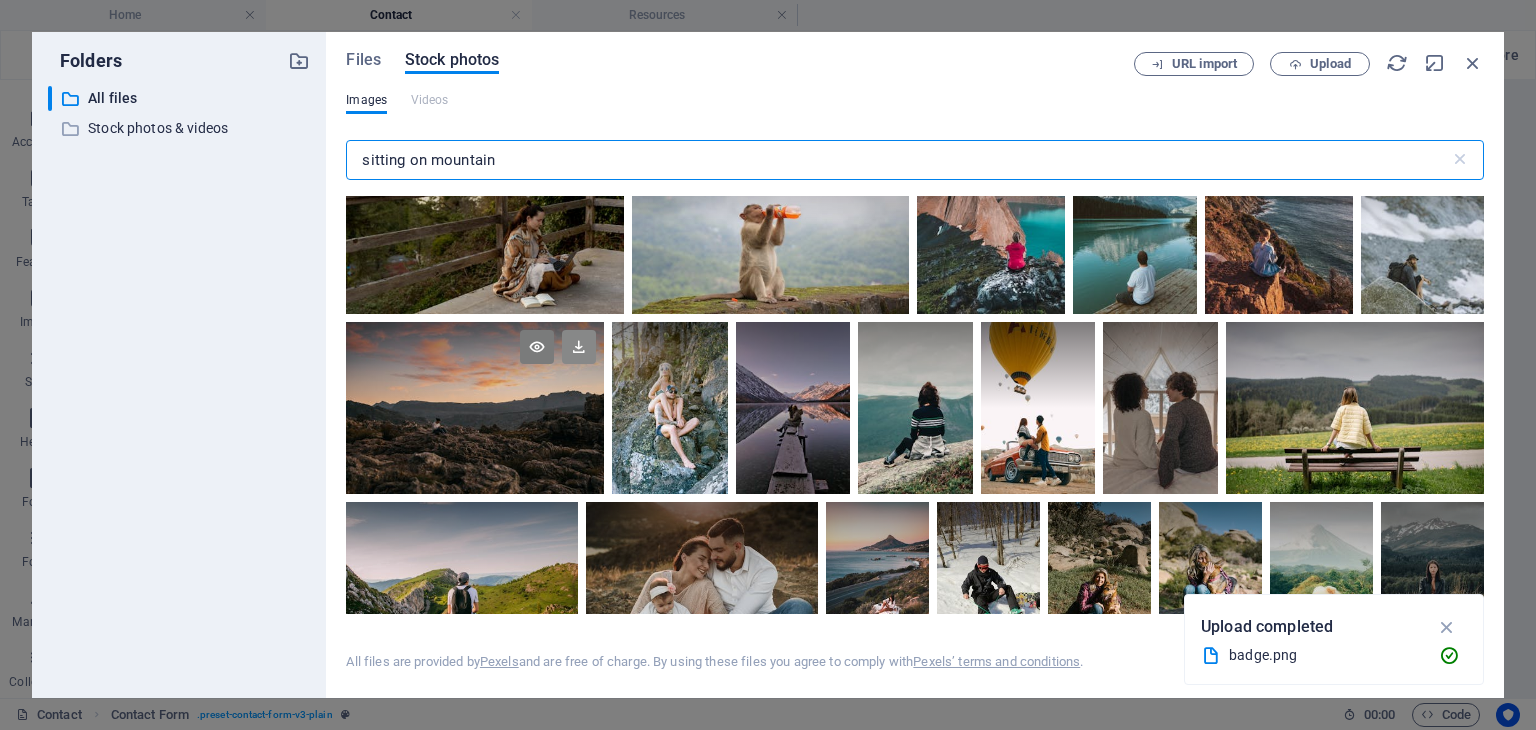 type on "sitting on mountain" 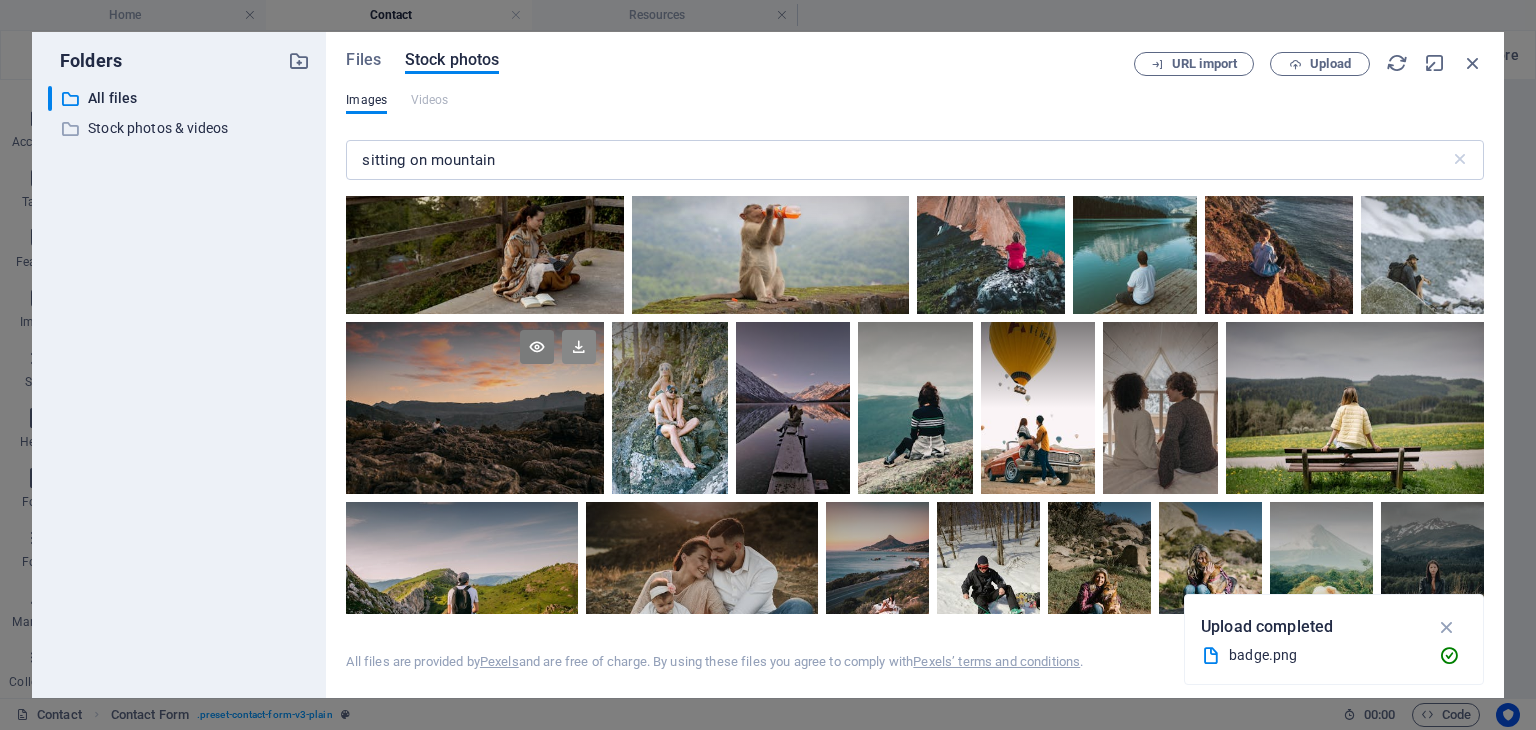click at bounding box center [579, 347] 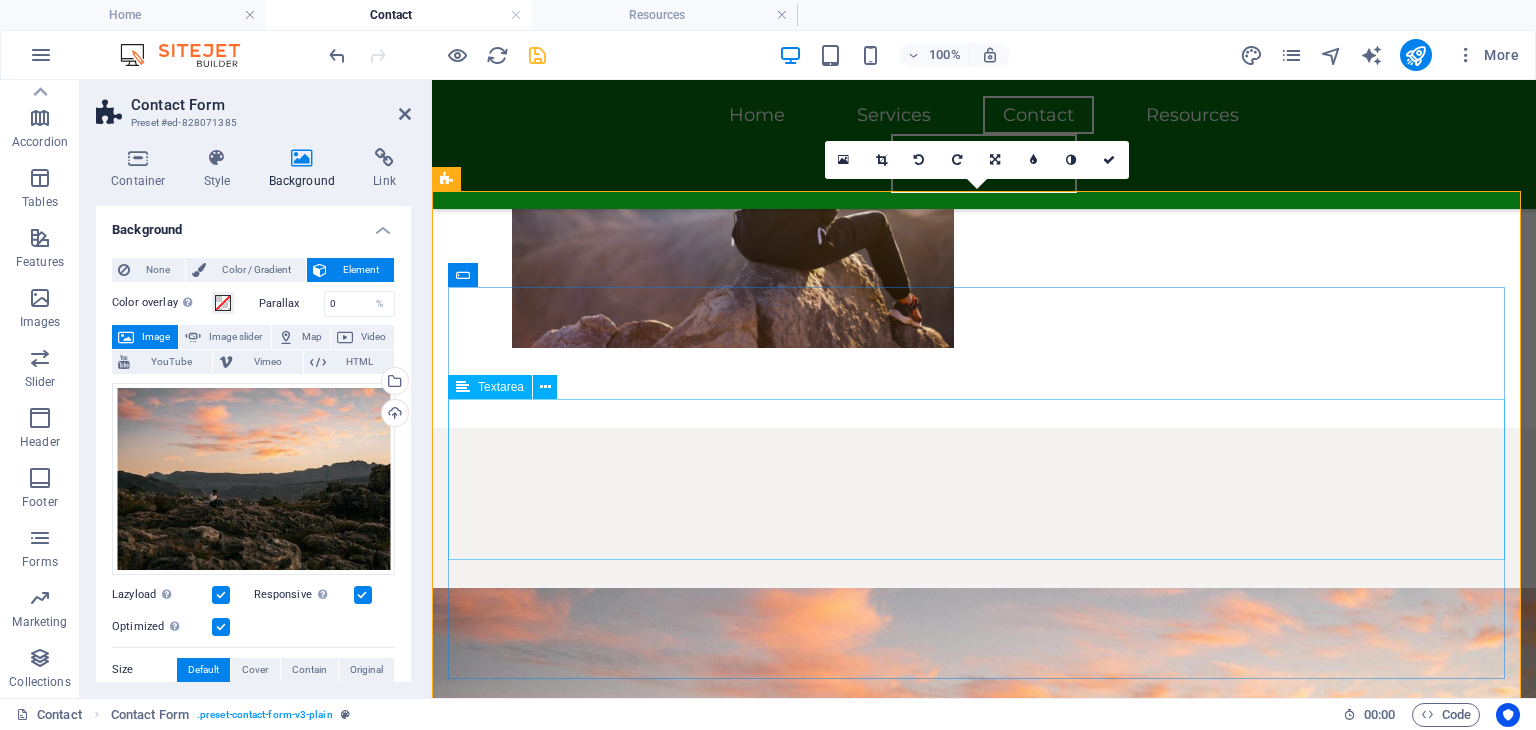 scroll, scrollTop: 1276, scrollLeft: 0, axis: vertical 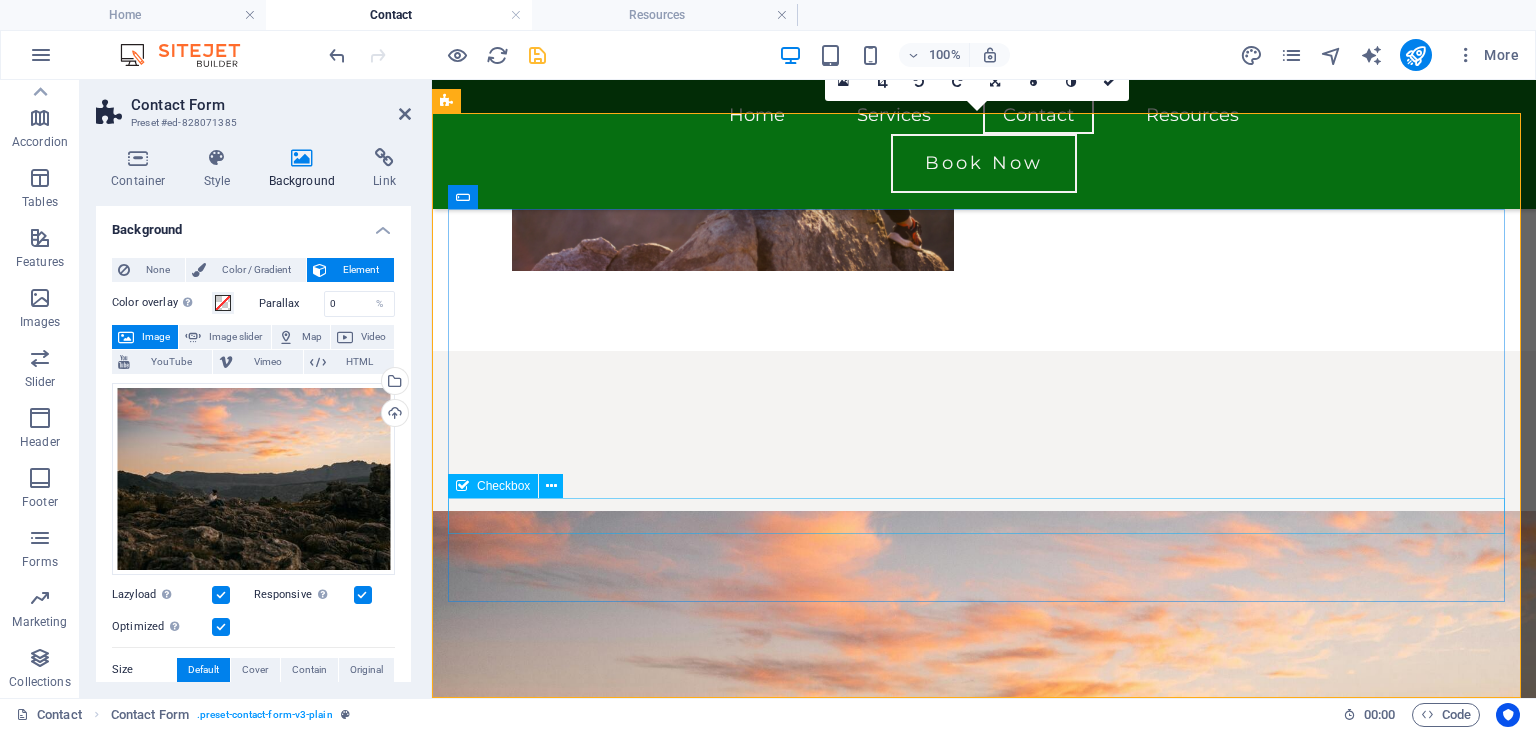 click on "I consent to Reflective Harmony contacting me by phone, SMS, or email." at bounding box center (984, 1535) 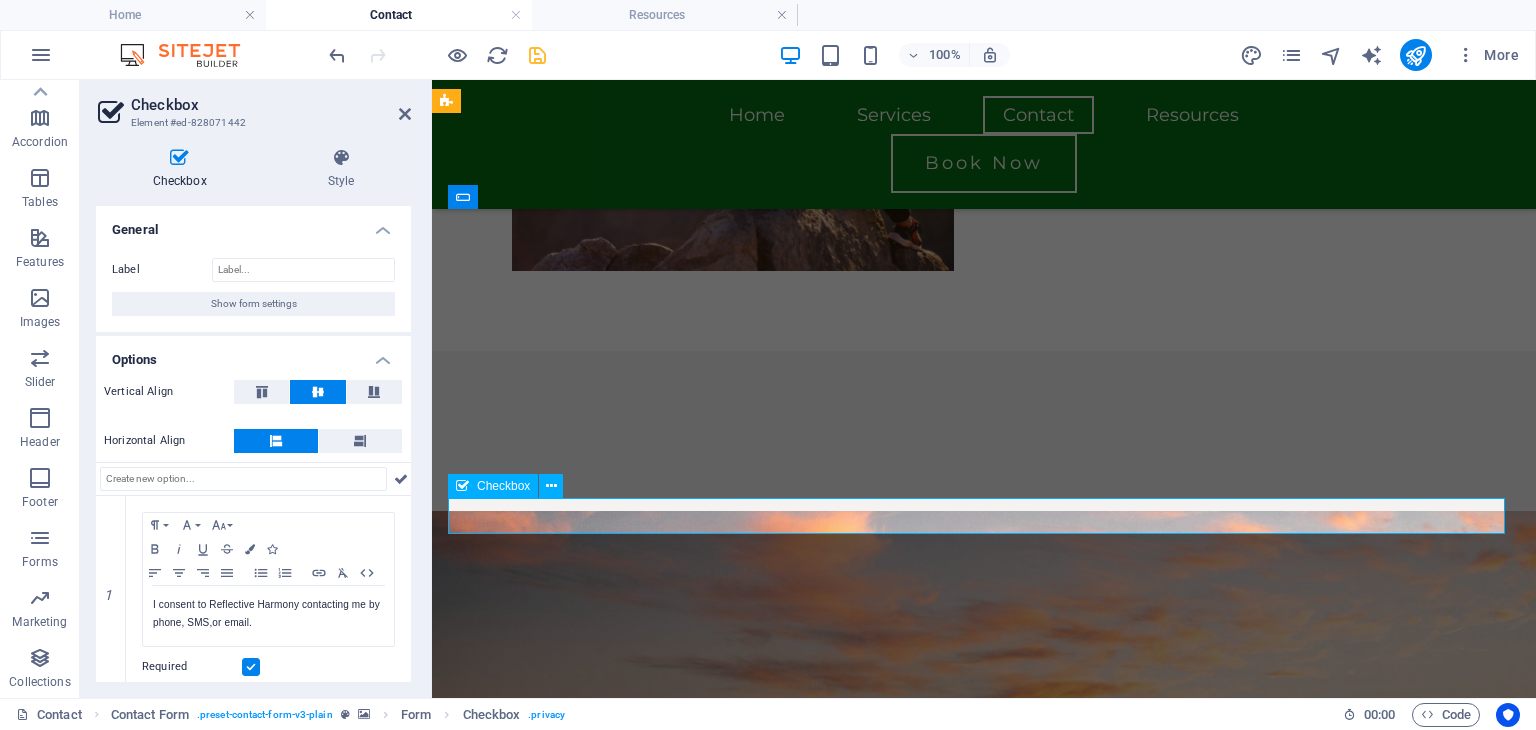 click on "I consent to Reflective Harmony contacting me by phone, SMS, or email." at bounding box center (984, 1535) 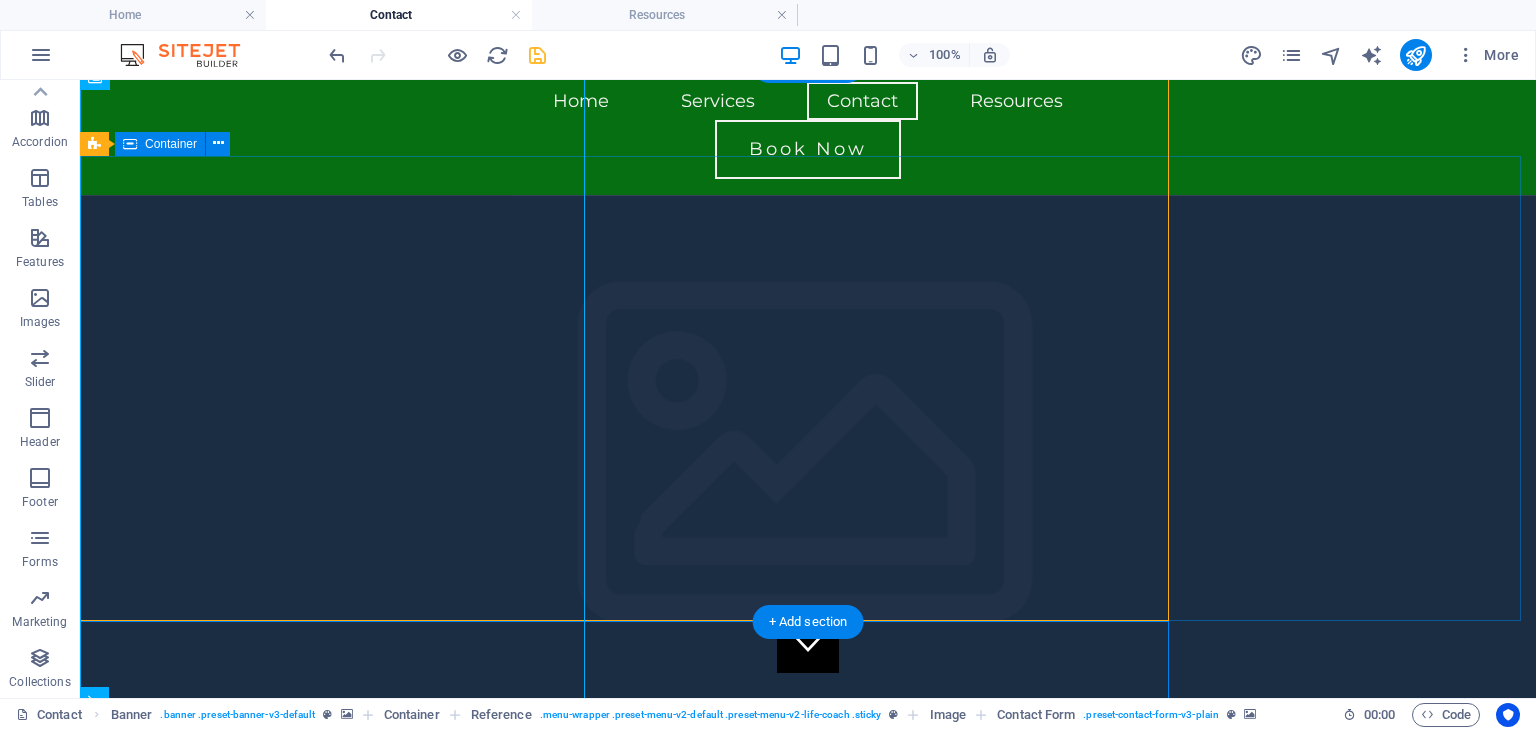 click on "Schedule Your Session Now!" at bounding box center [808, 900] 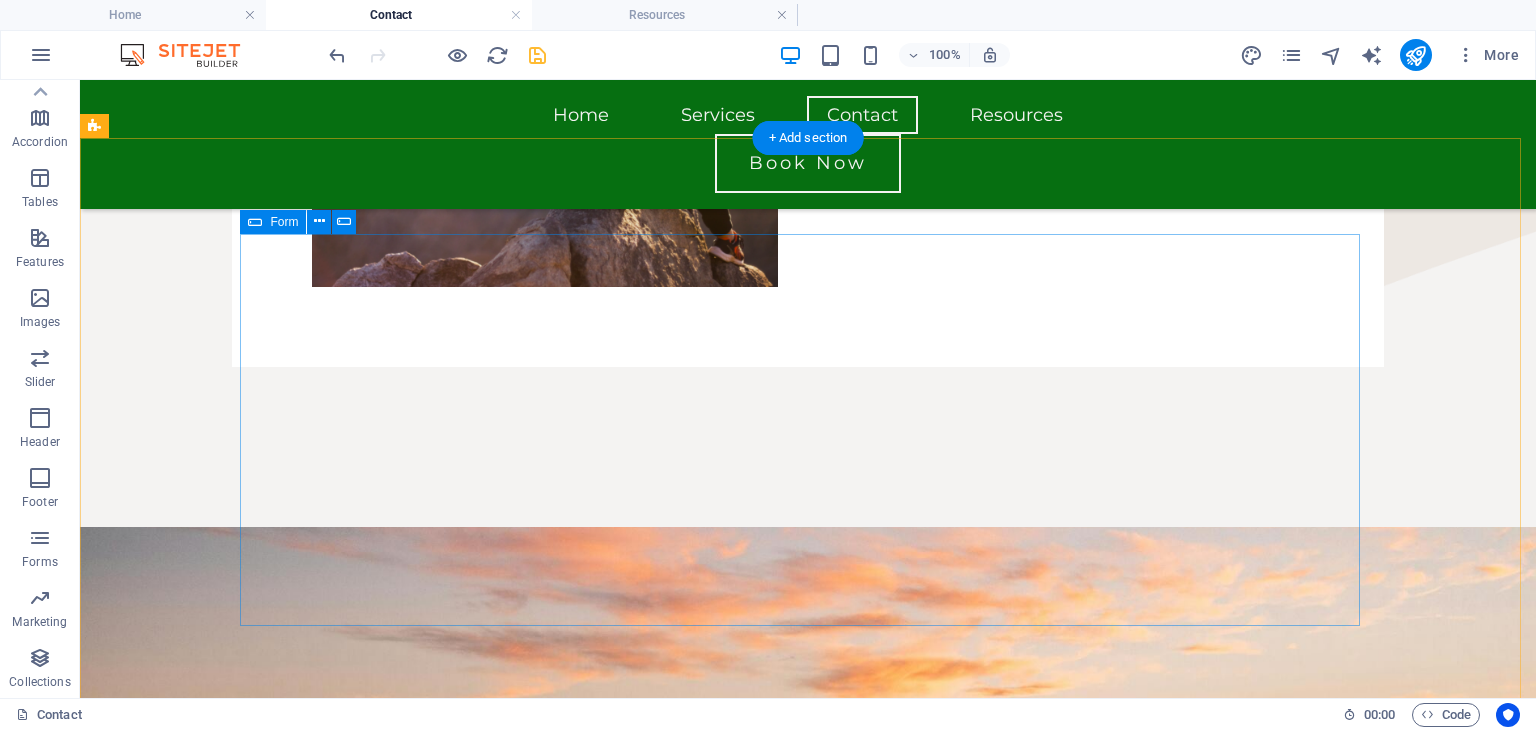 scroll, scrollTop: 1284, scrollLeft: 0, axis: vertical 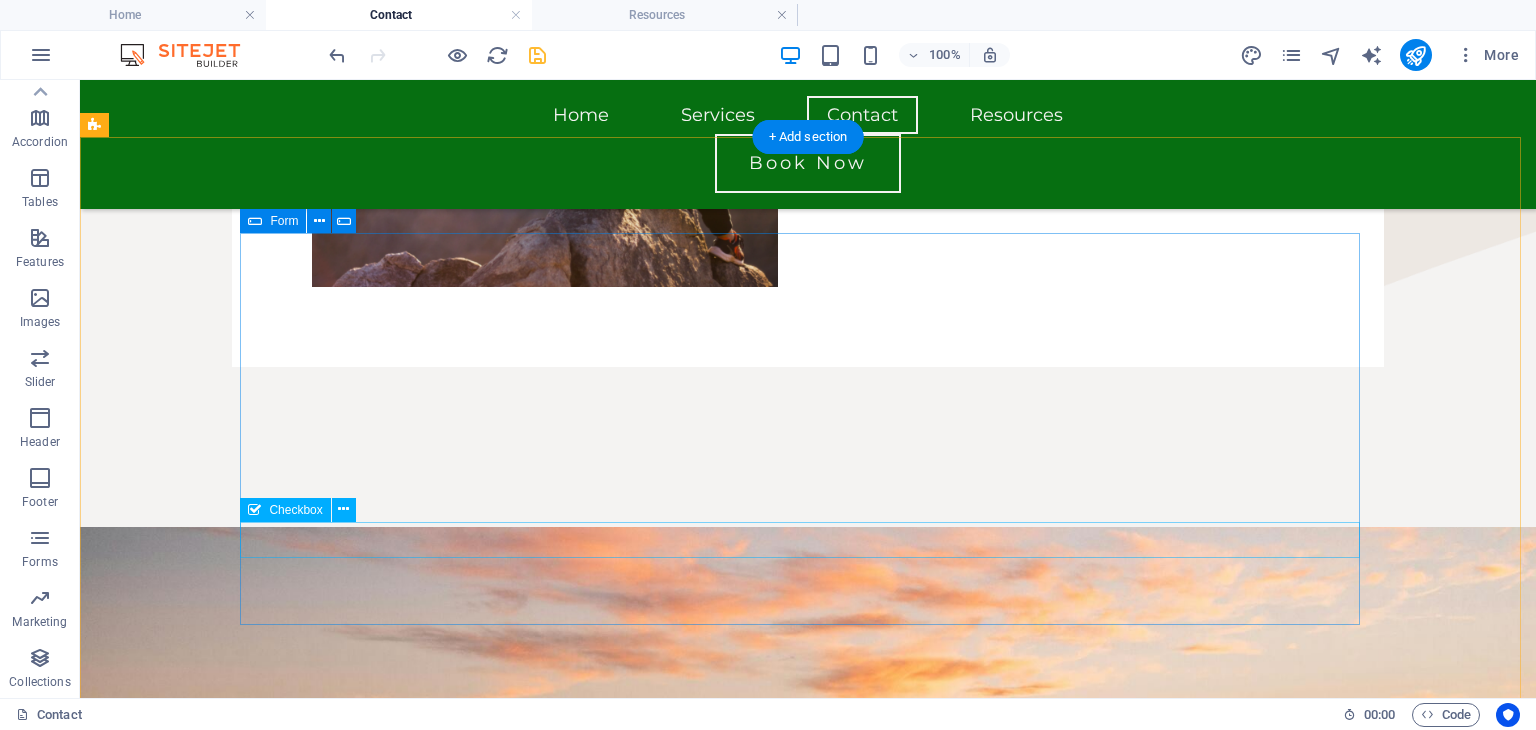click on "I consent to Reflective Harmony contacting me by phone, SMS, or email." at bounding box center [808, 1551] 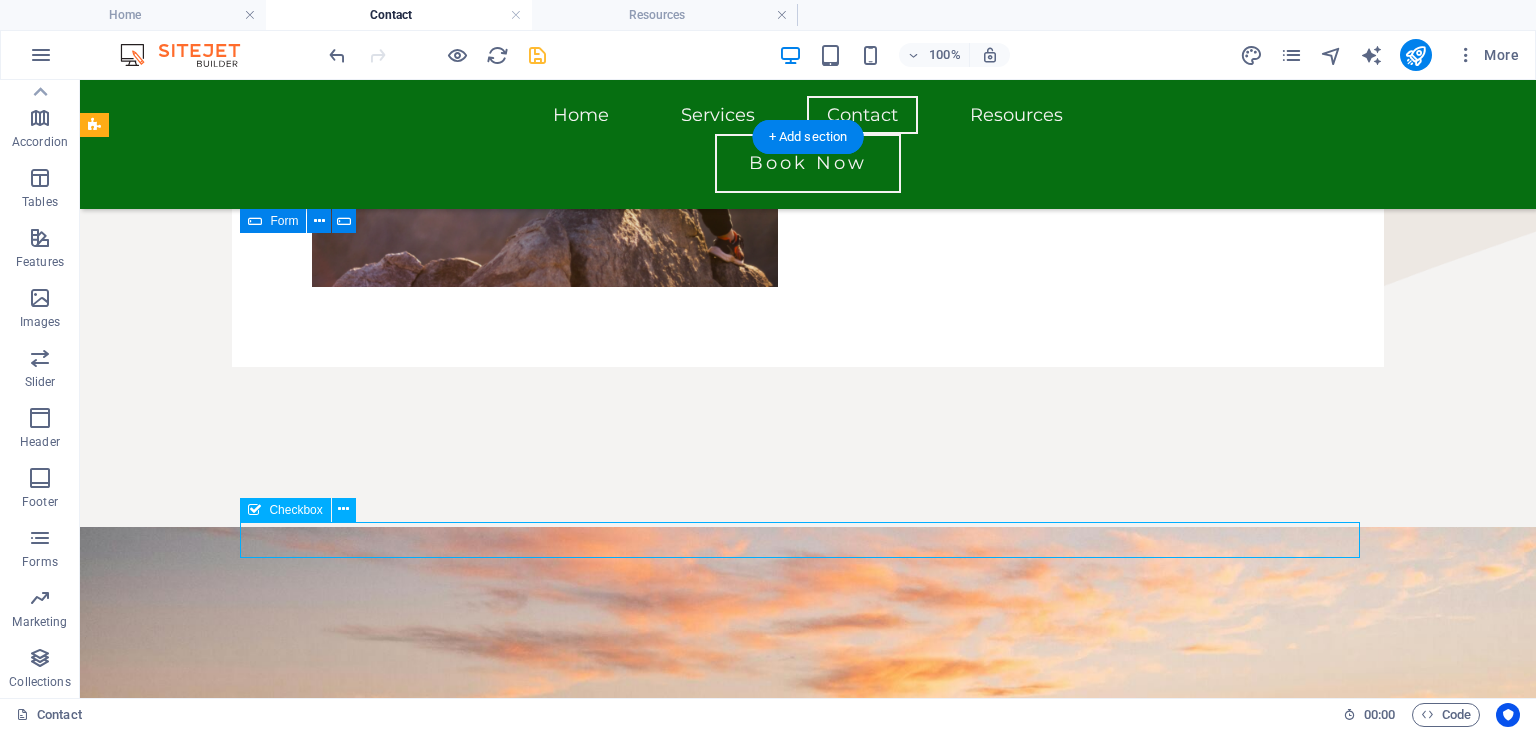 click on "I consent to Reflective Harmony contacting me by phone, SMS, or email." at bounding box center [808, 1551] 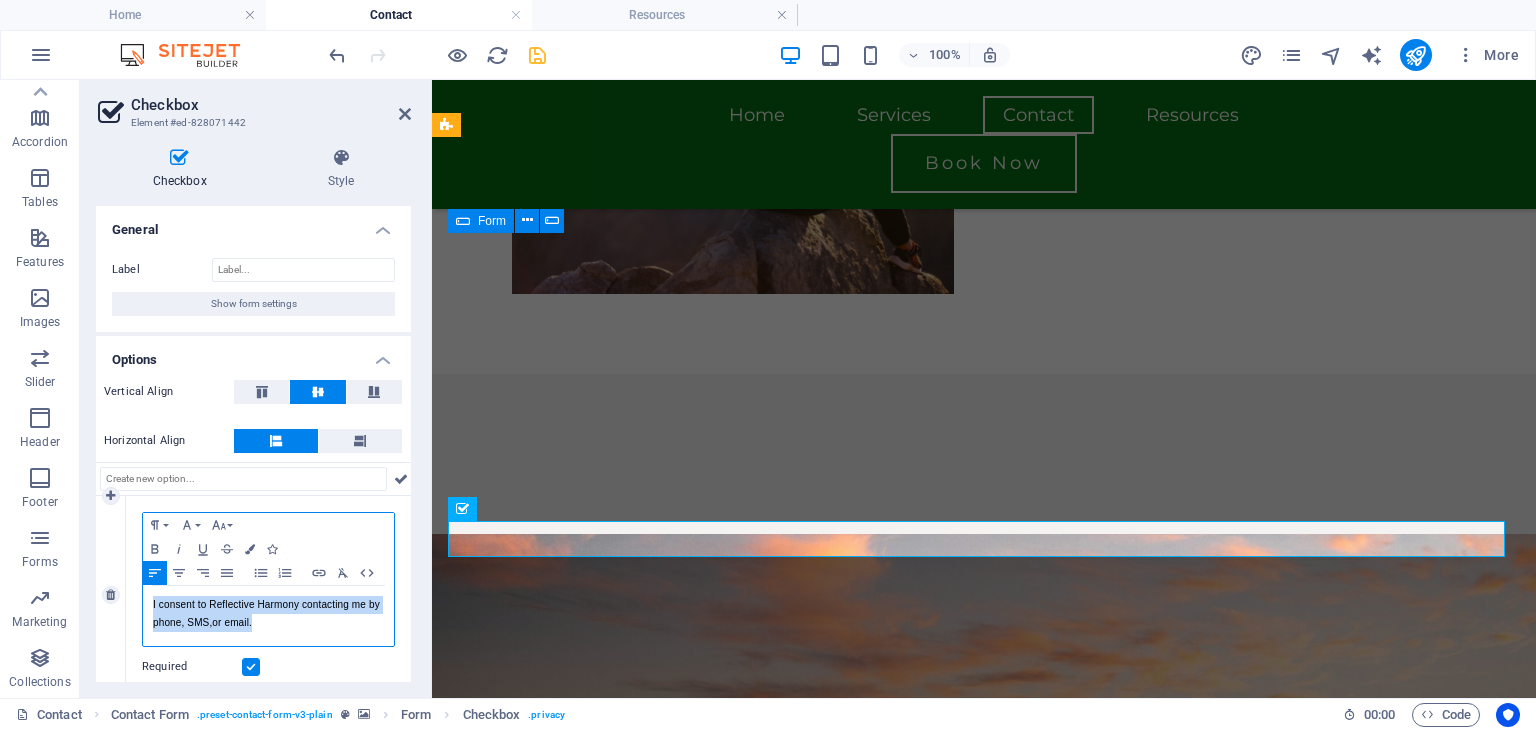 drag, startPoint x: 307, startPoint y: 621, endPoint x: 134, endPoint y: 596, distance: 174.79703 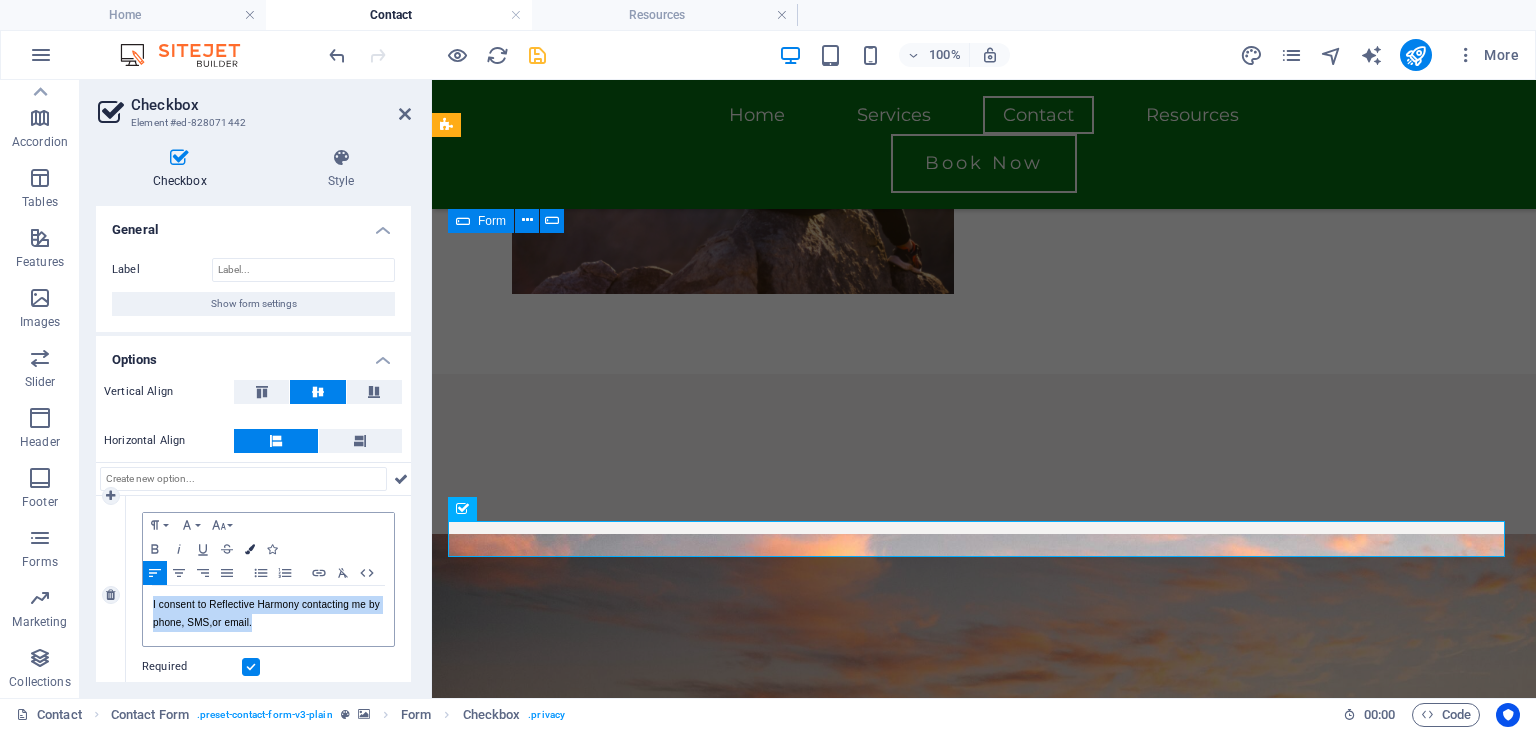 click at bounding box center (250, 549) 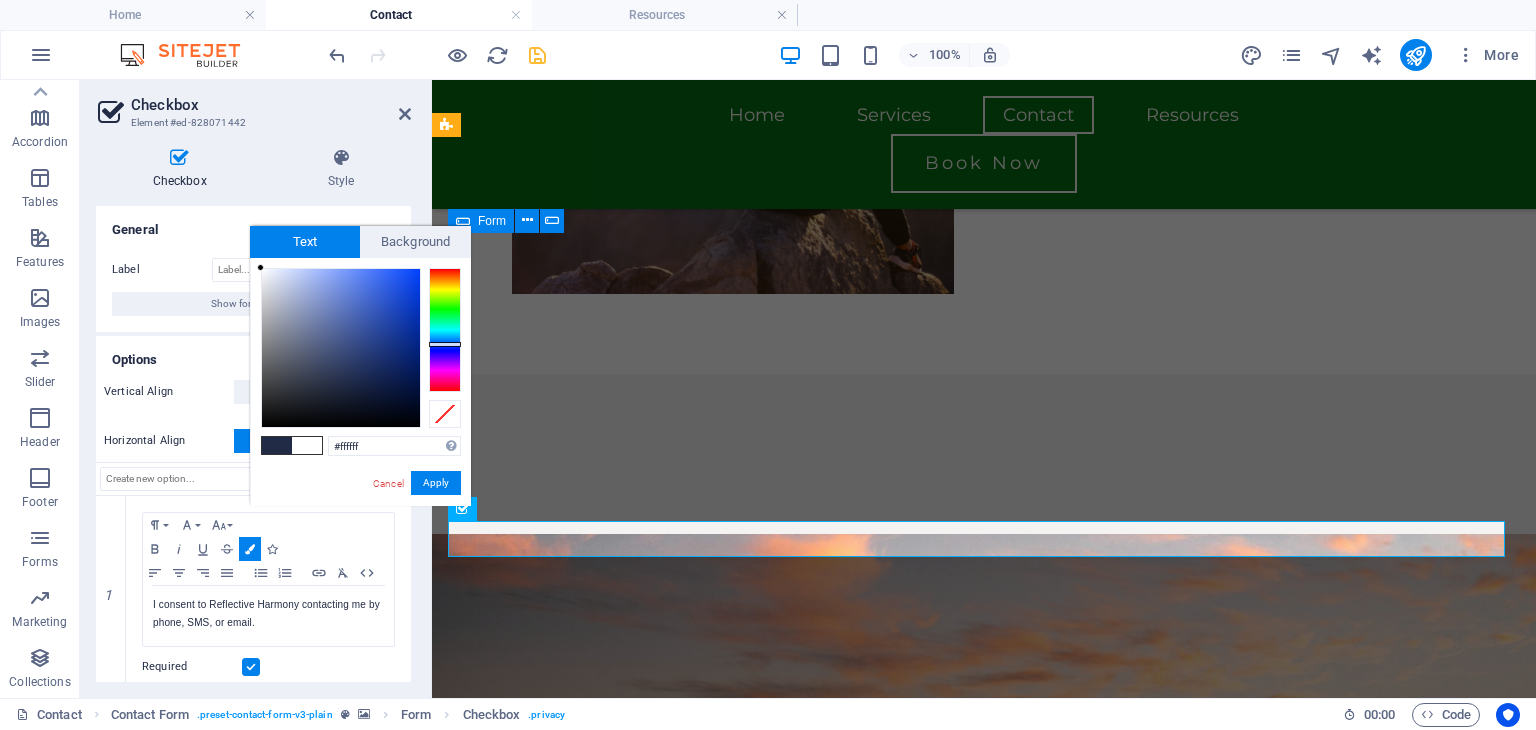 drag, startPoint x: 337, startPoint y: 381, endPoint x: 254, endPoint y: 242, distance: 161.89503 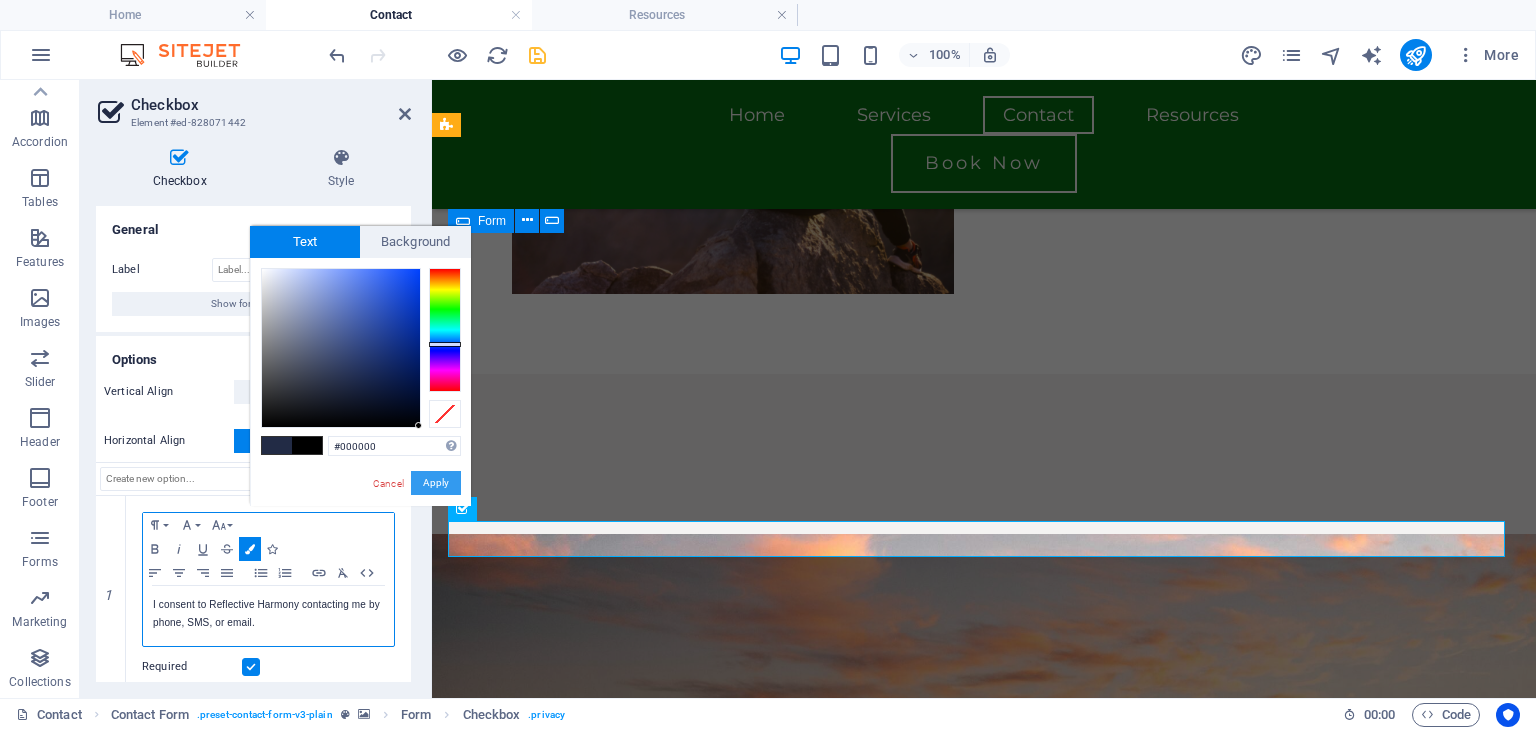 click on "Apply" at bounding box center [436, 483] 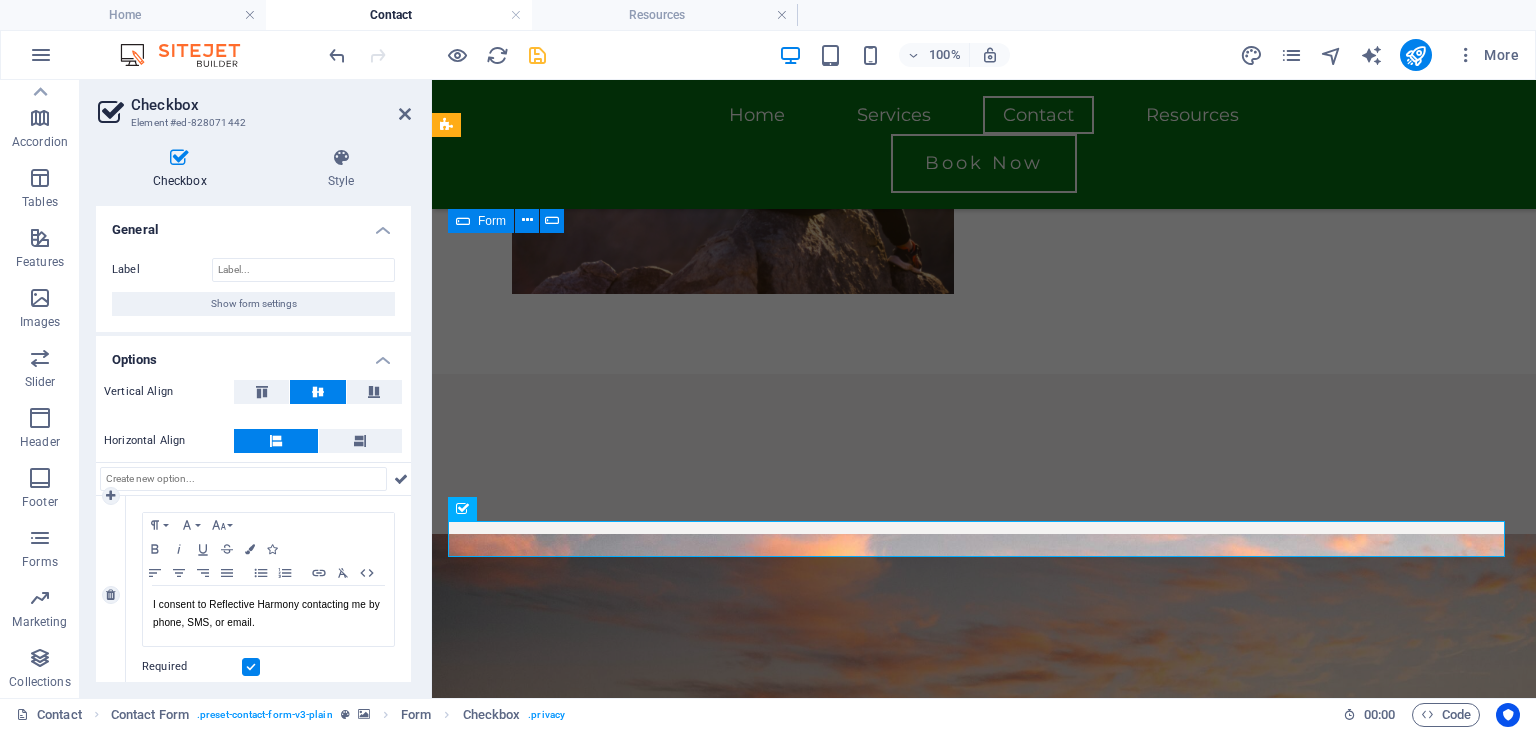 click on "Paragraph Format Normal Heading 1 Heading 2 Heading 3 Heading 4 Heading 5 Heading 6 Code Font Family Arial Georgia Impact Tahoma Times New Roman Verdana Montserrat Playfair Display Font Size 8 9 10 11 12 14 18 24 30 36 48 60 72 96 Bold Italic Underline Strikethrough Colors Icons Align Left Align Center Align Right Align Justify Unordered List Ordered List Insert Link Clear Formatting HTML I consent to Reflective Harmony contacting me by phone, SMS, or email. Required" at bounding box center (268, 595) 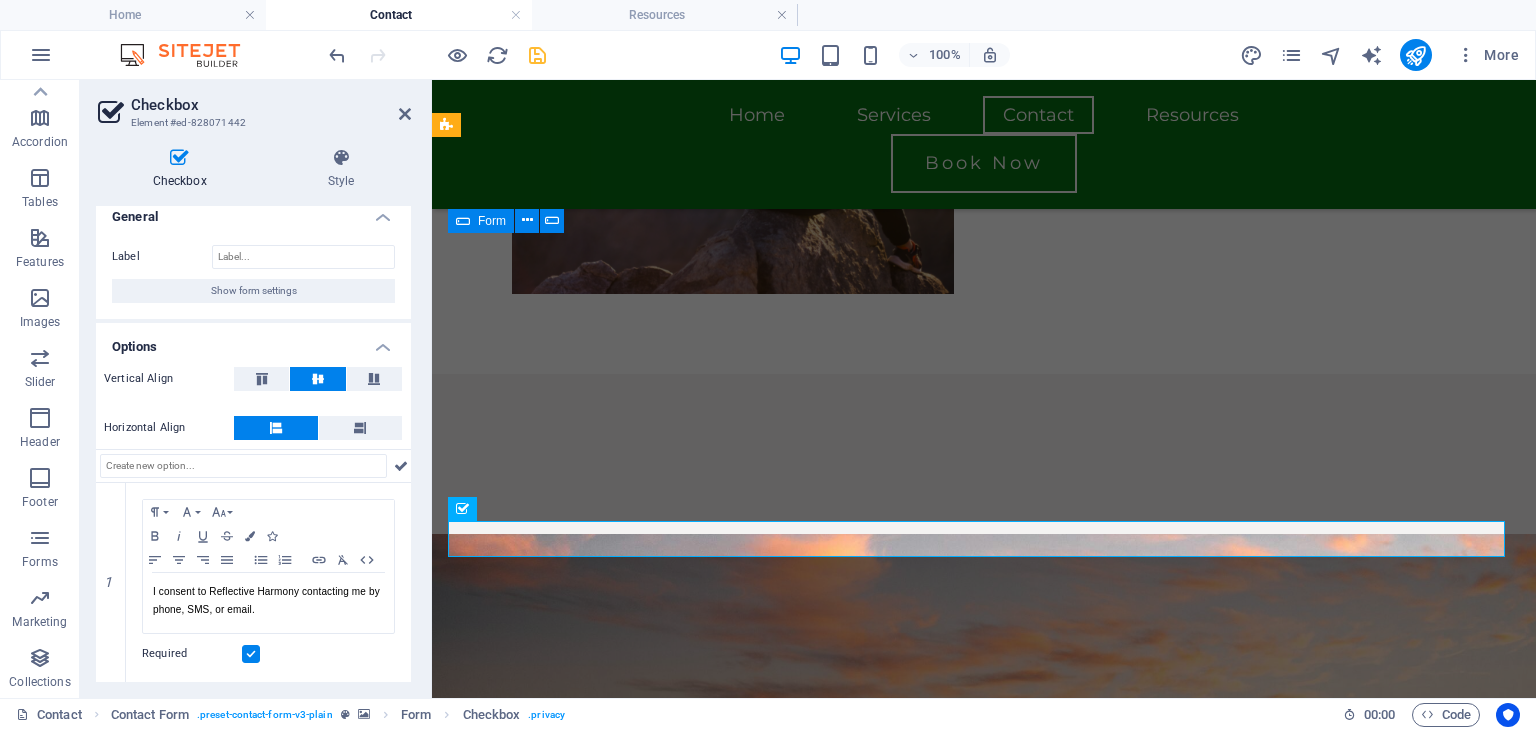 scroll, scrollTop: 12, scrollLeft: 0, axis: vertical 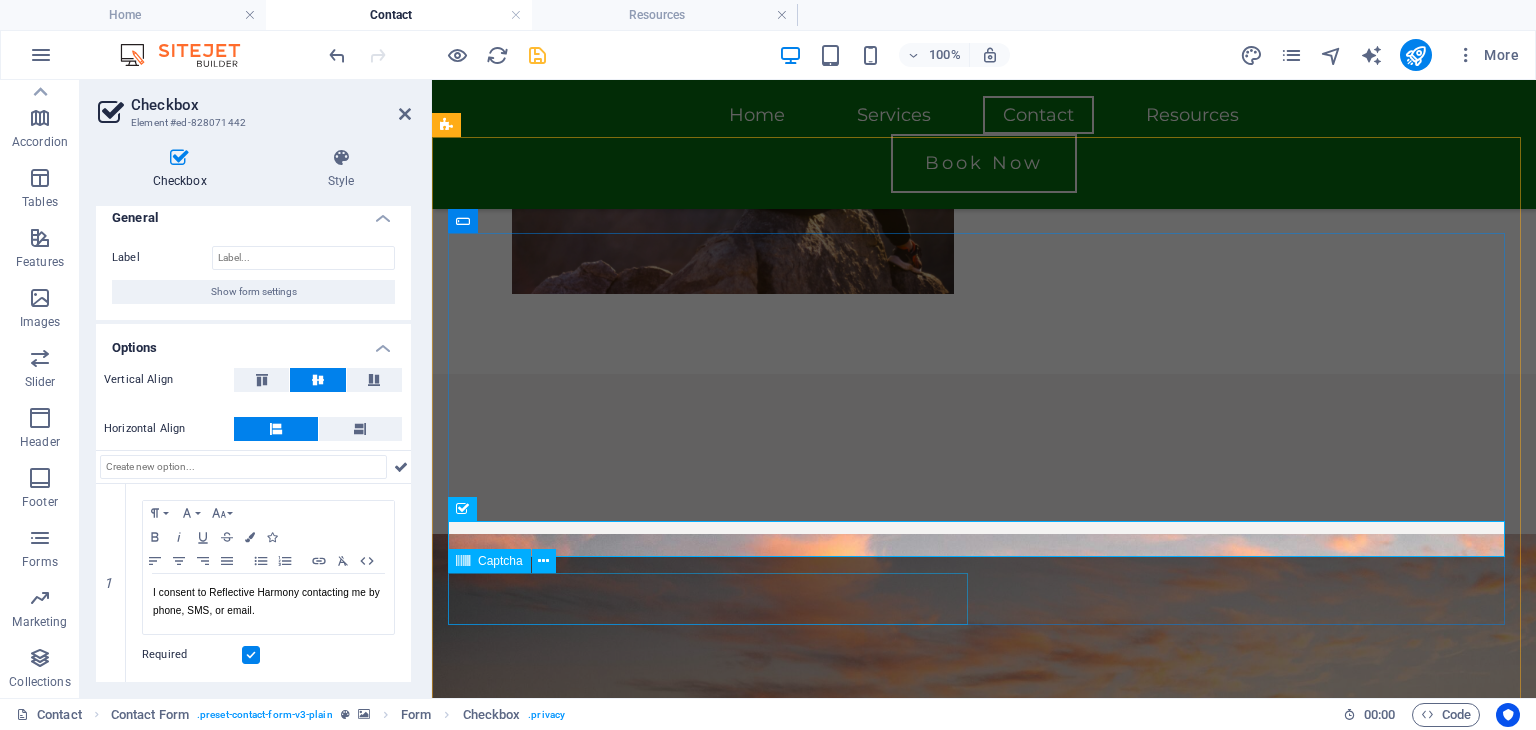 click on "Unreadable? Load new" at bounding box center (712, 1618) 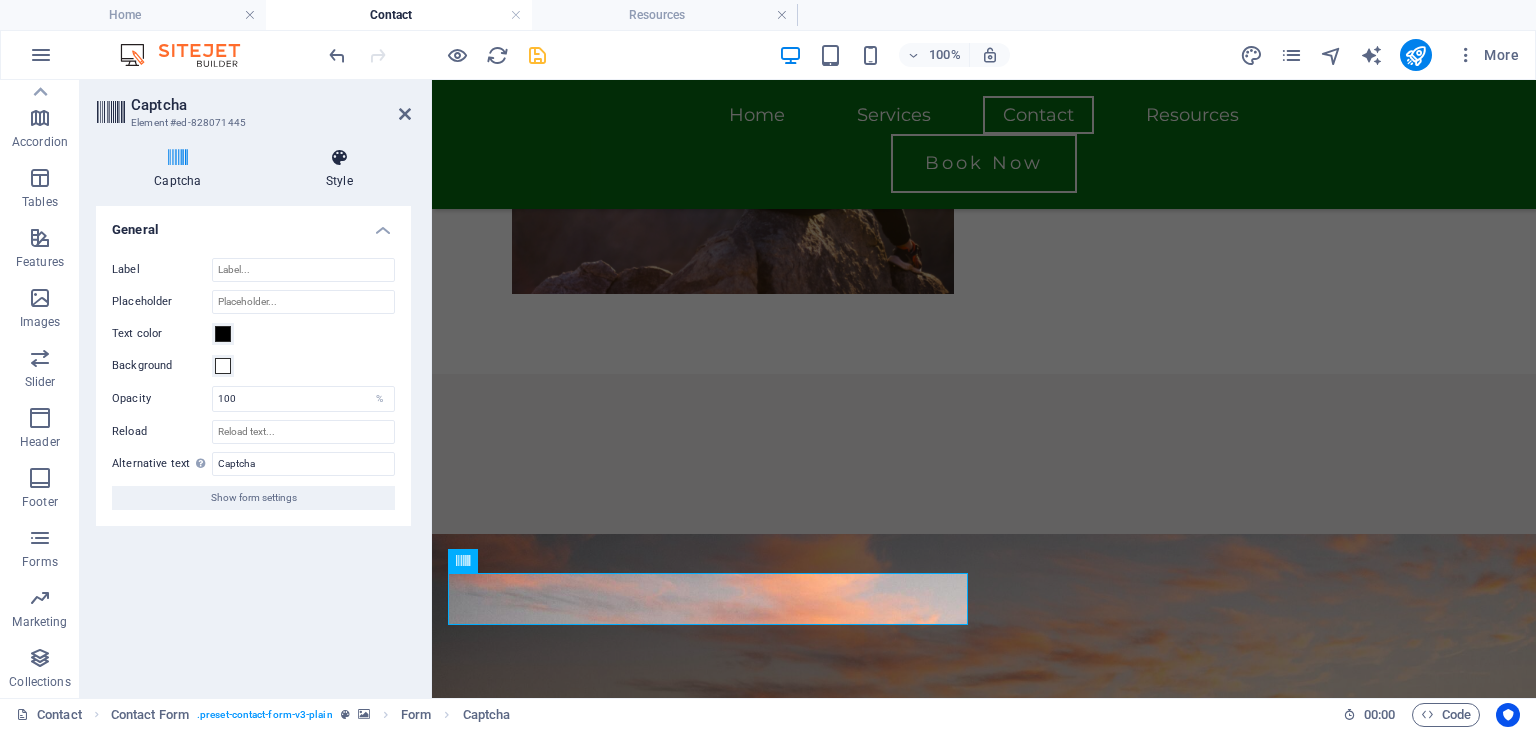 click on "Style" at bounding box center [339, 169] 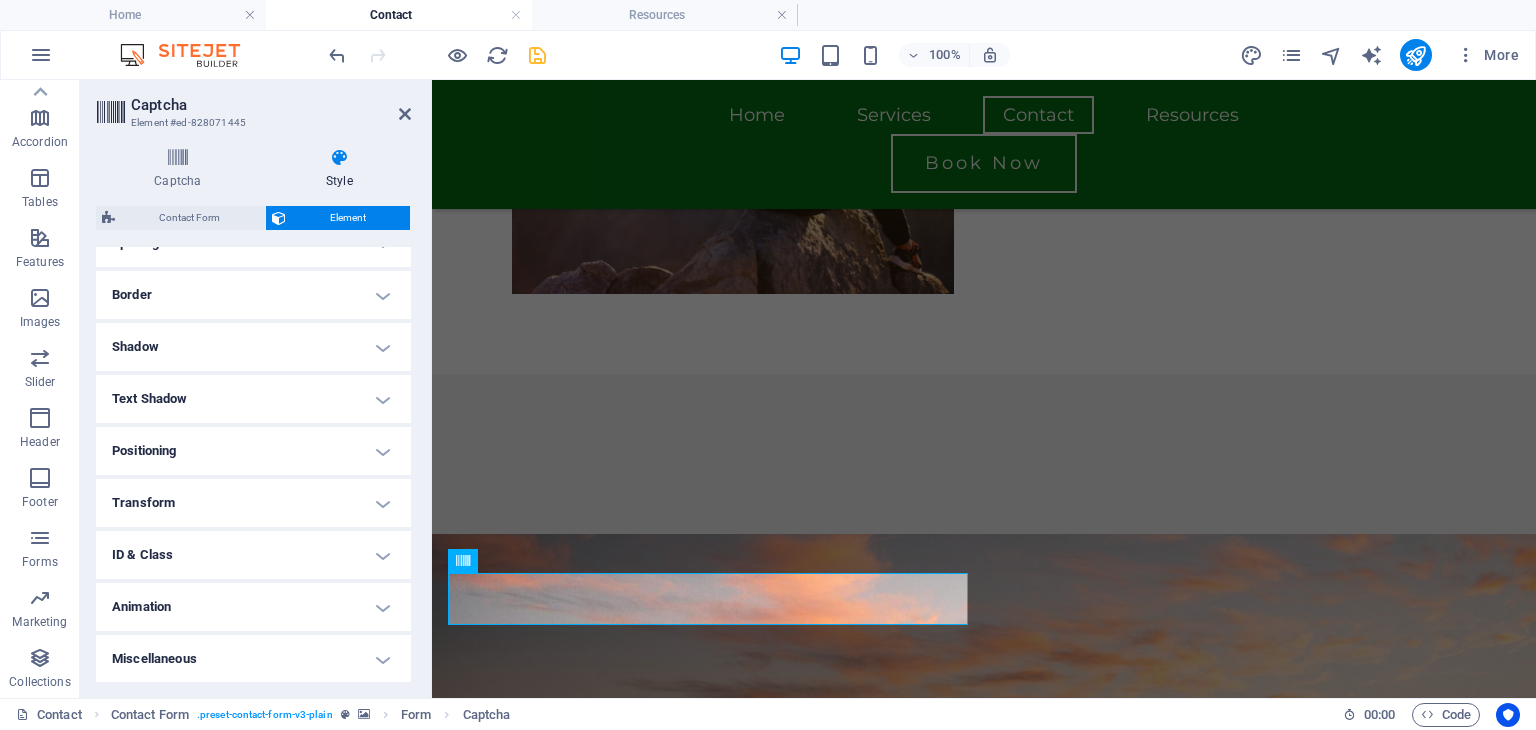 scroll, scrollTop: 0, scrollLeft: 0, axis: both 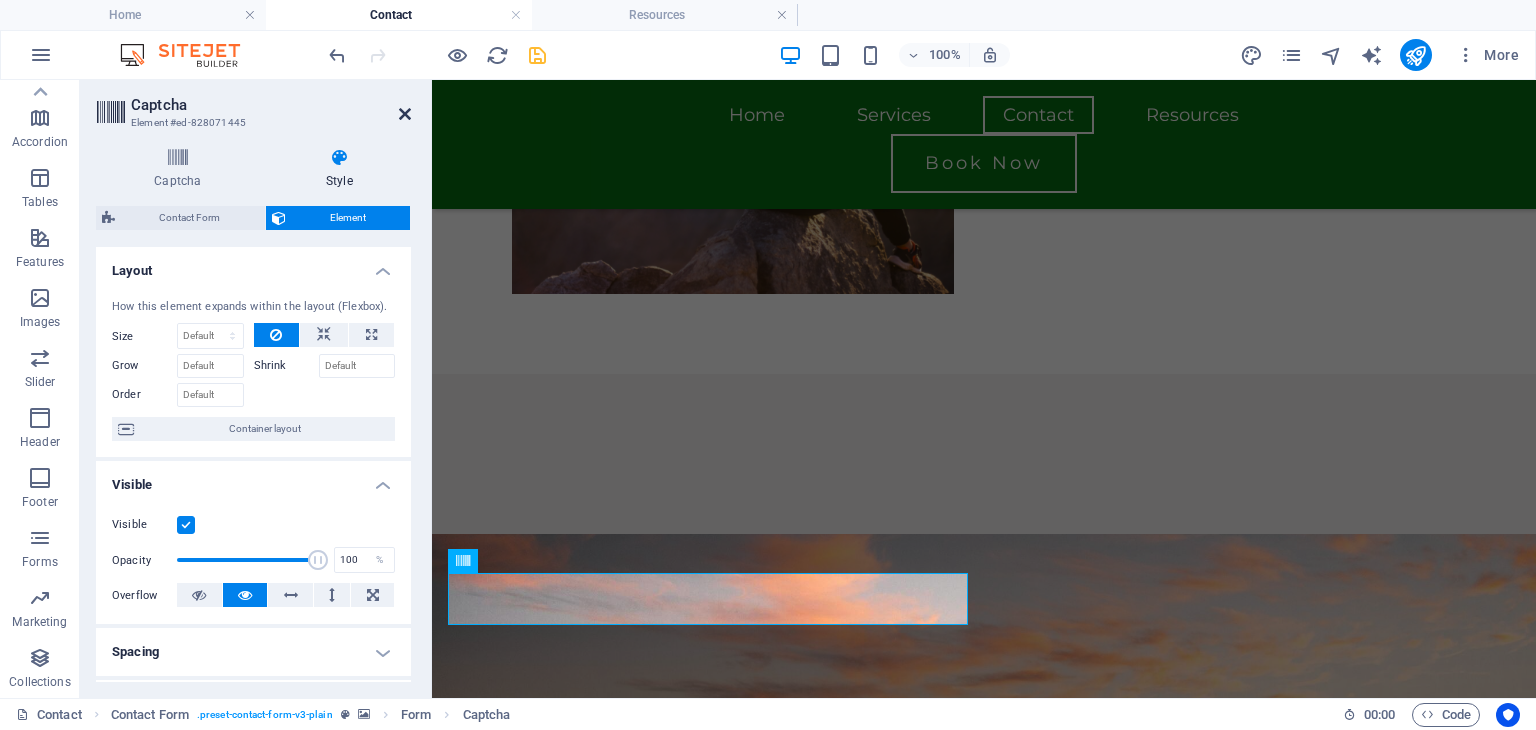 click at bounding box center (405, 114) 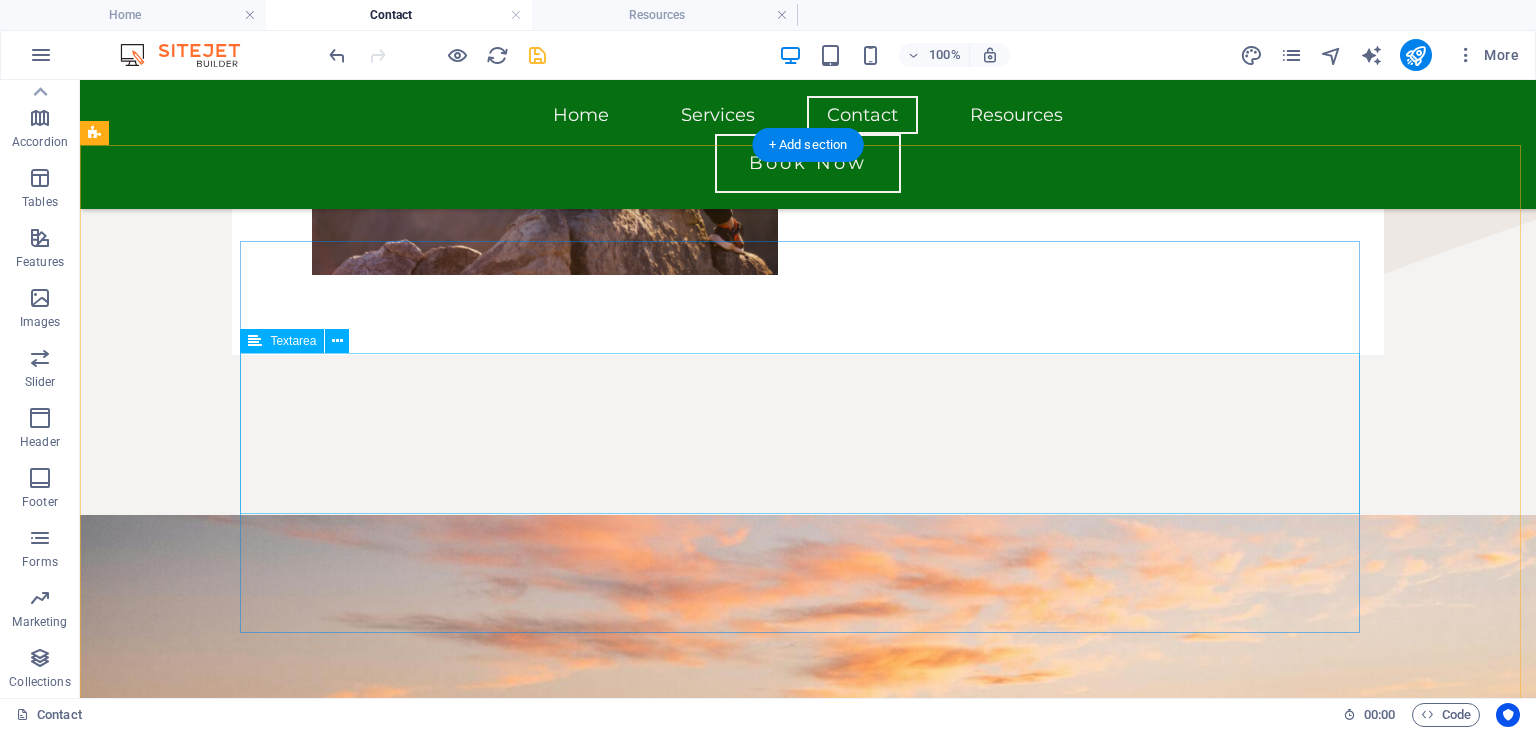 scroll, scrollTop: 1308, scrollLeft: 0, axis: vertical 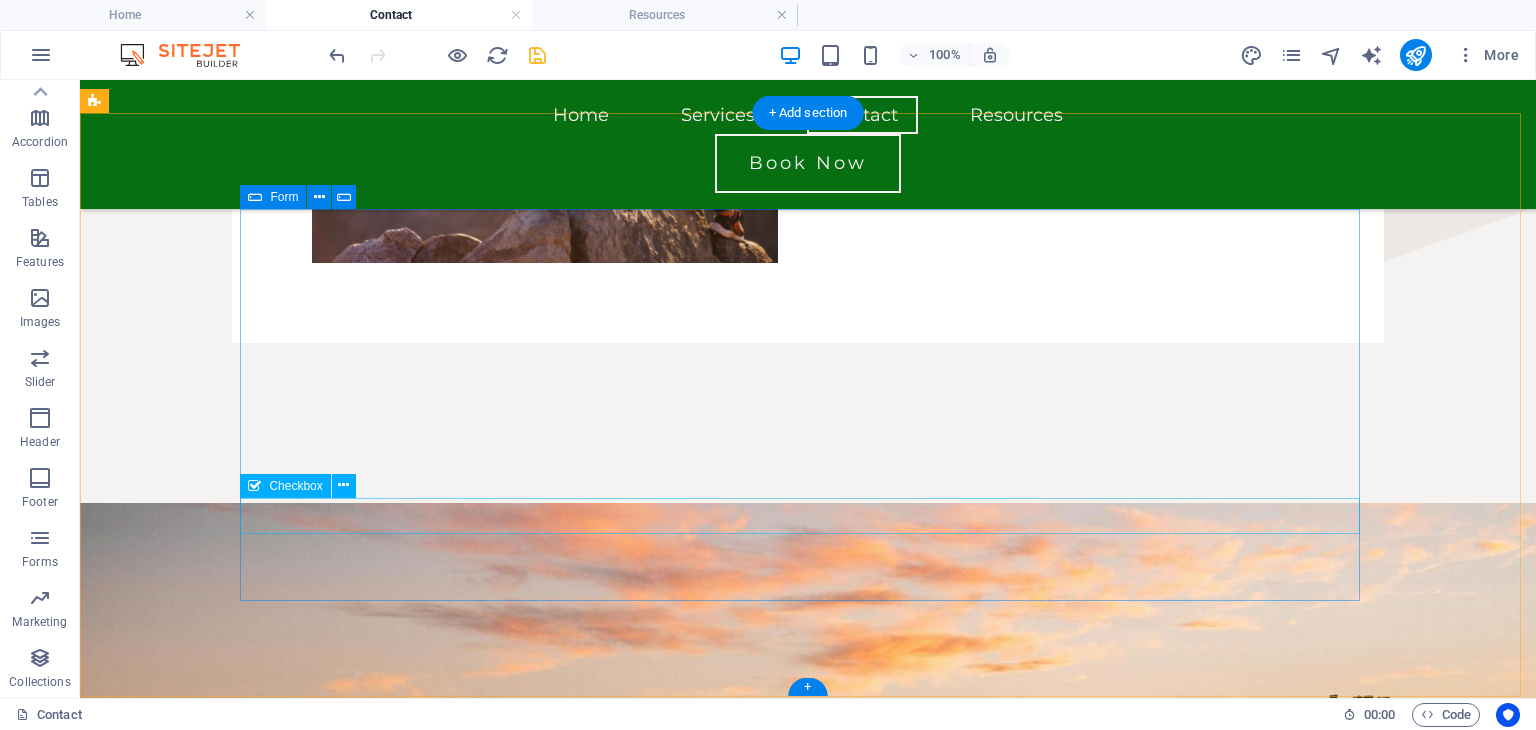 click on "I consent to Reflective Harmony contacting me by phone, SMS, or email." at bounding box center (808, 1527) 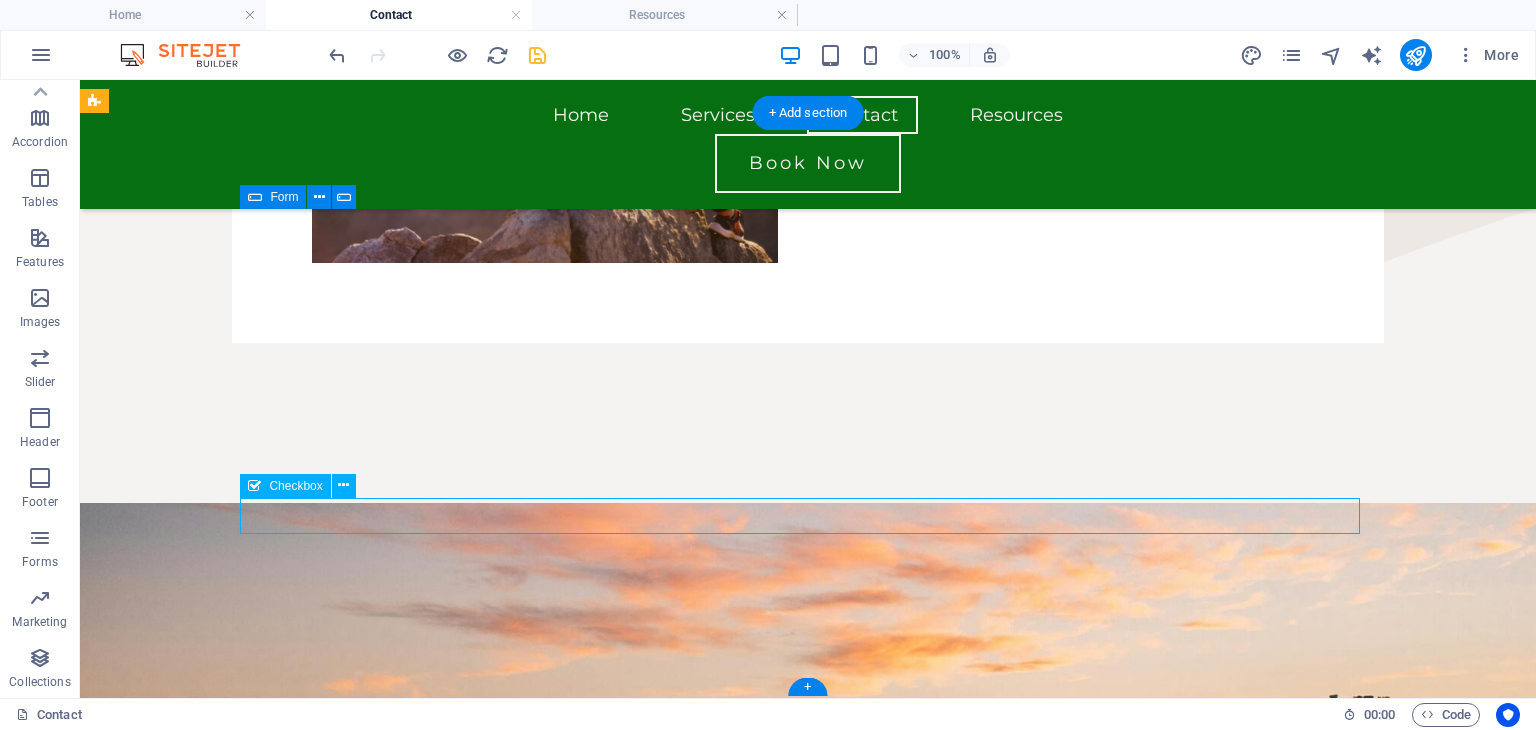 click on "I consent to Reflective Harmony contacting me by phone, SMS, or email." at bounding box center [808, 1527] 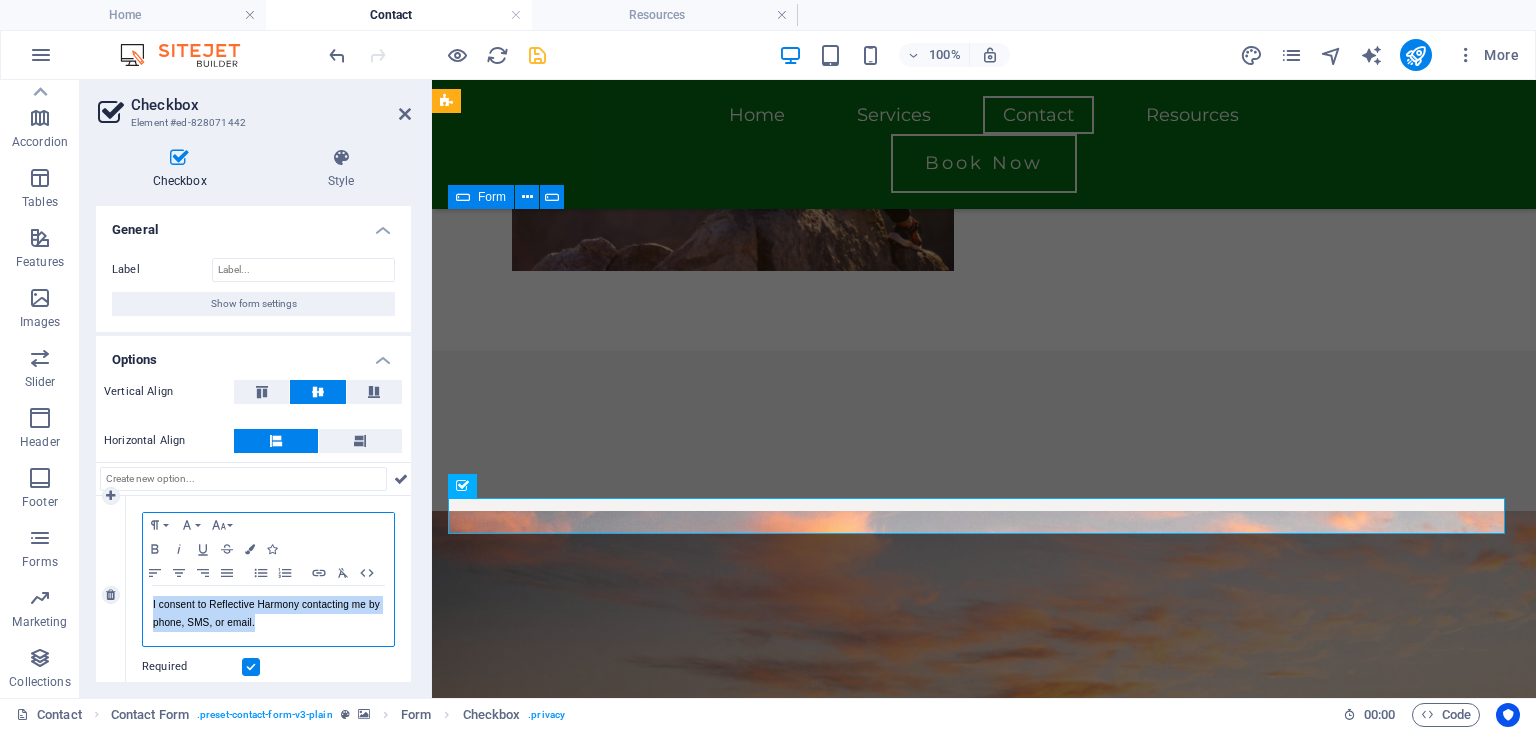 drag, startPoint x: 300, startPoint y: 637, endPoint x: 136, endPoint y: 589, distance: 170.88008 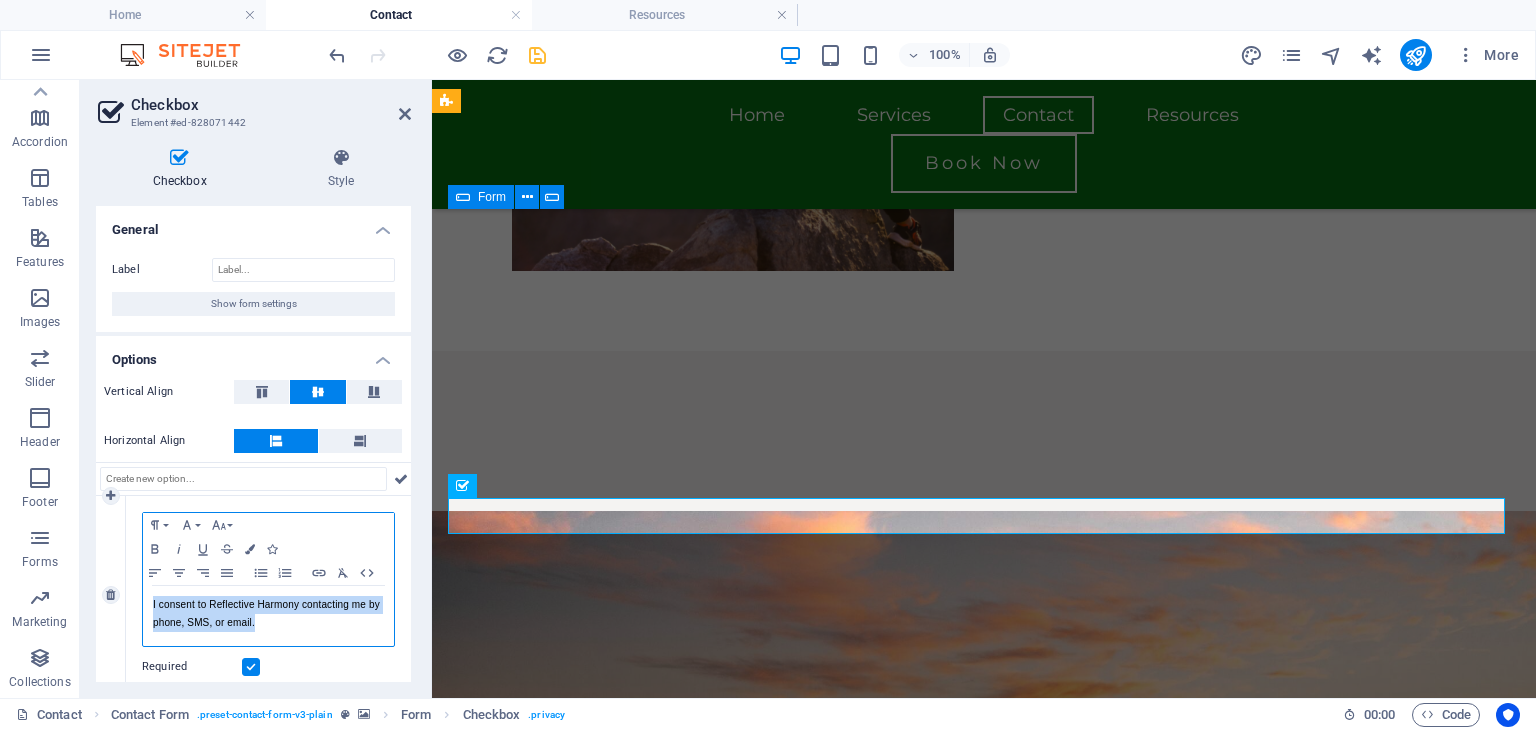 click on "Paragraph Format Normal Heading 1 Heading 2 Heading 3 Heading 4 Heading 5 Heading 6 Code Font Family Arial Georgia Impact Tahoma Times New Roman Verdana Montserrat Playfair Display Font Size 8 9 10 11 12 14 18 24 30 36 48 60 72 96 Bold Italic Underline Strikethrough Colors Icons Align Left Align Center Align Right Align Justify Unordered List Ordered List Insert Link Clear Formatting HTML I consent to Reflective Harmony contacting me by phone, SMS, or email. Required" at bounding box center [268, 595] 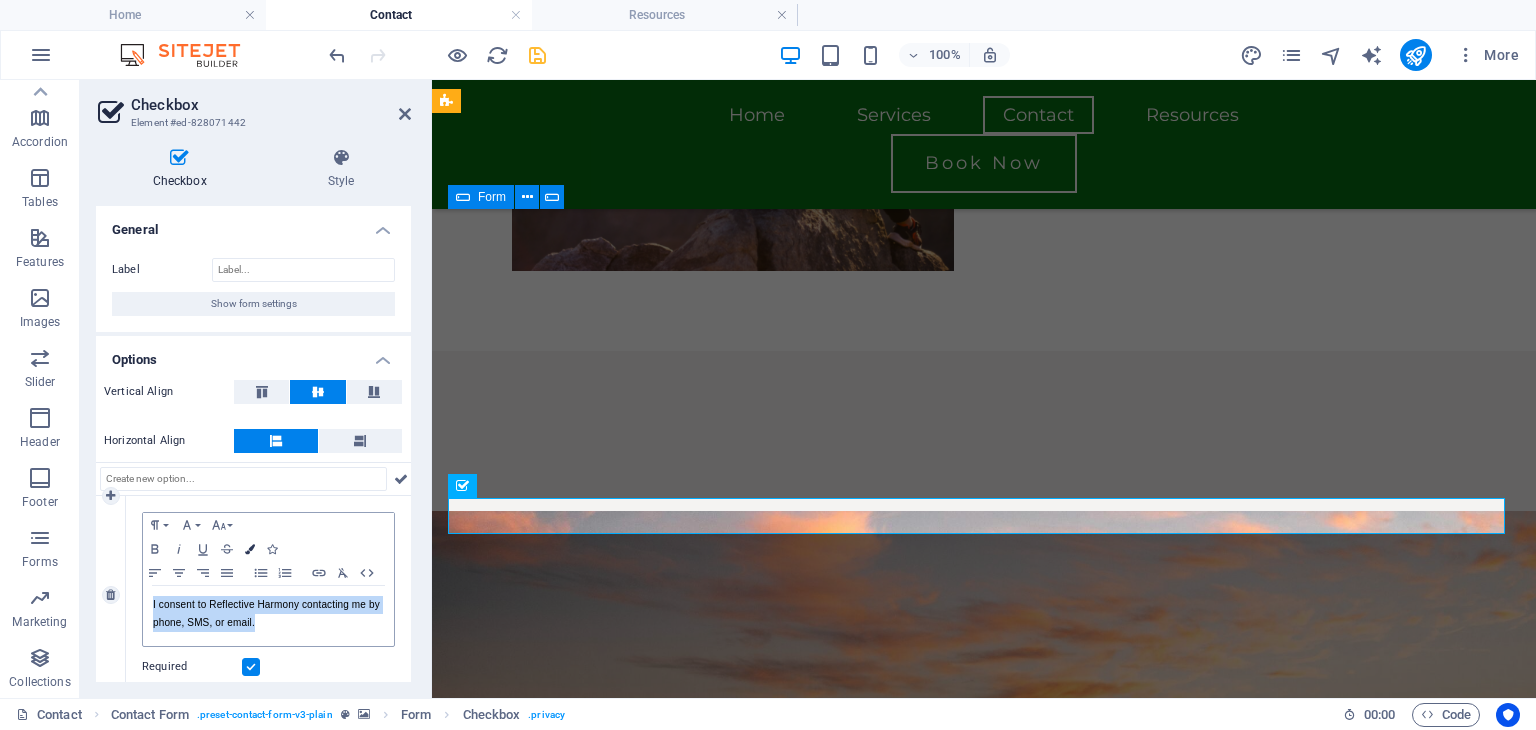 click at bounding box center (250, 549) 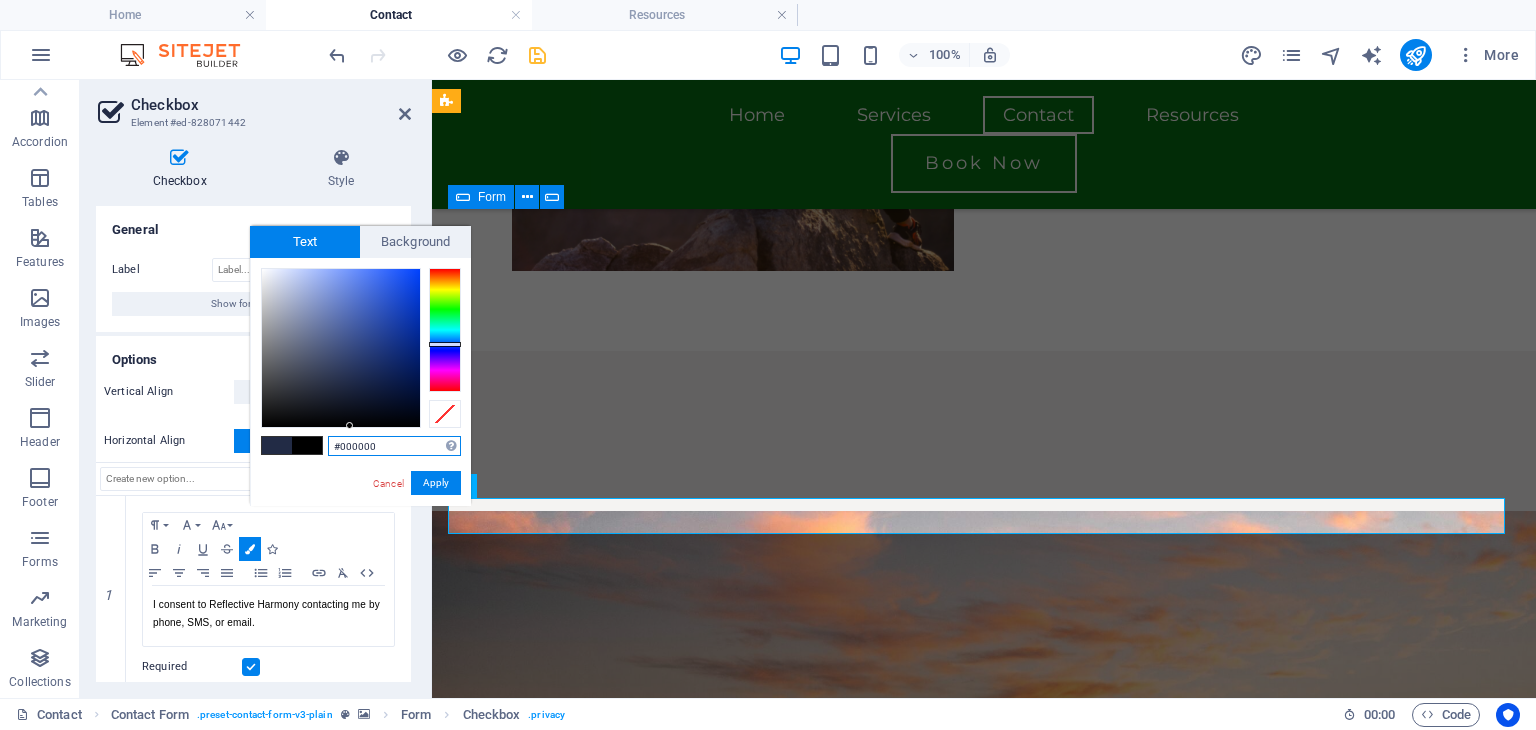 click on "Text" at bounding box center [305, 242] 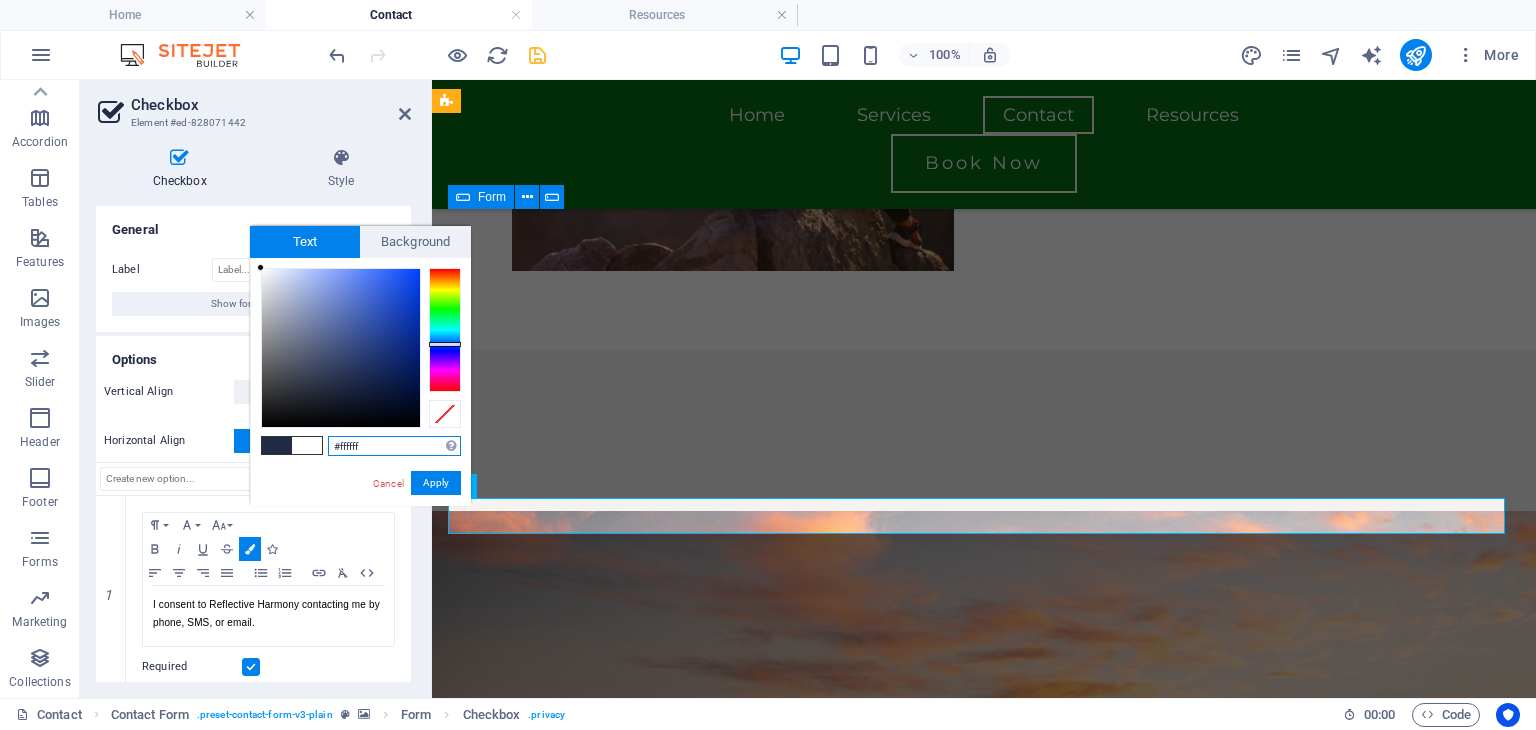 drag, startPoint x: 347, startPoint y: 421, endPoint x: 256, endPoint y: 250, distance: 193.70596 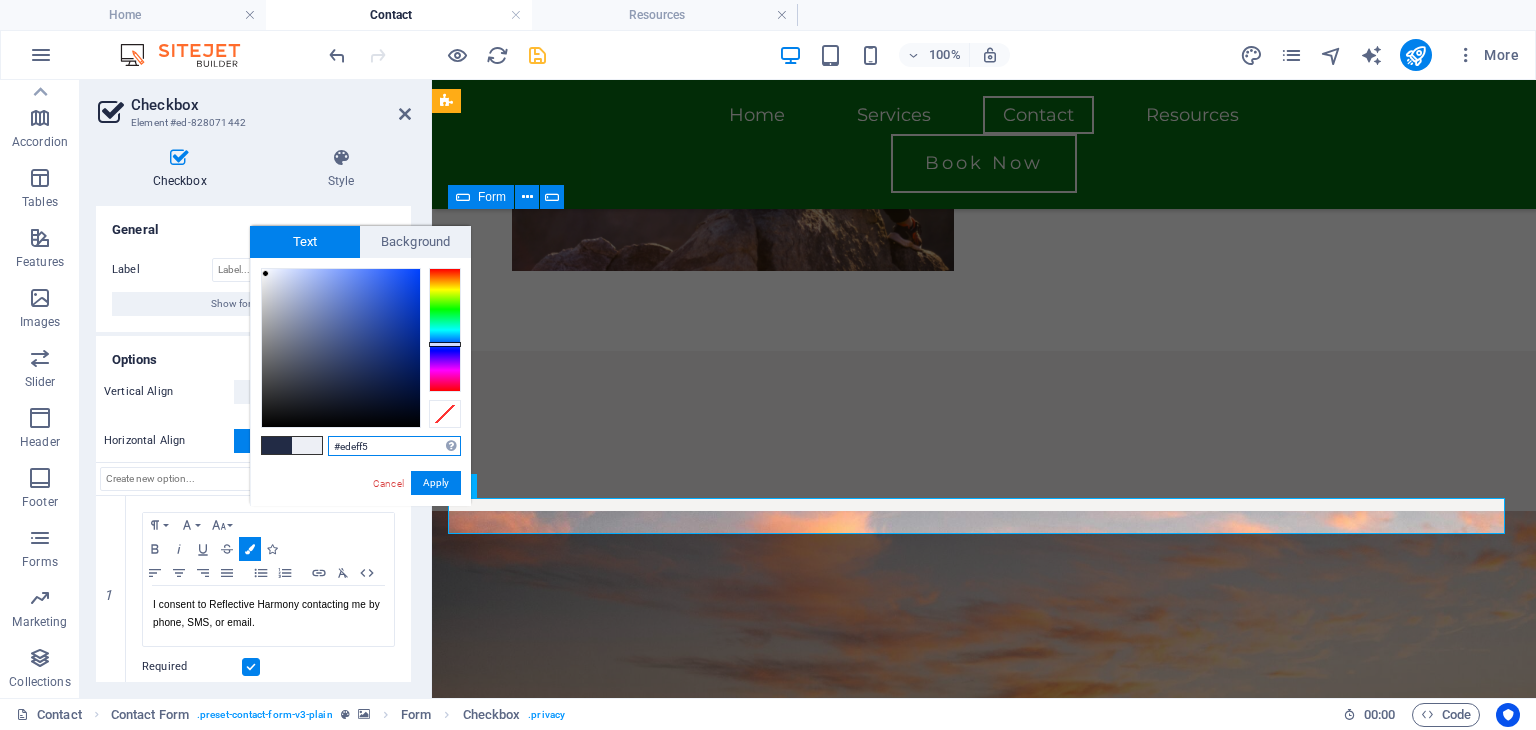 type on "#ebeef5" 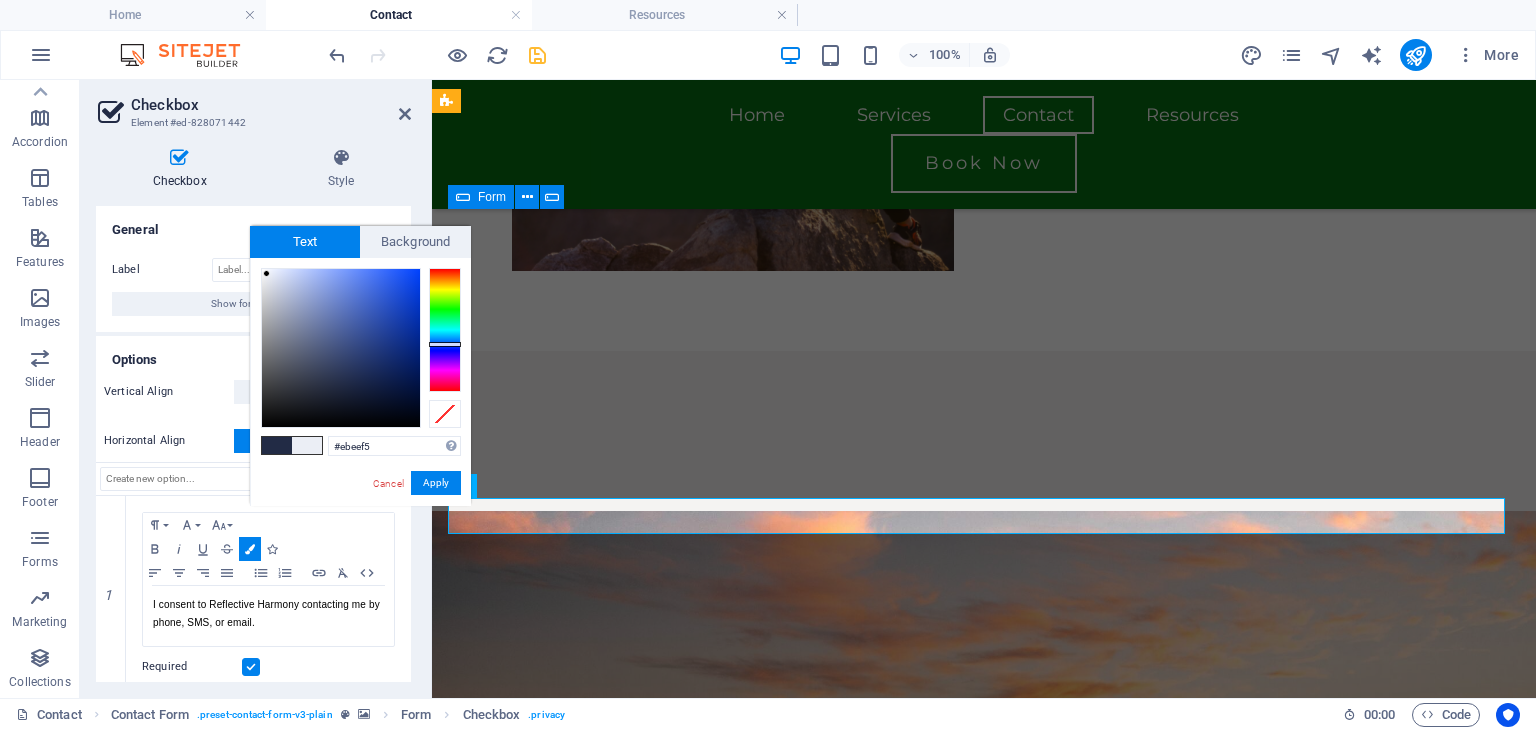 click at bounding box center [266, 273] 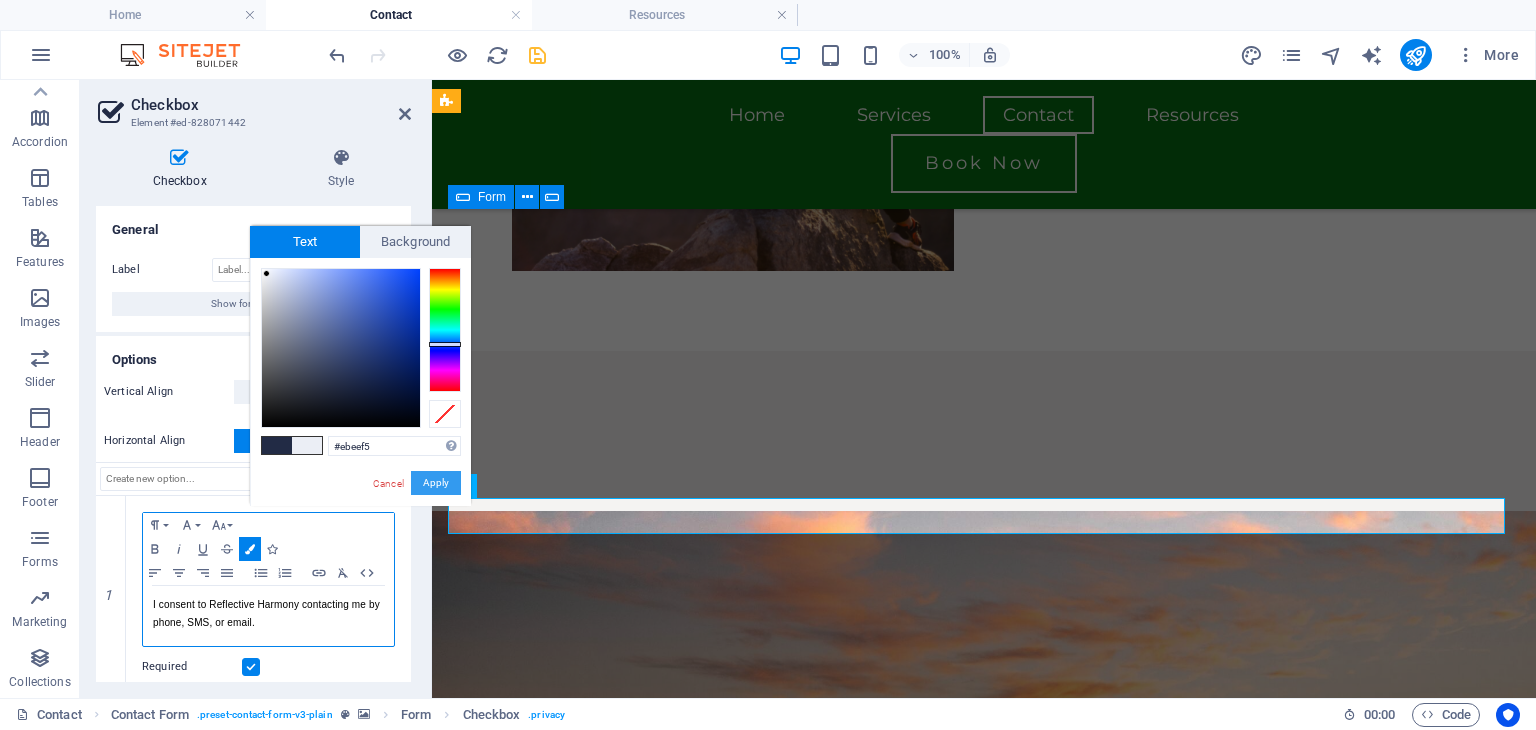 click on "Apply" at bounding box center (436, 483) 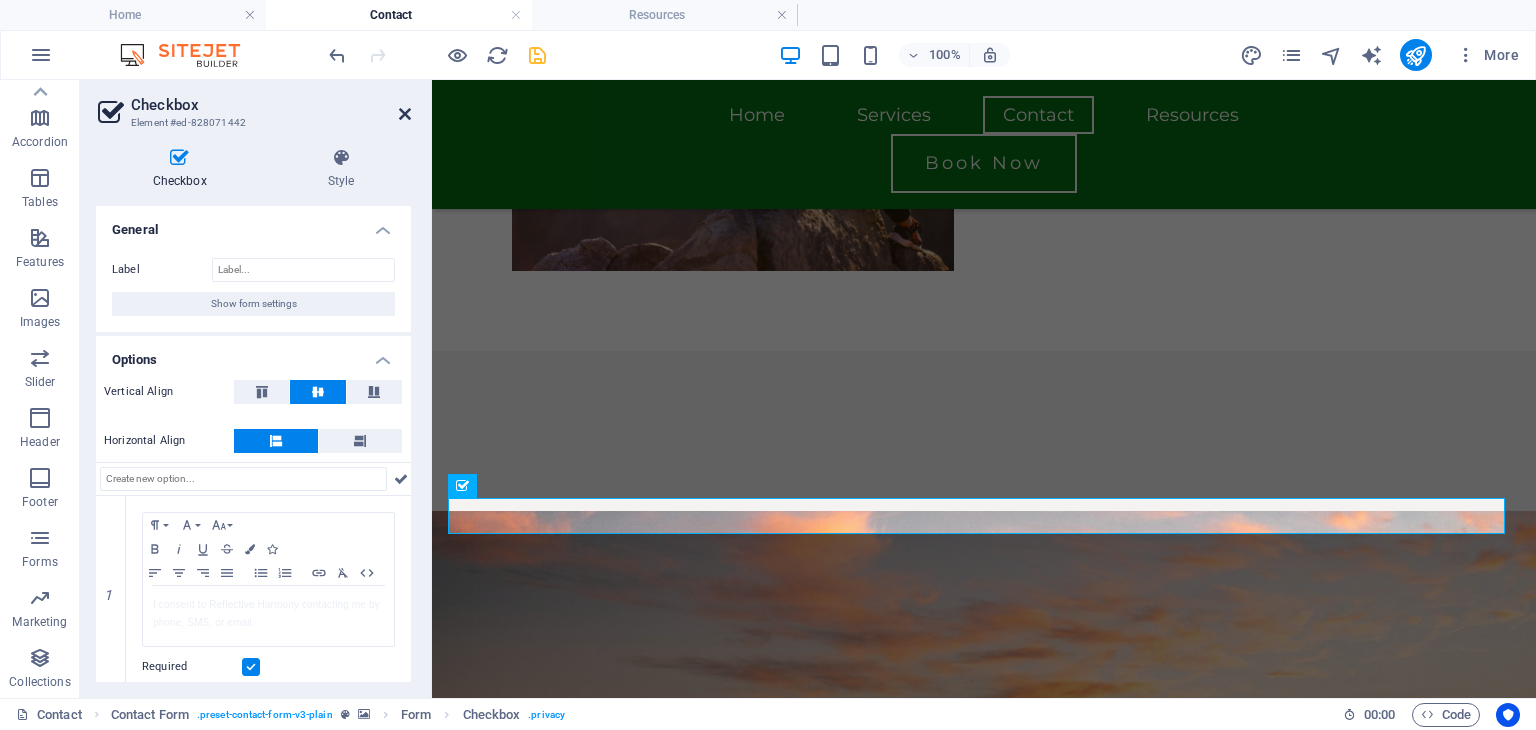 click at bounding box center (405, 114) 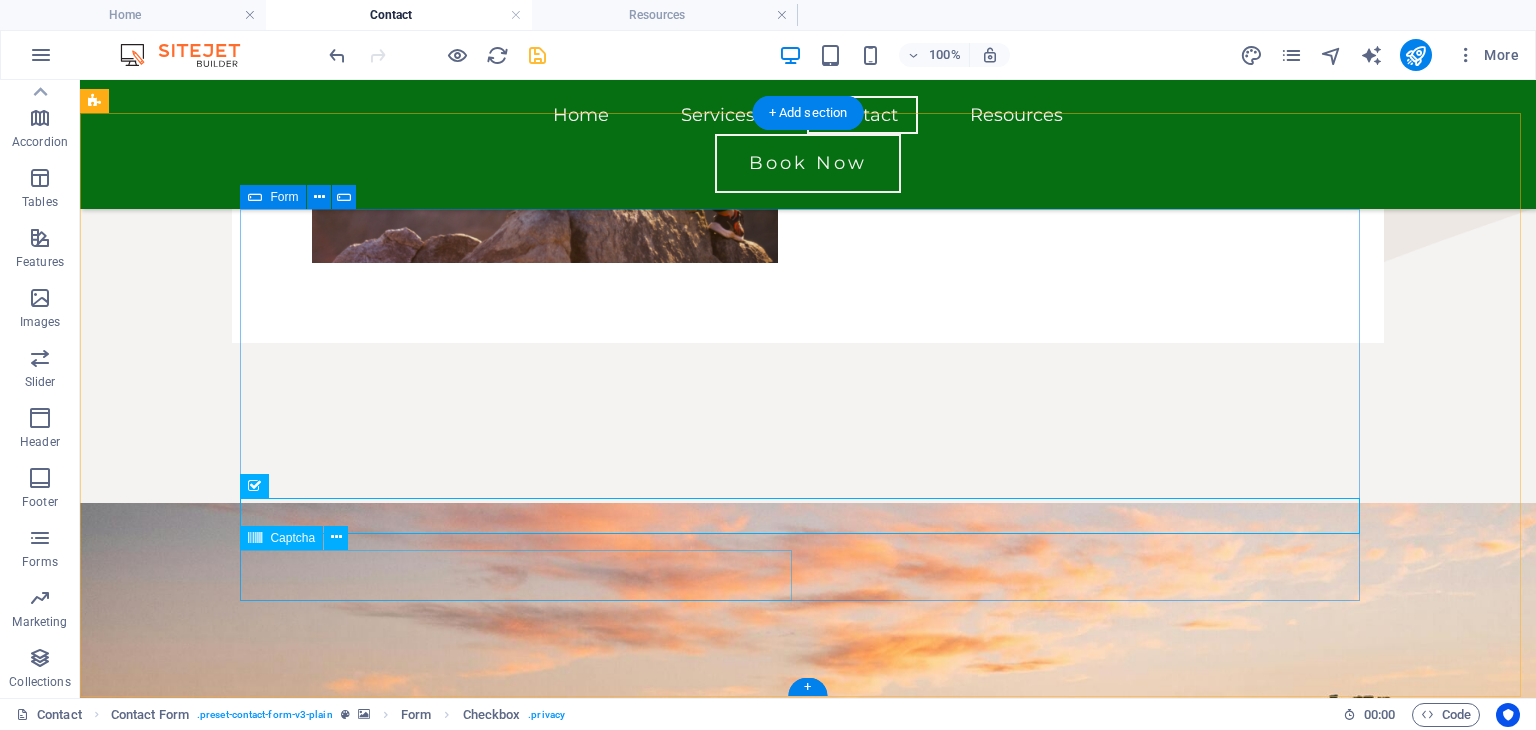 click on "Unreadable? Load new" at bounding box center (524, 1587) 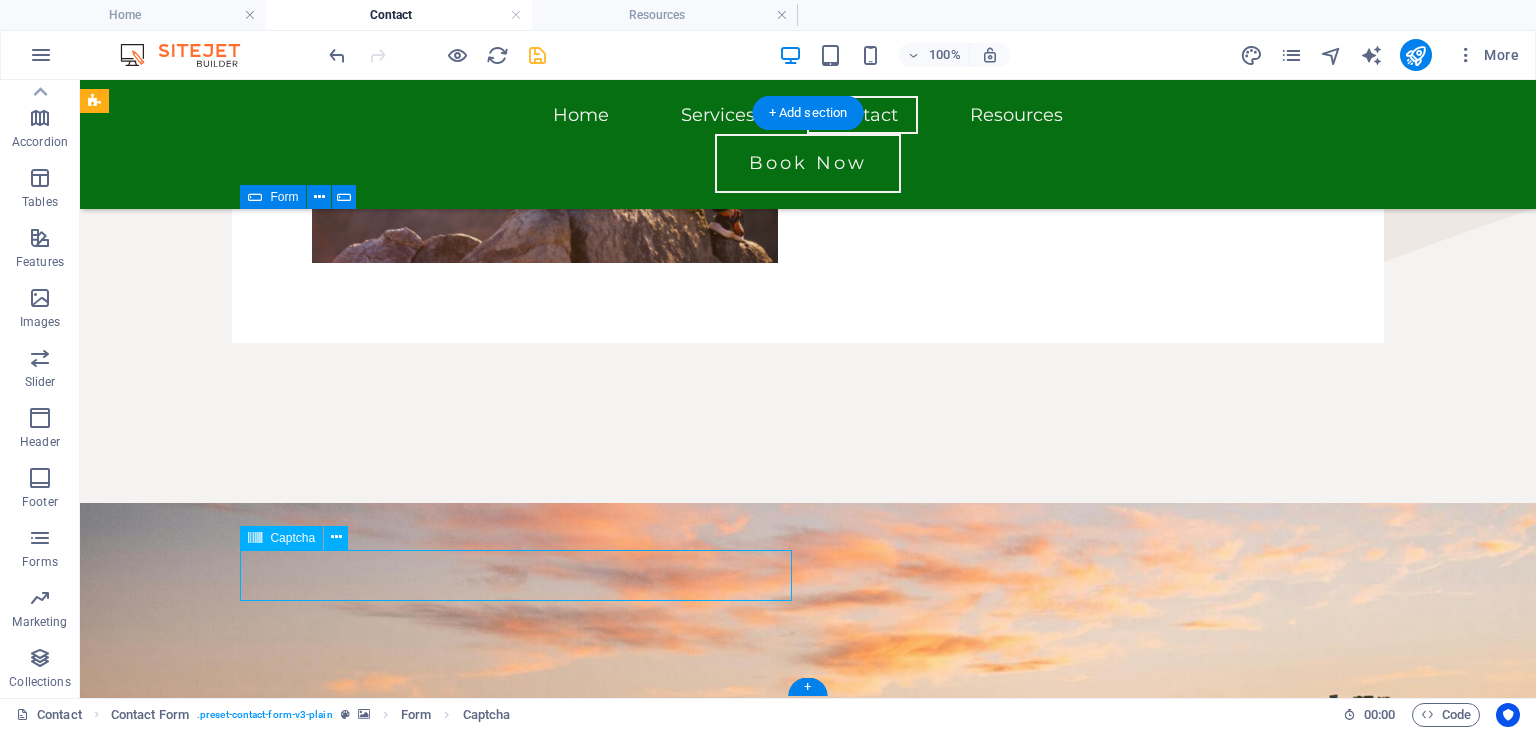 click on "Unreadable? Load new" at bounding box center (524, 1587) 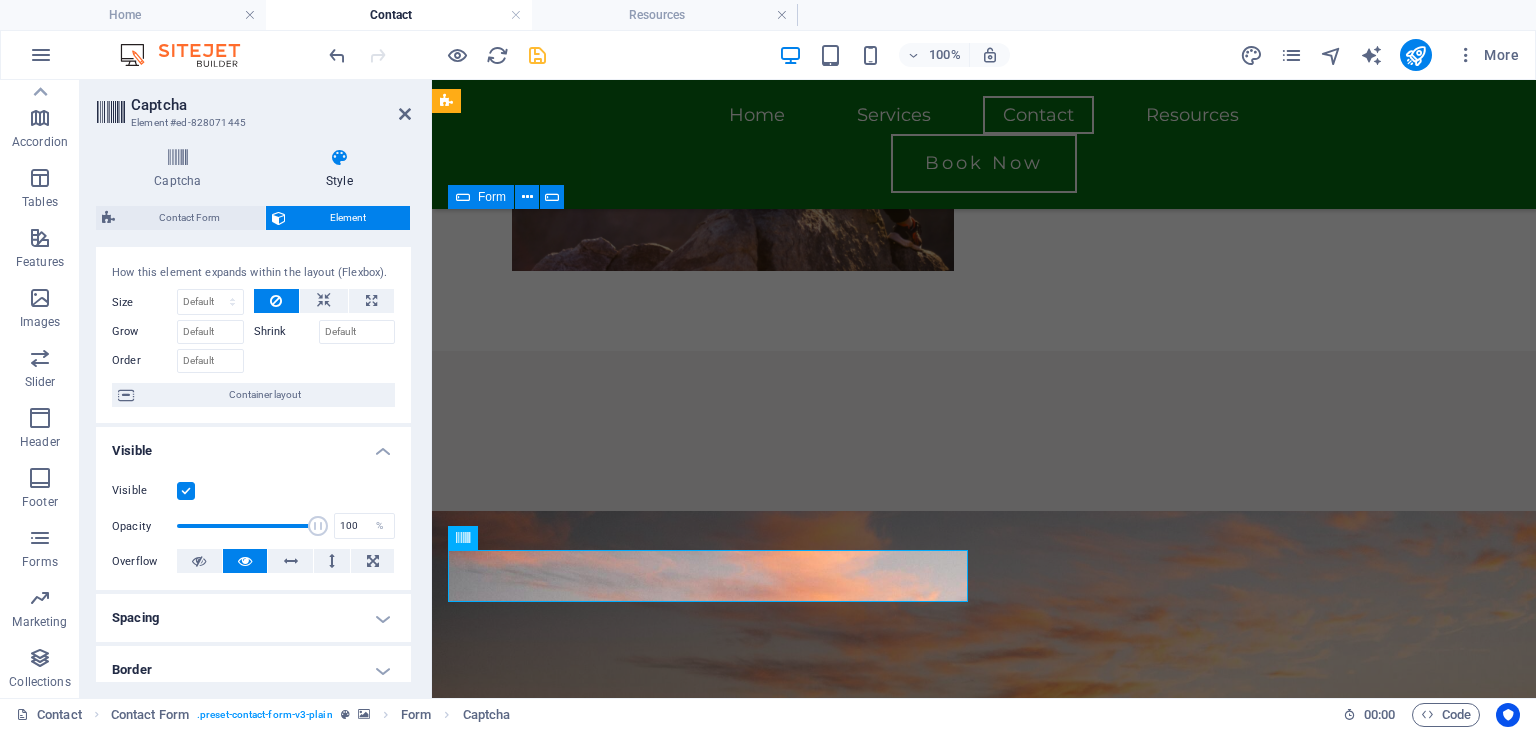 scroll, scrollTop: 36, scrollLeft: 0, axis: vertical 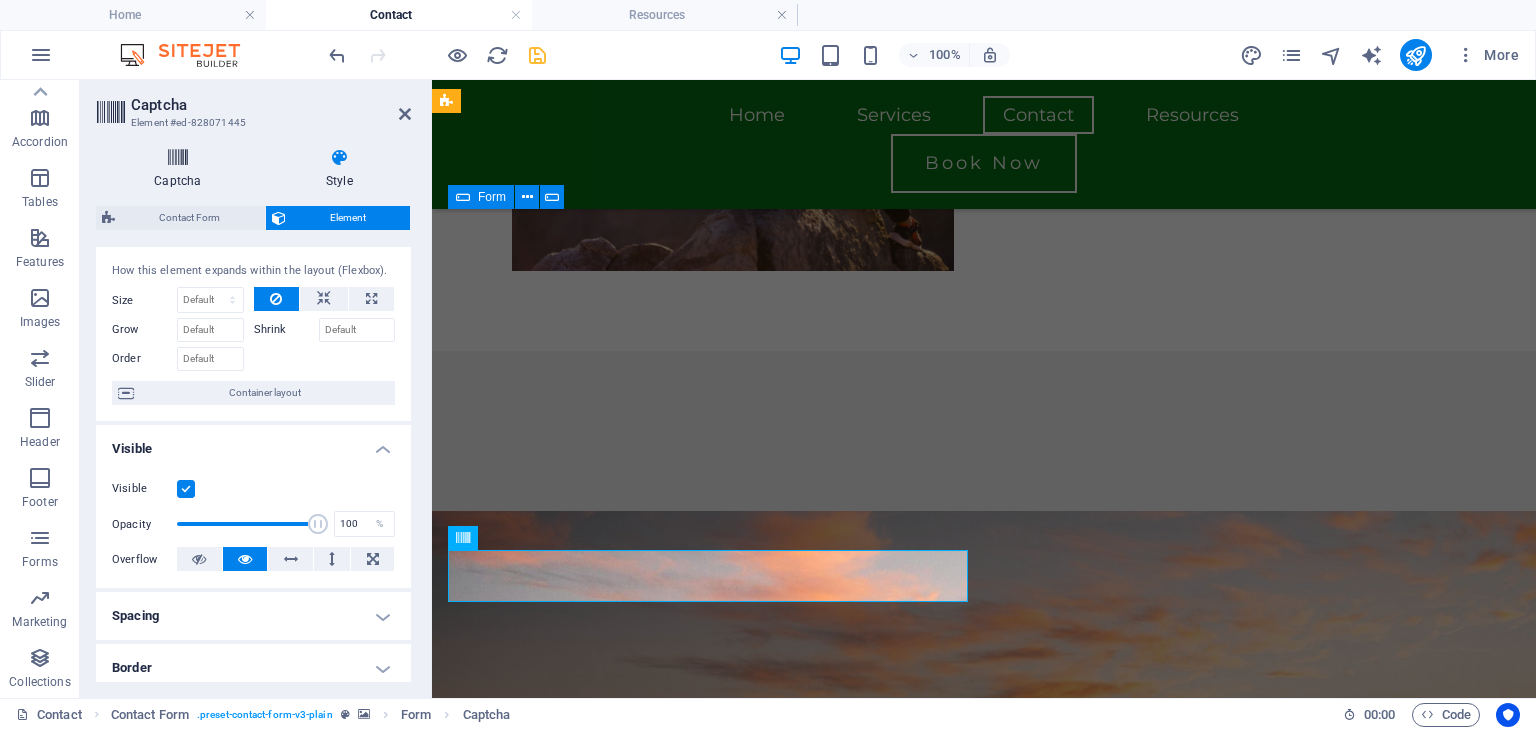 click on "Captcha" at bounding box center [182, 169] 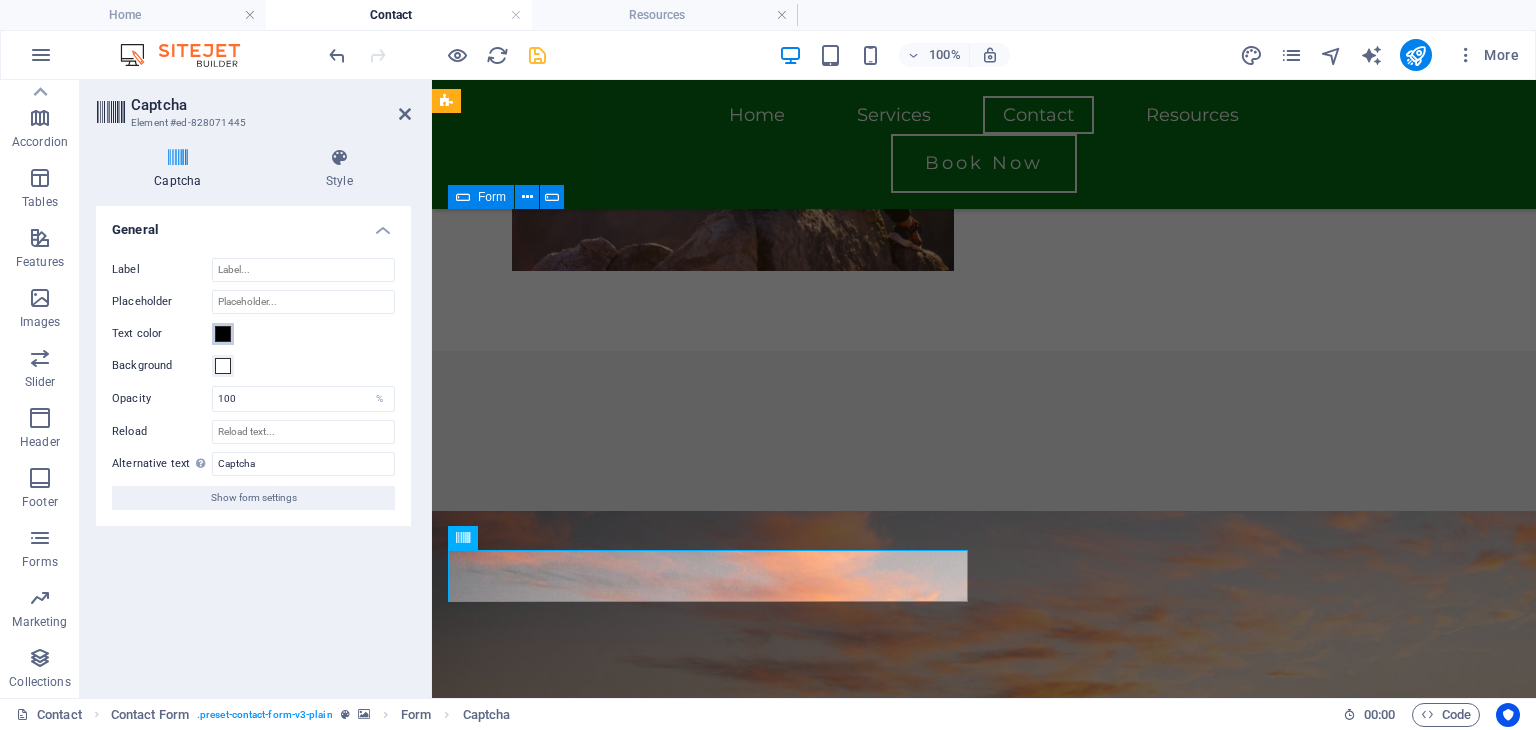click at bounding box center (223, 334) 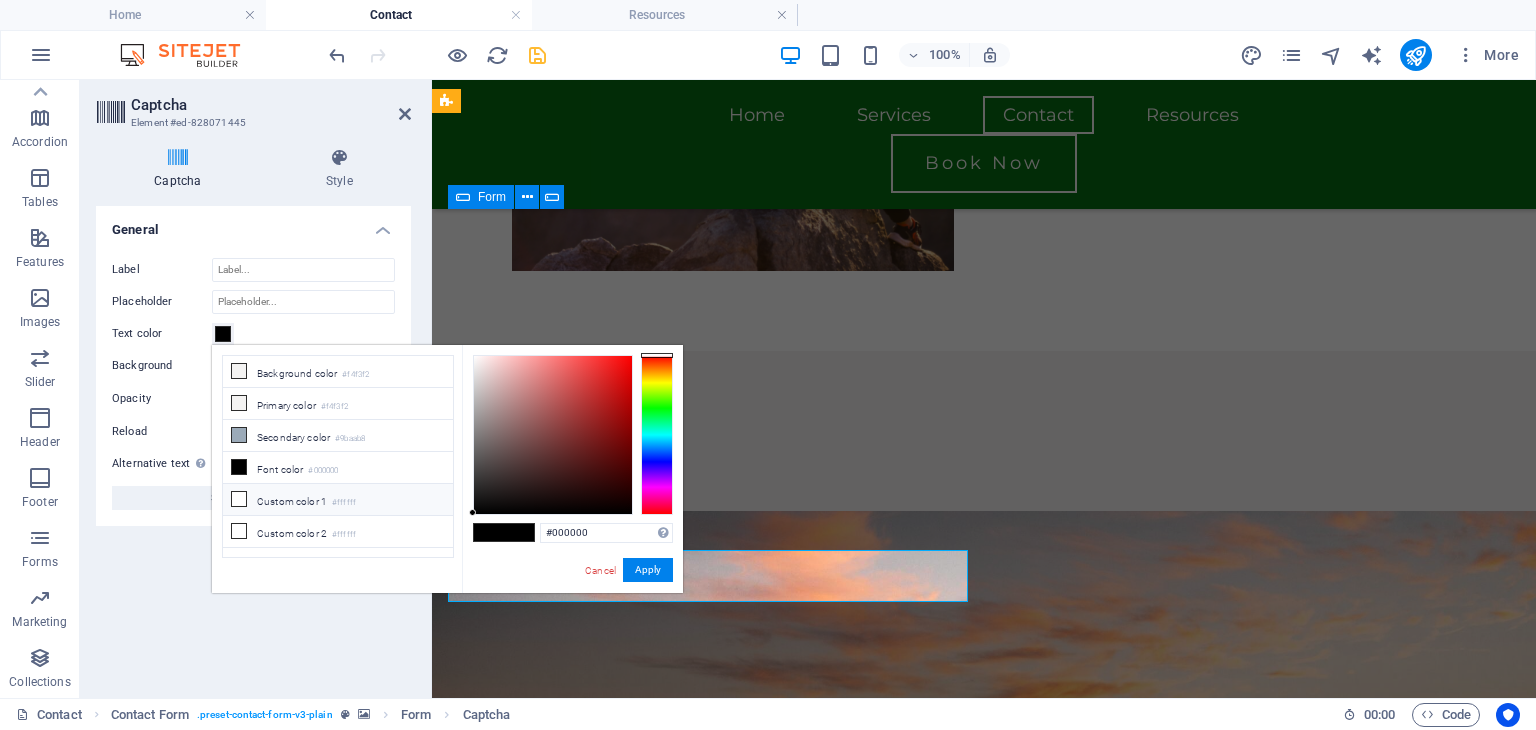 click on "Custom color 1
#ffffff" at bounding box center (338, 500) 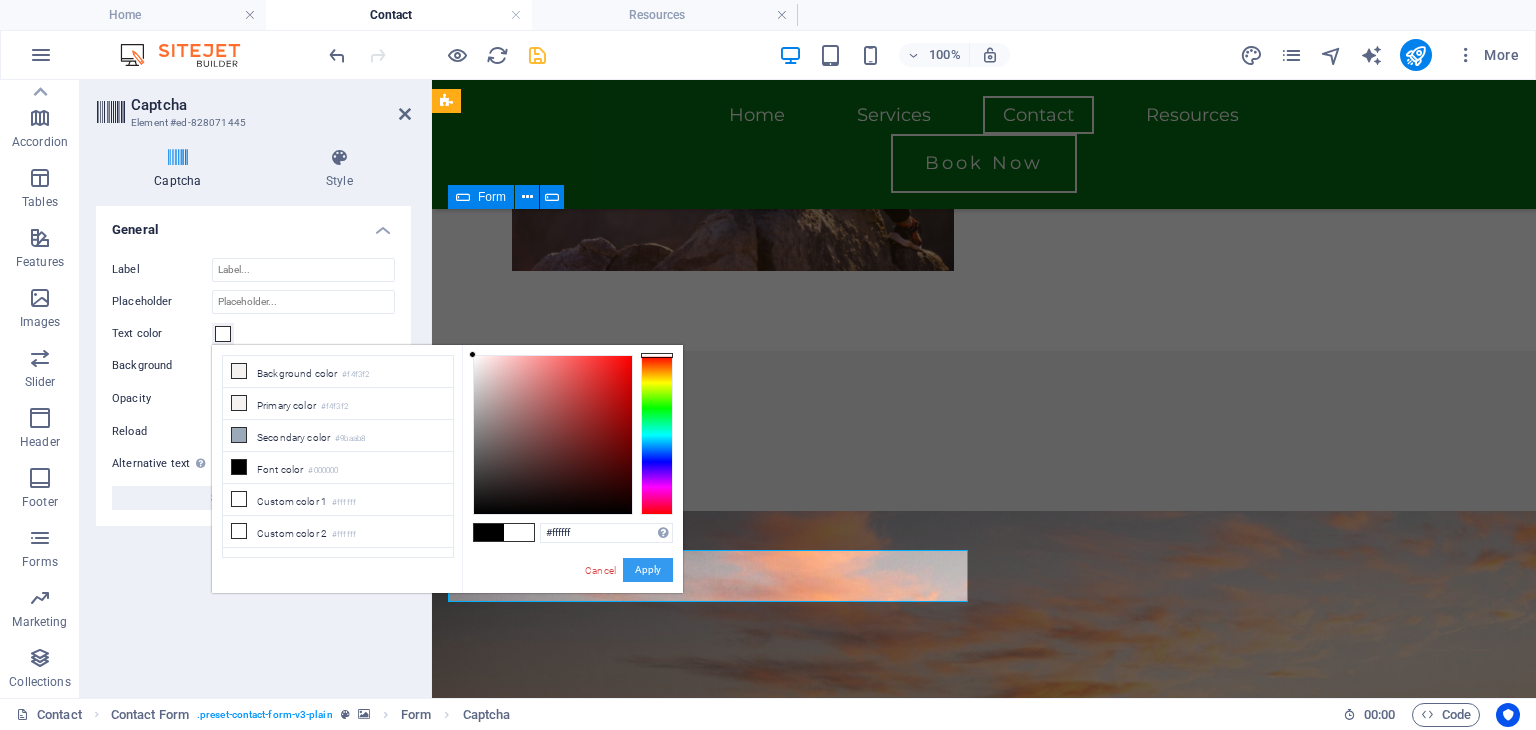 click on "Apply" at bounding box center (648, 570) 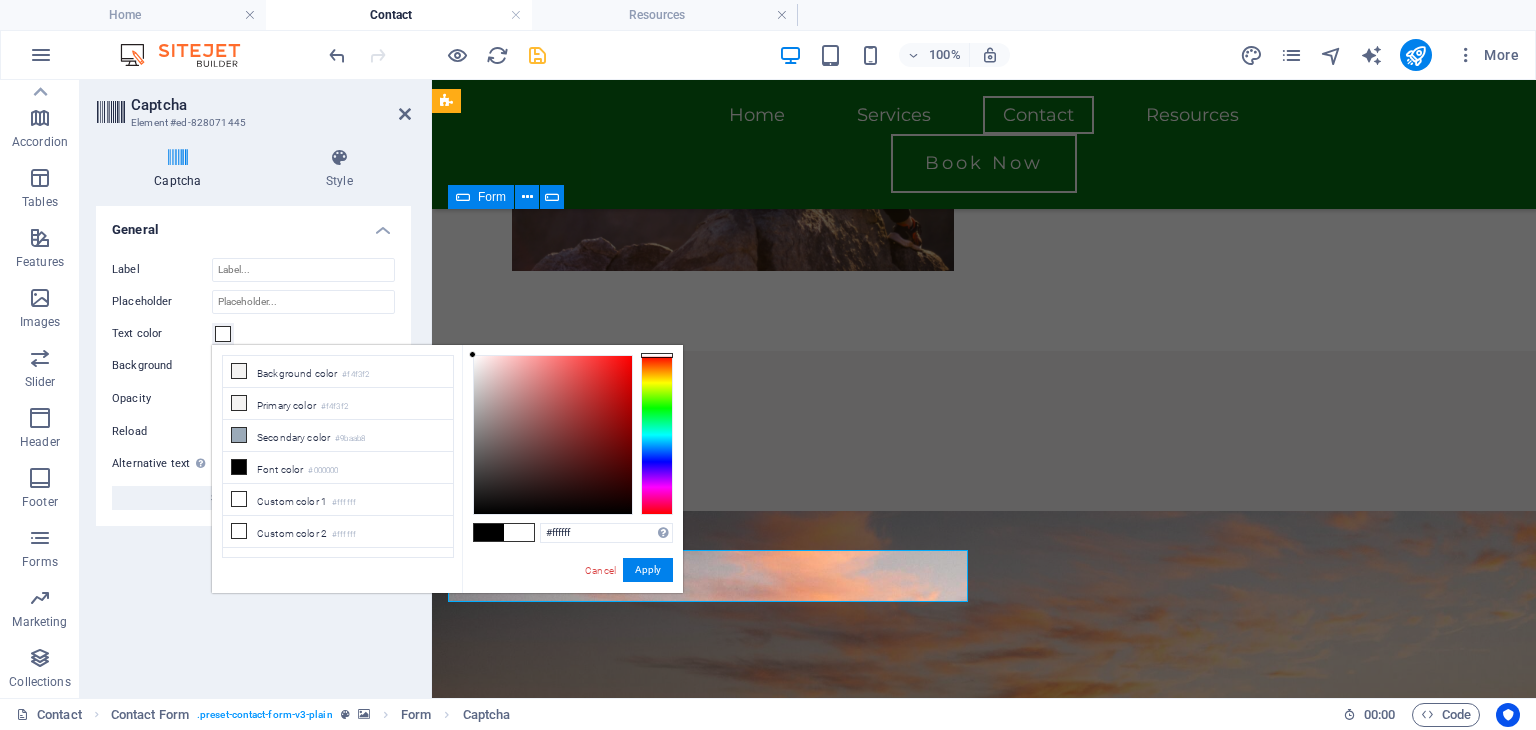 click on "Turnstile Turnstile by Cloudfare is a third-party integration that offers accessible captchas. The integration requires you to set up an account with Cloudflare to create a captcha. Since it is a third-party you will need to ensure that any consent management solution you add to your website recognizes Turnstile as a necessary cookie otherwise the captcha might not work. Turnstile Setup
You need to add the following hostnames to your Turnstile account to make the captcha work on your website. Click on the hostname to copy it to your clipboard.
preview.sitehub.io
The website’s domain
Manage Captcha Add the Site Key and Secret Key that you can find in your Turnstile account to set up the captcha in the form. The captcha will only work if both keys are correct. Site Key Secret Key Test your setup by submitting a form on the website. General Label Theme Auto Dark Light Size Normal : 300 x 65 Flexible : 100% x 65 (300 min width) Compact : 150 x 140 Normal" at bounding box center [253, 444] 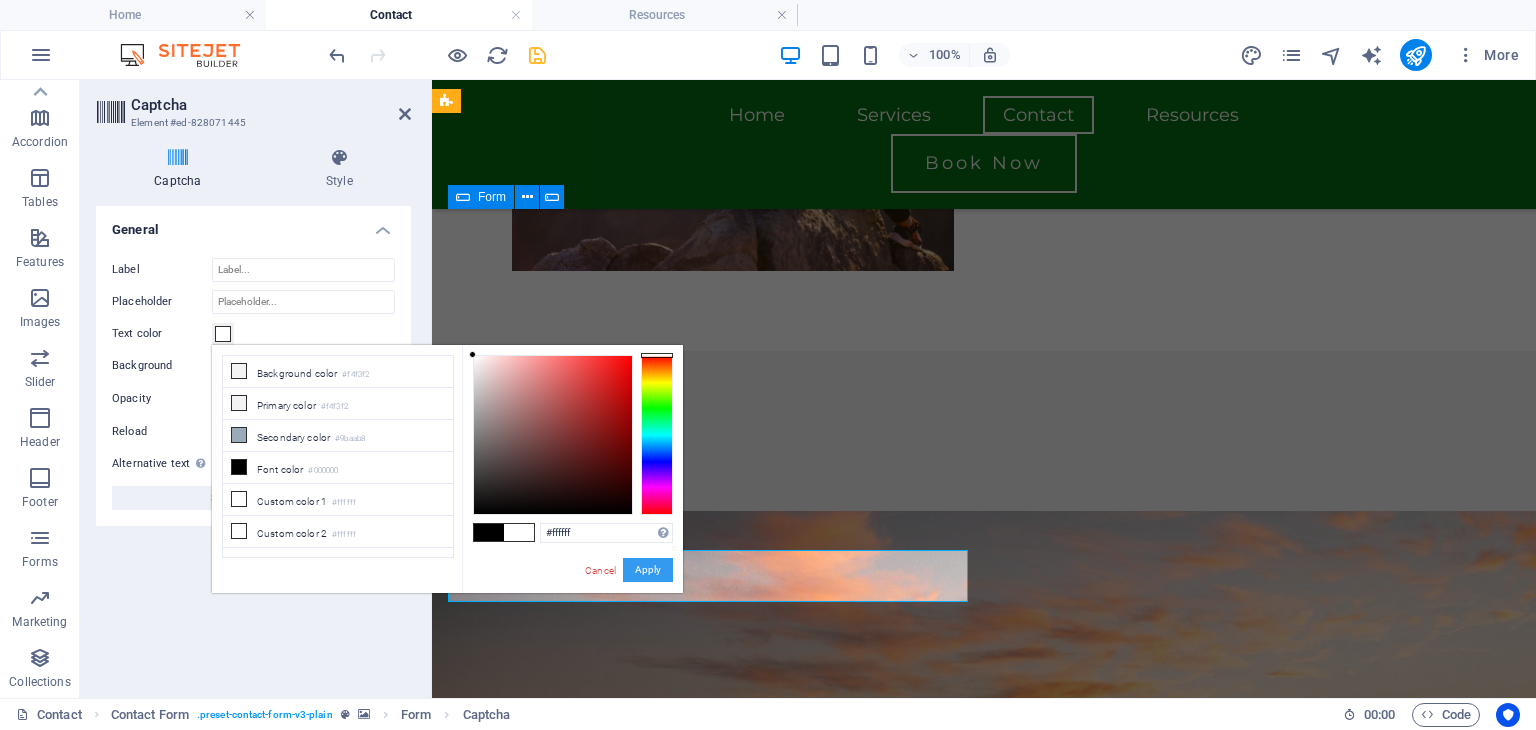 click on "Apply" at bounding box center [648, 570] 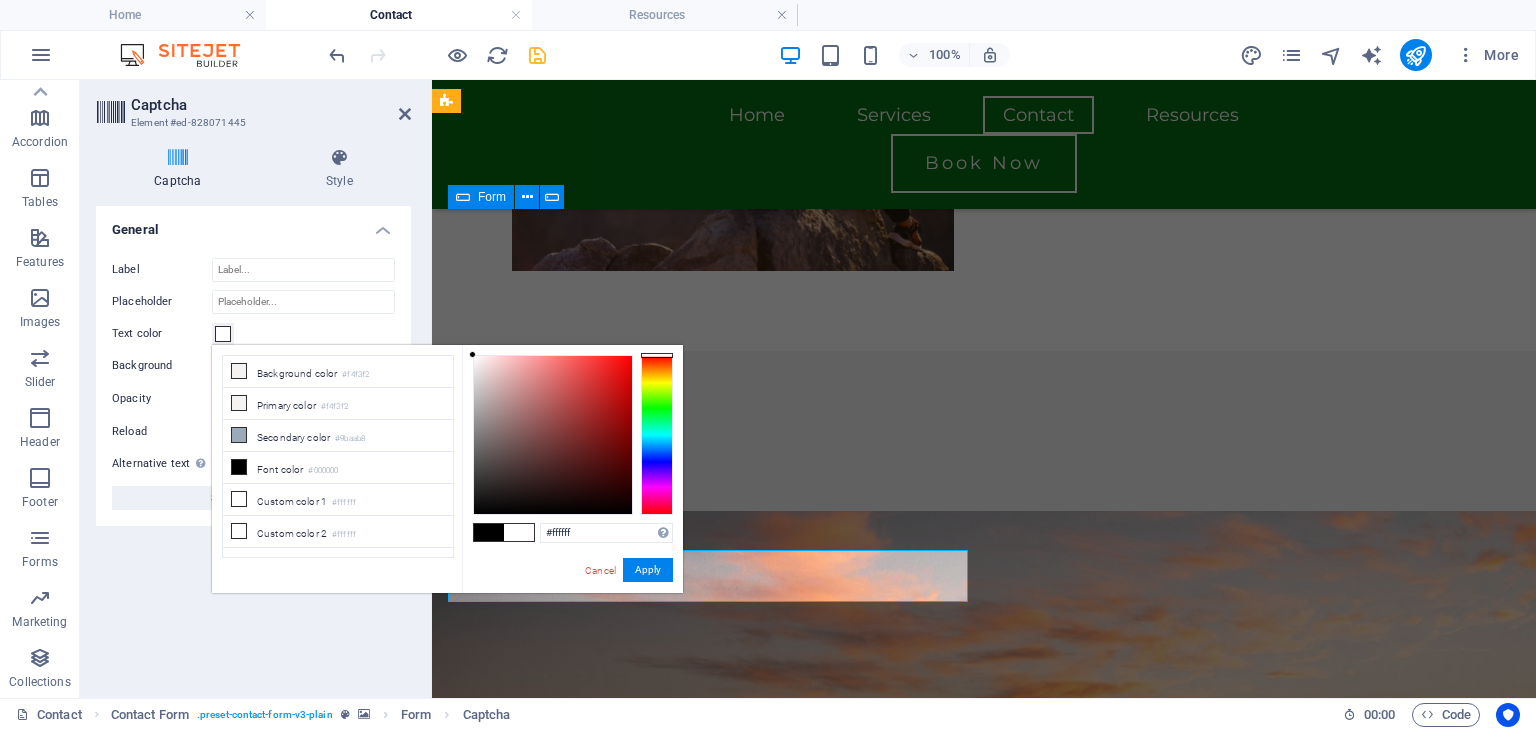 drag, startPoint x: 478, startPoint y: 352, endPoint x: 503, endPoint y: 387, distance: 43.011627 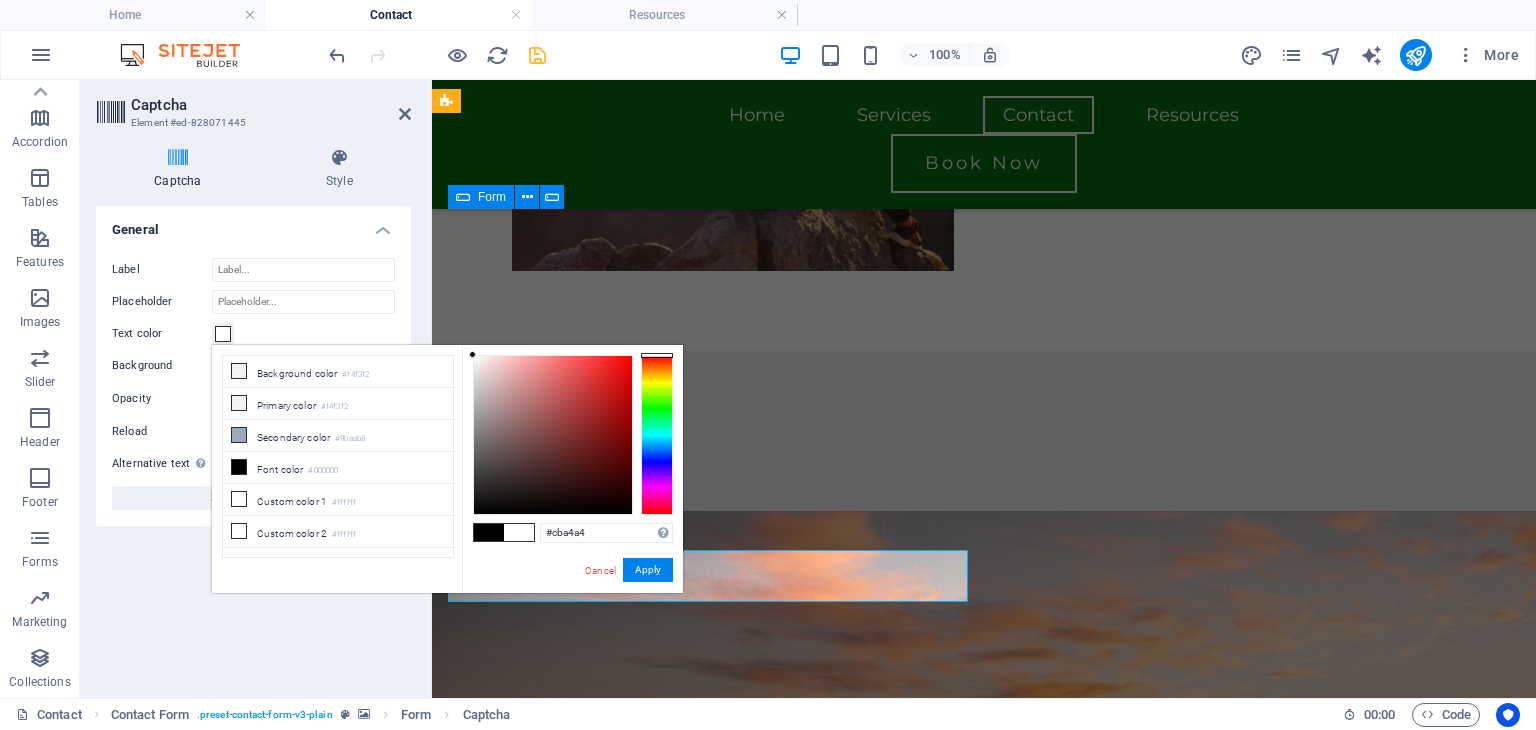 click at bounding box center [553, 435] 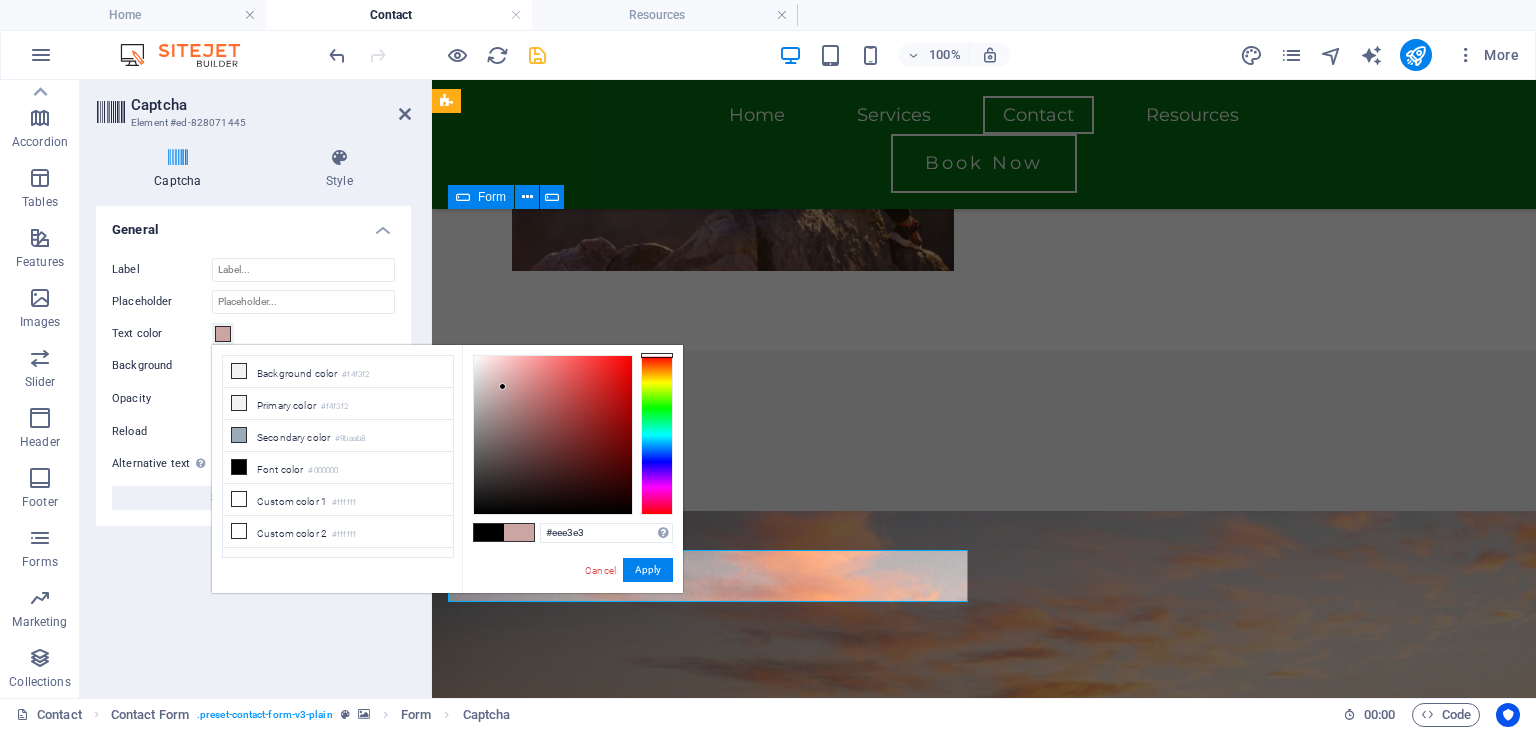click at bounding box center (553, 435) 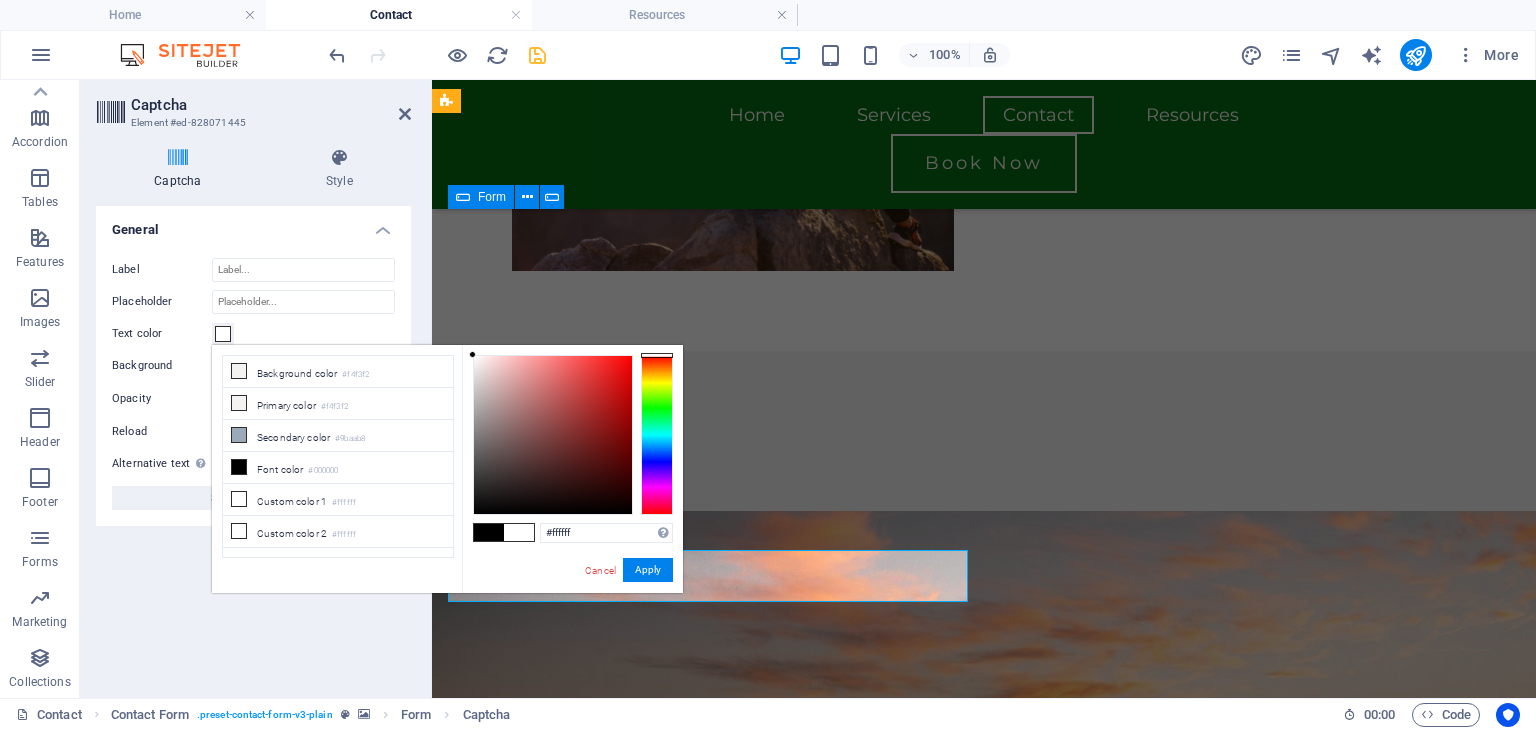 drag, startPoint x: 480, startPoint y: 365, endPoint x: 459, endPoint y: 338, distance: 34.20526 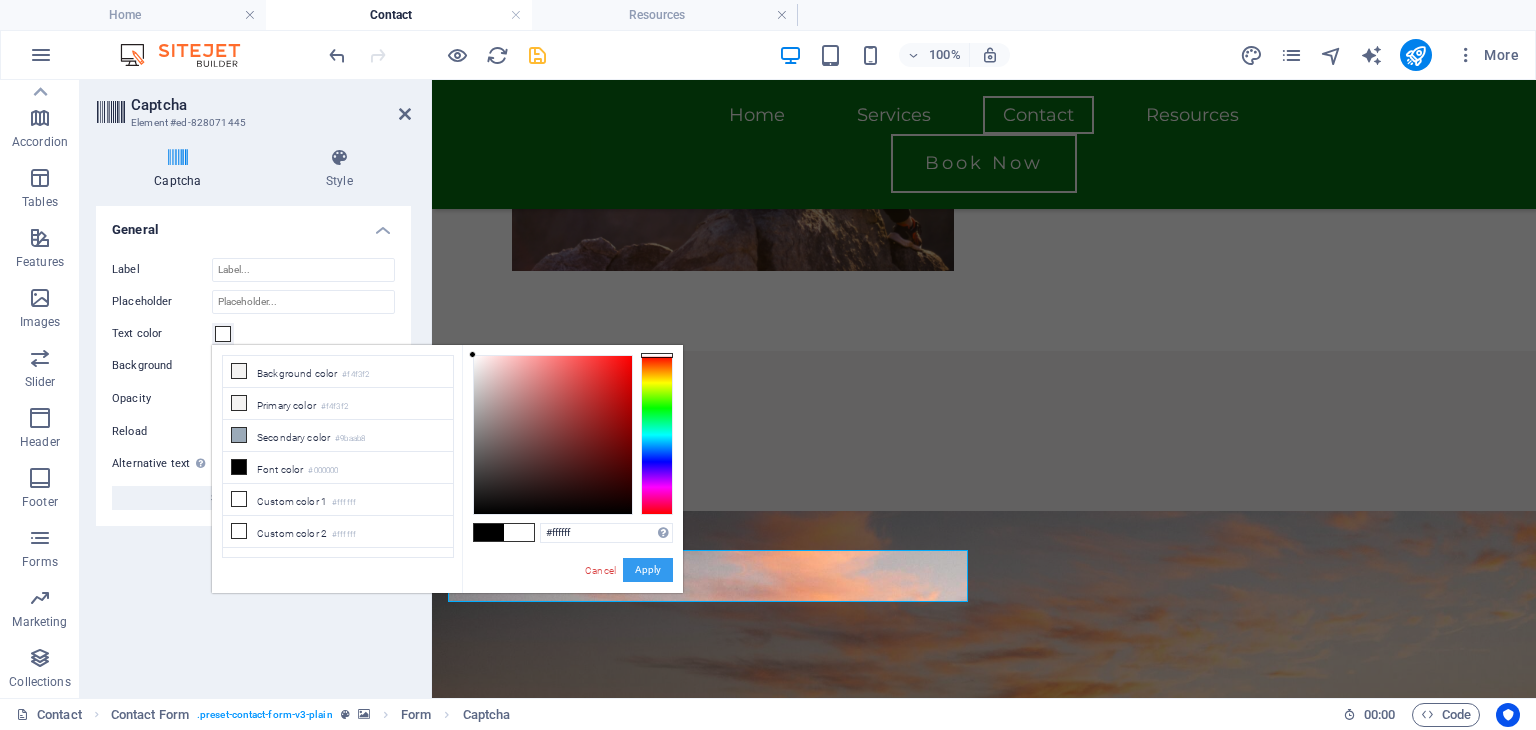click on "Apply" at bounding box center [648, 570] 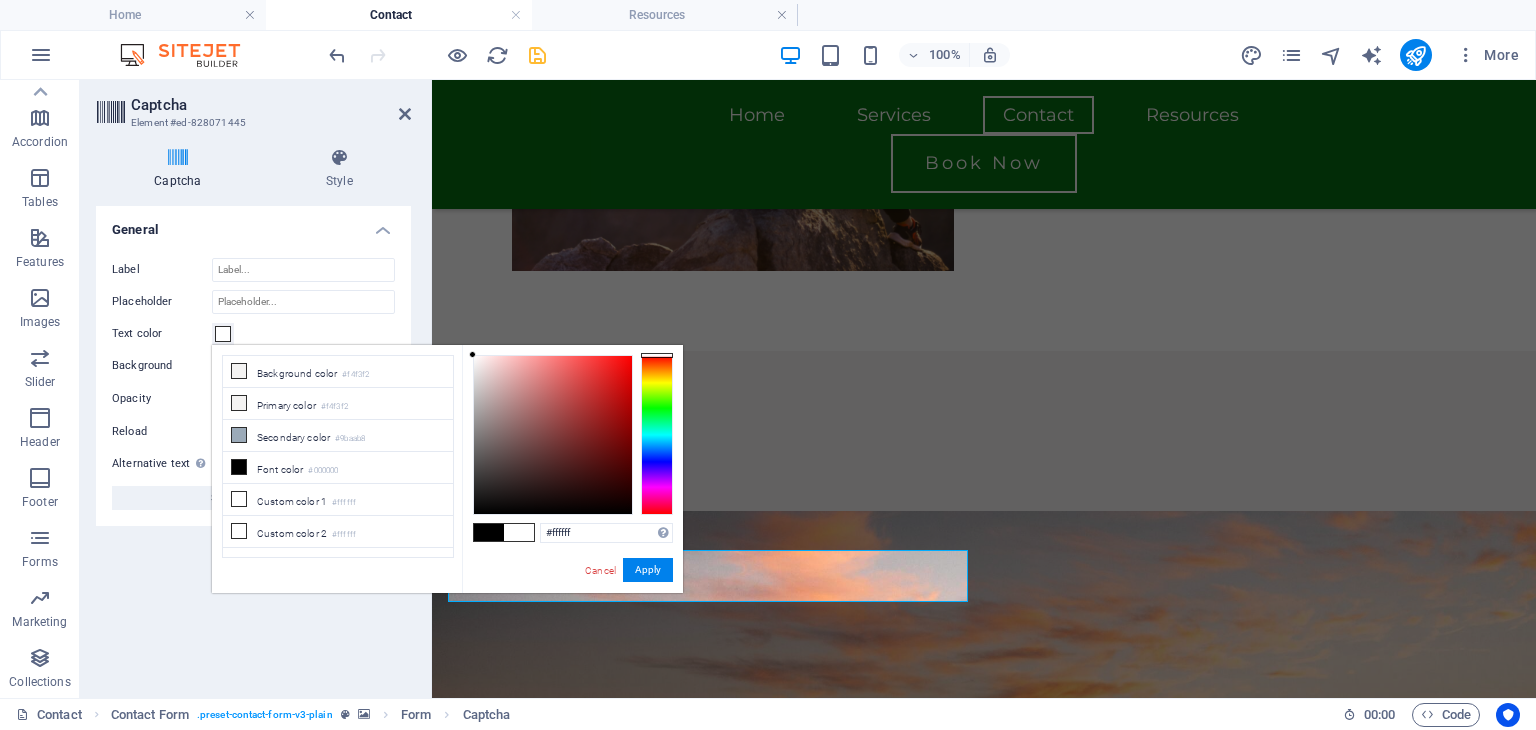 click on "Turnstile Turnstile by Cloudfare is a third-party integration that offers accessible captchas. The integration requires you to set up an account with Cloudflare to create a captcha. Since it is a third-party you will need to ensure that any consent management solution you add to your website recognizes Turnstile as a necessary cookie otherwise the captcha might not work. Turnstile Setup
You need to add the following hostnames to your Turnstile account to make the captcha work on your website. Click on the hostname to copy it to your clipboard.
preview.sitehub.io
The website’s domain
Manage Captcha Add the Site Key and Secret Key that you can find in your Turnstile account to set up the captcha in the form. The captcha will only work if both keys are correct. Site Key Secret Key Test your setup by submitting a form on the website. General Label Theme Auto Dark Light Size Normal : 300 x 65 Flexible : 100% x 65 (300 min width) Compact : 150 x 140 Normal" at bounding box center (253, 444) 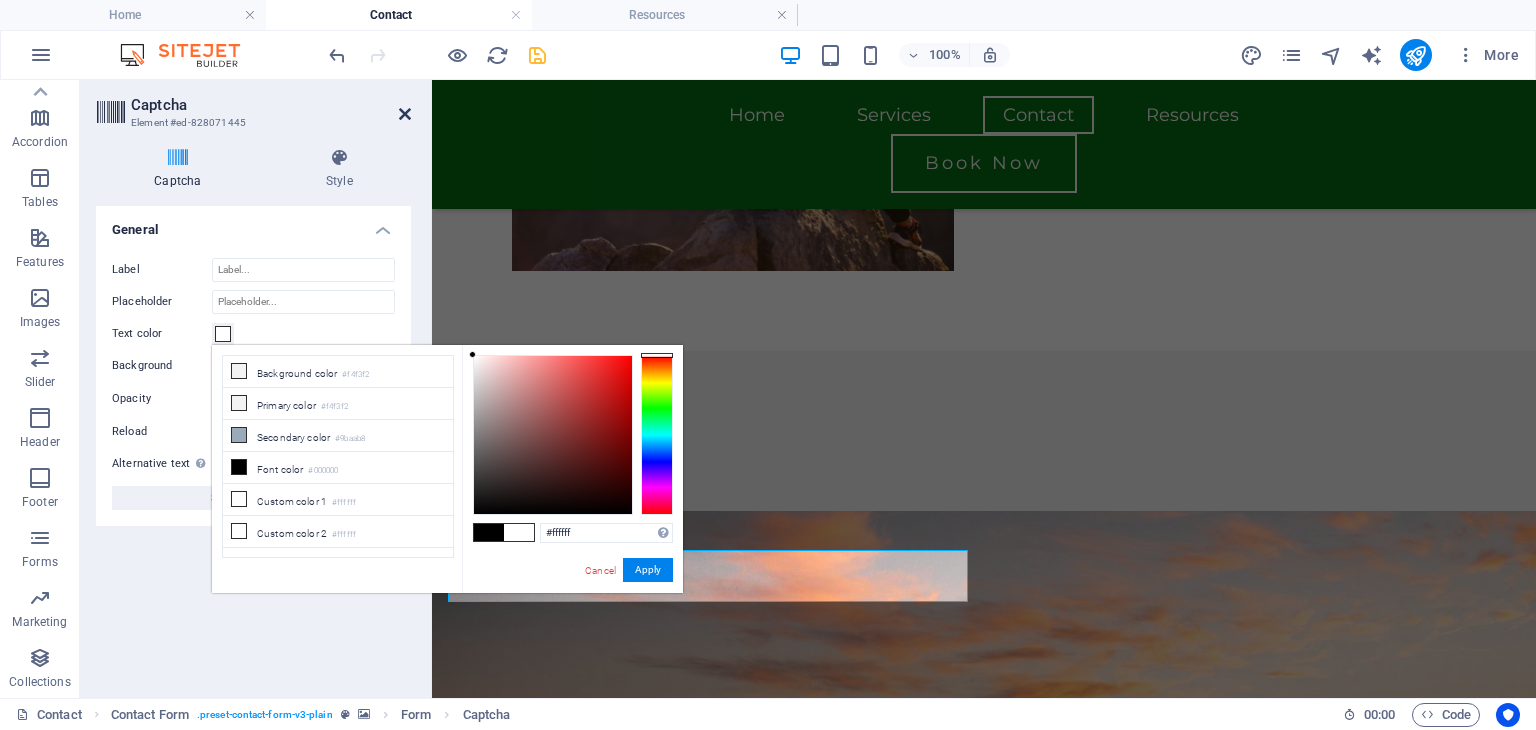 click at bounding box center (405, 114) 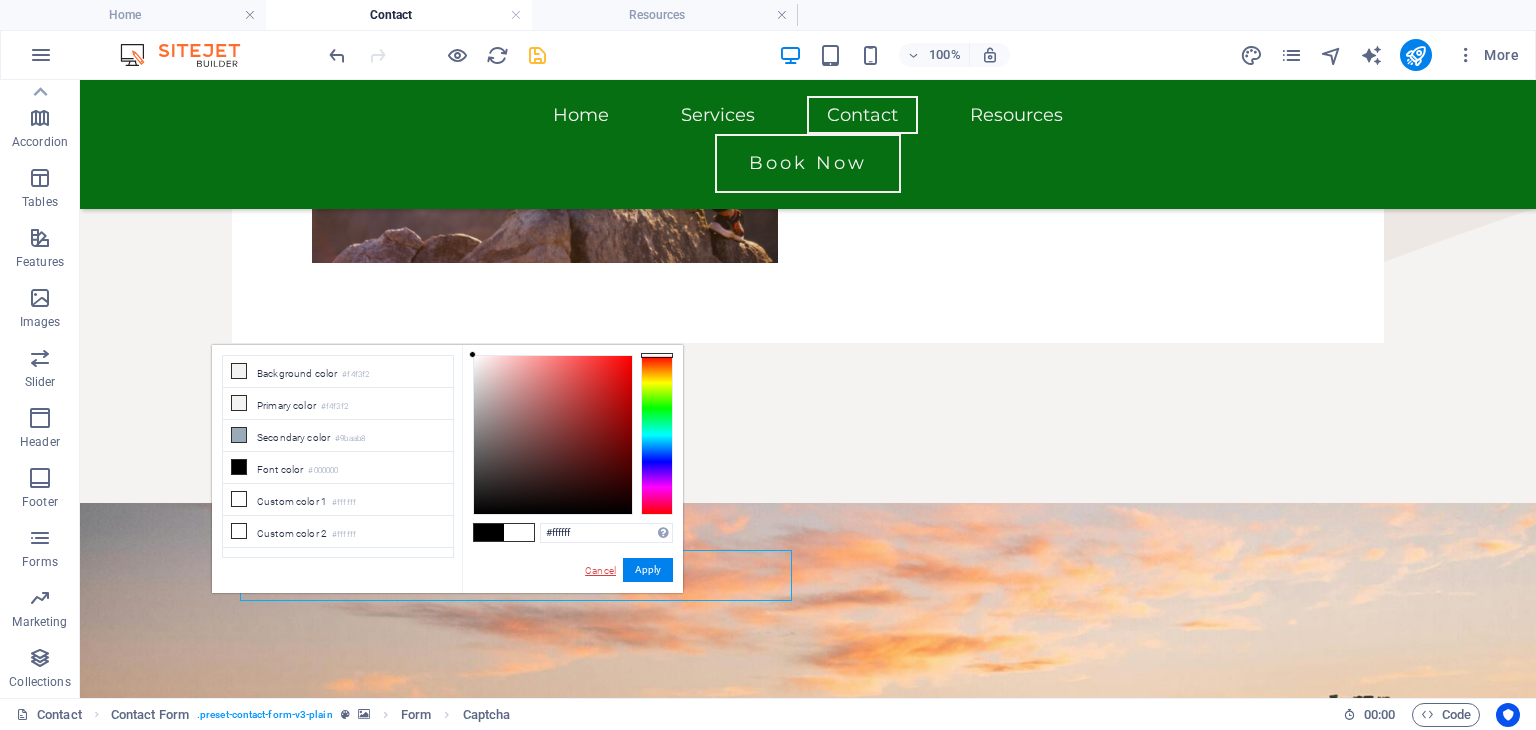click on "Cancel" at bounding box center [600, 570] 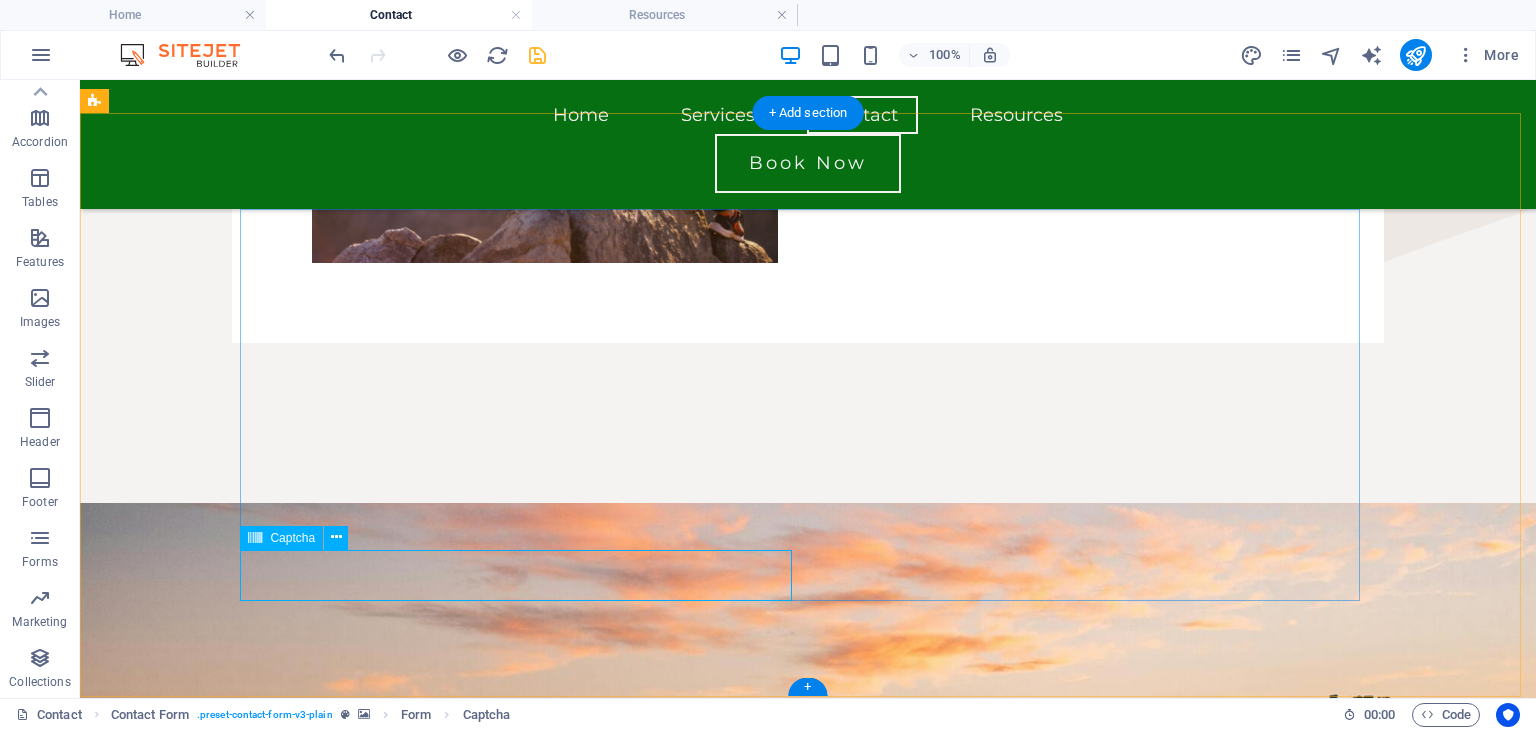 click on "Unreadable? Load new" at bounding box center [524, 1587] 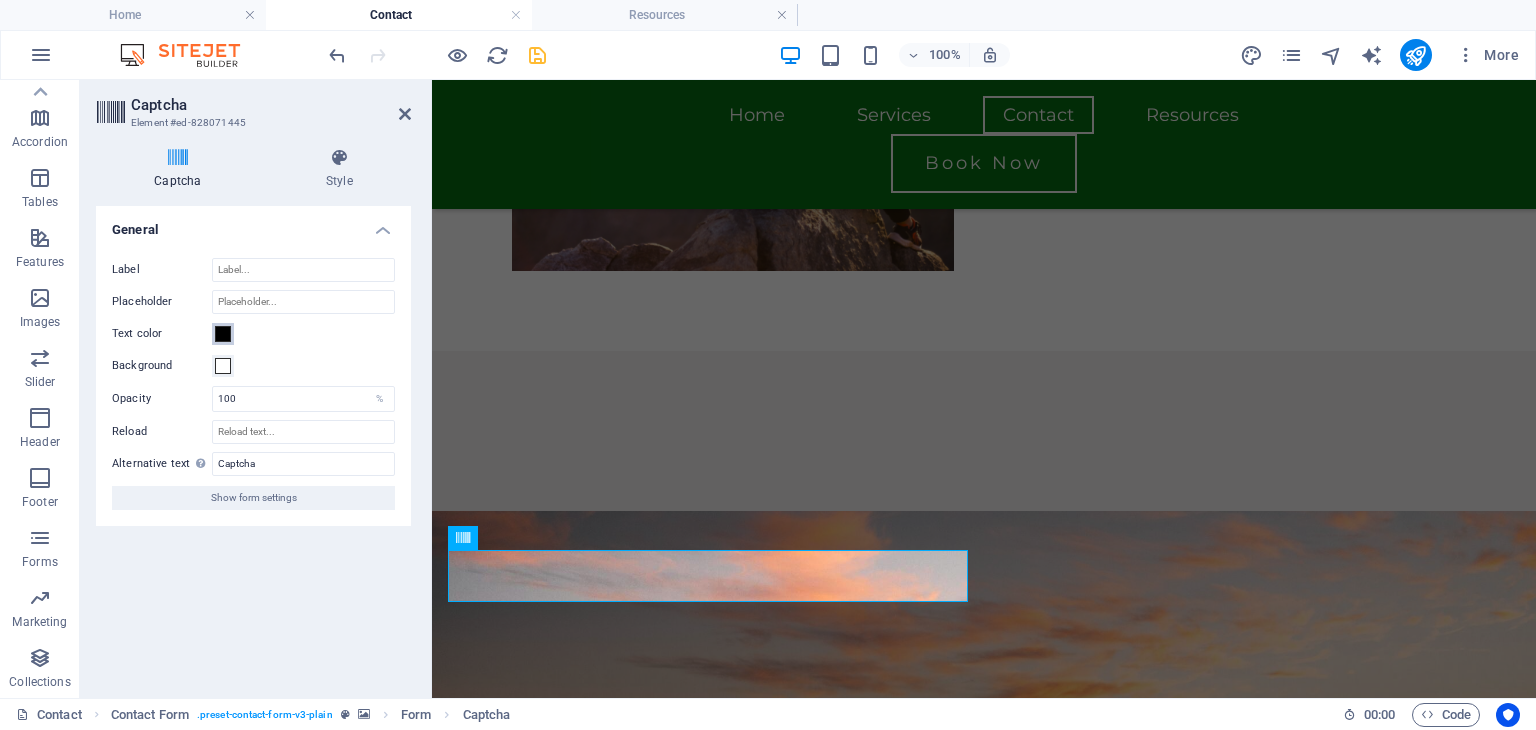 click at bounding box center (223, 334) 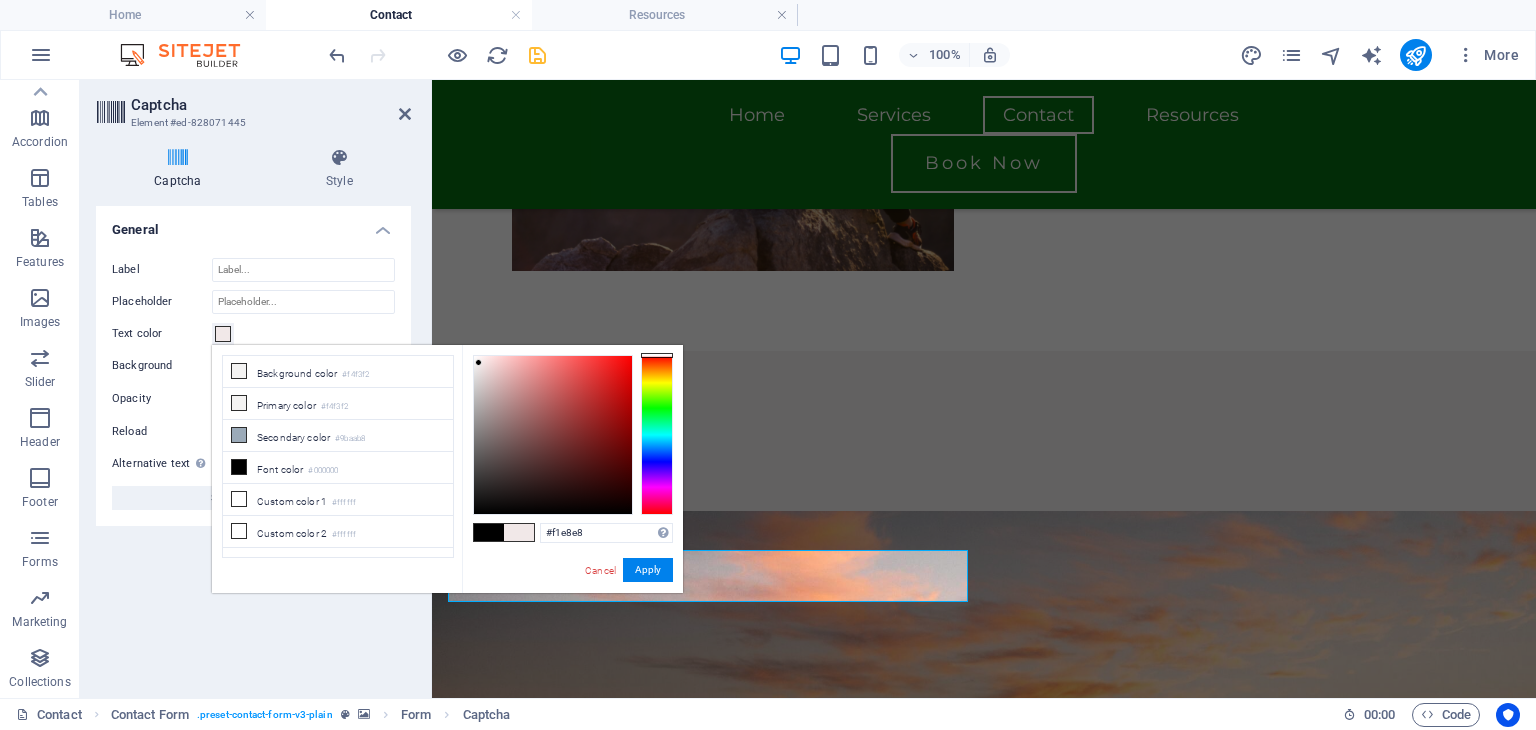 click at bounding box center (553, 435) 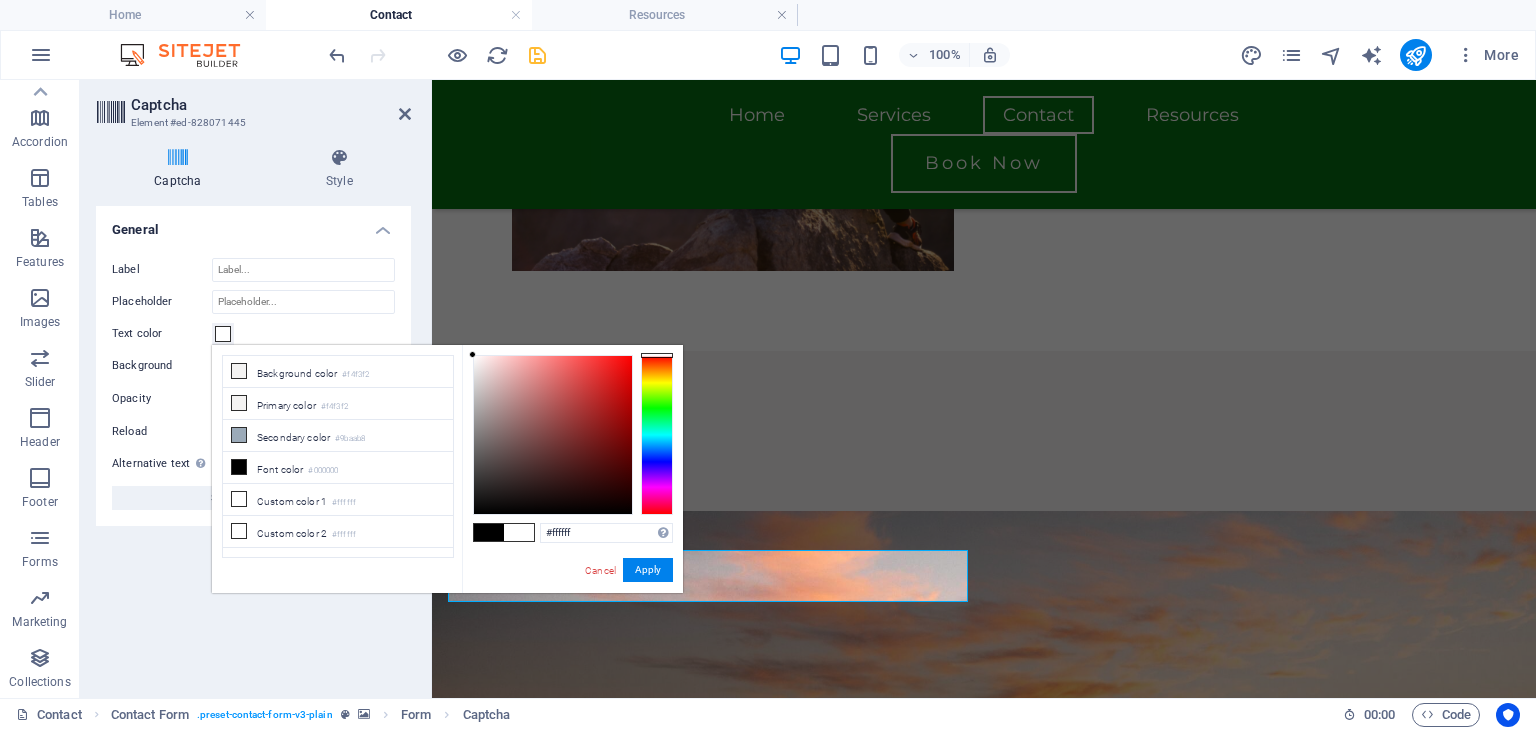 drag, startPoint x: 479, startPoint y: 363, endPoint x: 472, endPoint y: 345, distance: 19.313208 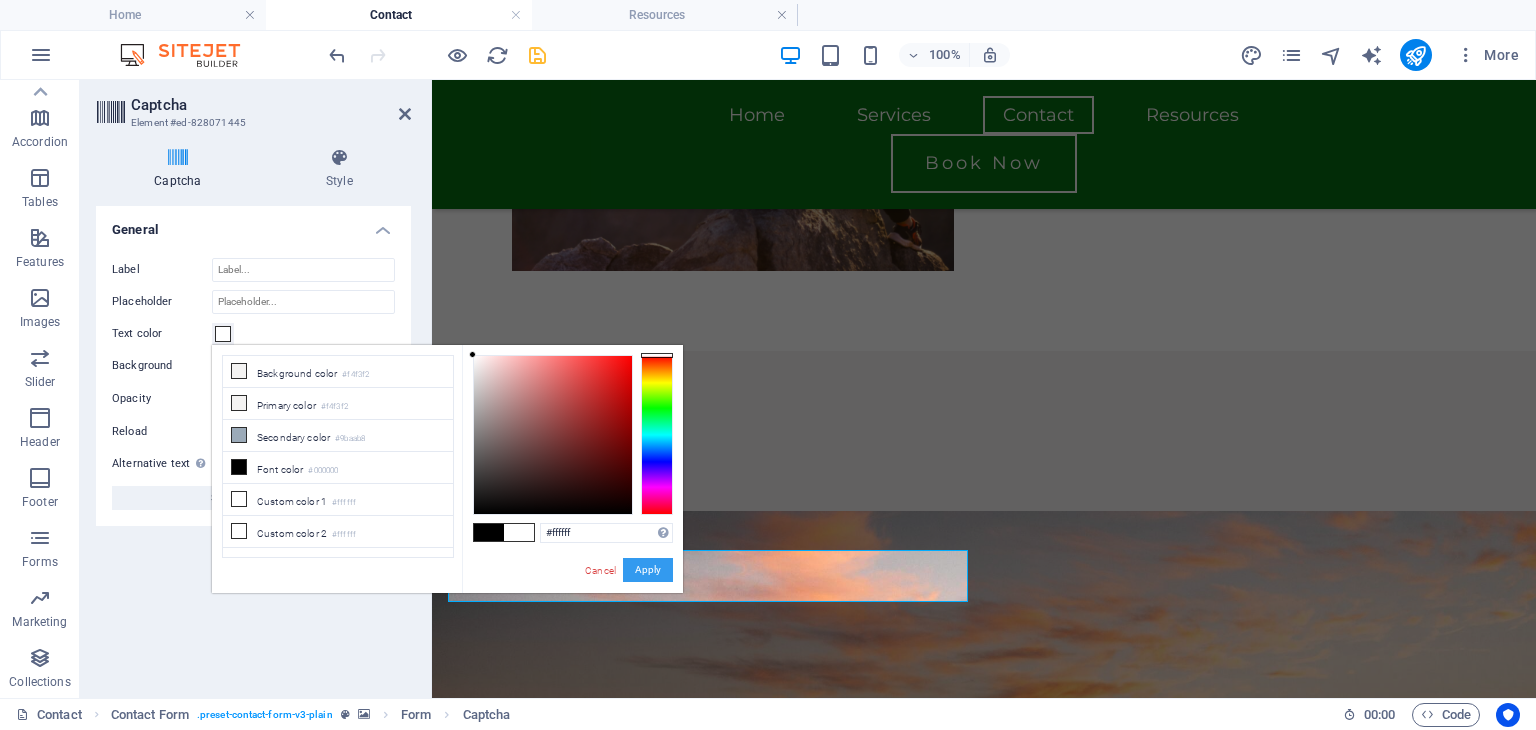 click on "Apply" at bounding box center [648, 570] 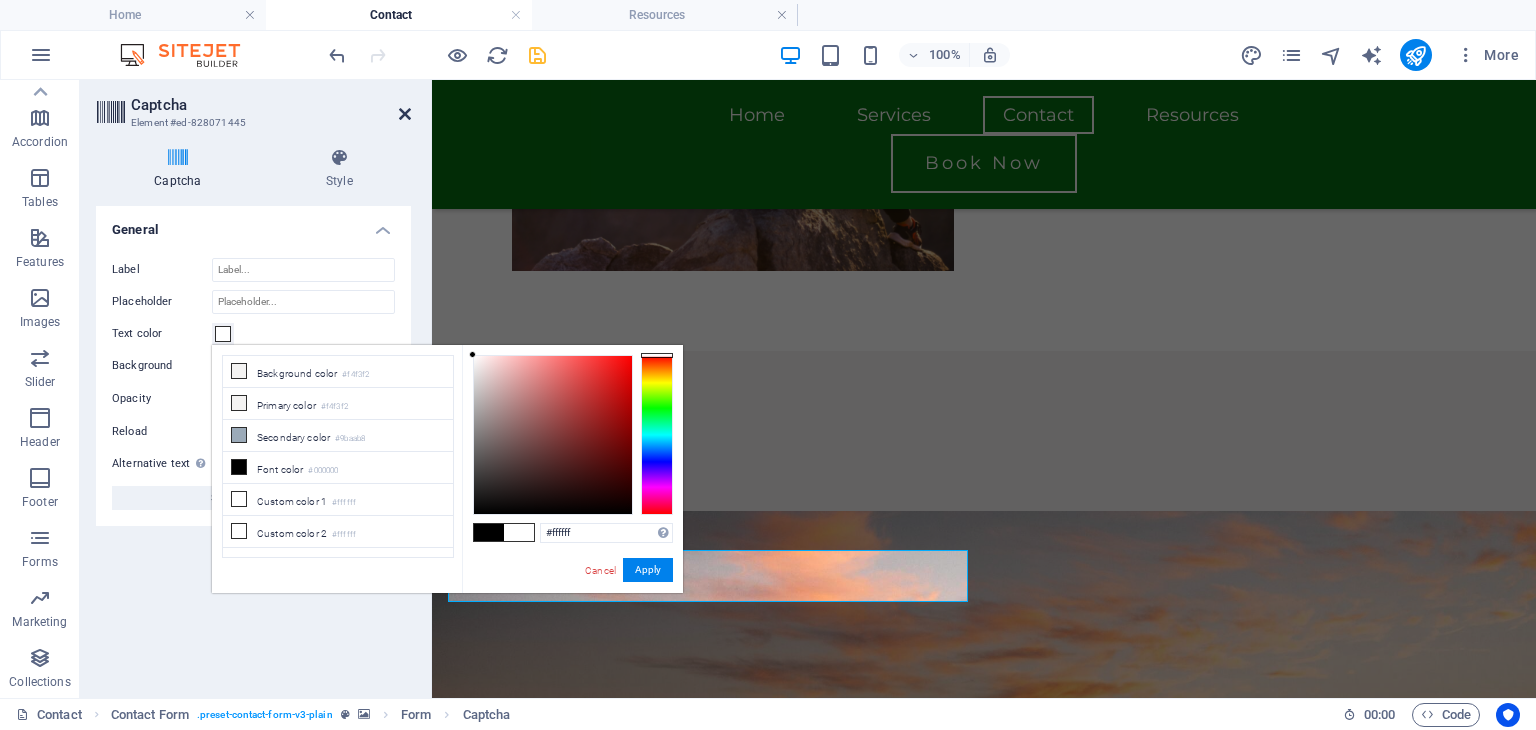 click at bounding box center (405, 114) 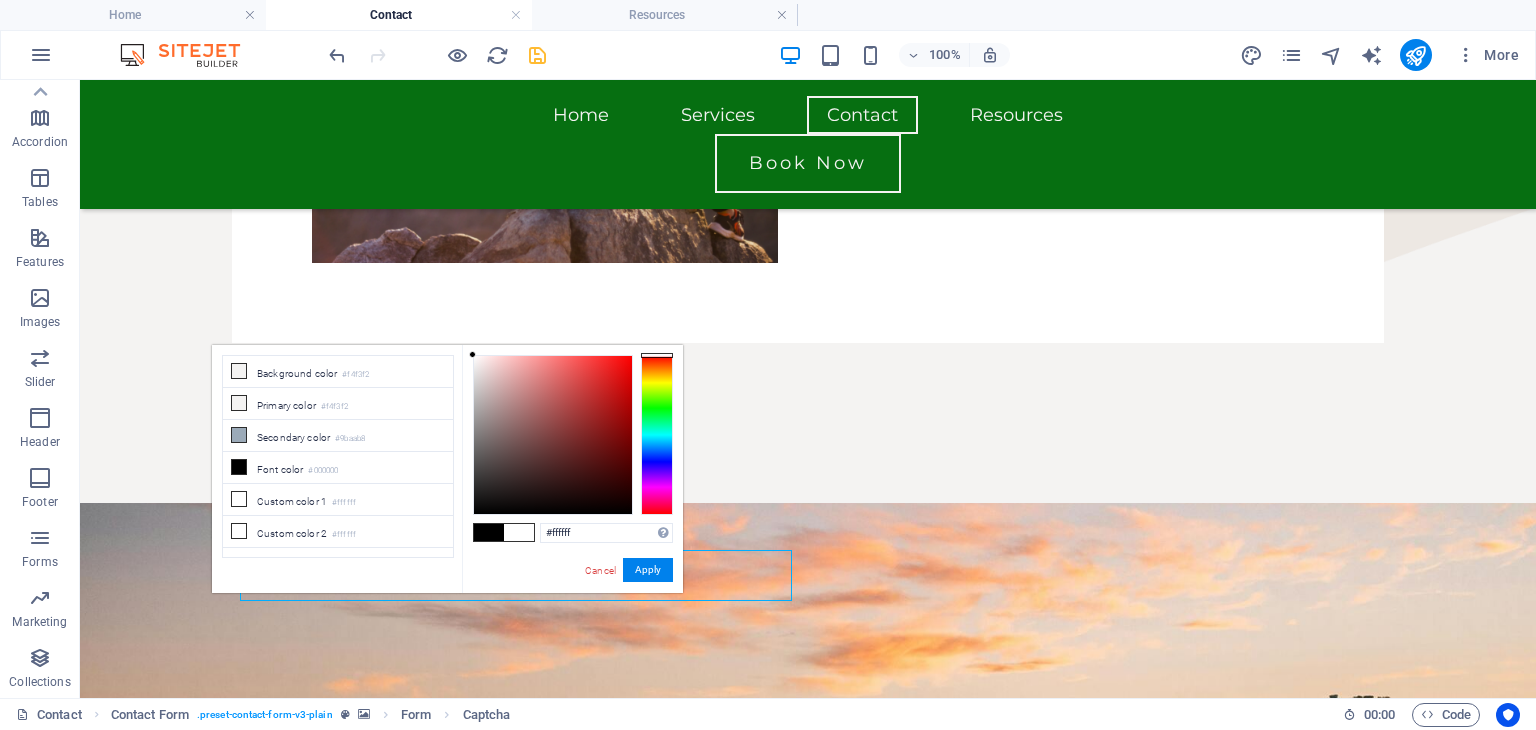 click at bounding box center (437, 55) 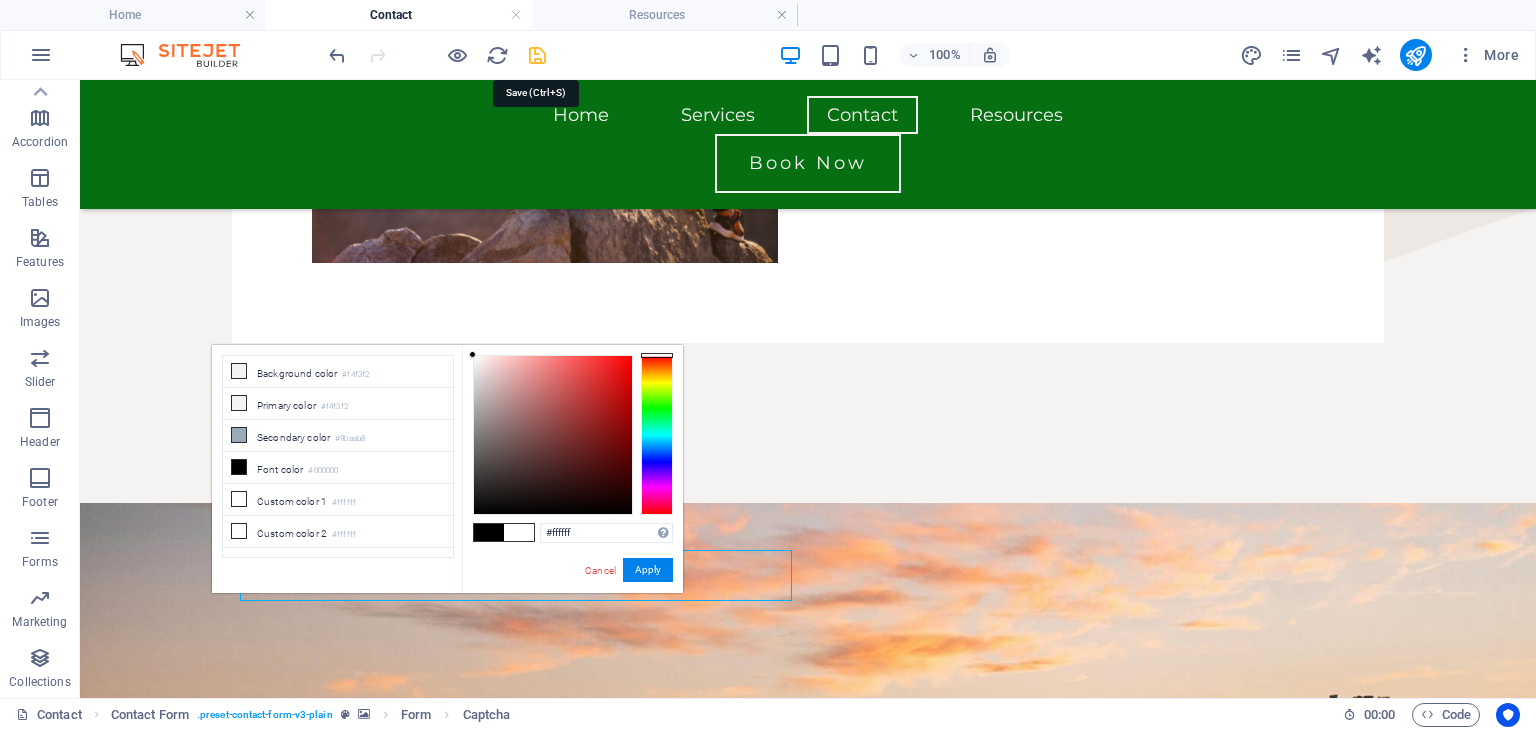 click at bounding box center (537, 55) 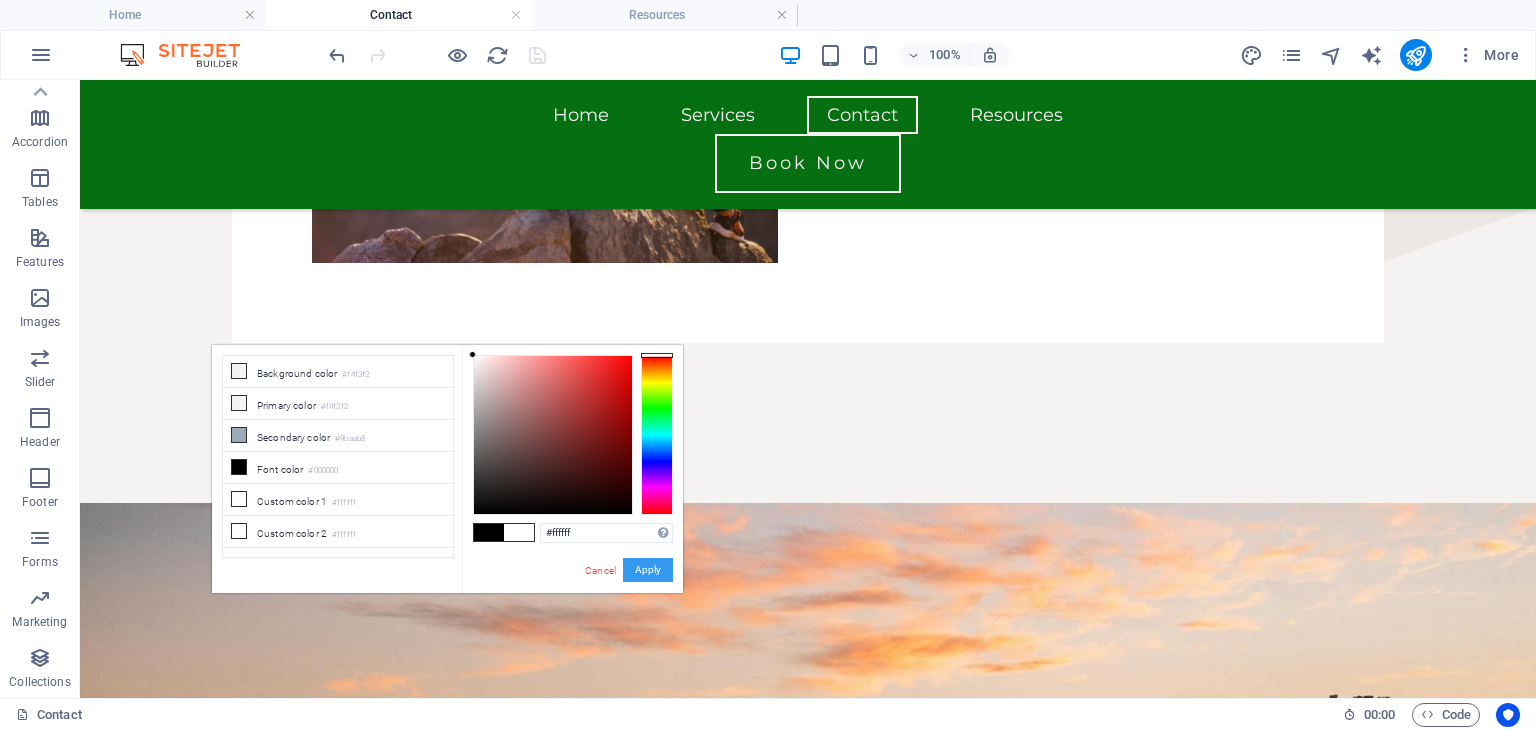click on "Apply" at bounding box center [648, 570] 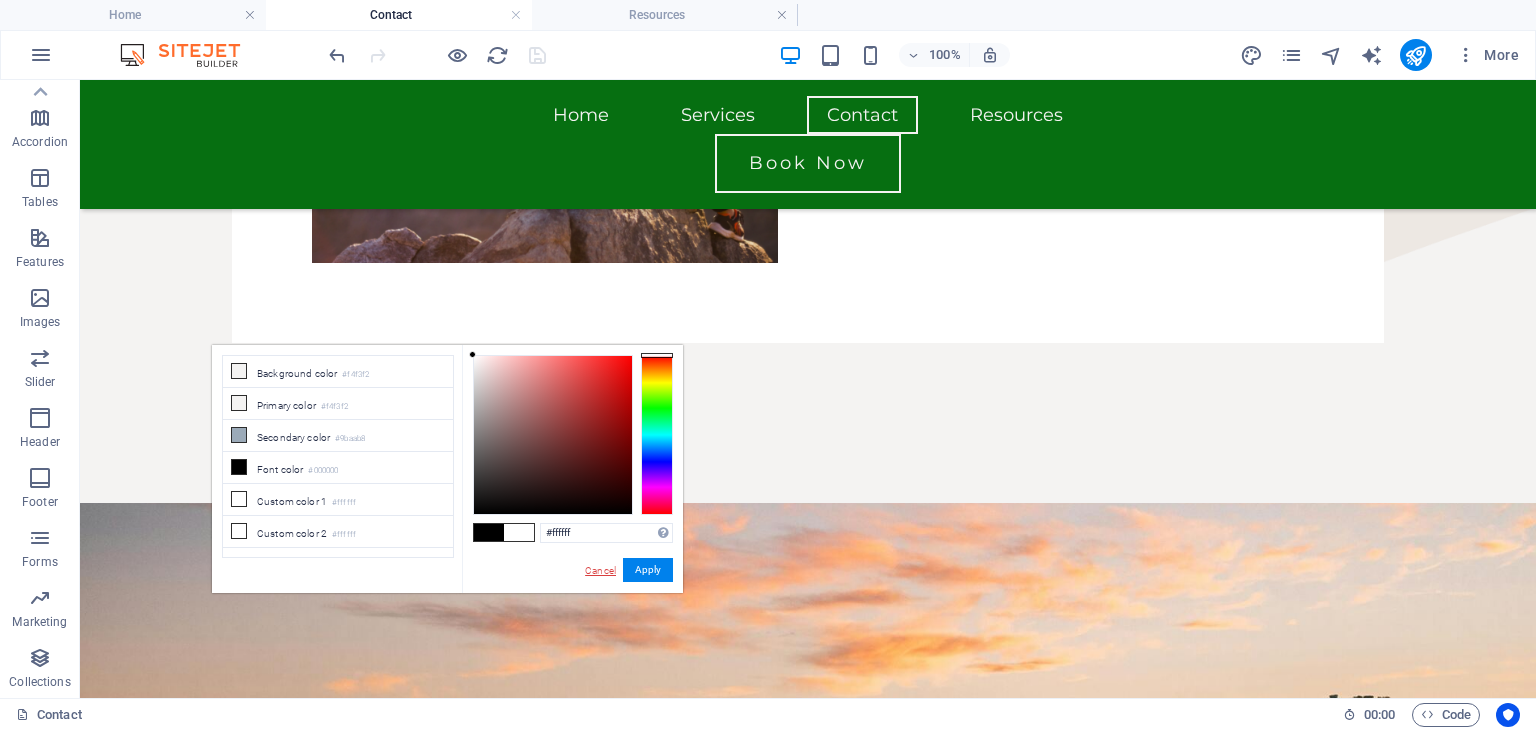 click on "Cancel" at bounding box center [600, 570] 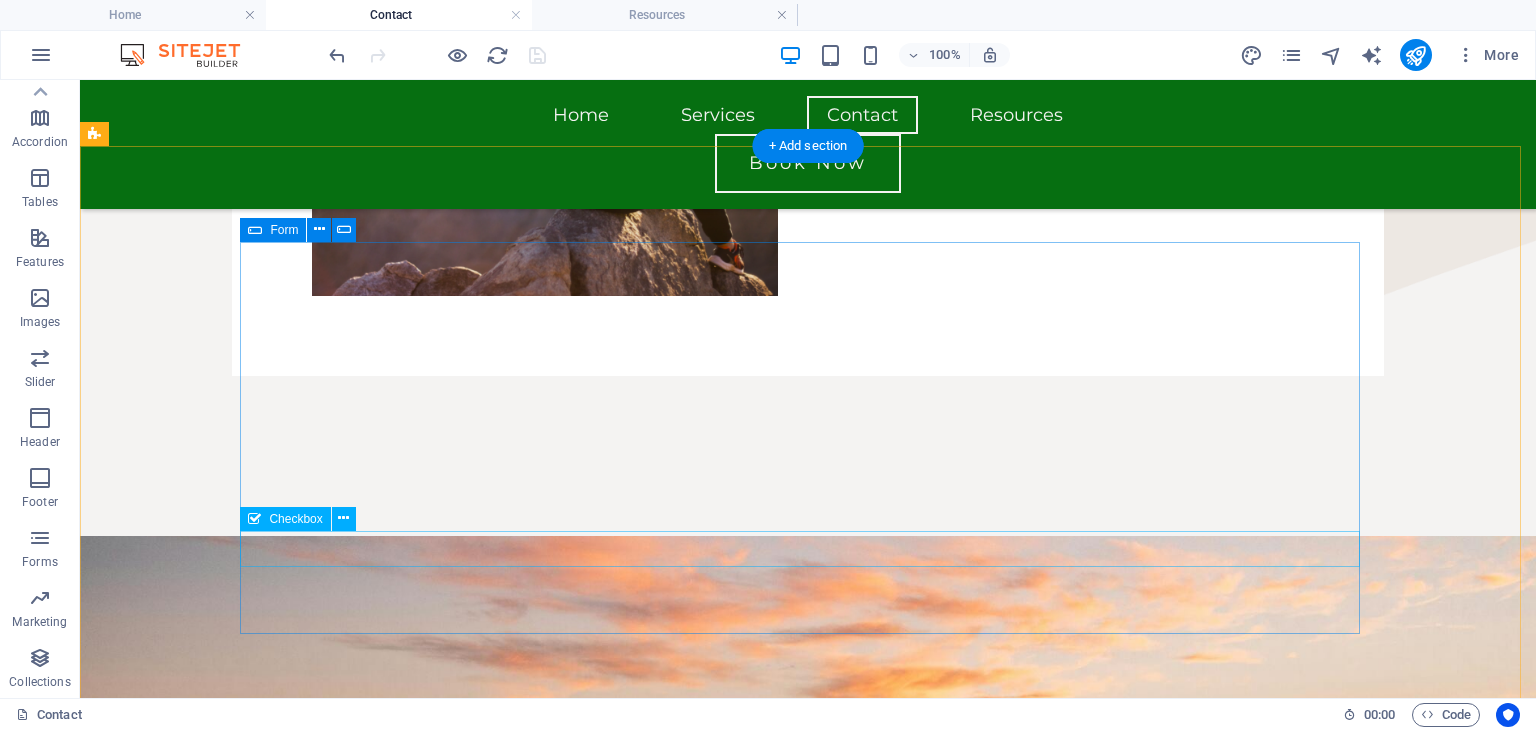 scroll, scrollTop: 1273, scrollLeft: 0, axis: vertical 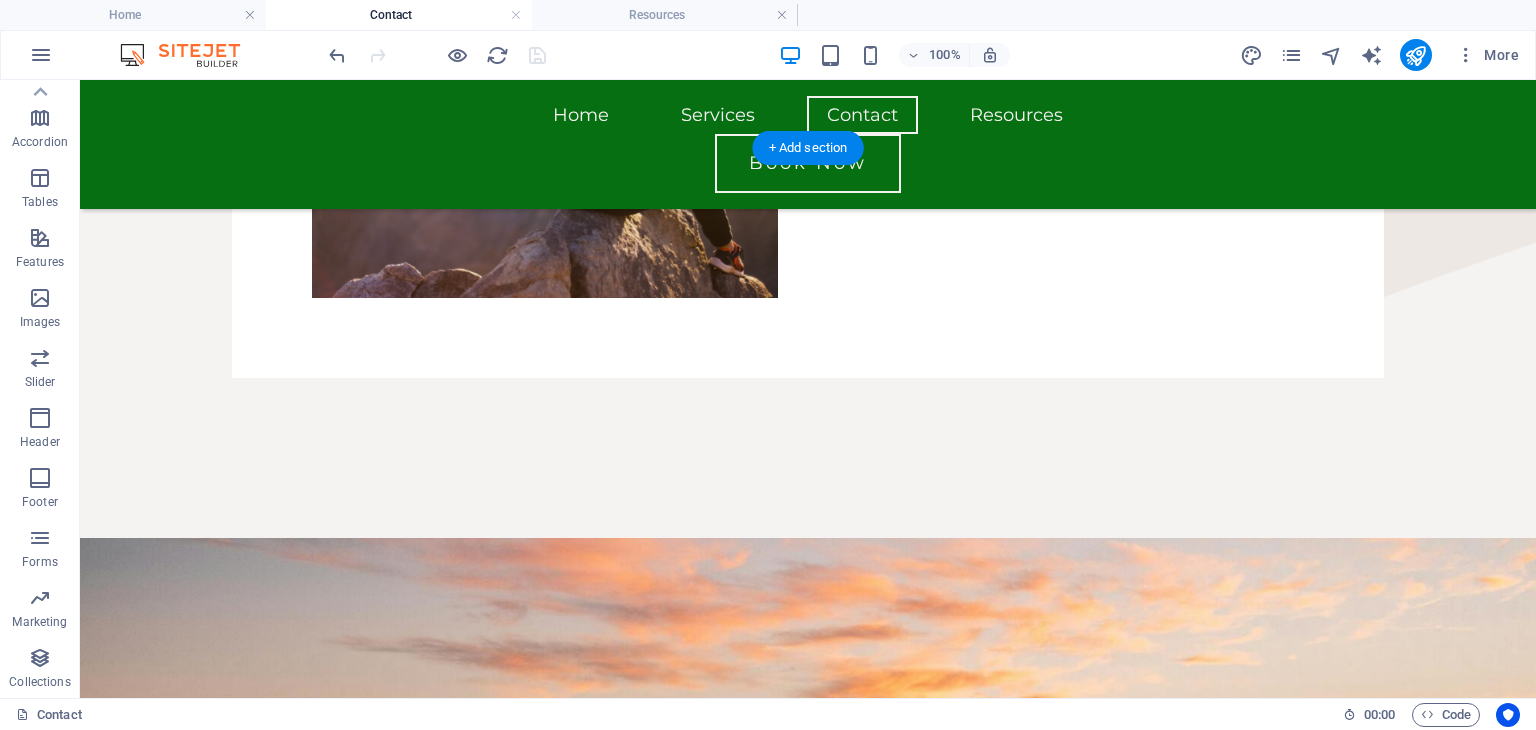 click at bounding box center (808, 830) 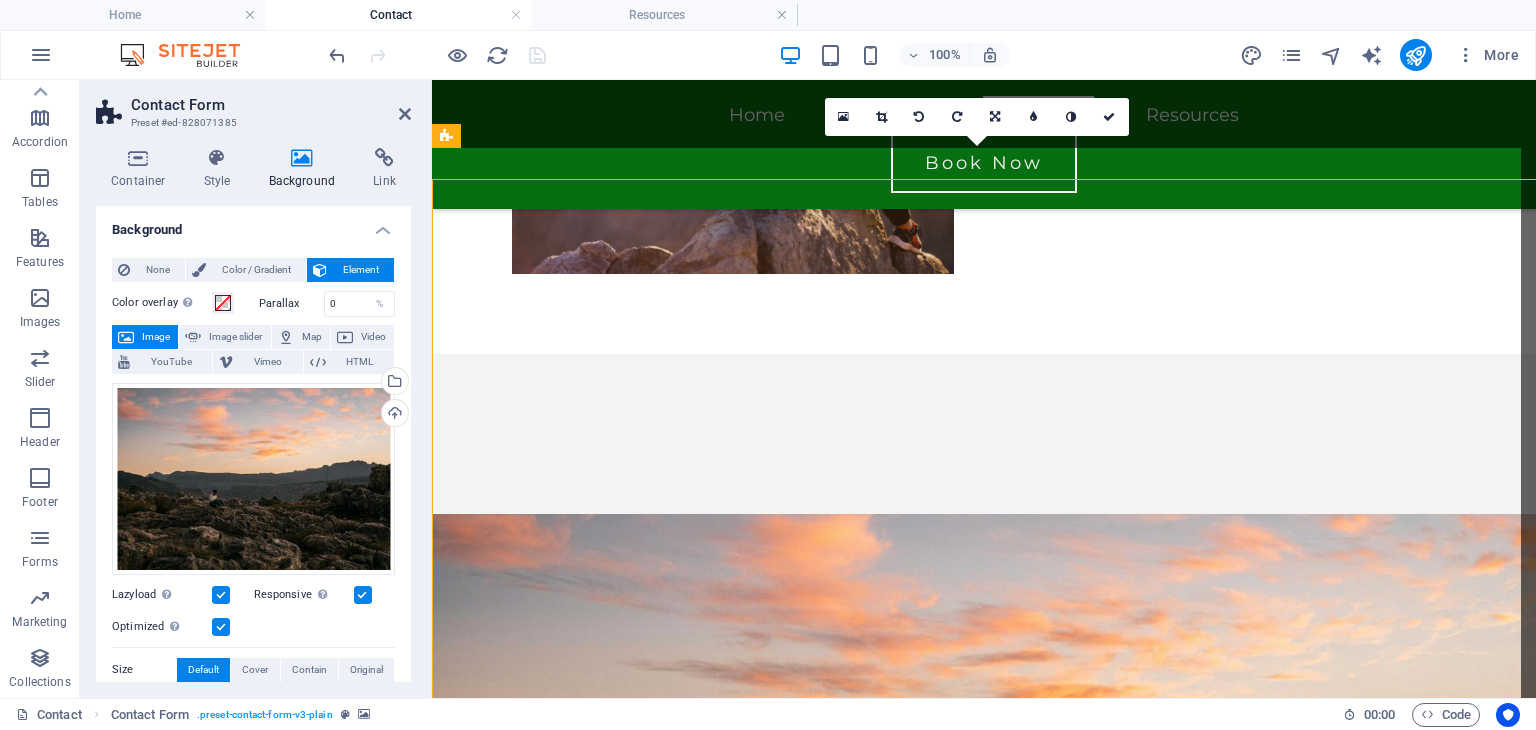 scroll, scrollTop: 1242, scrollLeft: 0, axis: vertical 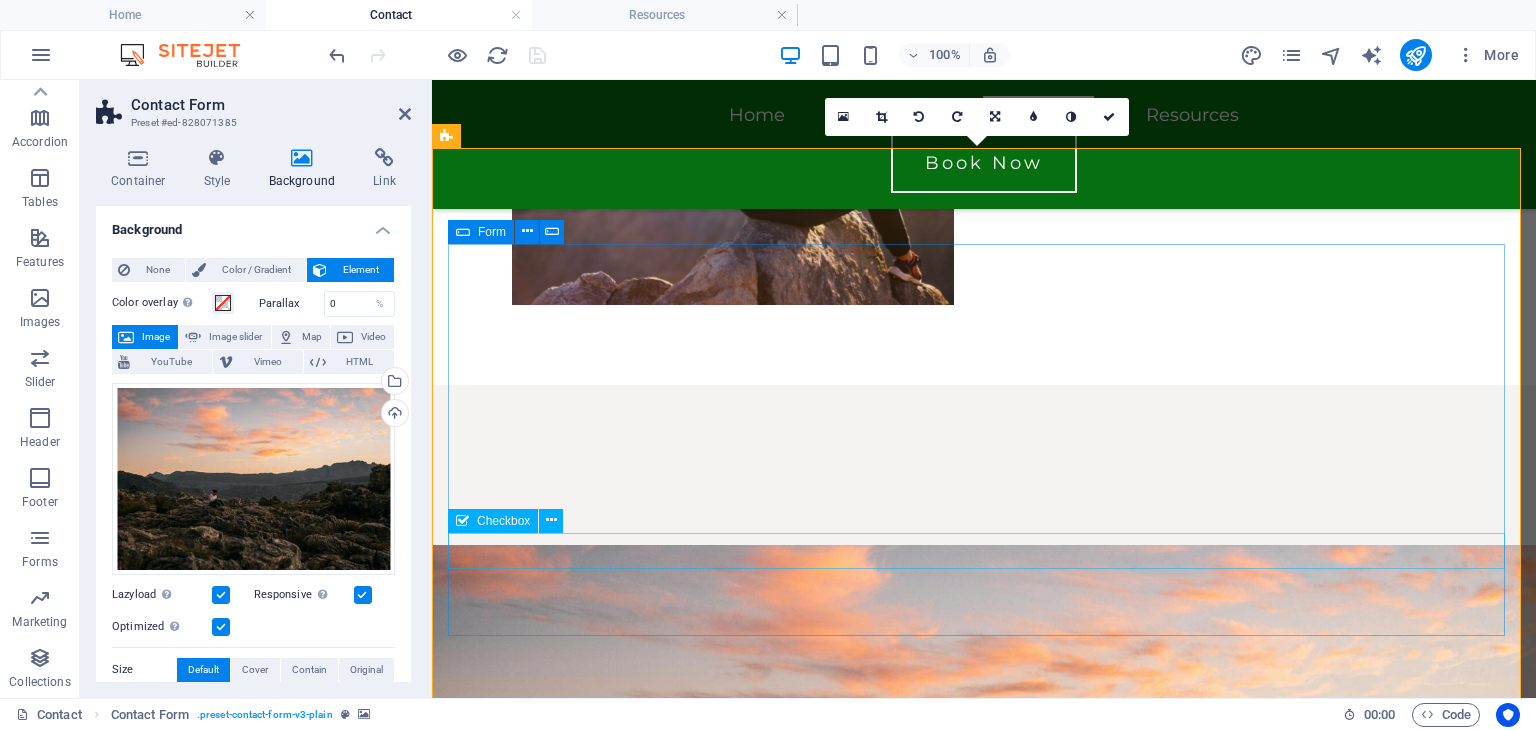 click on "I consent to Reflective Harmony contacting me by phone, SMS, or email." at bounding box center [984, 1569] 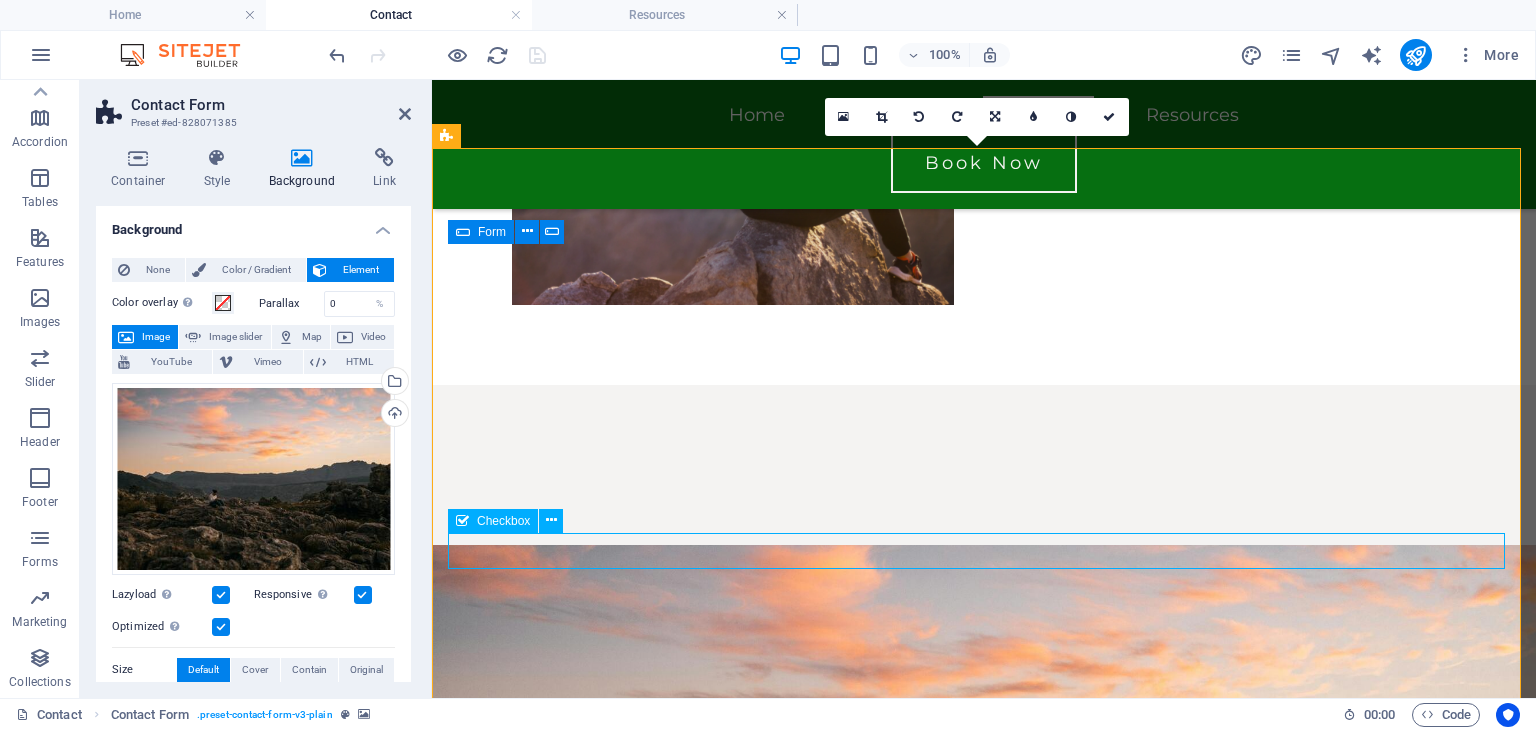 click on "I consent to Reflective Harmony contacting me by phone, SMS, or email." at bounding box center [984, 1569] 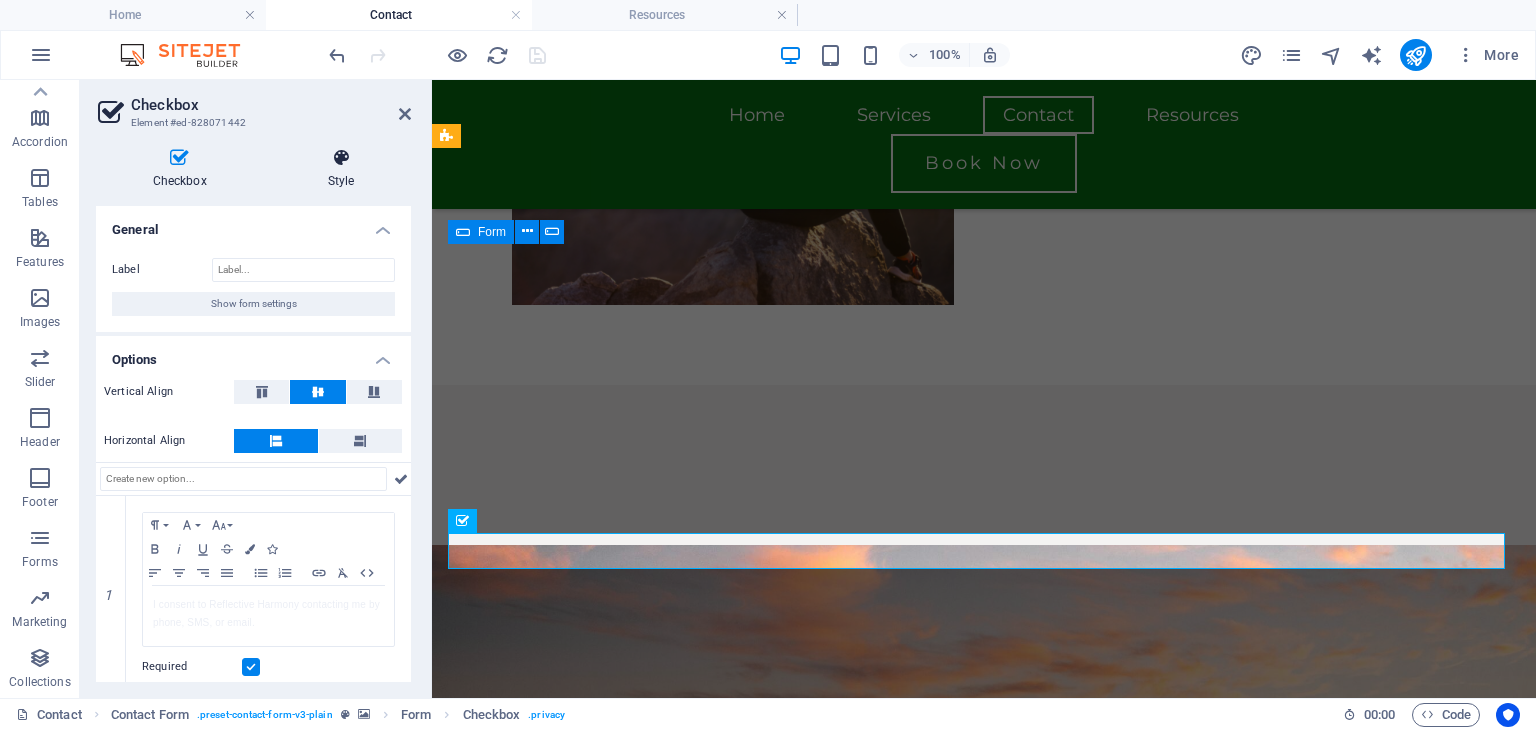 click on "Style" at bounding box center [341, 169] 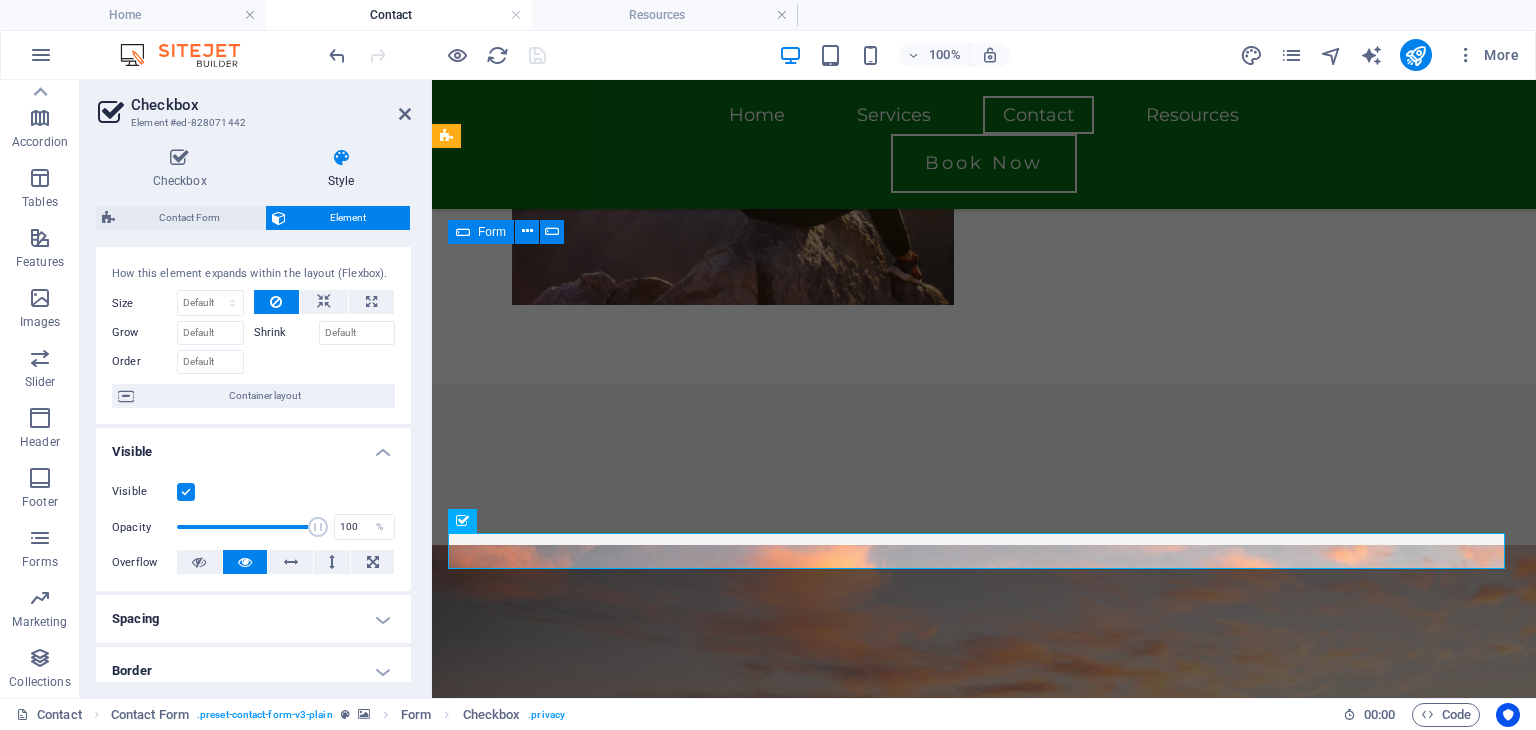 scroll, scrollTop: 0, scrollLeft: 0, axis: both 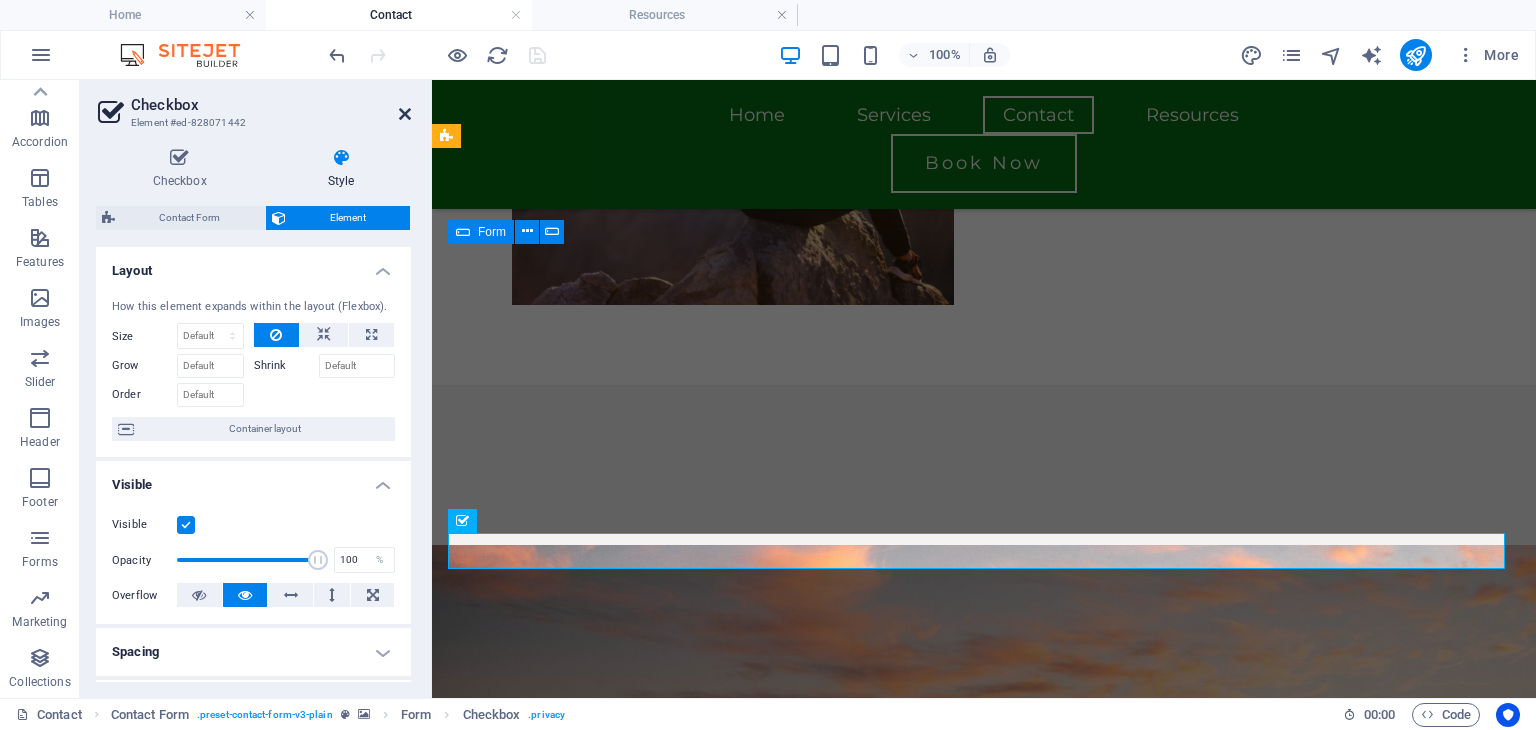 click at bounding box center (405, 114) 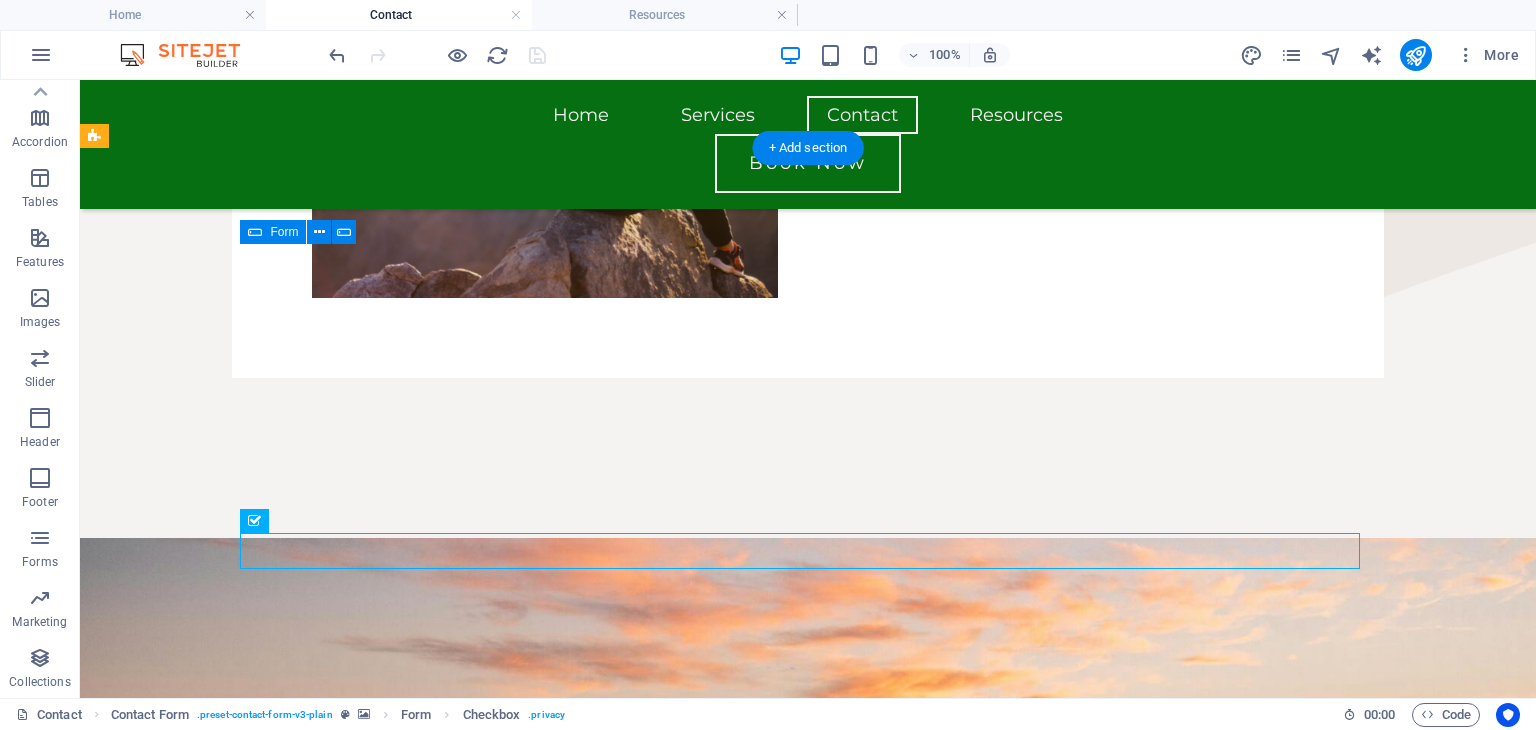 click at bounding box center [808, 830] 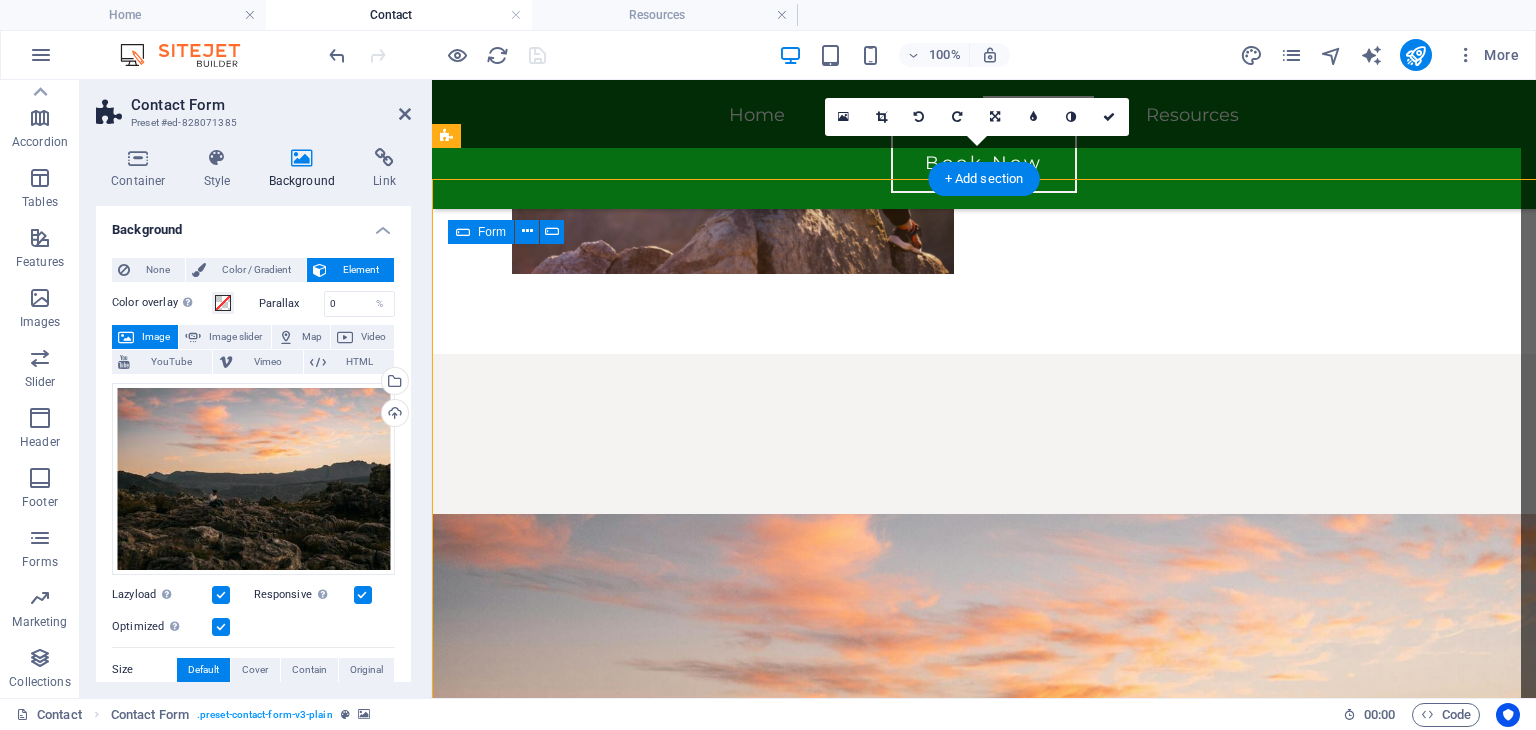 scroll, scrollTop: 1242, scrollLeft: 0, axis: vertical 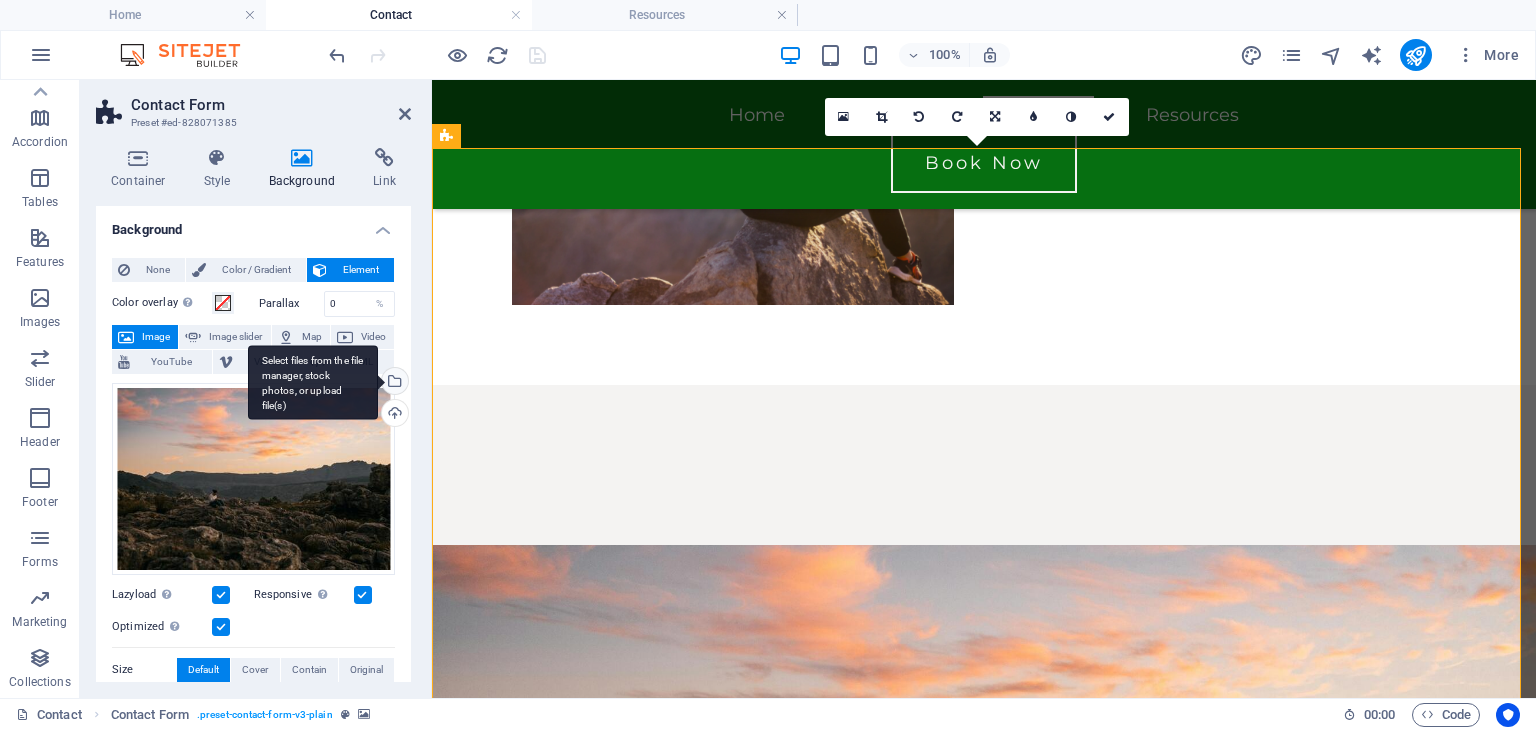 click on "Select files from the file manager, stock photos, or upload file(s)" at bounding box center [393, 383] 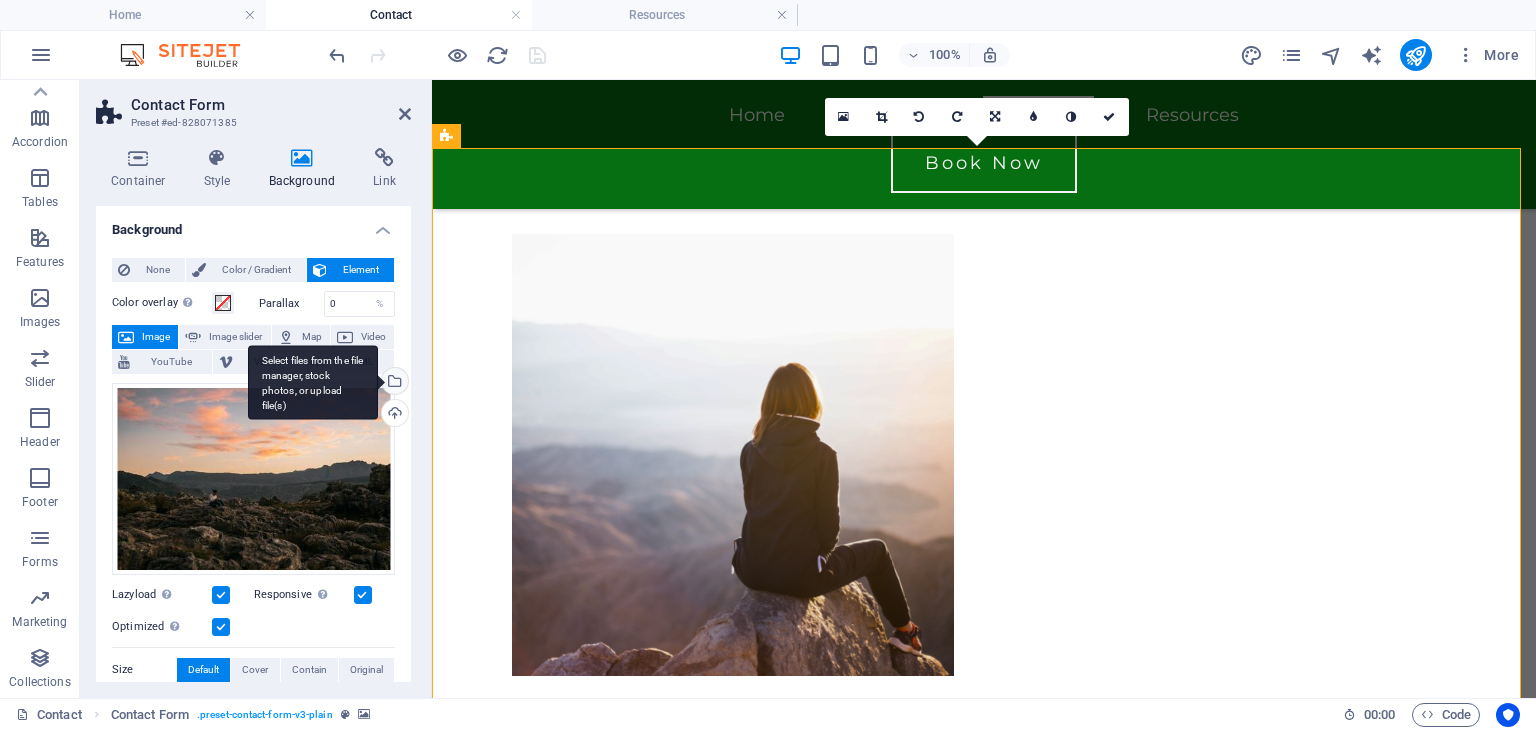 scroll, scrollTop: 1195, scrollLeft: 0, axis: vertical 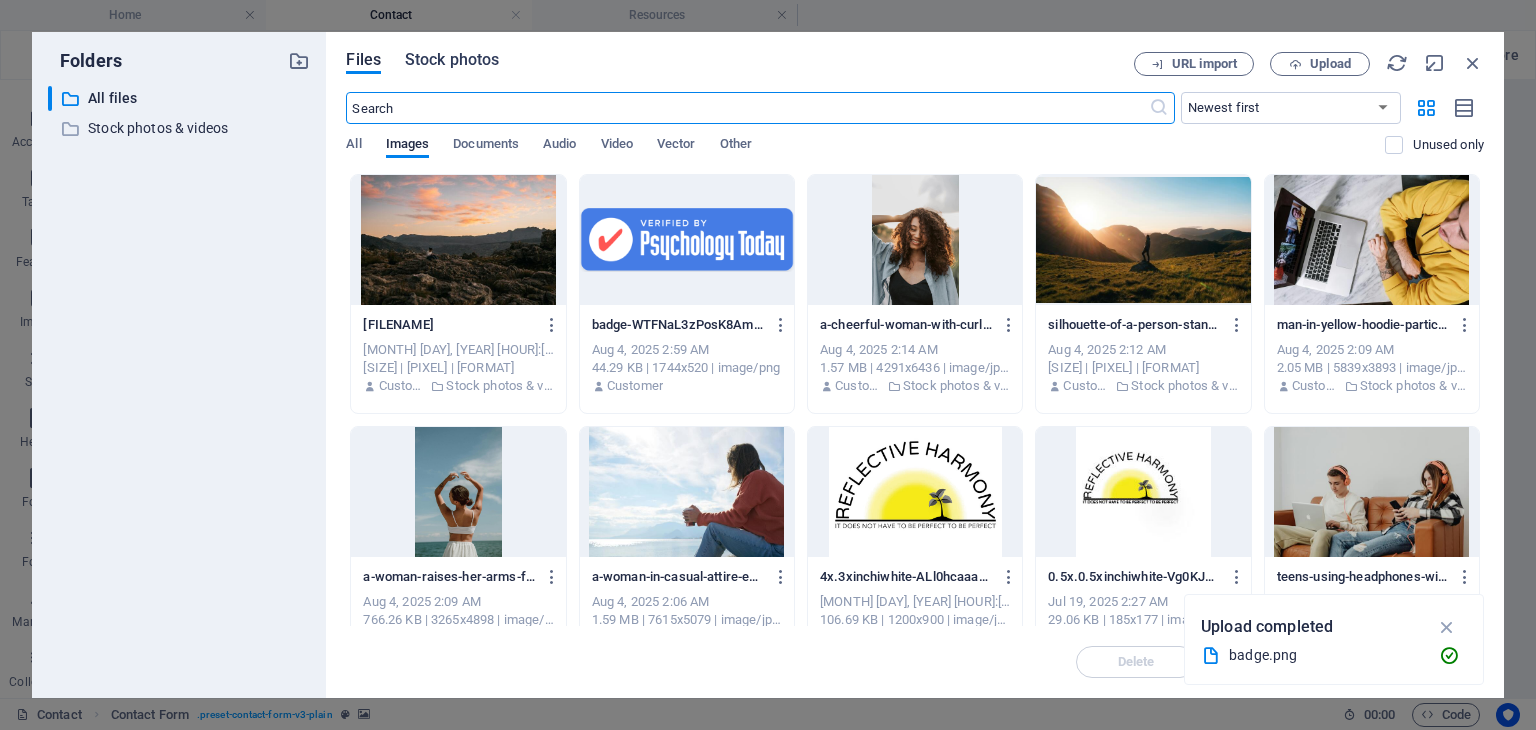 click on "Stock photos" at bounding box center (452, 60) 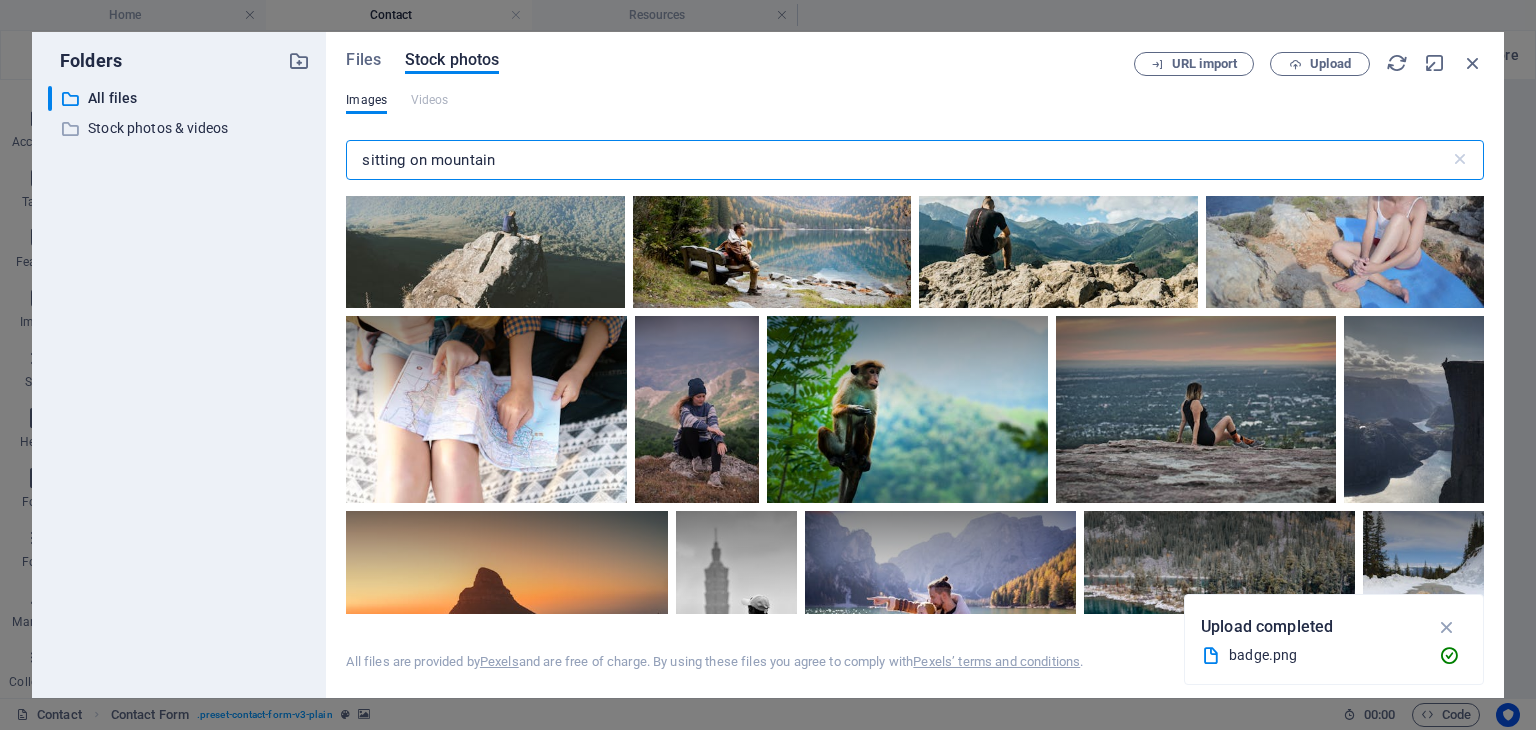 scroll, scrollTop: 2308, scrollLeft: 0, axis: vertical 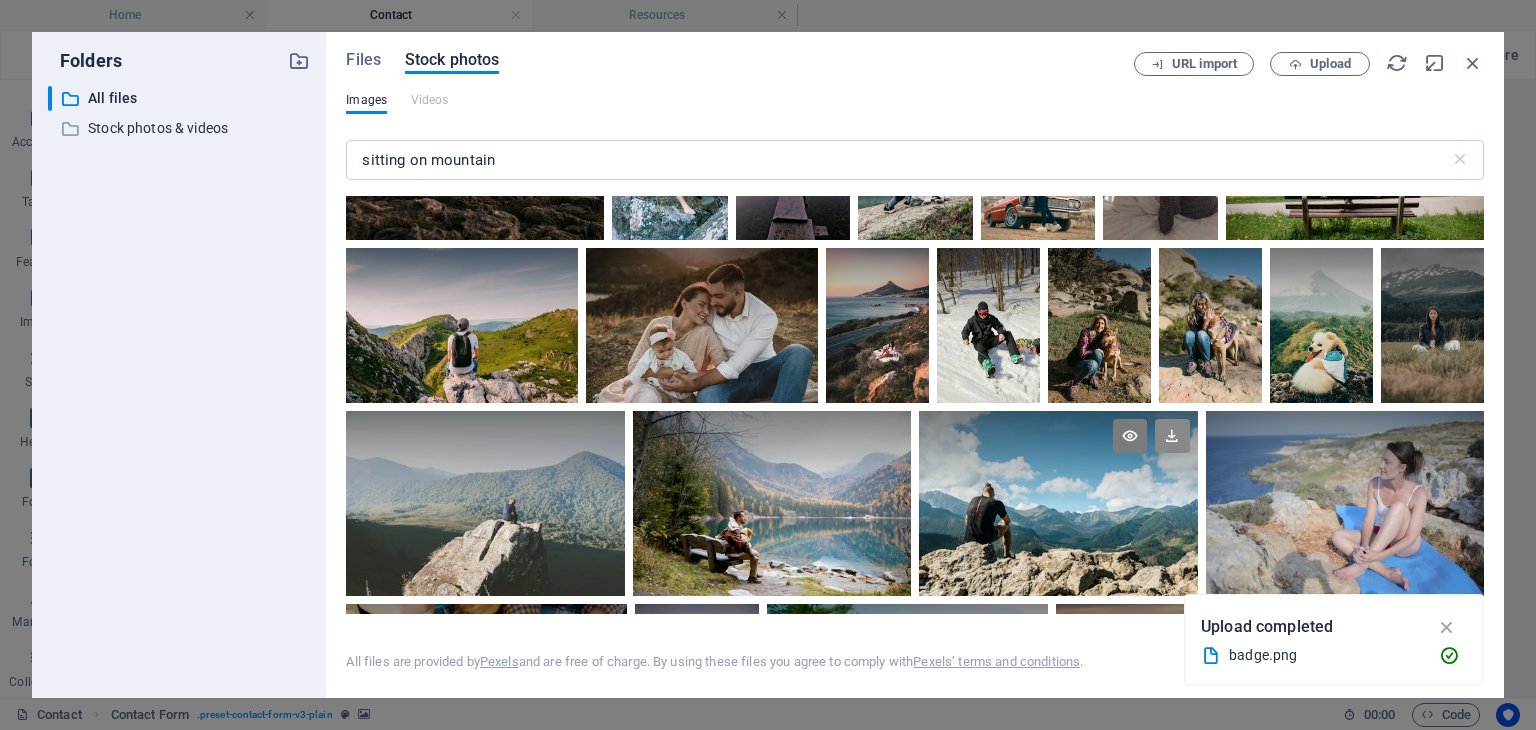 click at bounding box center (1172, 436) 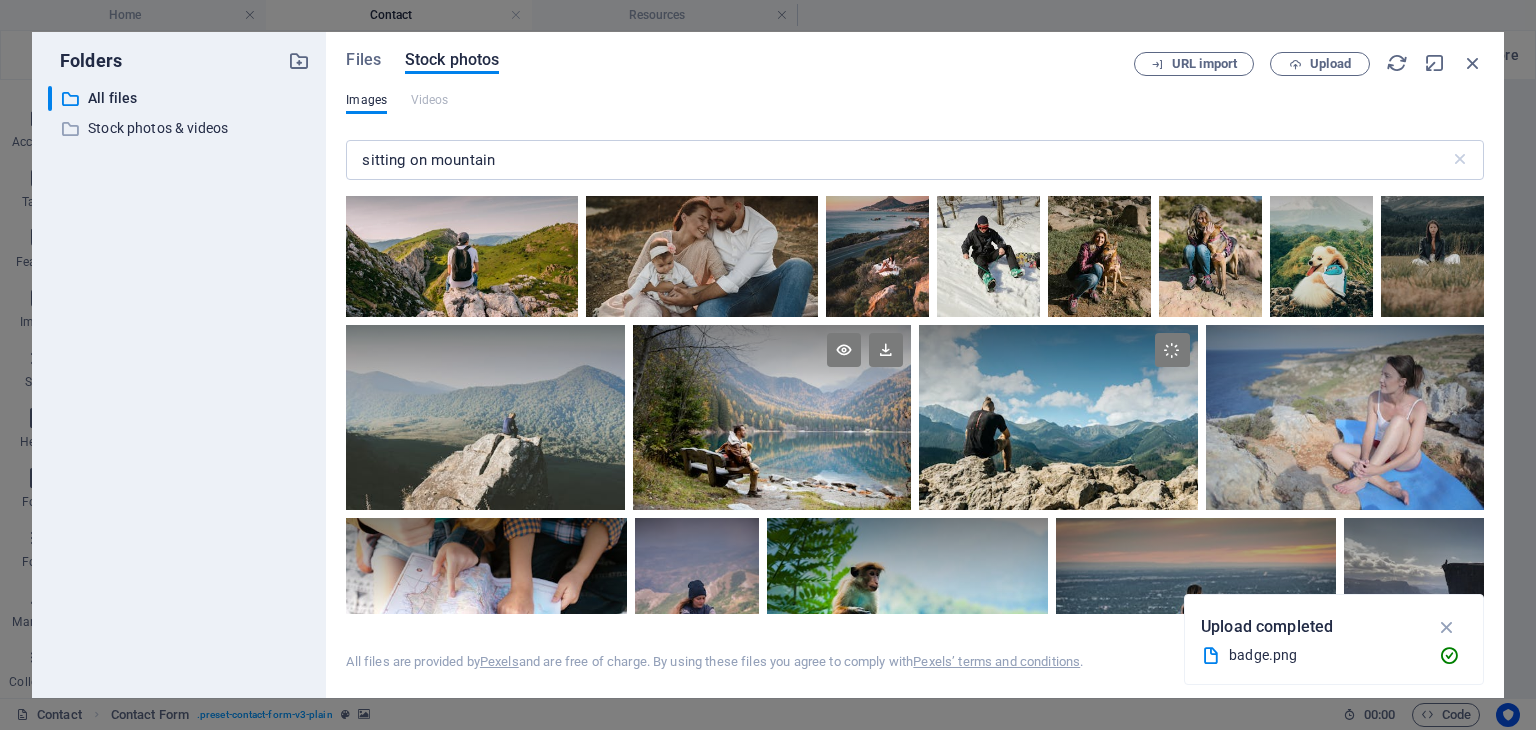 scroll, scrollTop: 2392, scrollLeft: 0, axis: vertical 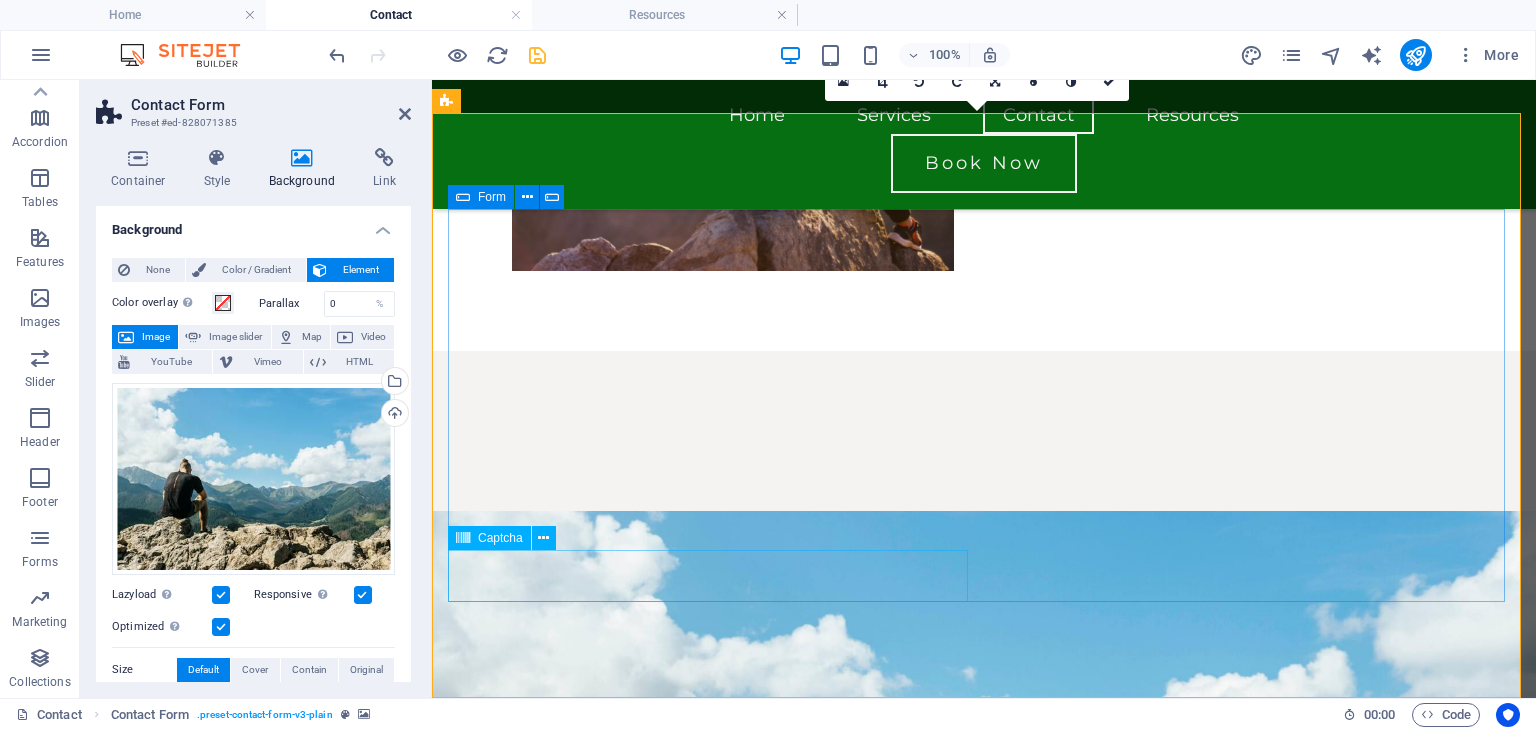 click on "Unreadable? Load new" at bounding box center (712, 1595) 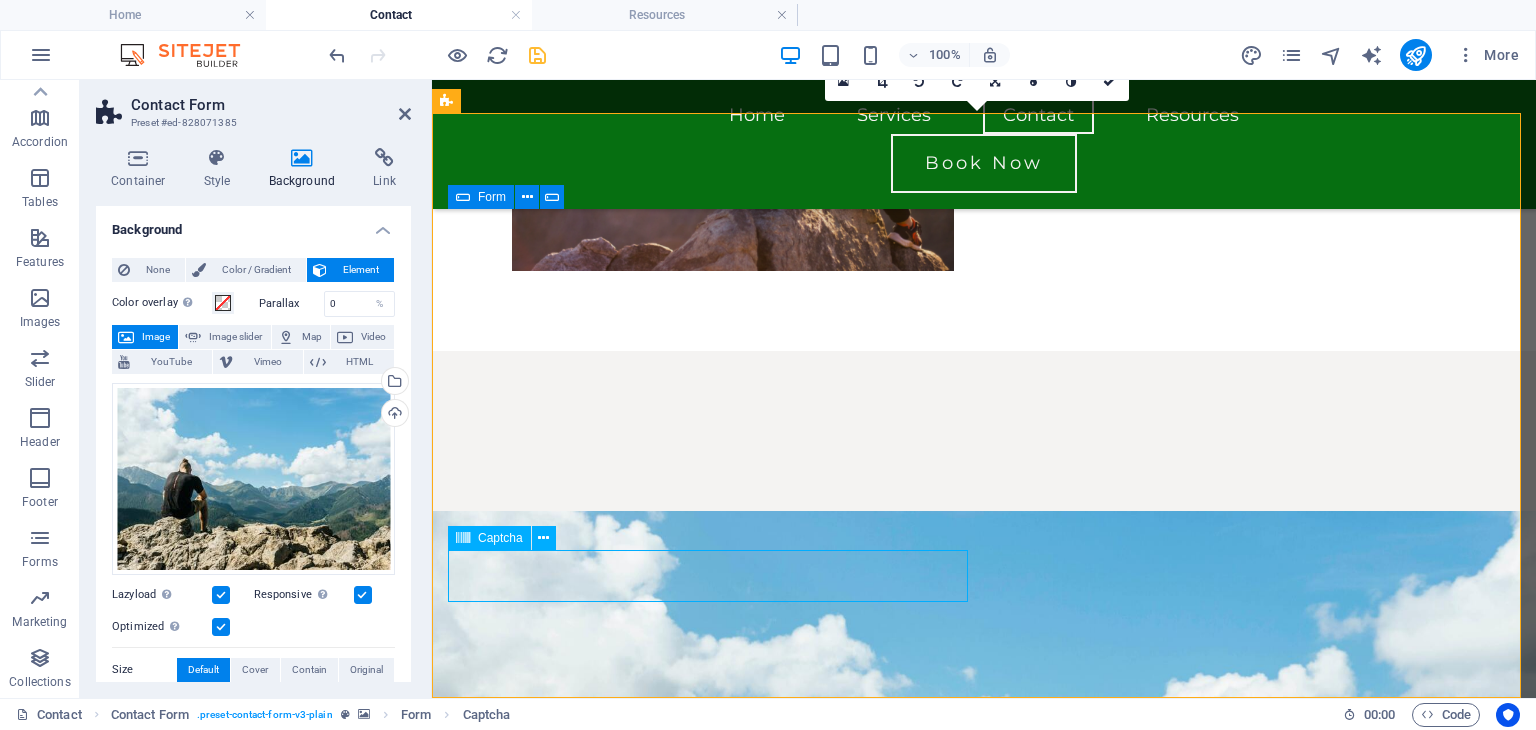 click on "Unreadable? Load new" at bounding box center (712, 1595) 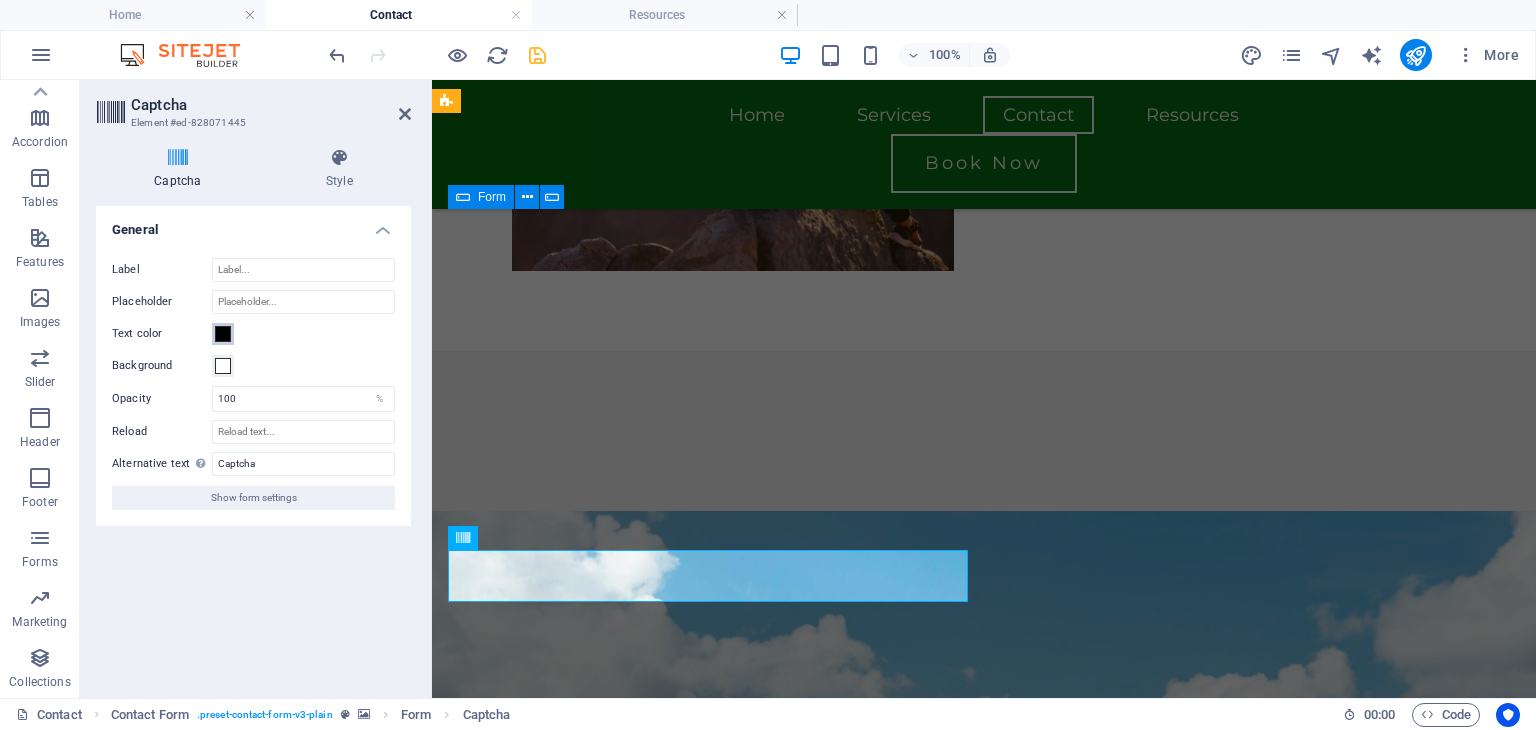 click at bounding box center [223, 334] 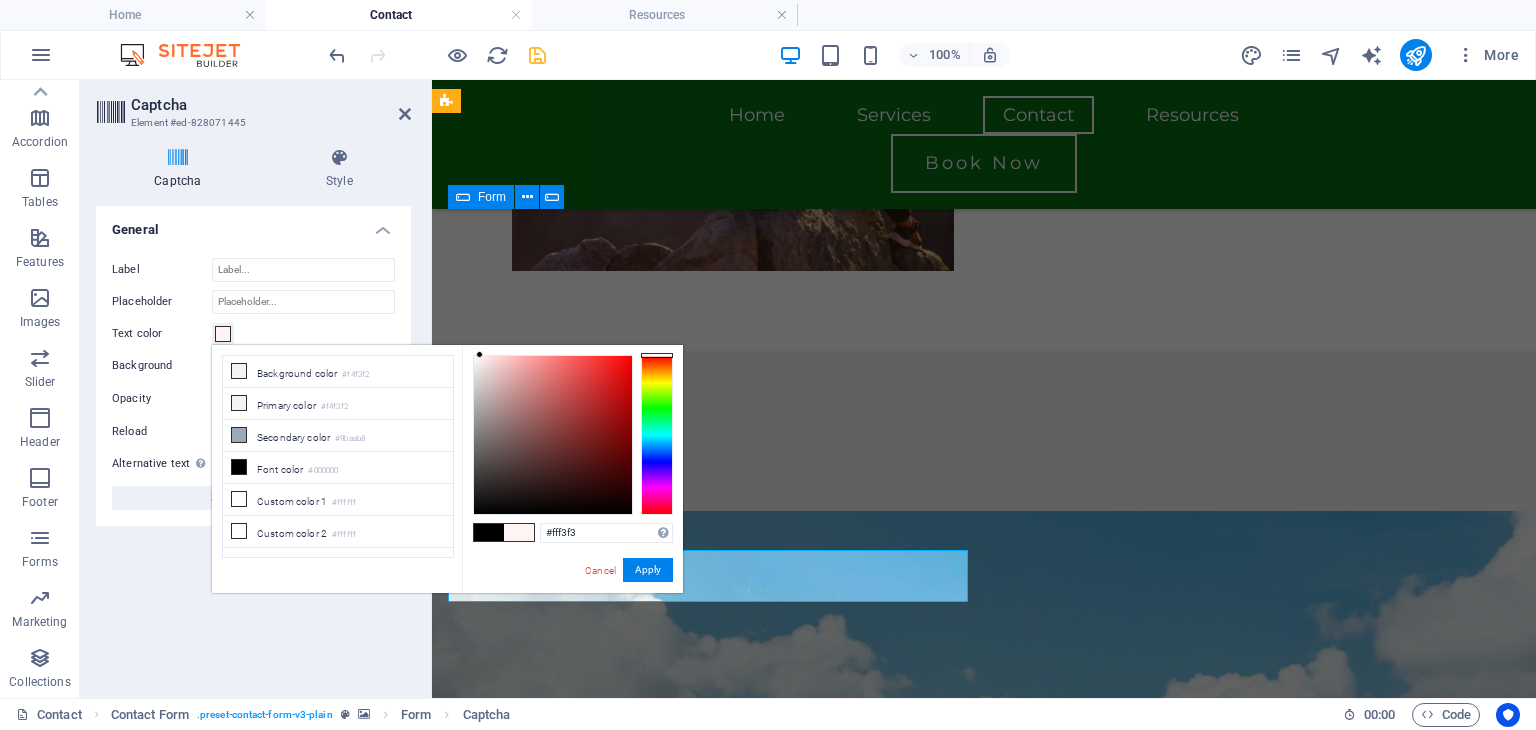drag, startPoint x: 470, startPoint y: 512, endPoint x: 480, endPoint y: 316, distance: 196.25494 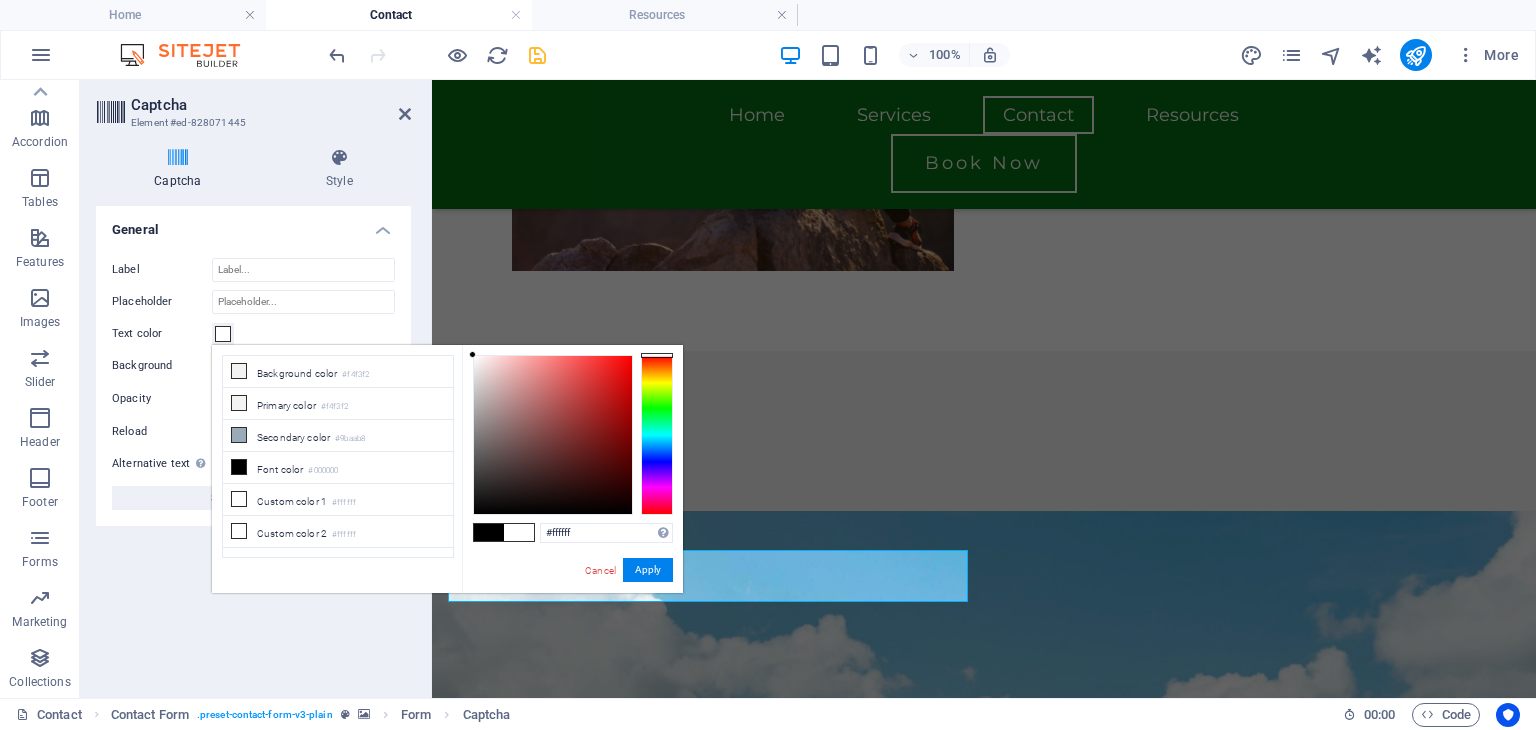 drag, startPoint x: 481, startPoint y: 351, endPoint x: 445, endPoint y: 346, distance: 36.345562 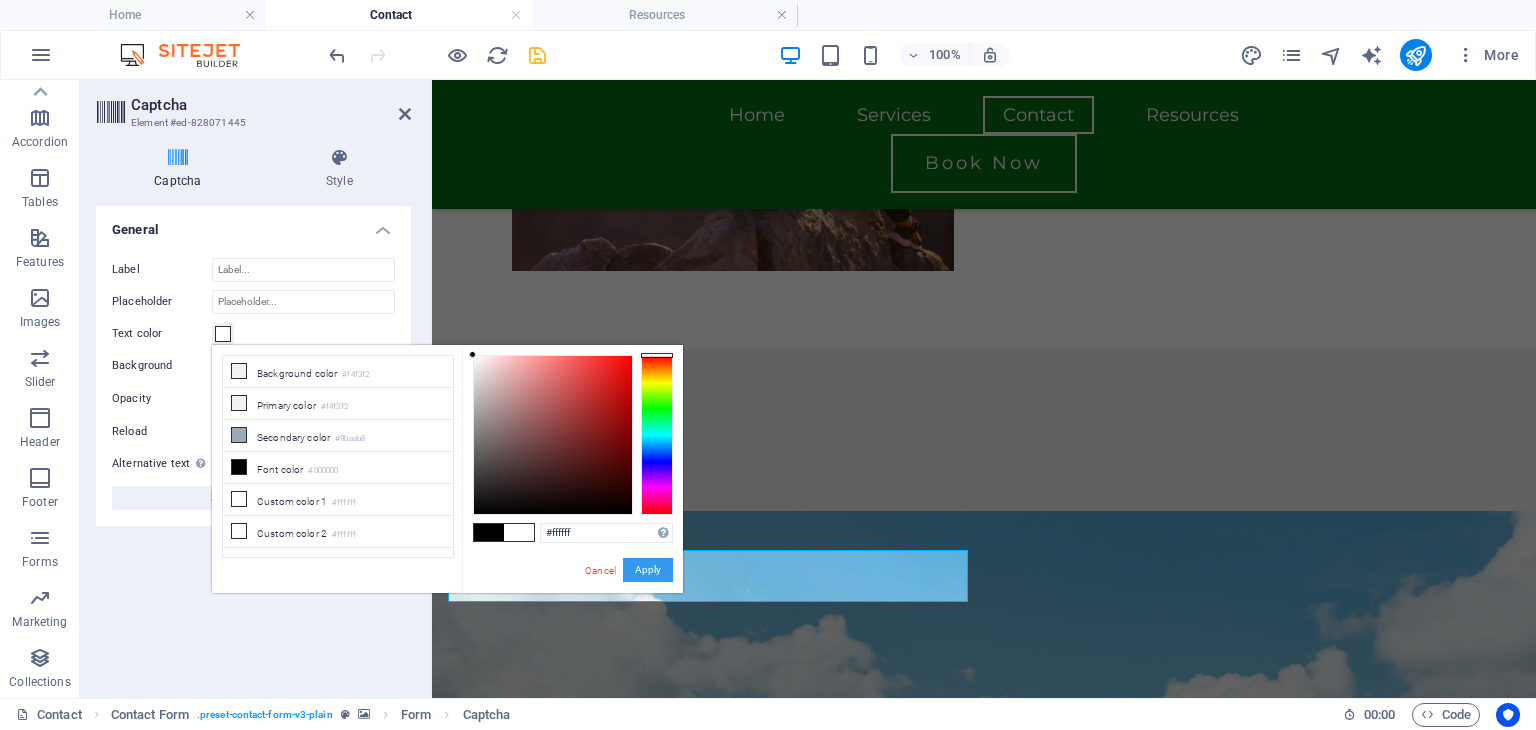 click on "Apply" at bounding box center [648, 570] 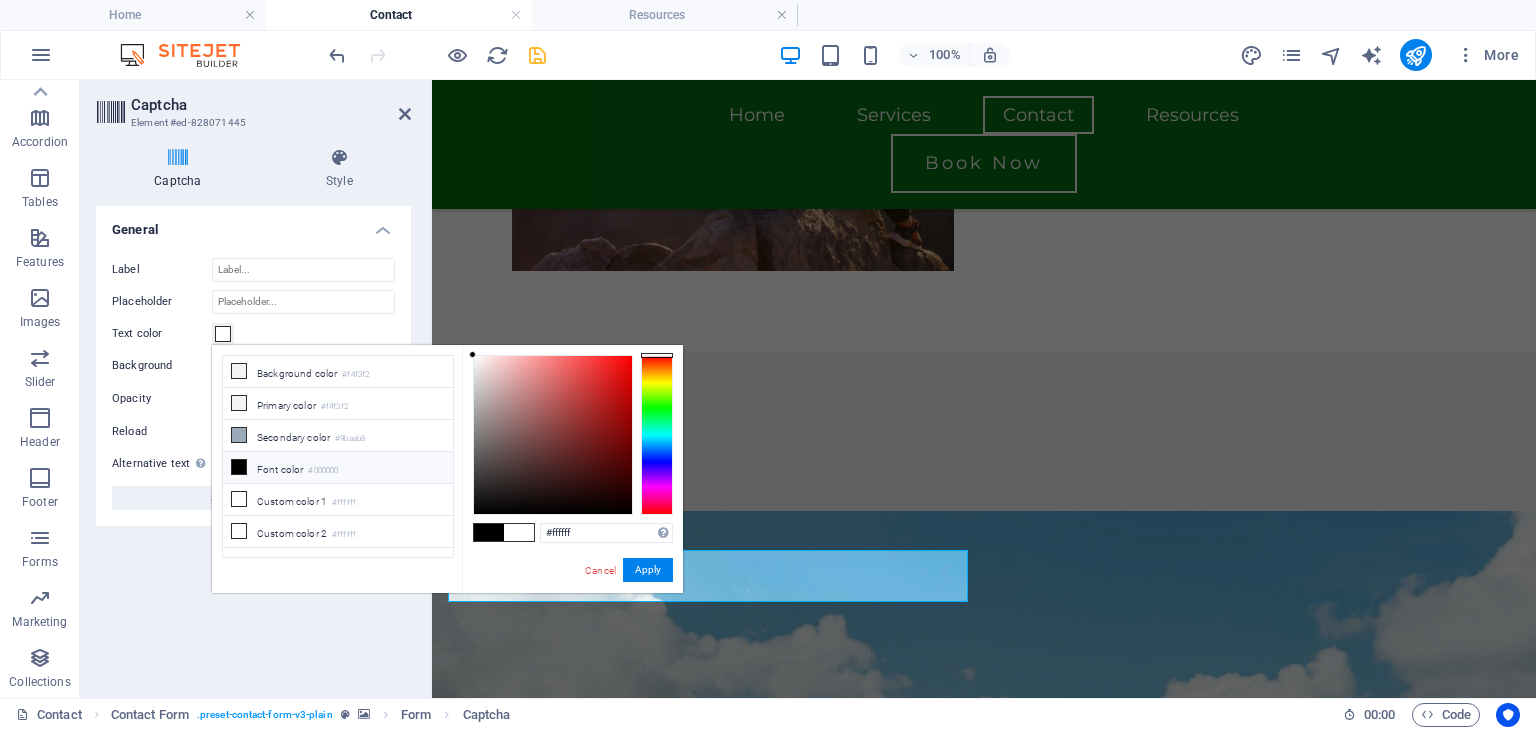 click on "Font color
#000000" at bounding box center (338, 468) 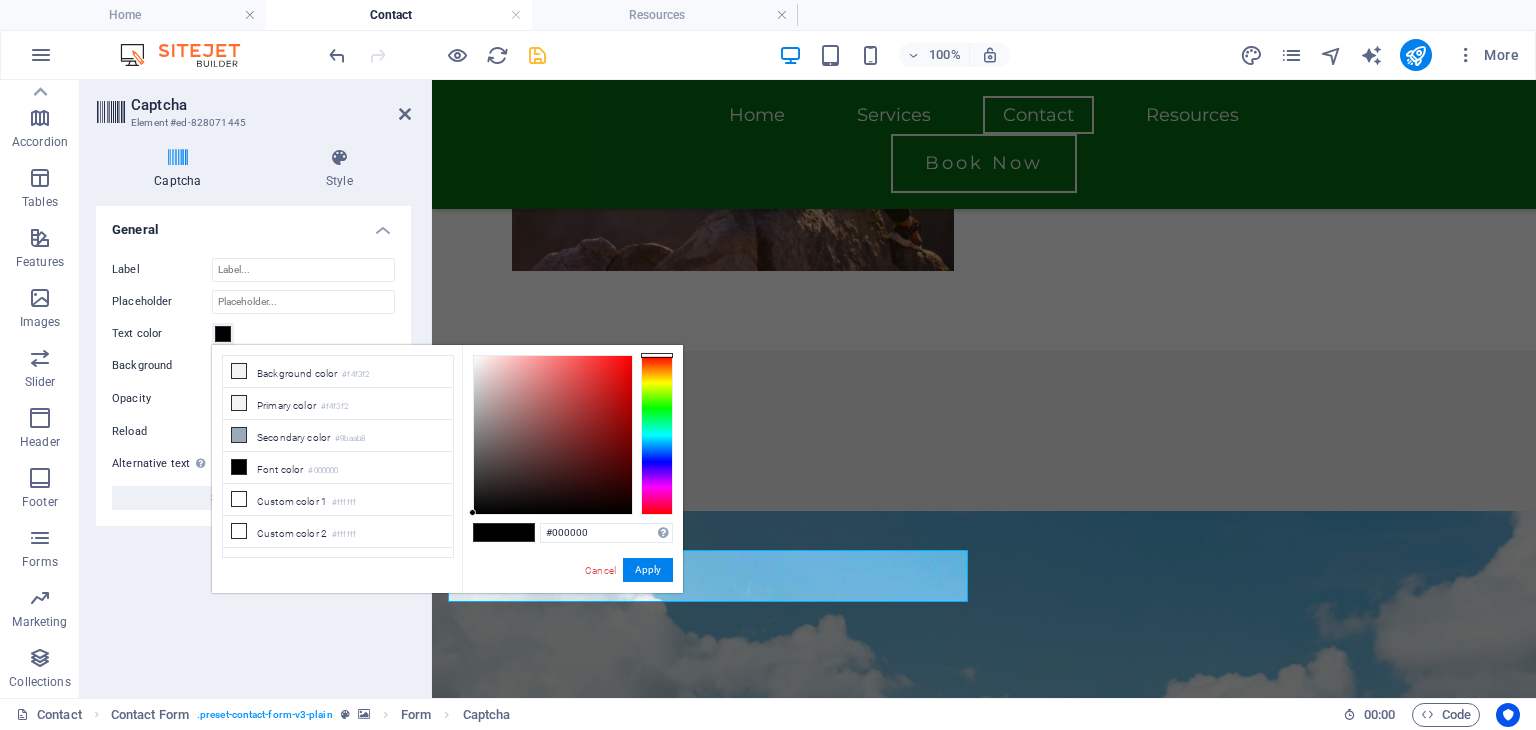 click on "#000000 Supported formats #0852ed rgb(8, 82, 237) rgba(8, 82, 237, 90%) hsv(221,97,93) hsl(221, 93%, 48%) Cancel Apply" at bounding box center (572, 614) 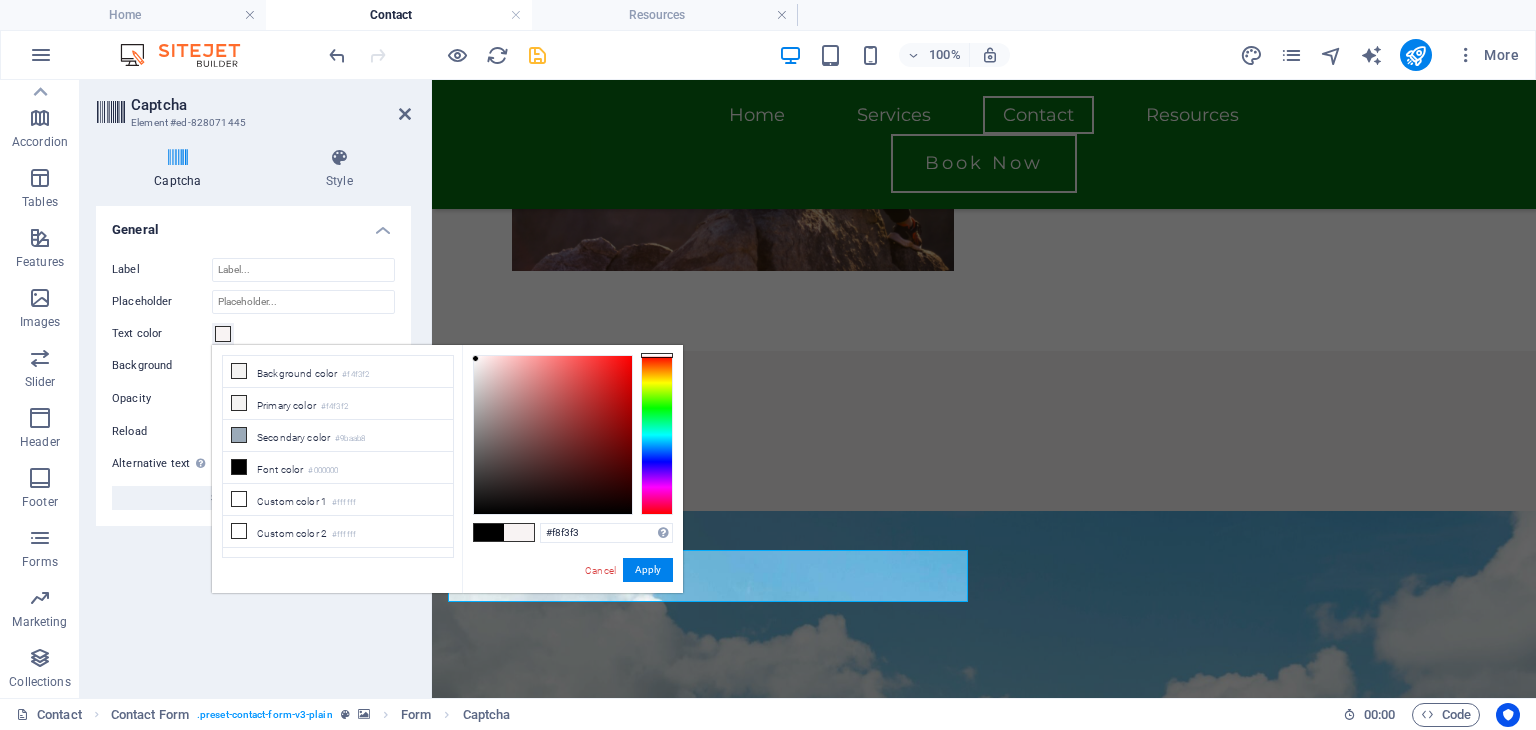 click at bounding box center [553, 435] 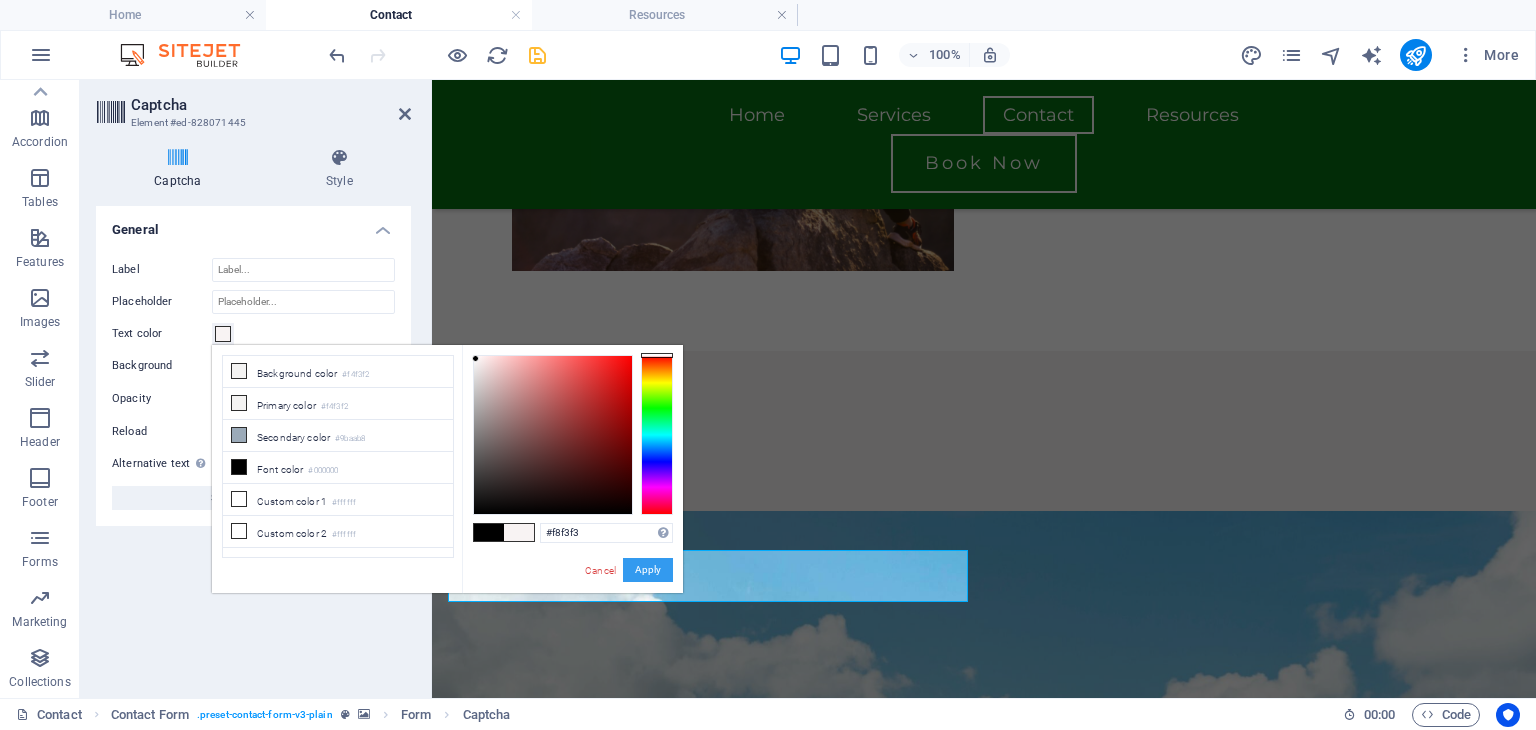 click on "Apply" at bounding box center (648, 570) 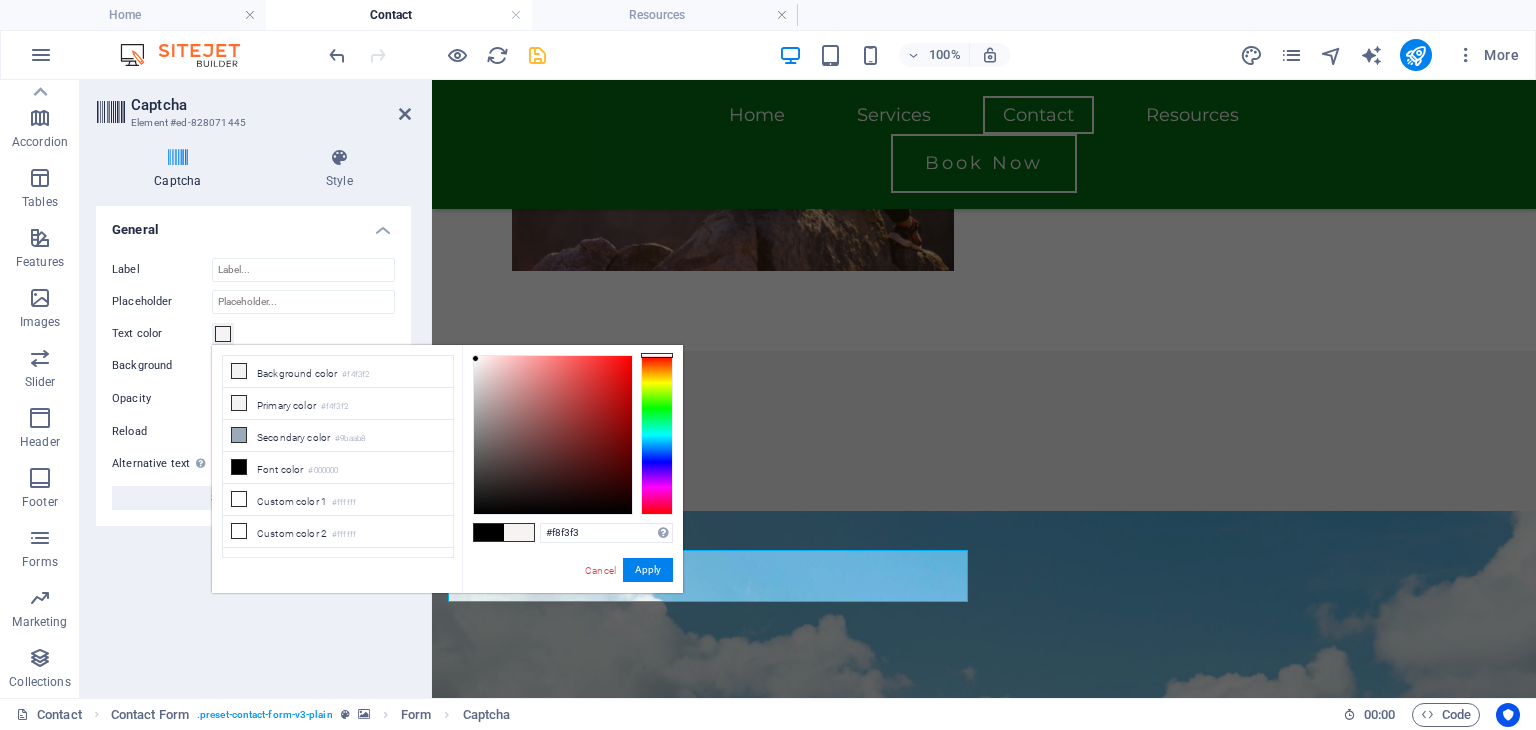 click on "Turnstile Turnstile by Cloudfare is a third-party integration that offers accessible captchas. The integration requires you to set up an account with Cloudflare to create a captcha. Since it is a third-party you will need to ensure that any consent management solution you add to your website recognizes Turnstile as a necessary cookie otherwise the captcha might not work. Turnstile Setup
You need to add the following hostnames to your Turnstile account to make the captcha work on your website. Click on the hostname to copy it to your clipboard.
preview.sitehub.io
The website’s domain
Manage Captcha Add the Site Key and Secret Key that you can find in your Turnstile account to set up the captcha in the form. The captcha will only work if both keys are correct. Site Key Secret Key Test your setup by submitting a form on the website. General Label Theme Auto Dark Light Size Normal : 300 x 65 Flexible : 100% x 65 (300 min width) Compact : 150 x 140 Normal" at bounding box center (253, 444) 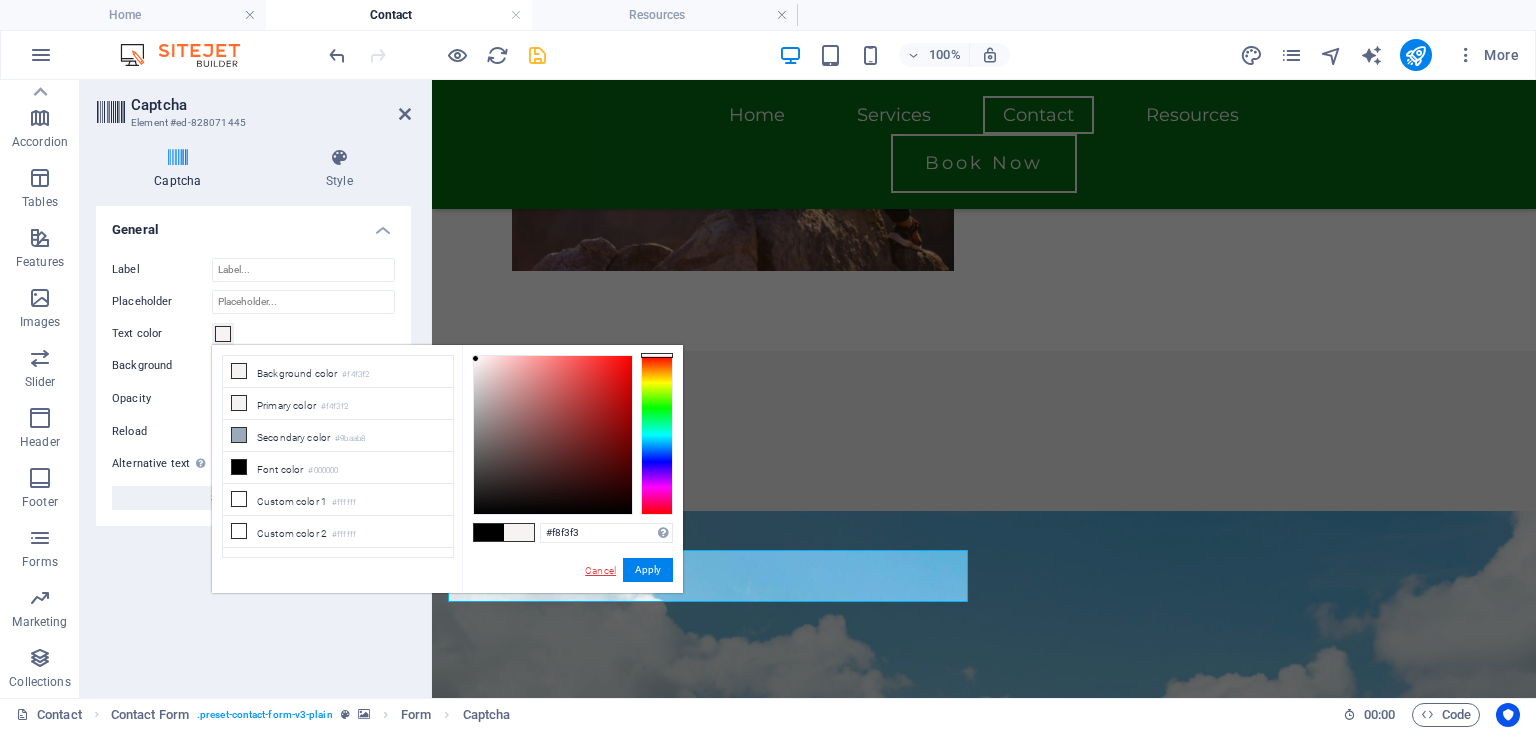 click on "Cancel" at bounding box center [600, 570] 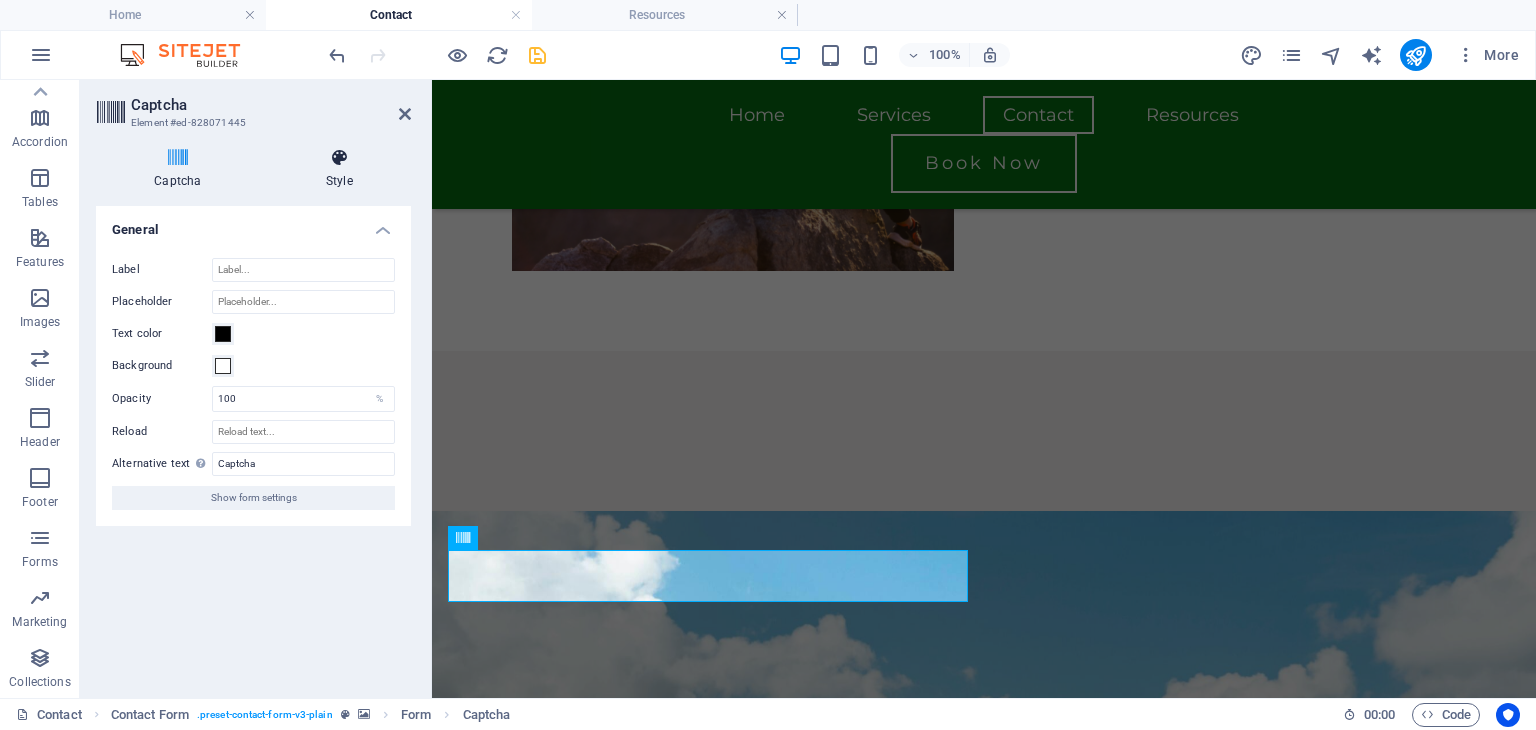 click at bounding box center (339, 158) 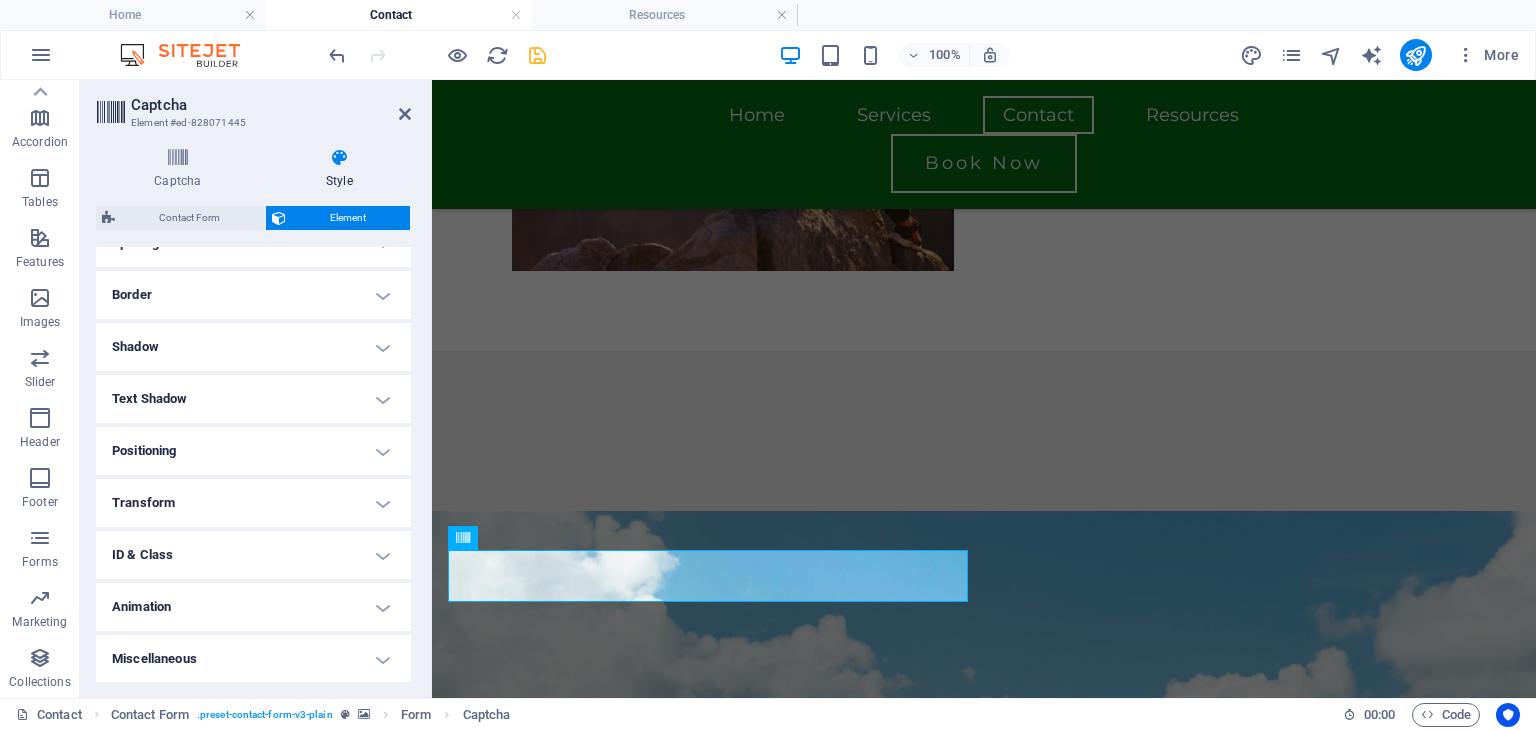 scroll, scrollTop: 0, scrollLeft: 0, axis: both 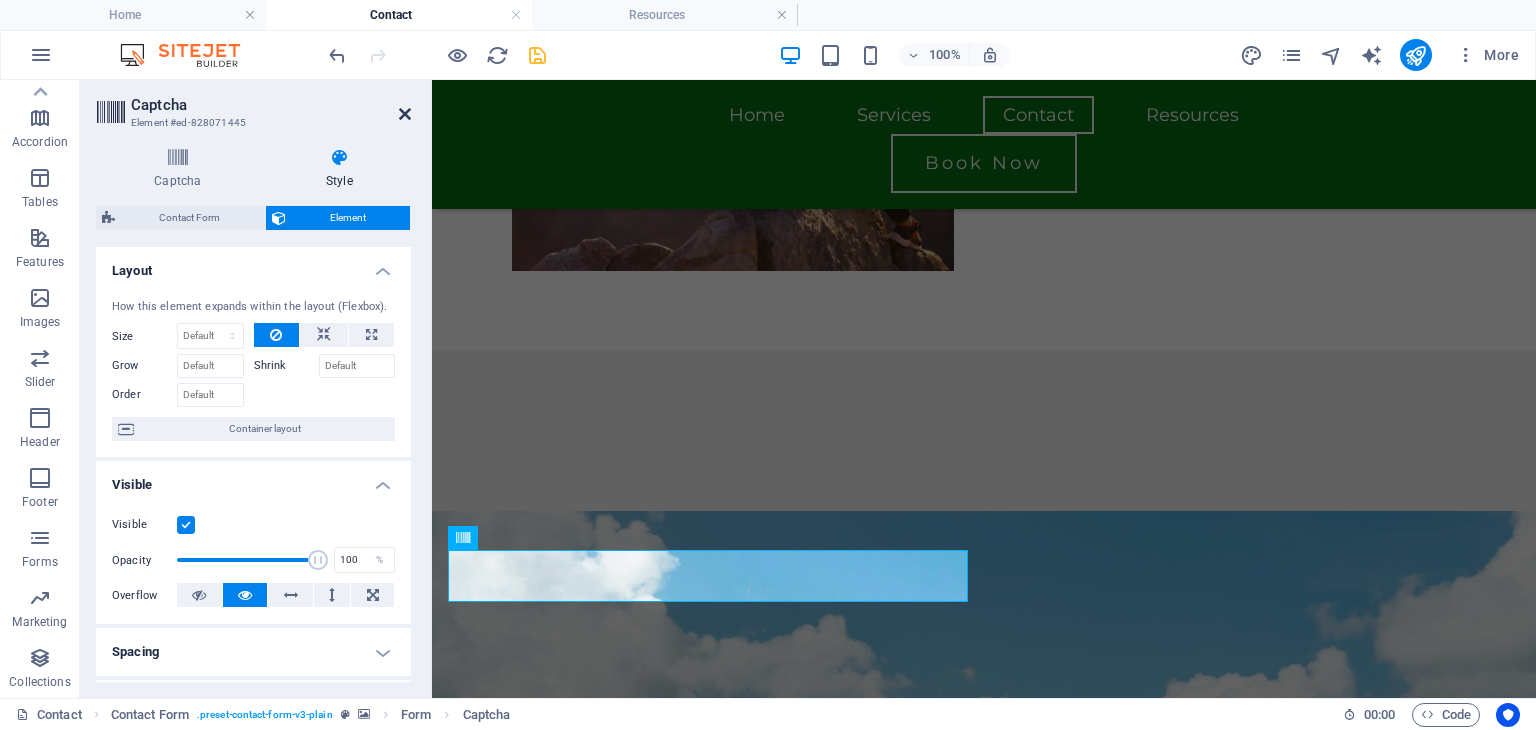 click at bounding box center [405, 114] 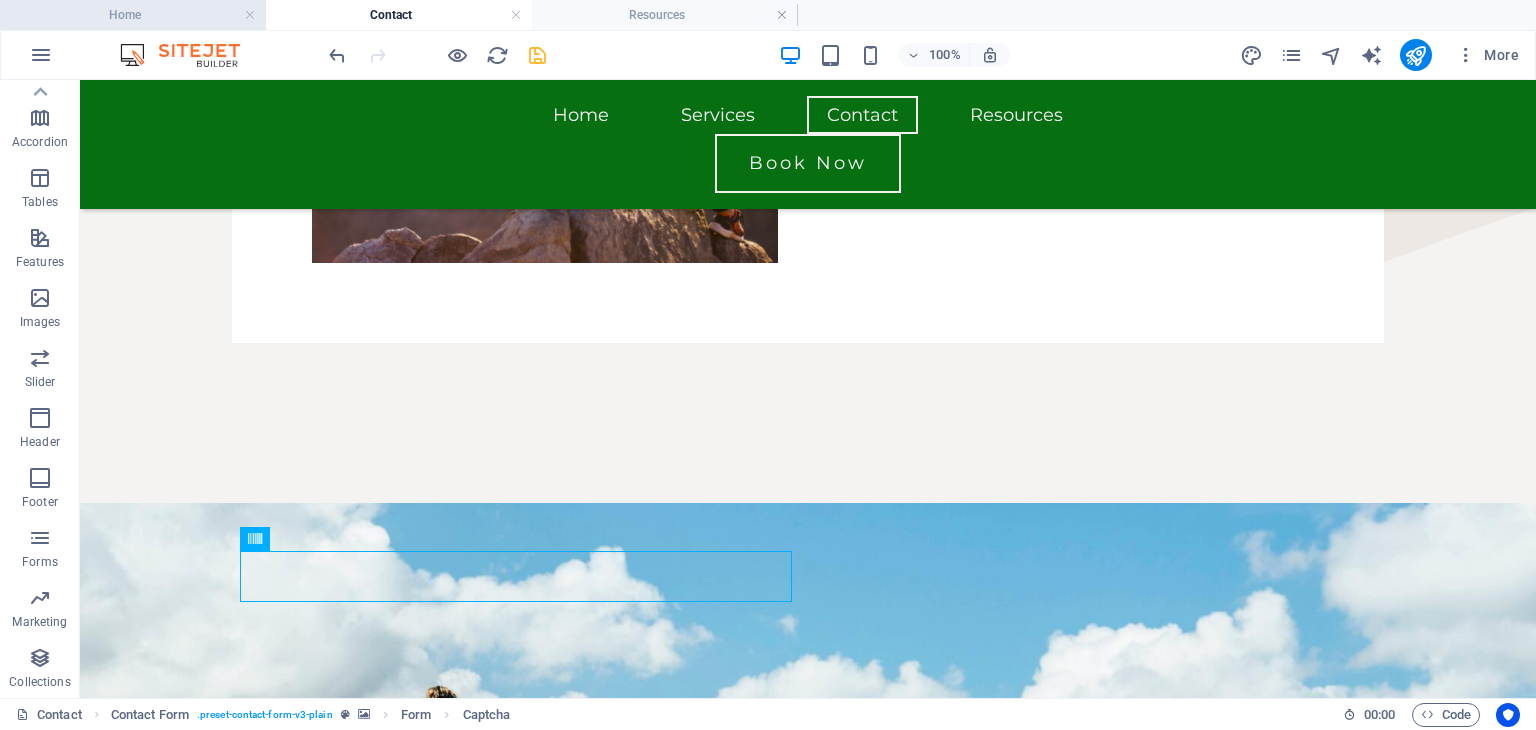 click on "Home" at bounding box center (133, 15) 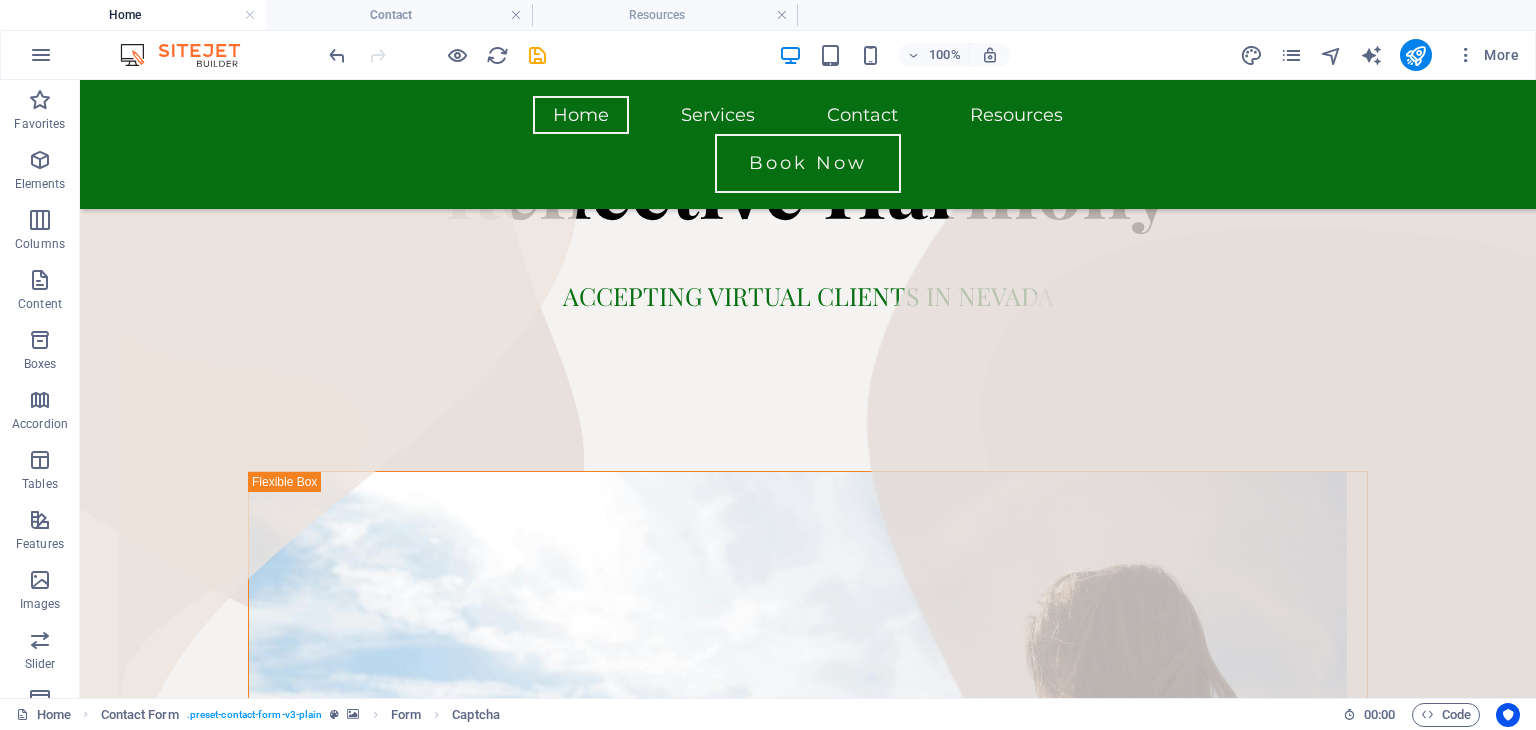 scroll, scrollTop: 0, scrollLeft: 0, axis: both 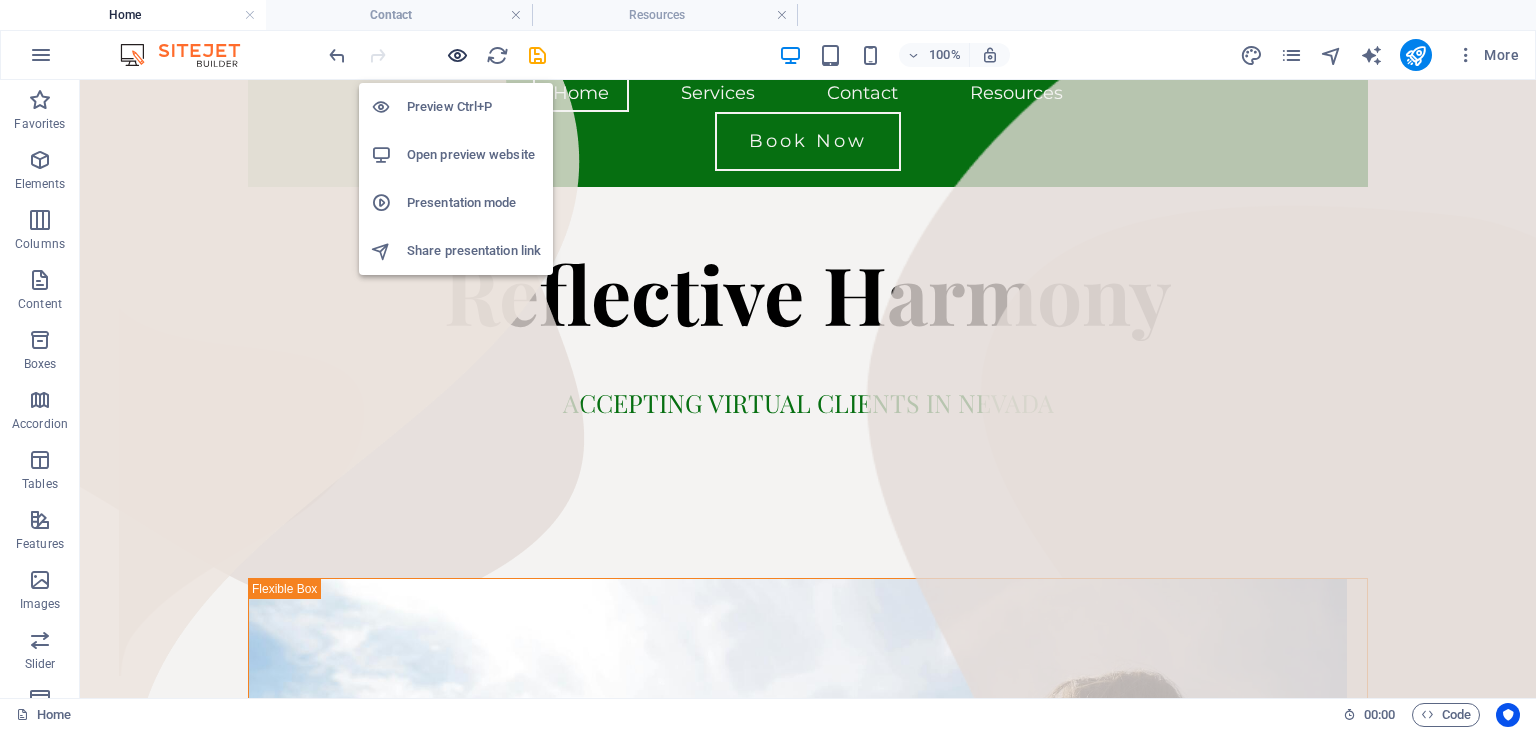 click at bounding box center (457, 55) 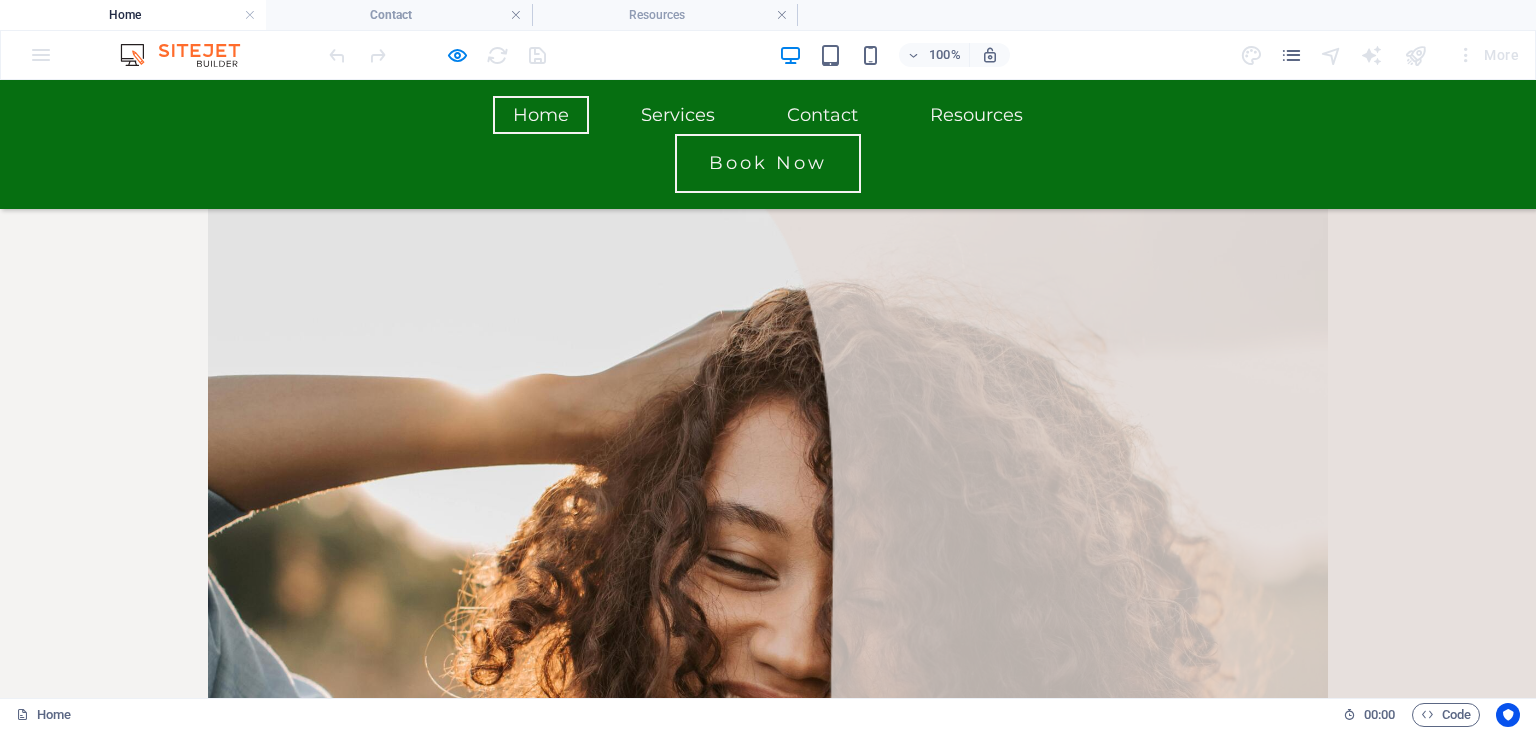 scroll, scrollTop: 1616, scrollLeft: 0, axis: vertical 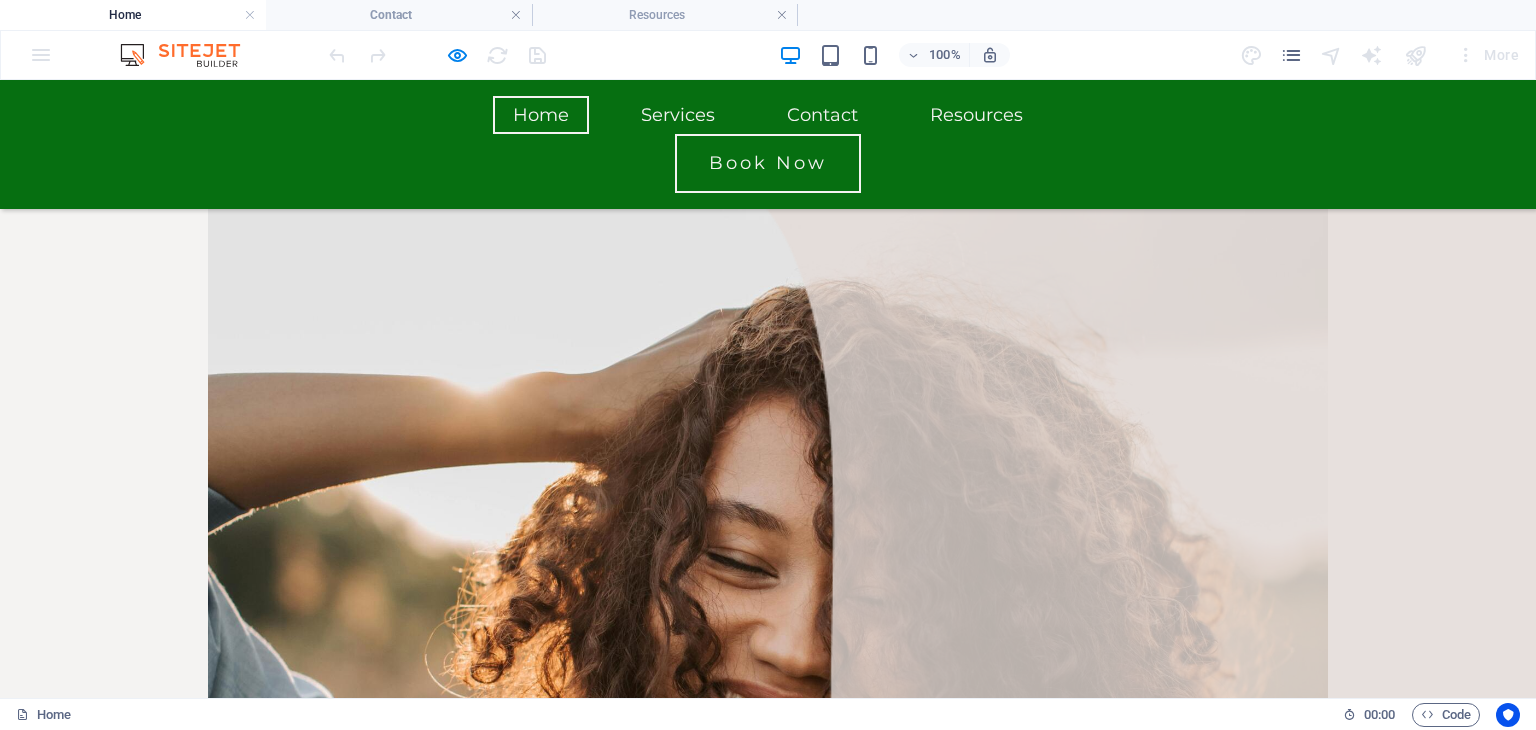 click on "Learn more  " at bounding box center (387, 3129) 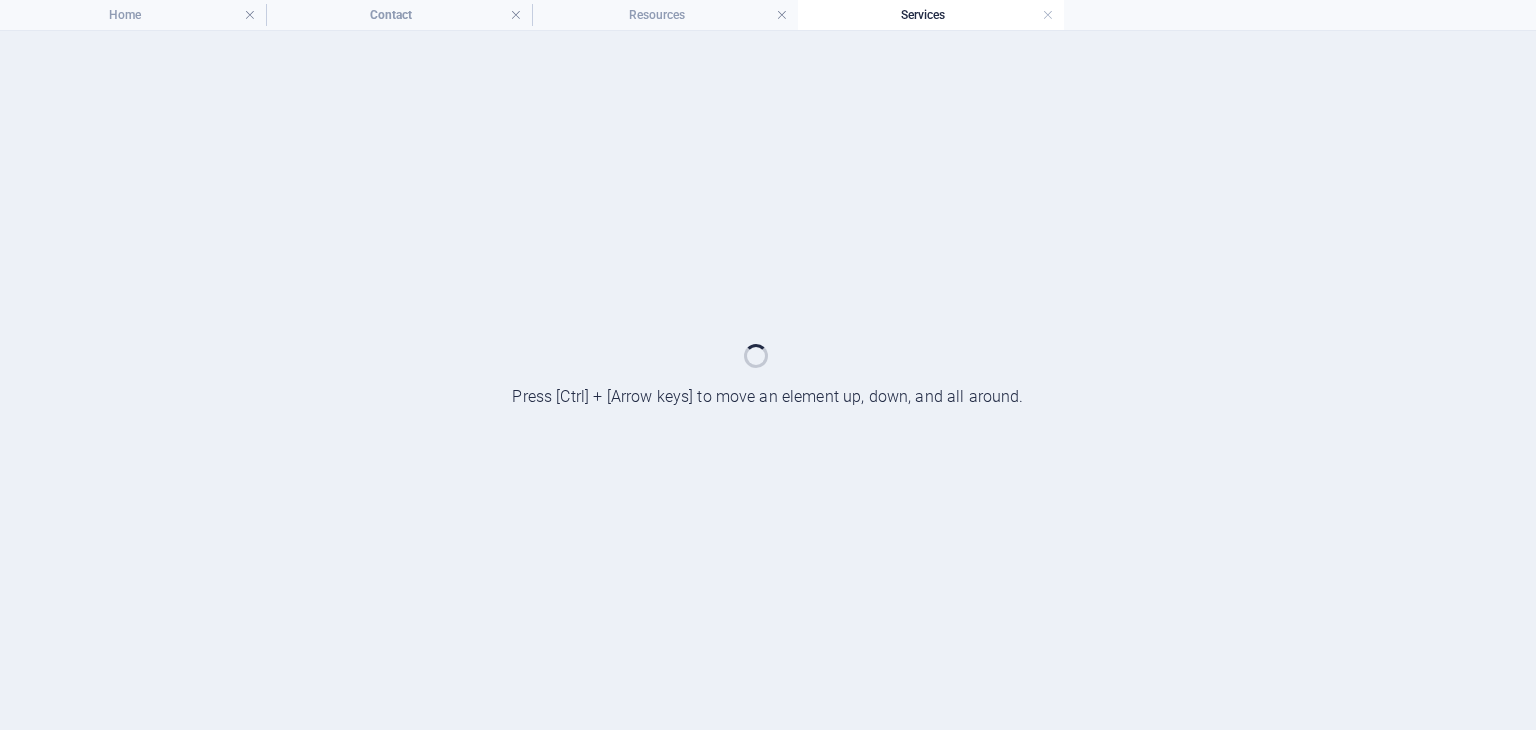 click at bounding box center [768, 380] 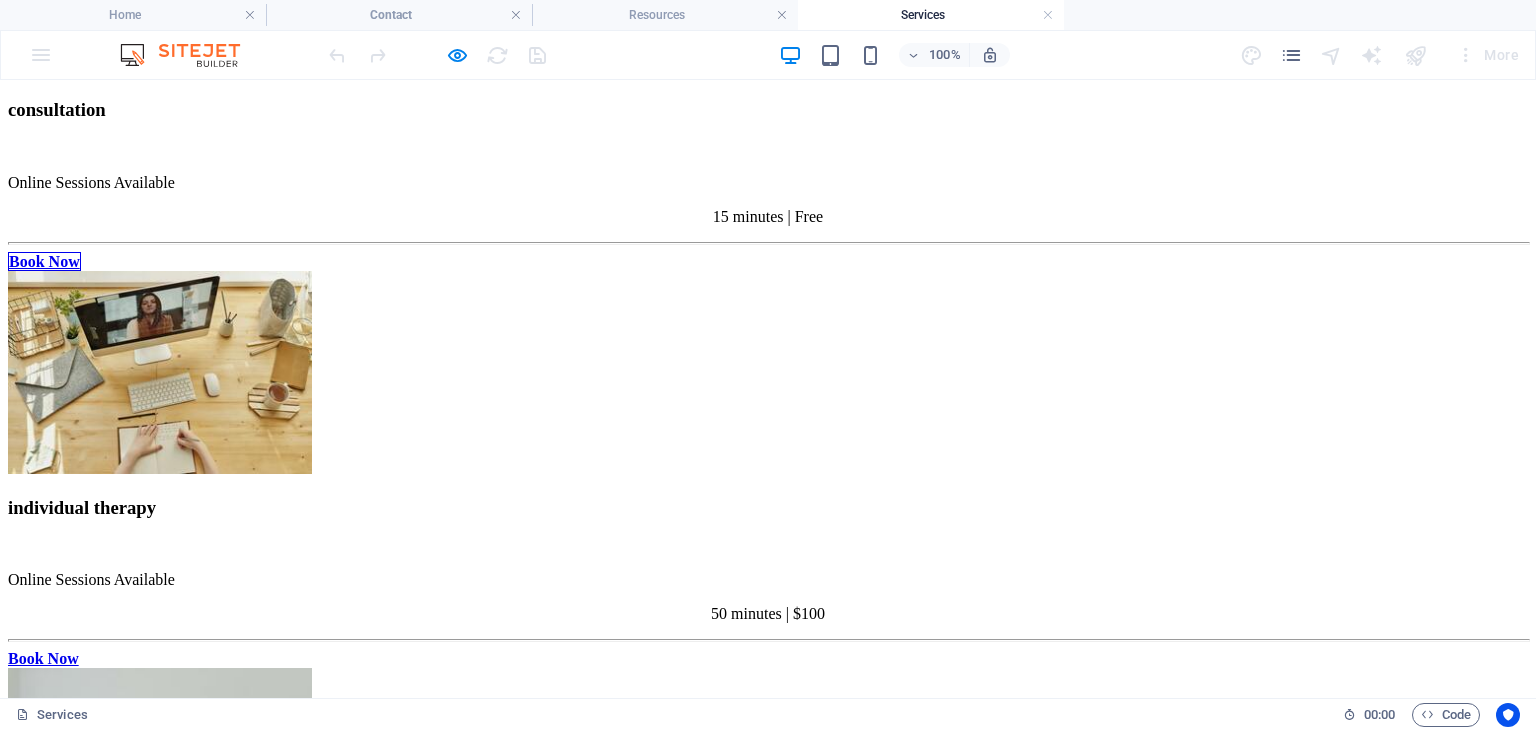 scroll, scrollTop: 856, scrollLeft: 0, axis: vertical 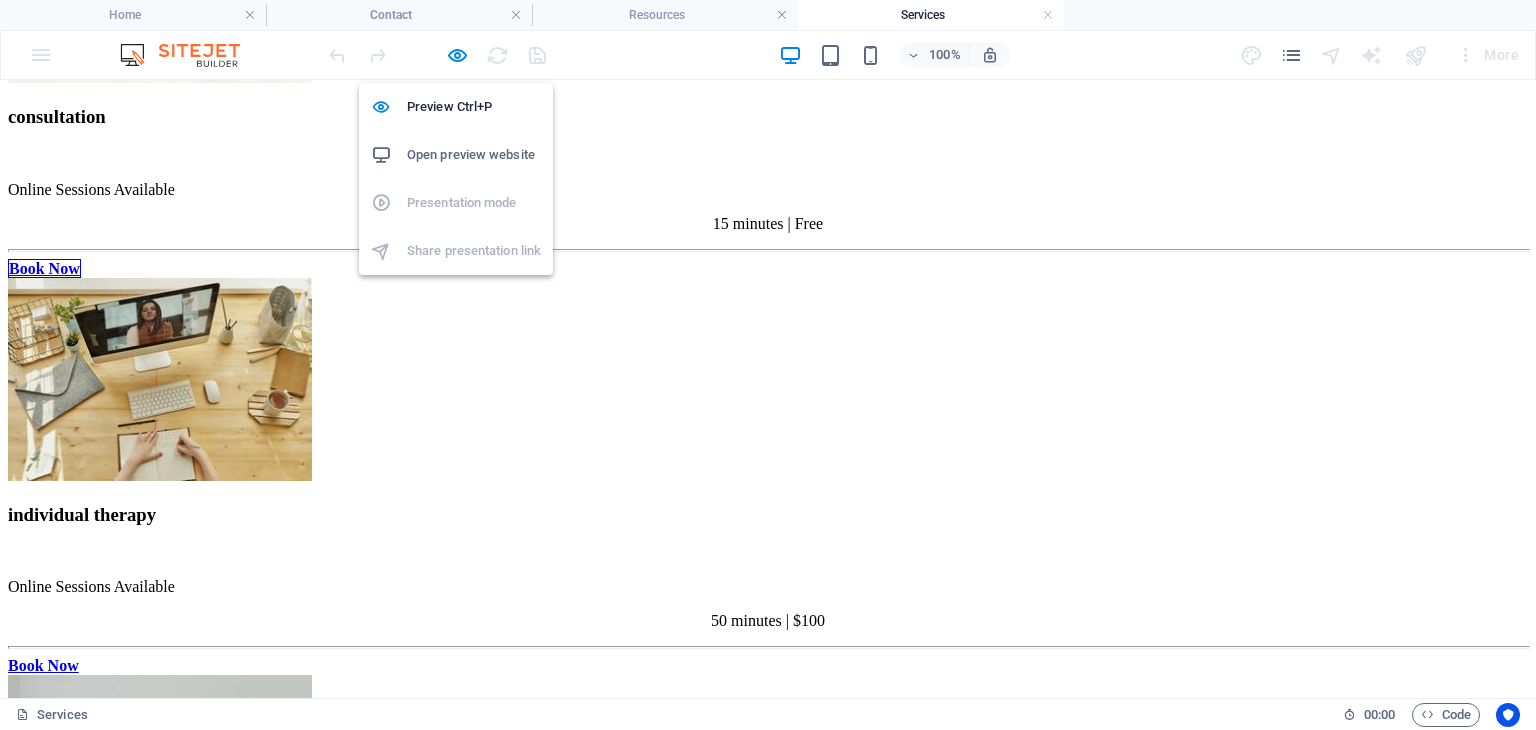 click on "Open preview website" at bounding box center [474, 155] 